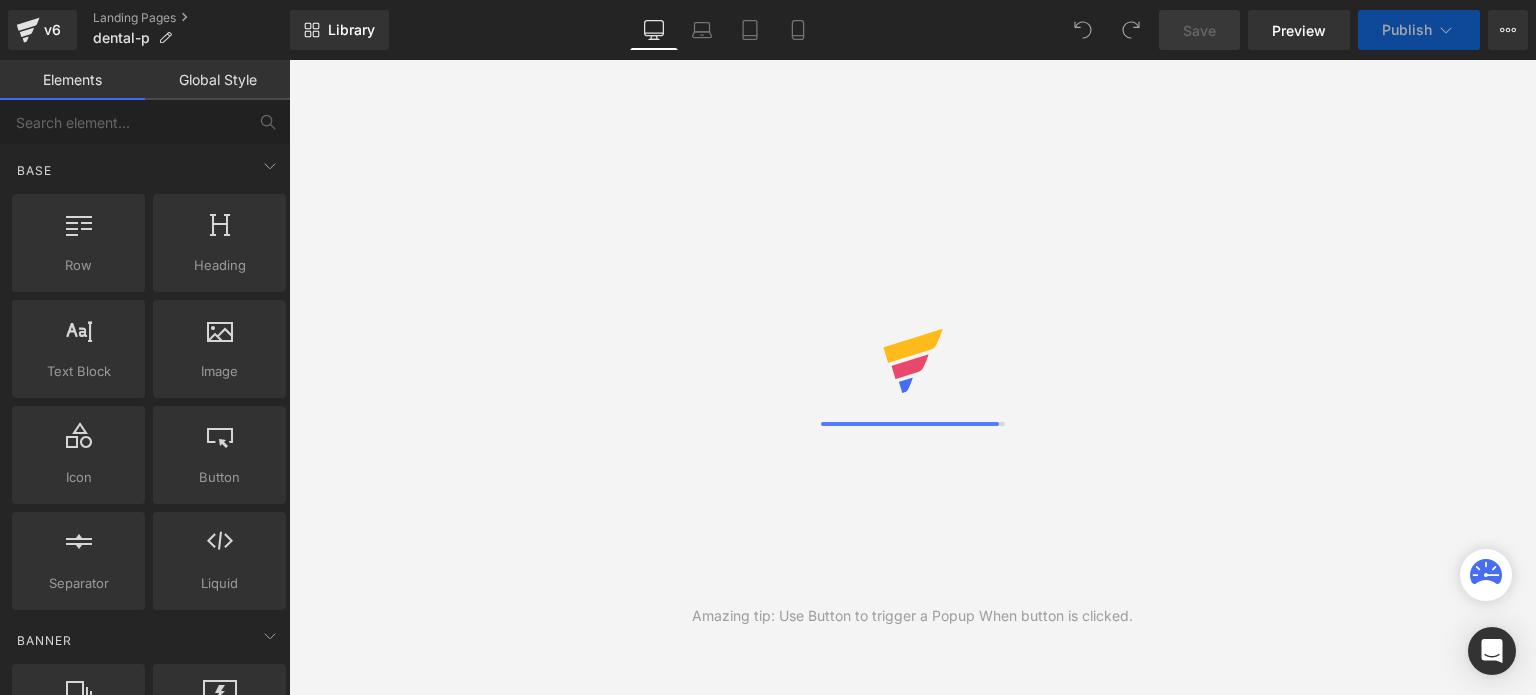 scroll, scrollTop: 0, scrollLeft: 0, axis: both 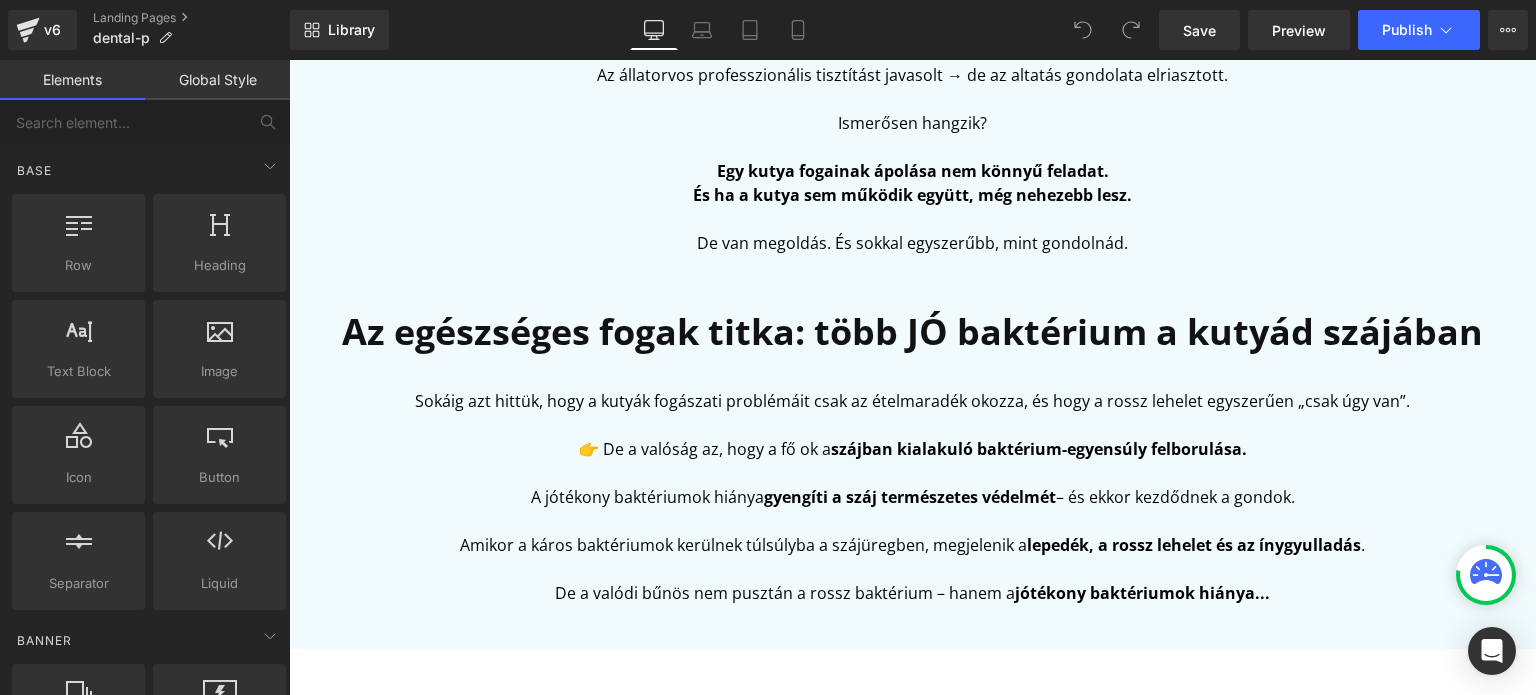 click on "Az egészséges fogak titka: több JÓ baktérium a kutyád szájában" at bounding box center [913, 327] 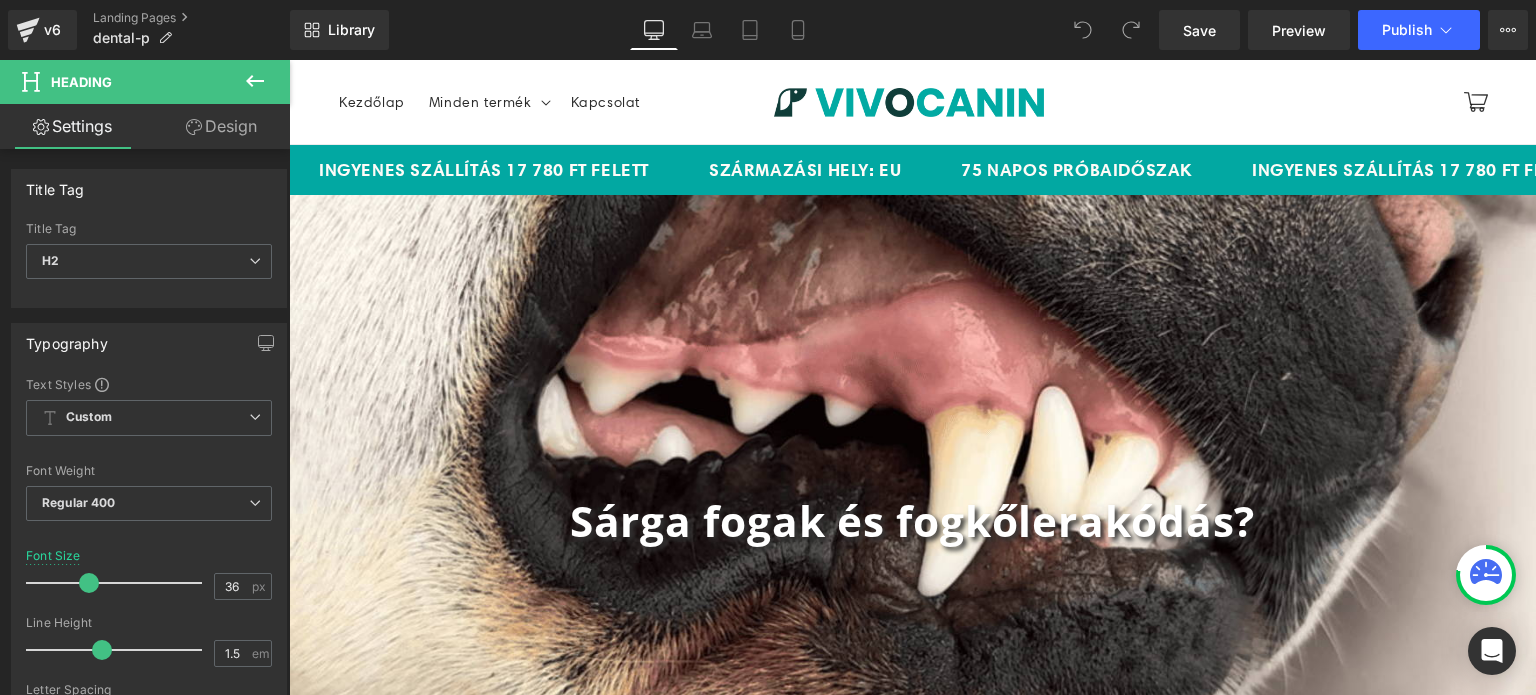 scroll, scrollTop: 0, scrollLeft: 0, axis: both 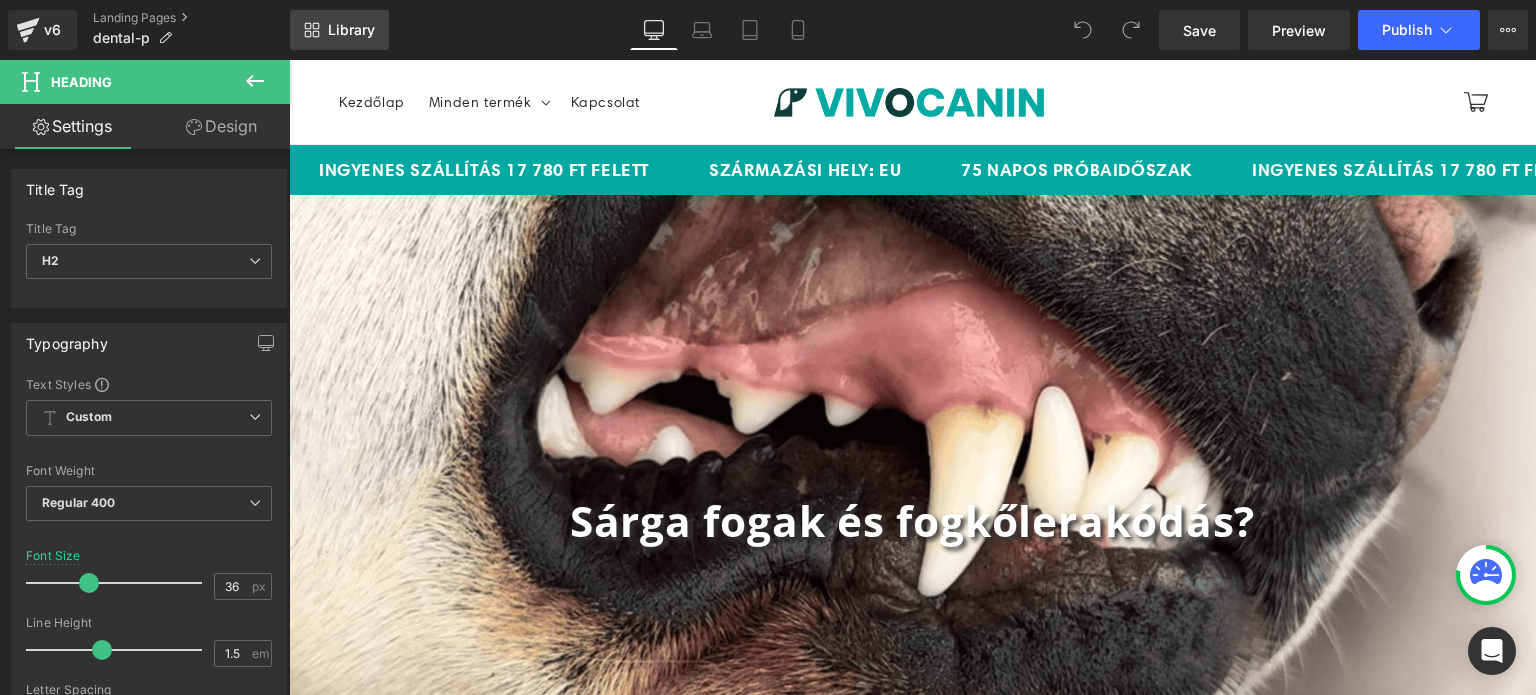click on "Library" at bounding box center [351, 30] 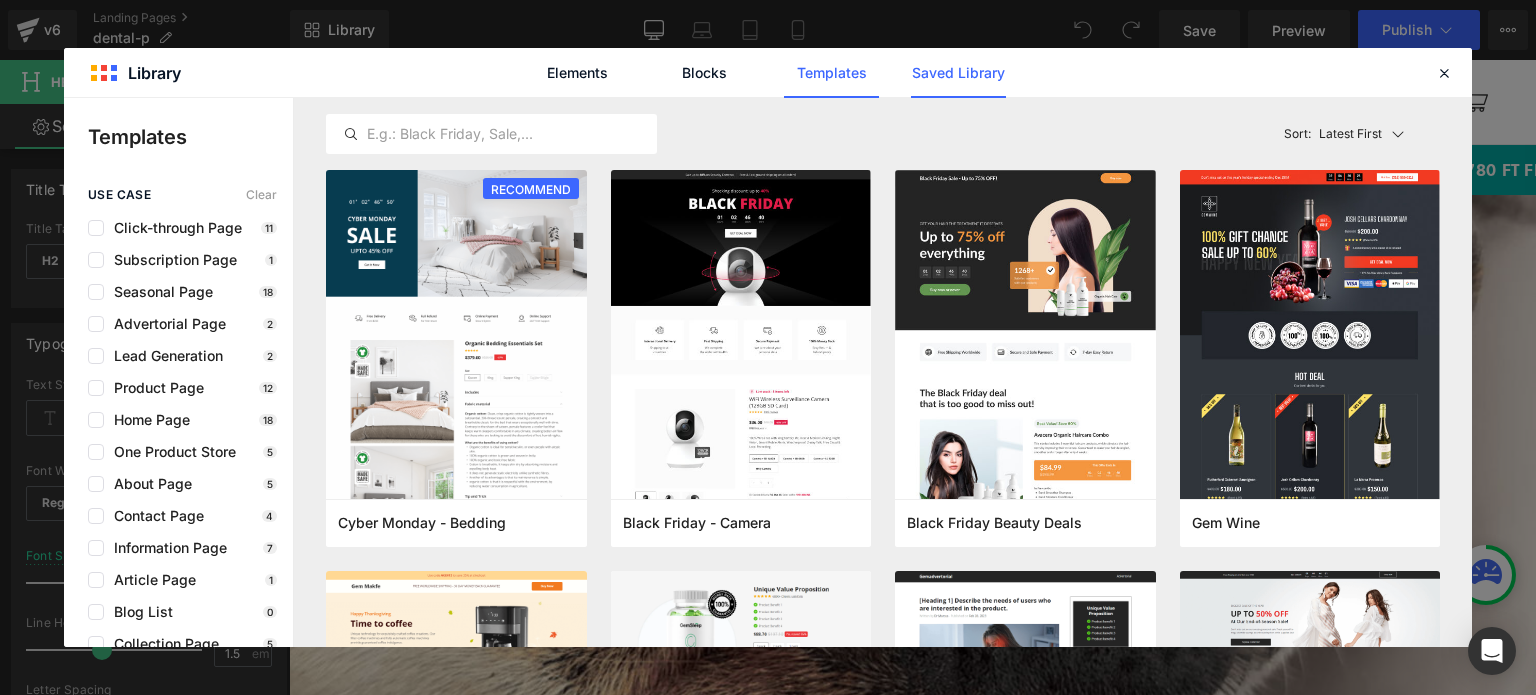 click on "Saved Library" 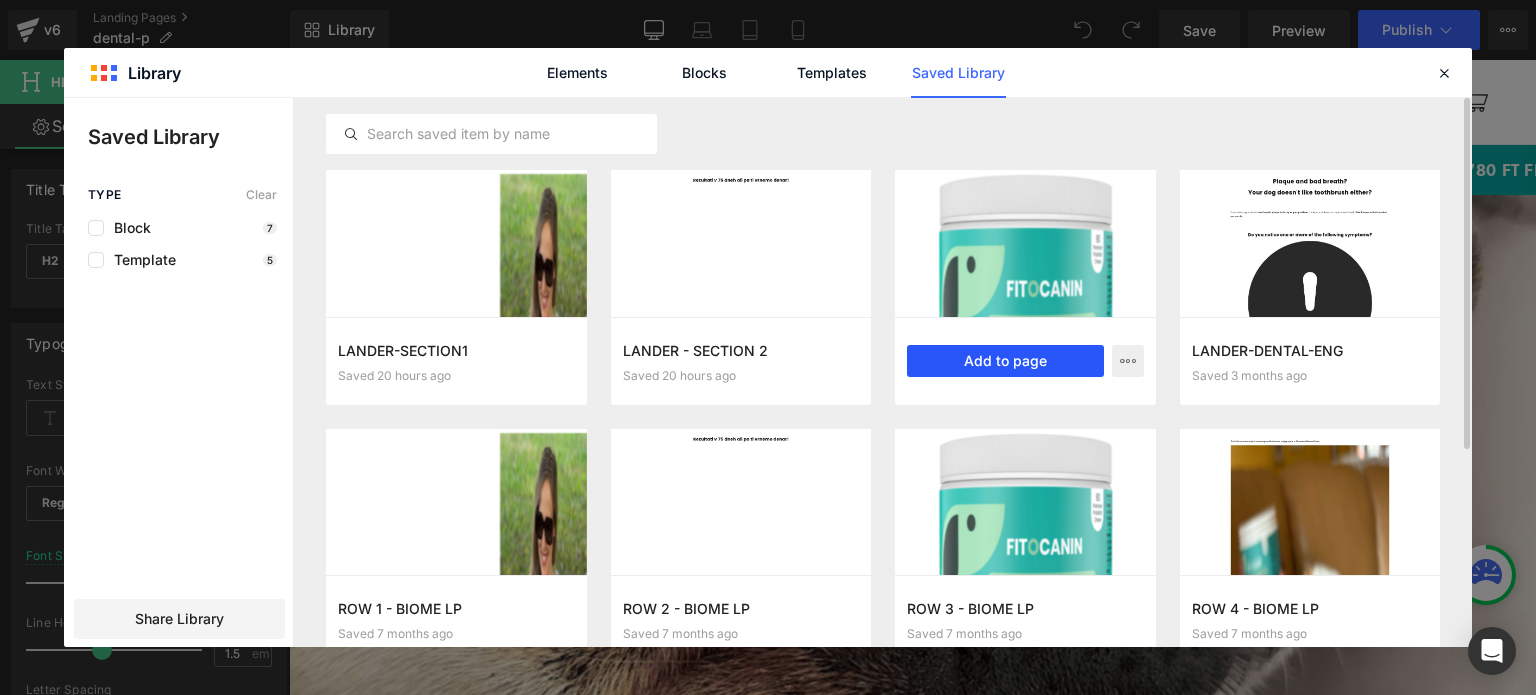 click on "Add to page" at bounding box center (1005, 361) 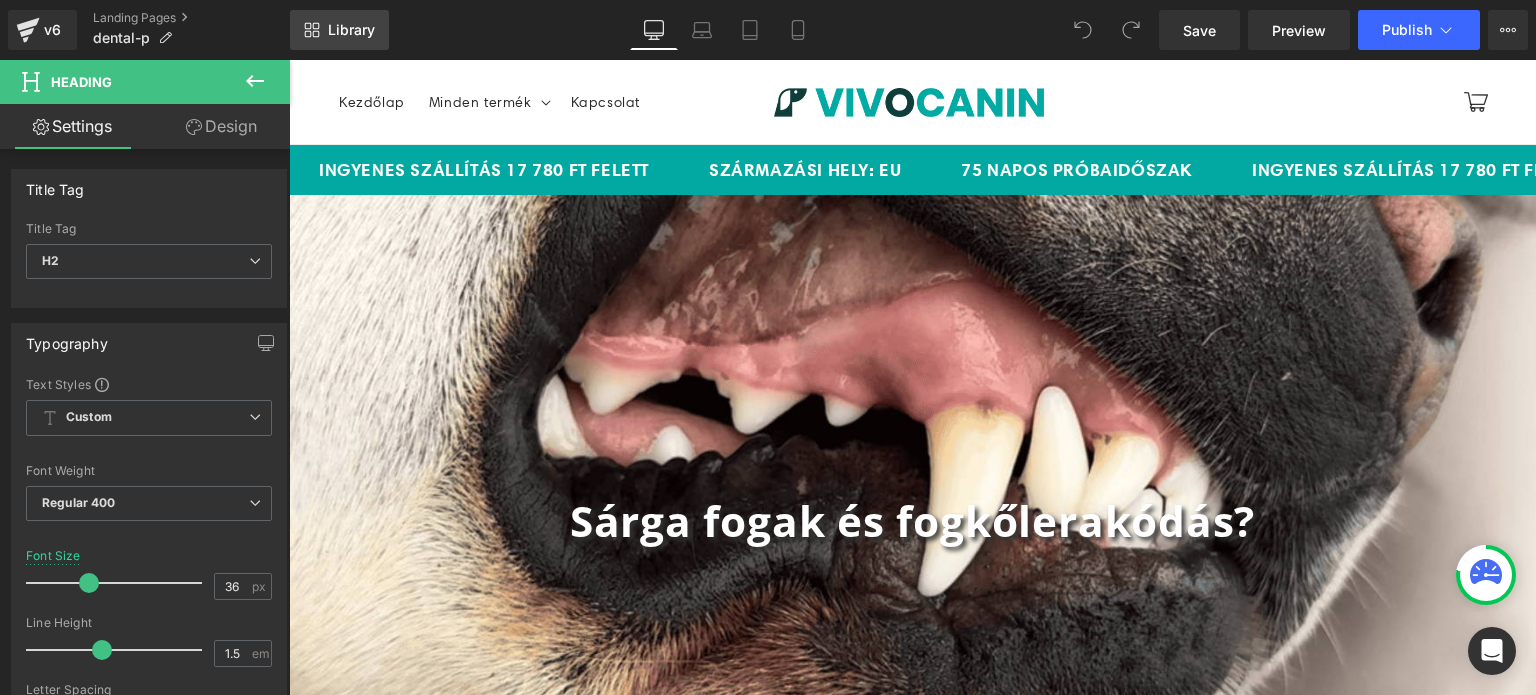 click on "Library" at bounding box center [351, 30] 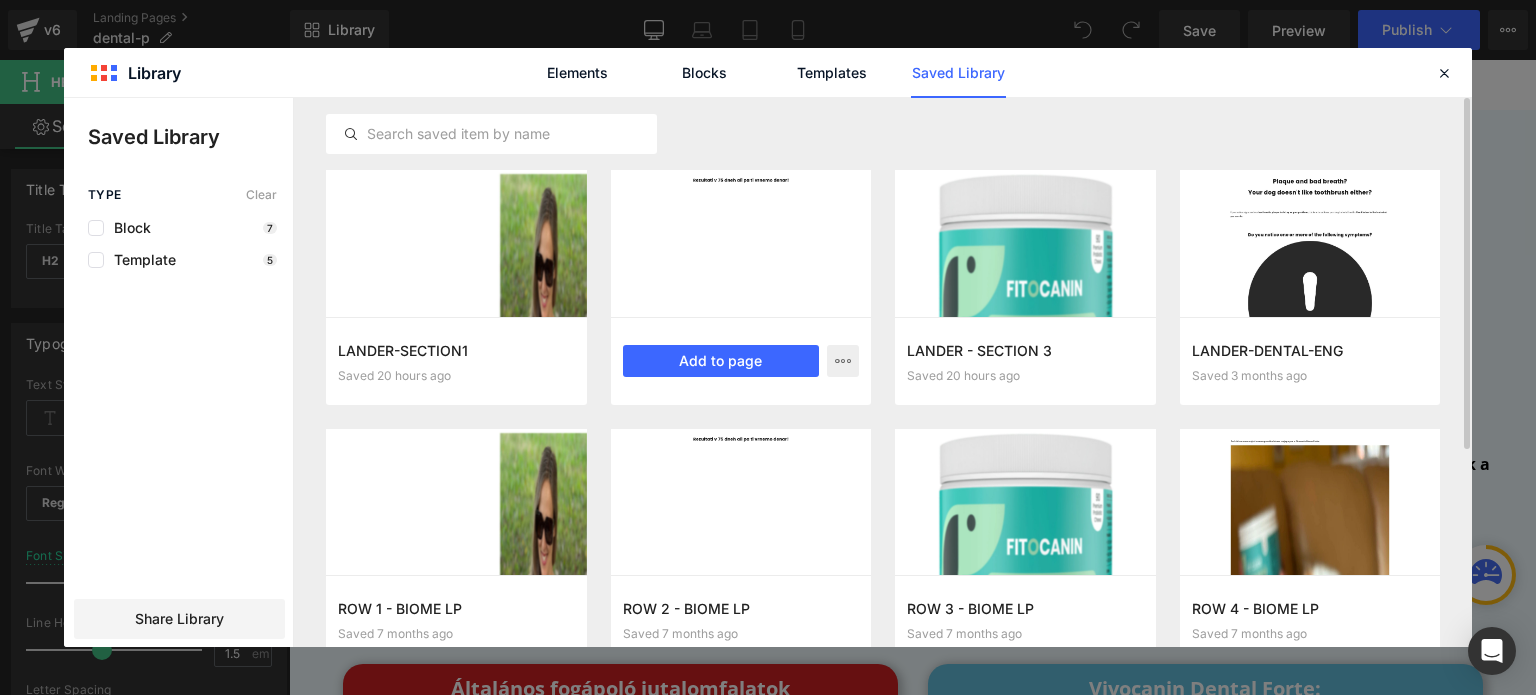 scroll, scrollTop: 15467, scrollLeft: 0, axis: vertical 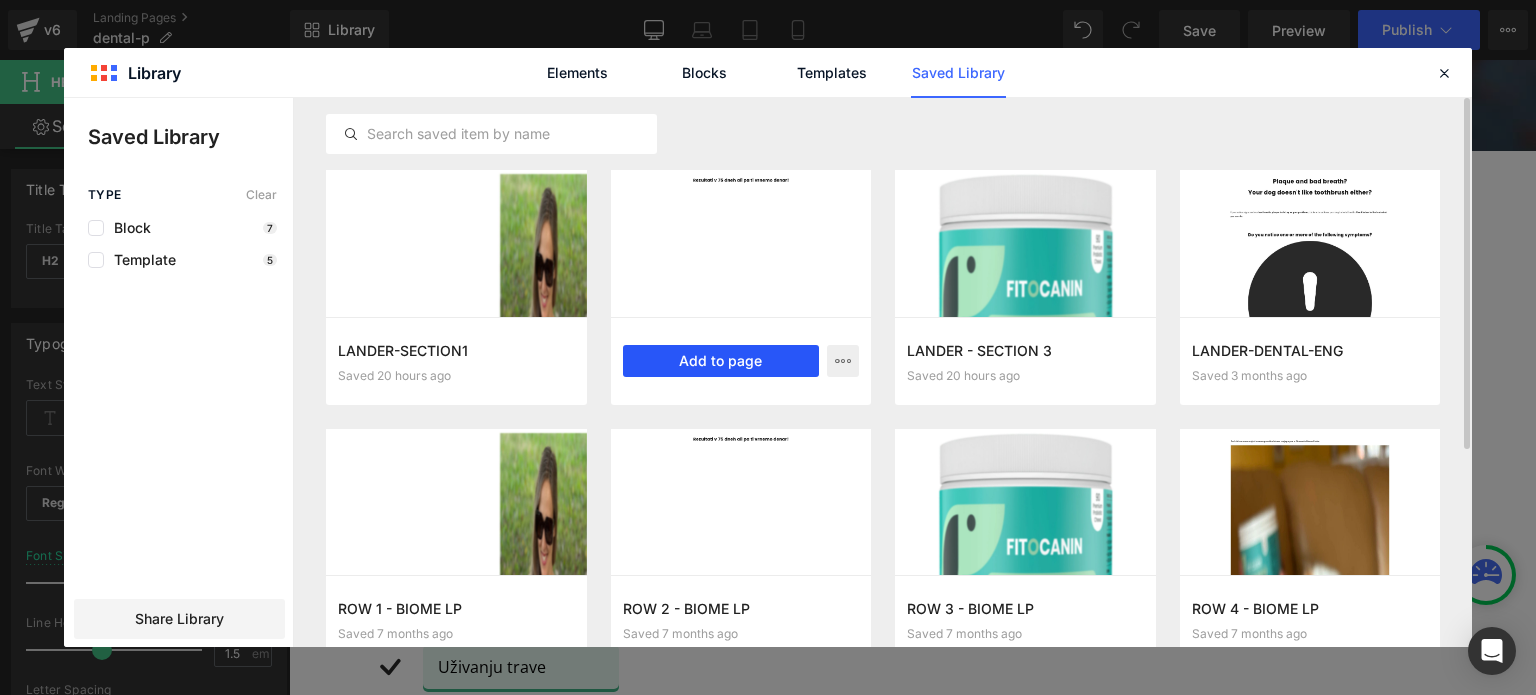 click on "Add to page" at bounding box center [721, 361] 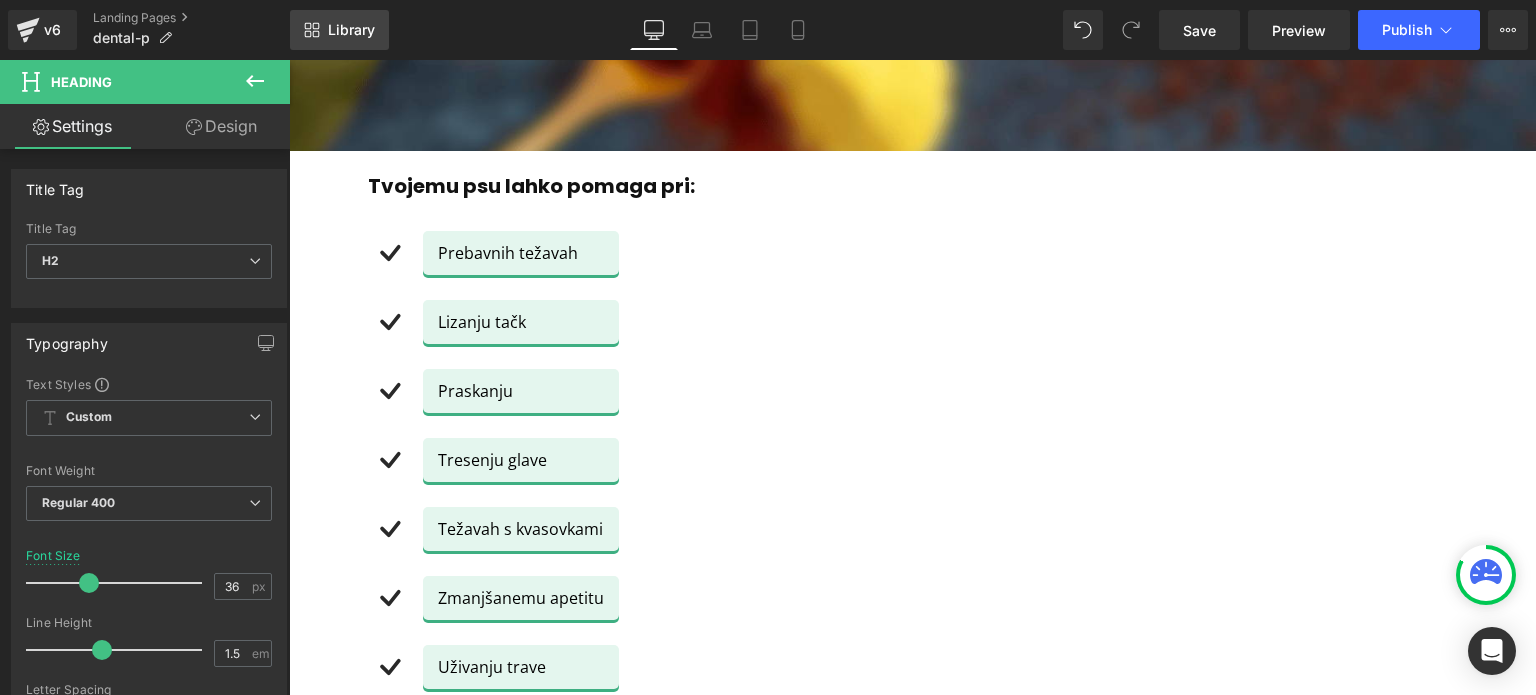 click 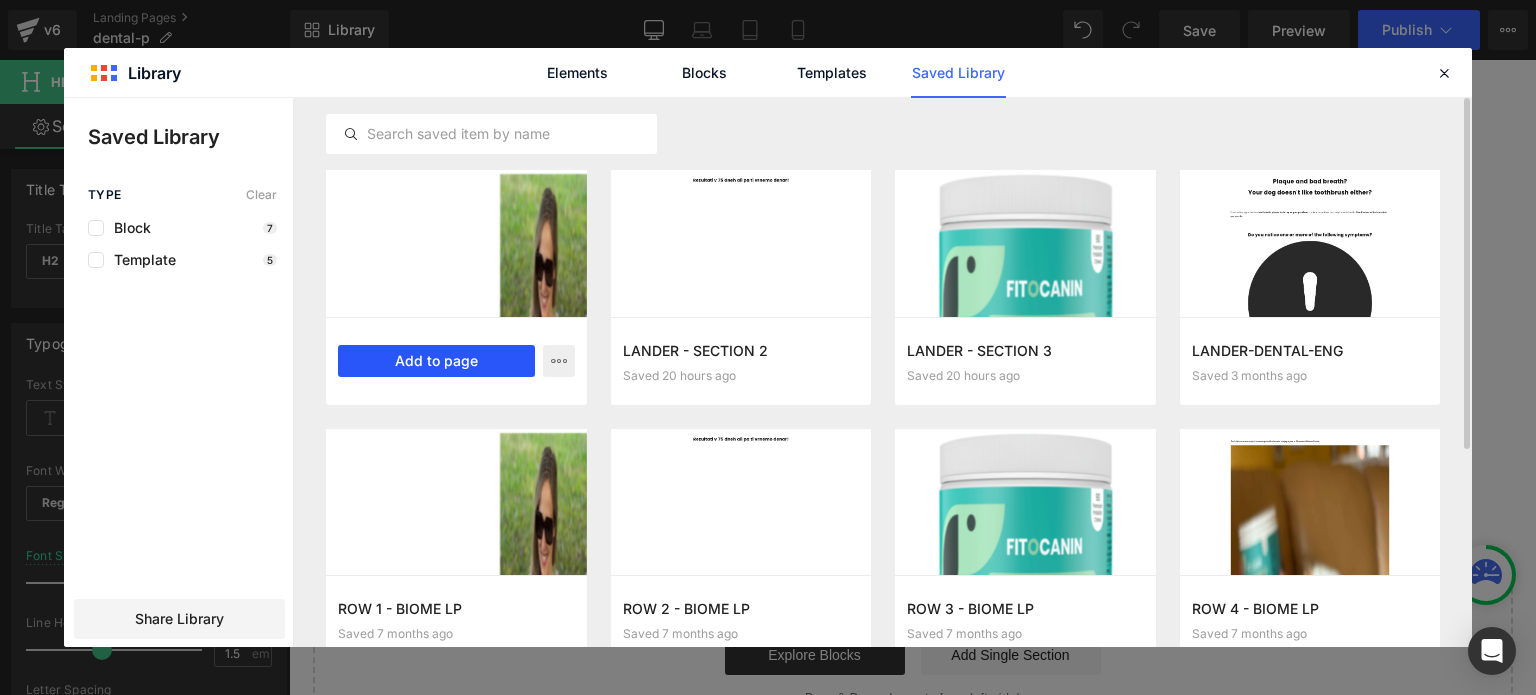 scroll, scrollTop: 16040, scrollLeft: 0, axis: vertical 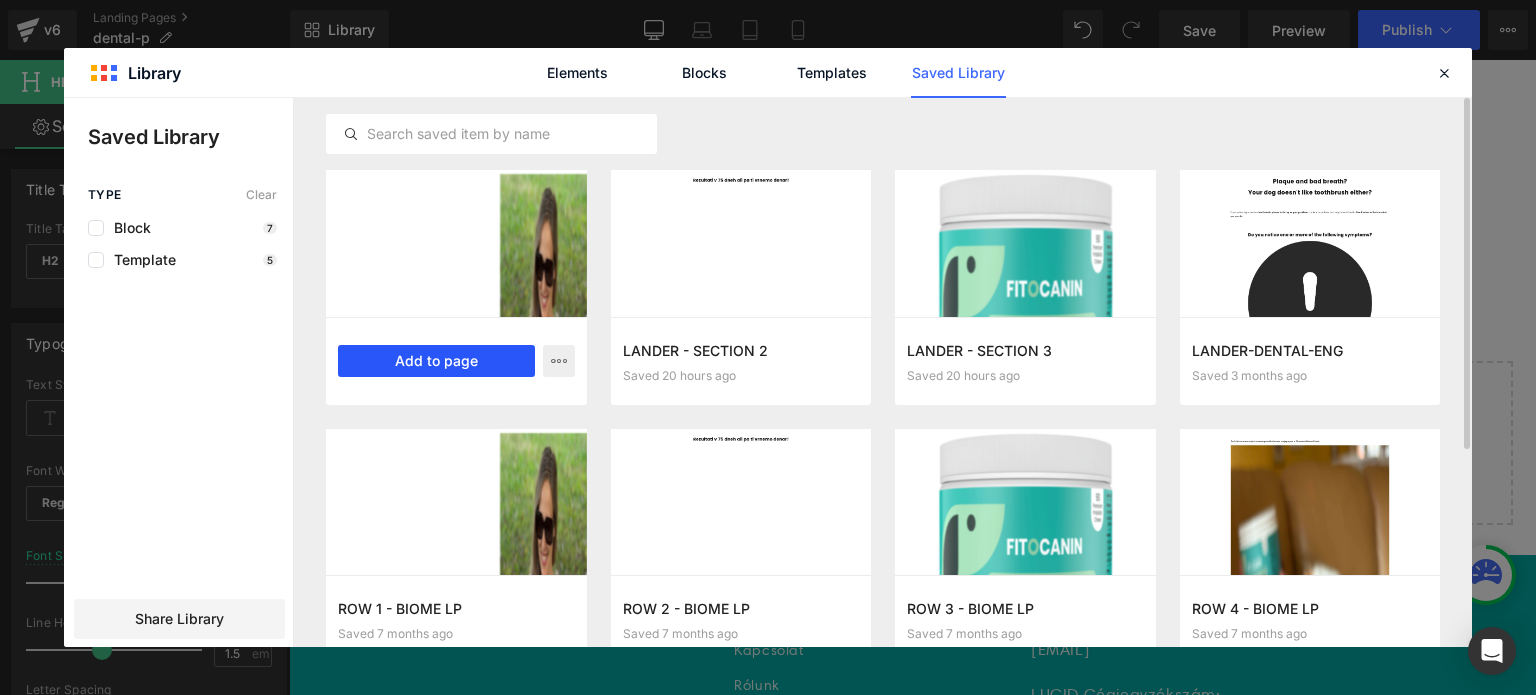 click on "Add to page" at bounding box center (436, 361) 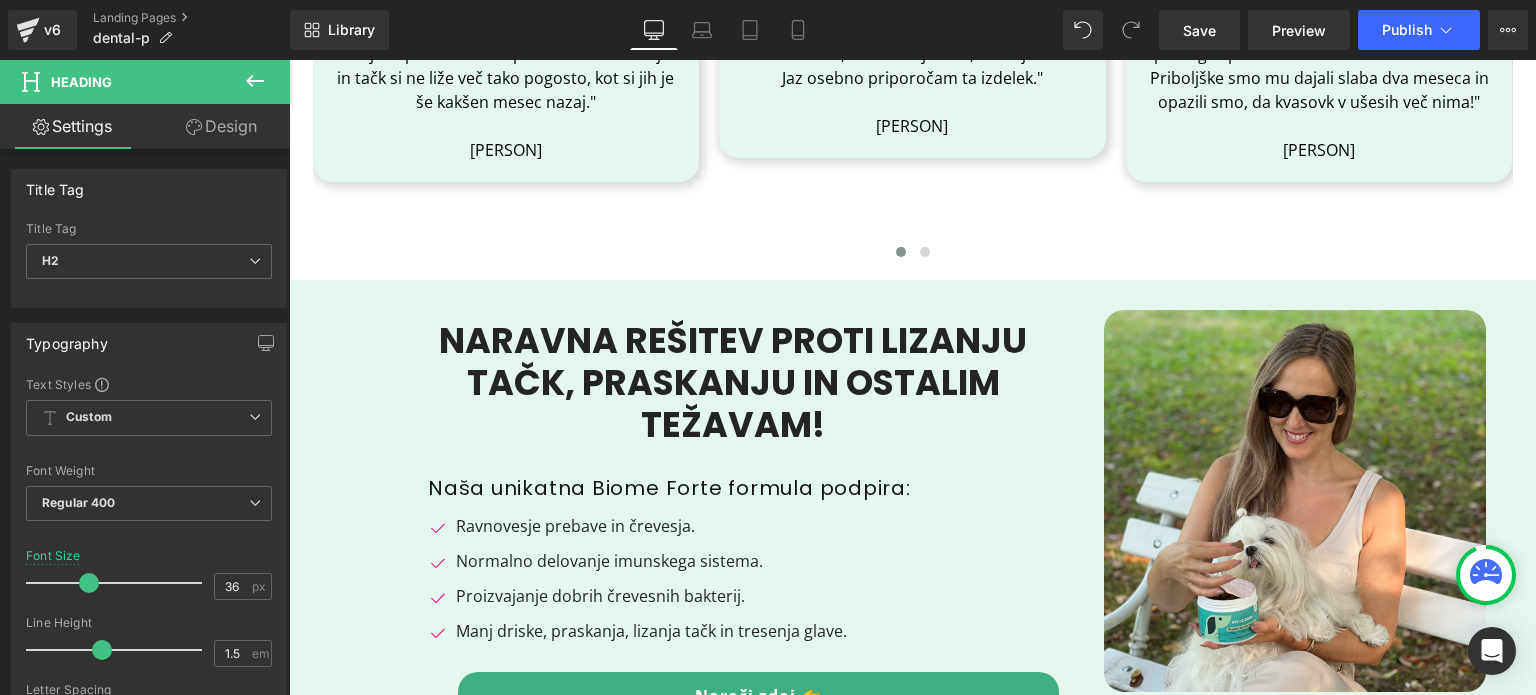 scroll, scrollTop: 16558, scrollLeft: 0, axis: vertical 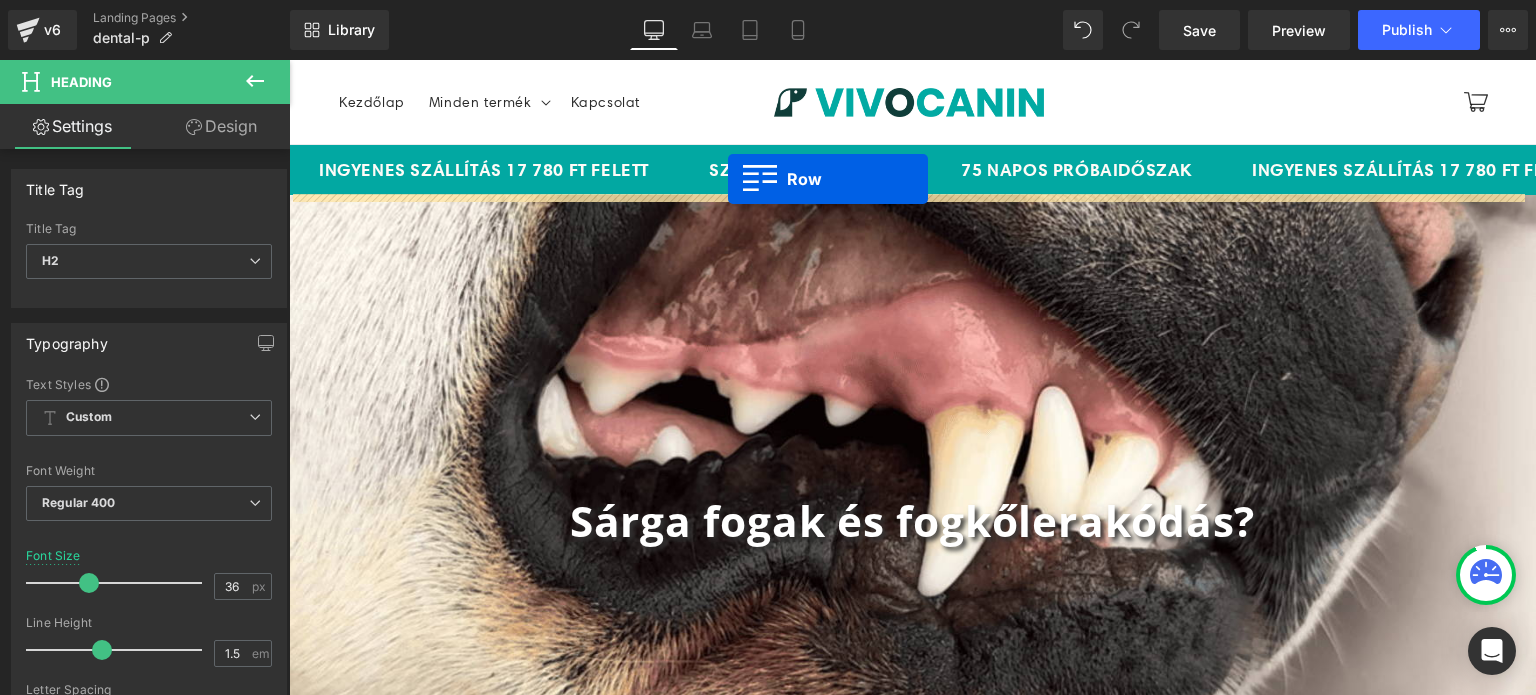drag, startPoint x: 297, startPoint y: 159, endPoint x: 728, endPoint y: 179, distance: 431.46378 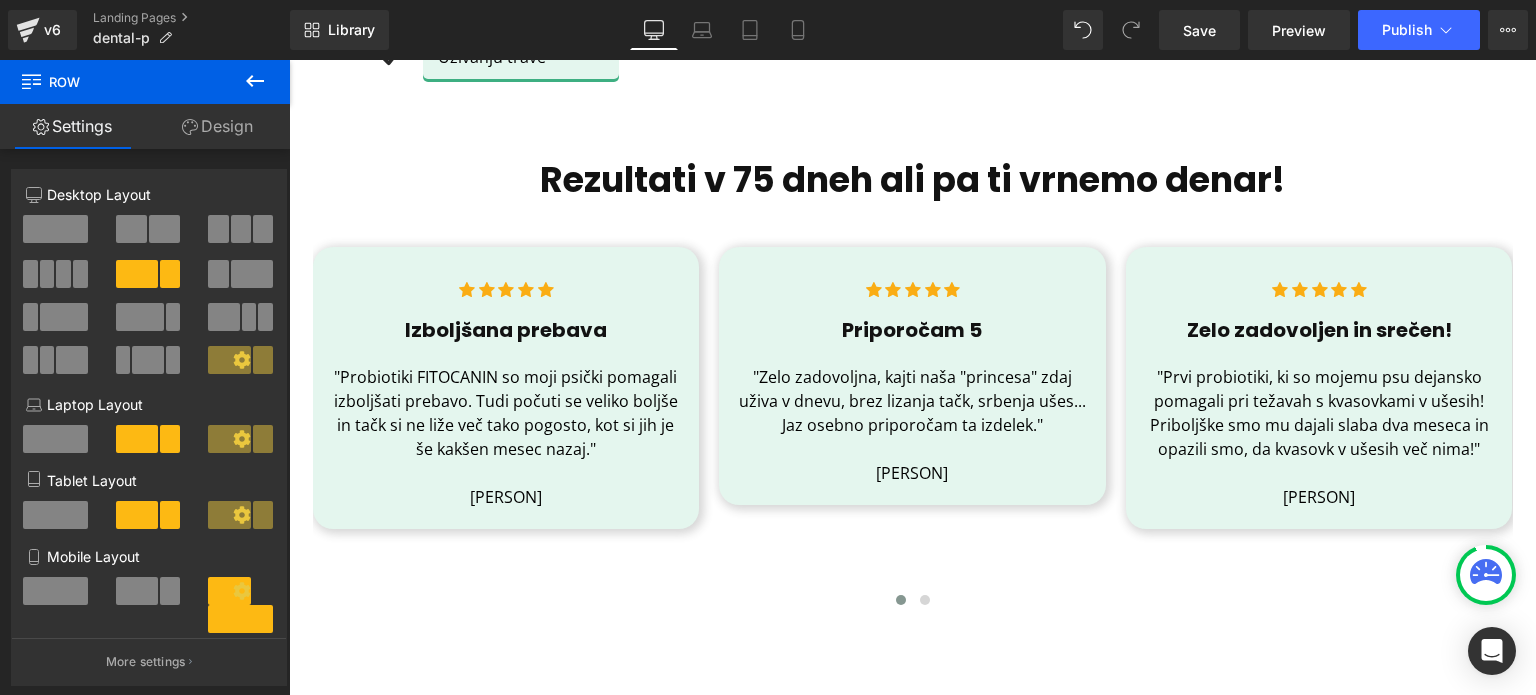 scroll, scrollTop: 16564, scrollLeft: 0, axis: vertical 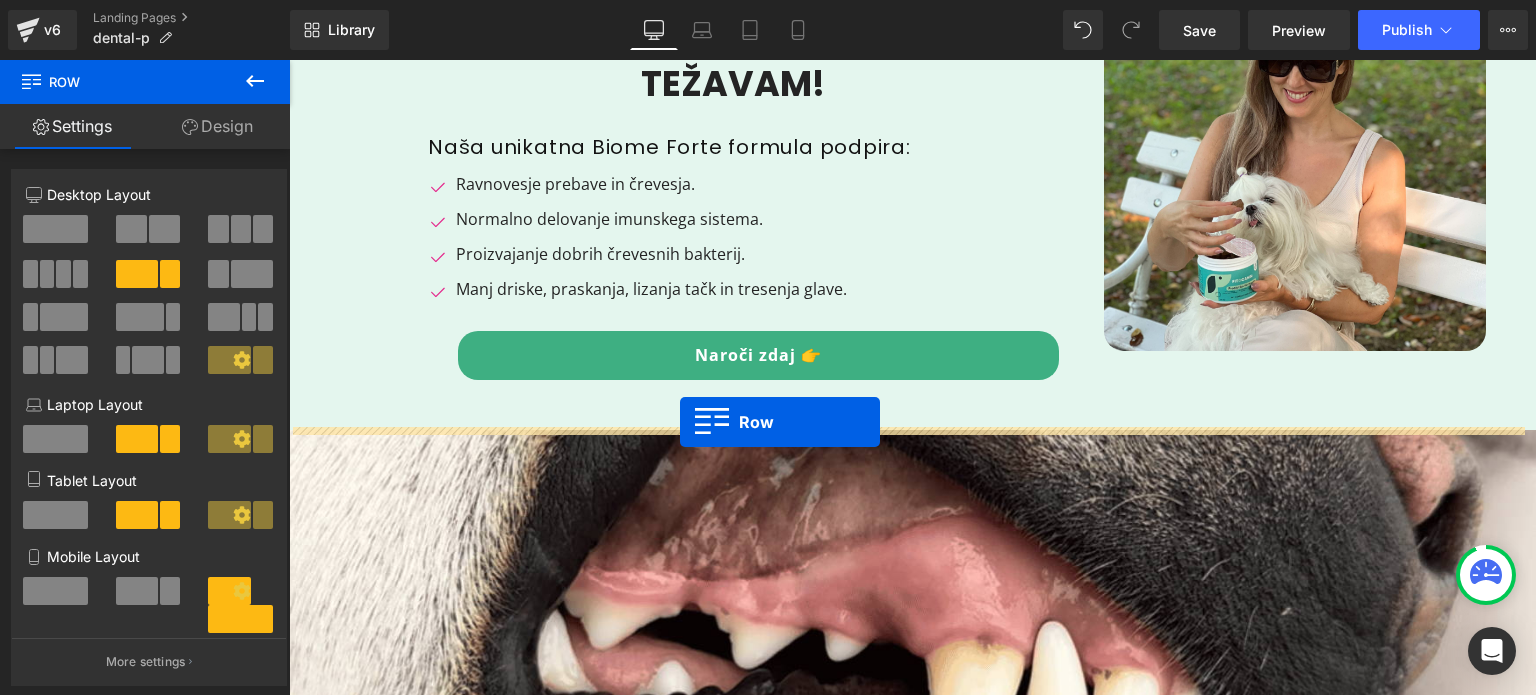 drag, startPoint x: 317, startPoint y: 141, endPoint x: 680, endPoint y: 422, distance: 459.05338 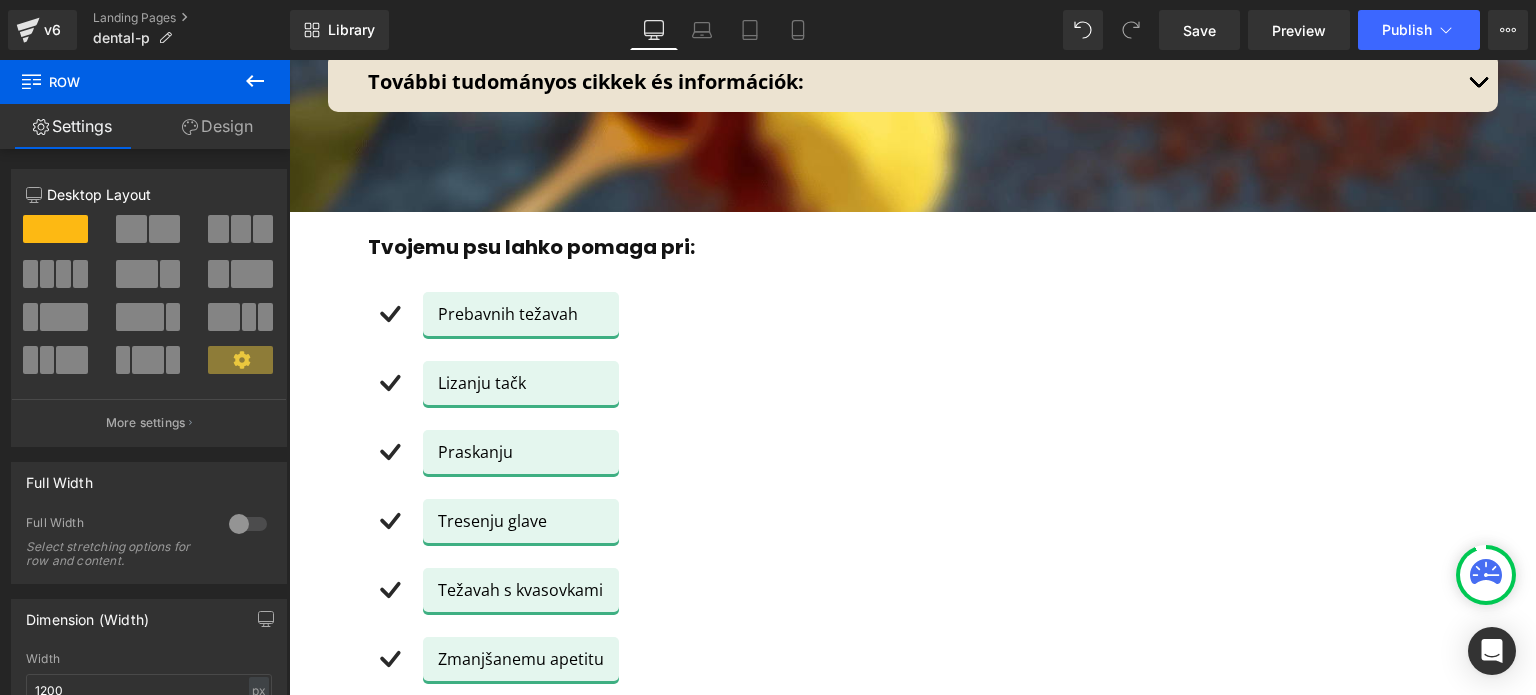 scroll, scrollTop: 16404, scrollLeft: 0, axis: vertical 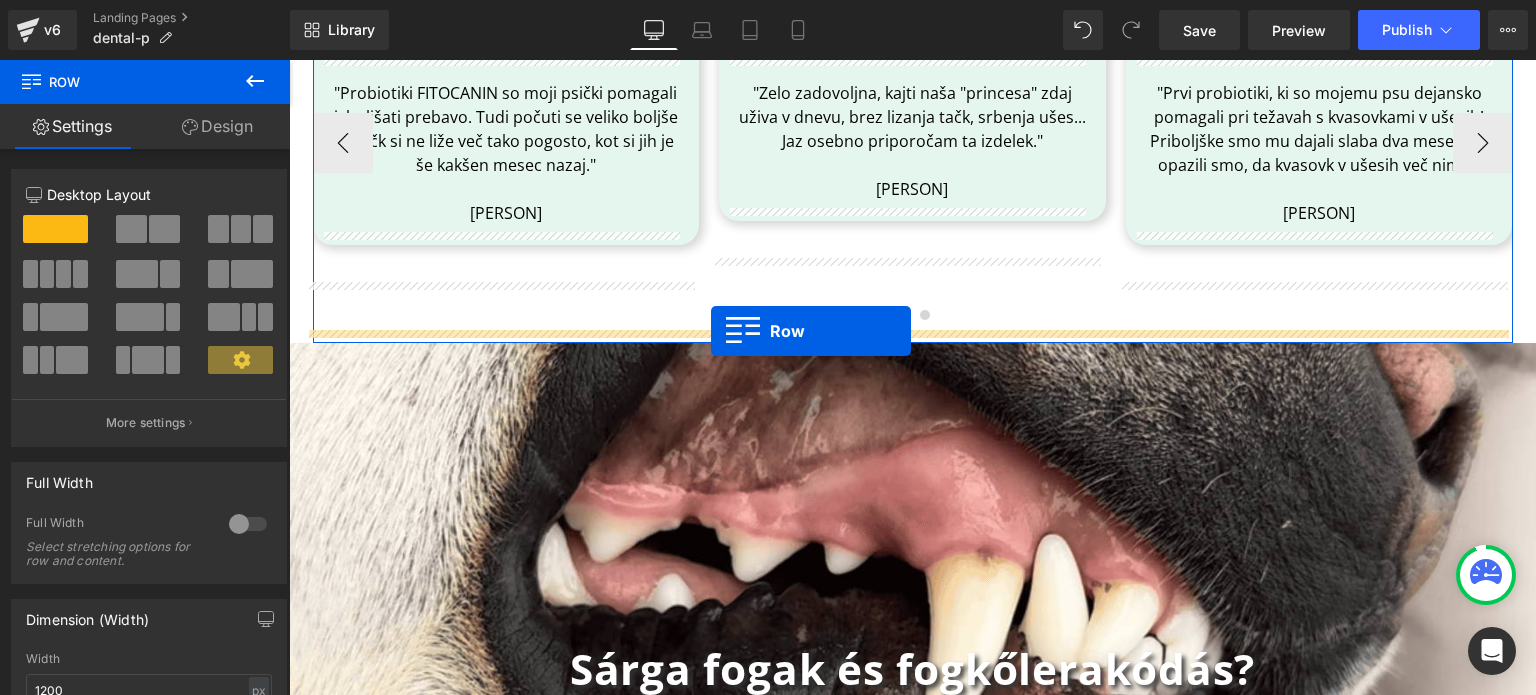 drag, startPoint x: 301, startPoint y: 234, endPoint x: 711, endPoint y: 331, distance: 421.31818 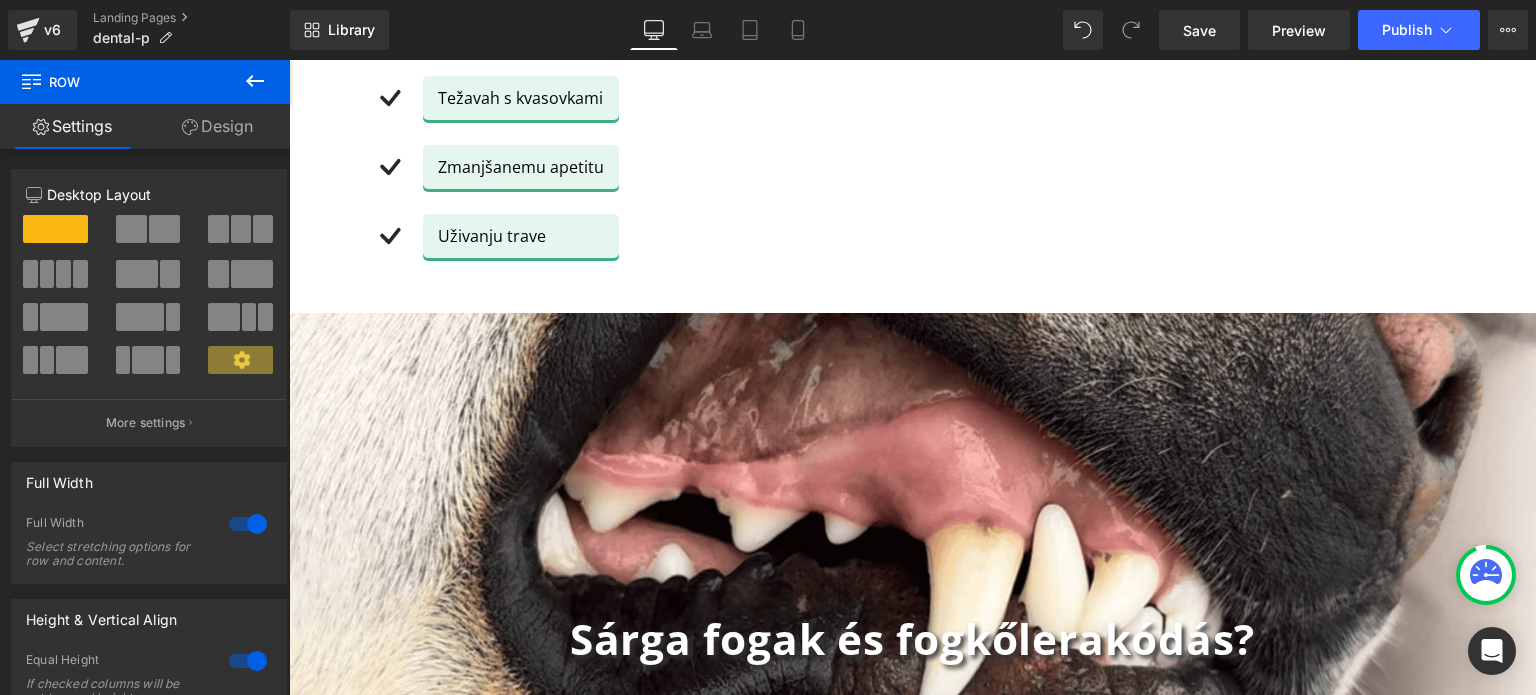 scroll, scrollTop: 1546, scrollLeft: 0, axis: vertical 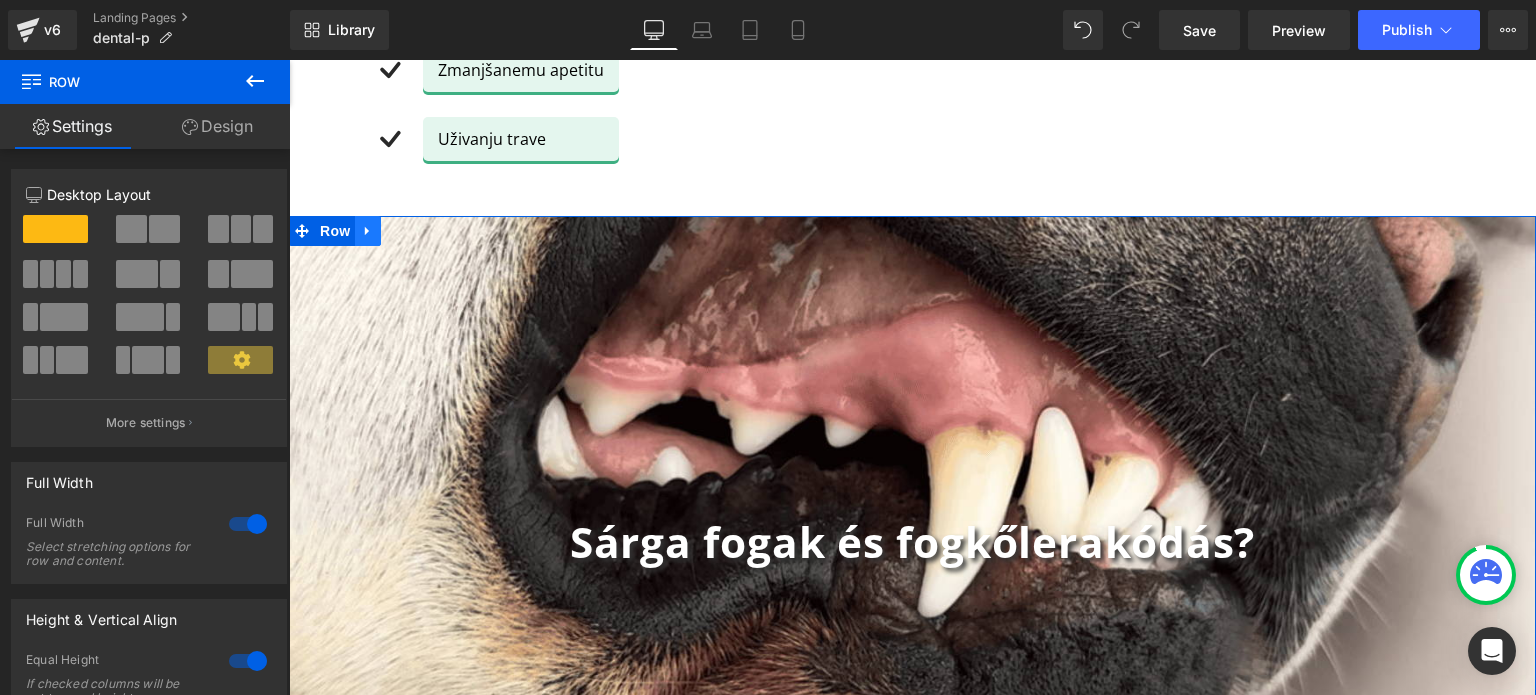 click 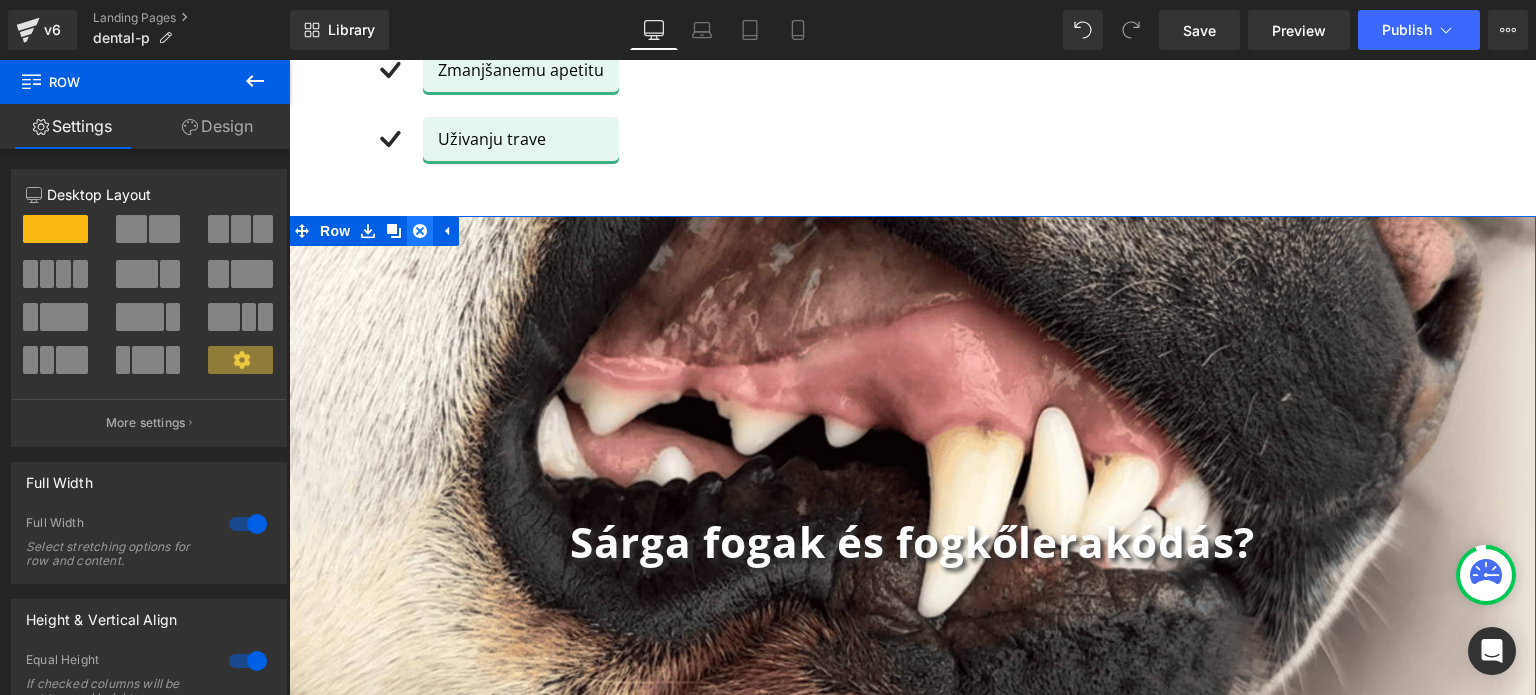 click 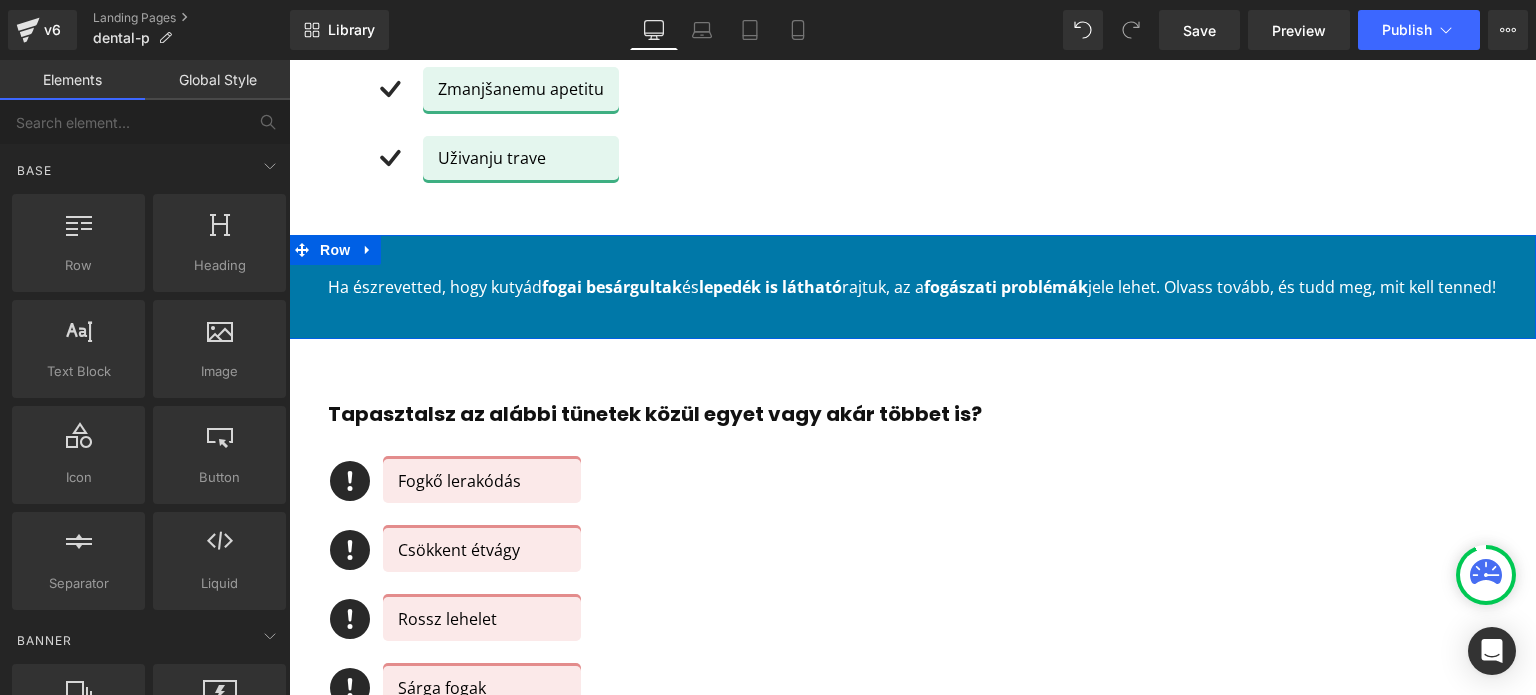 scroll, scrollTop: 1566, scrollLeft: 0, axis: vertical 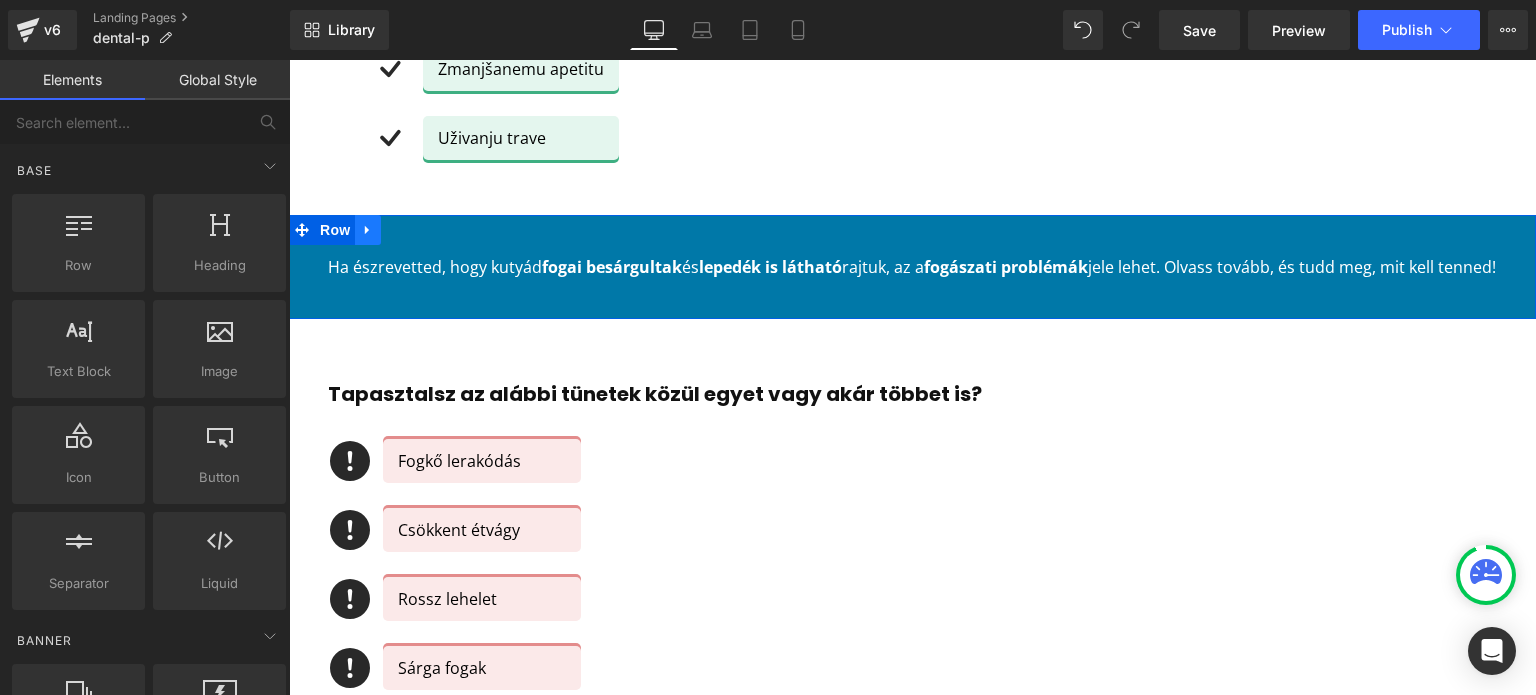 click 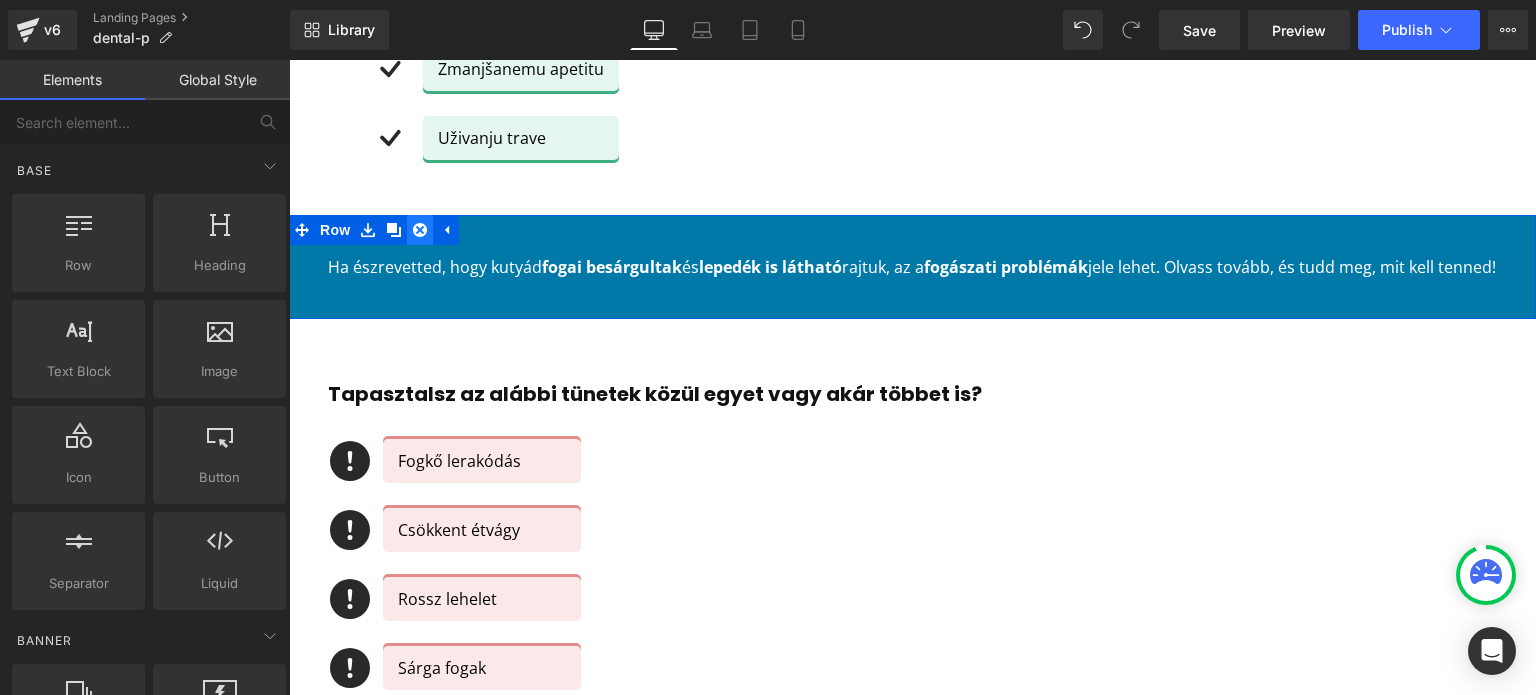 click 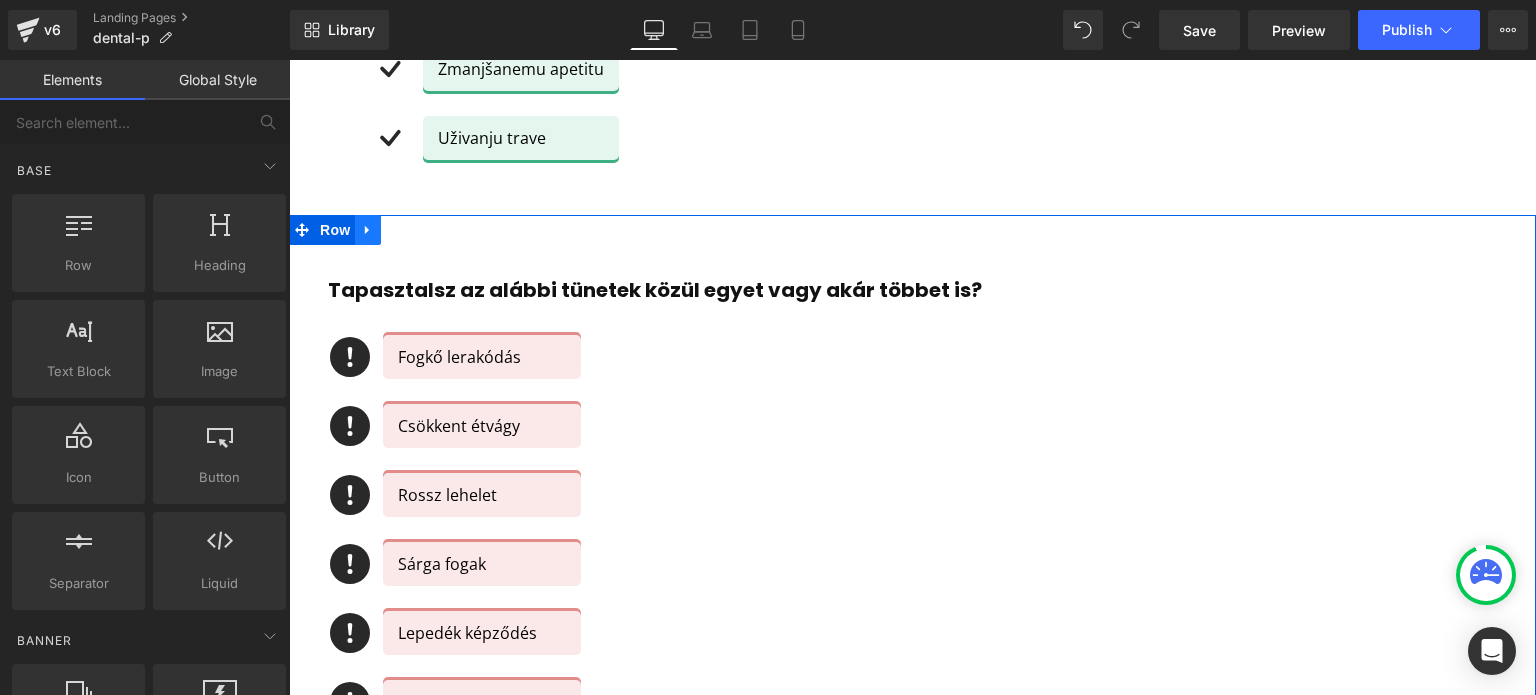 click 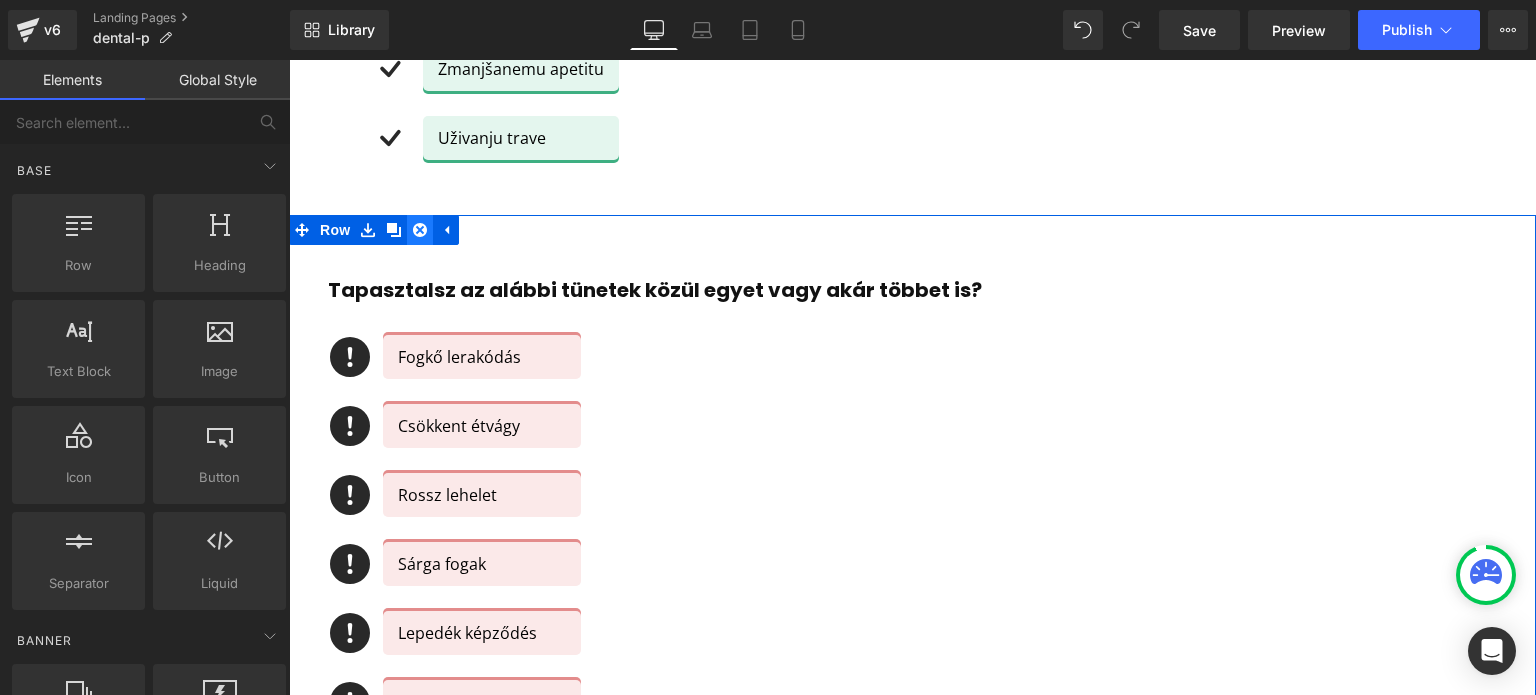 click 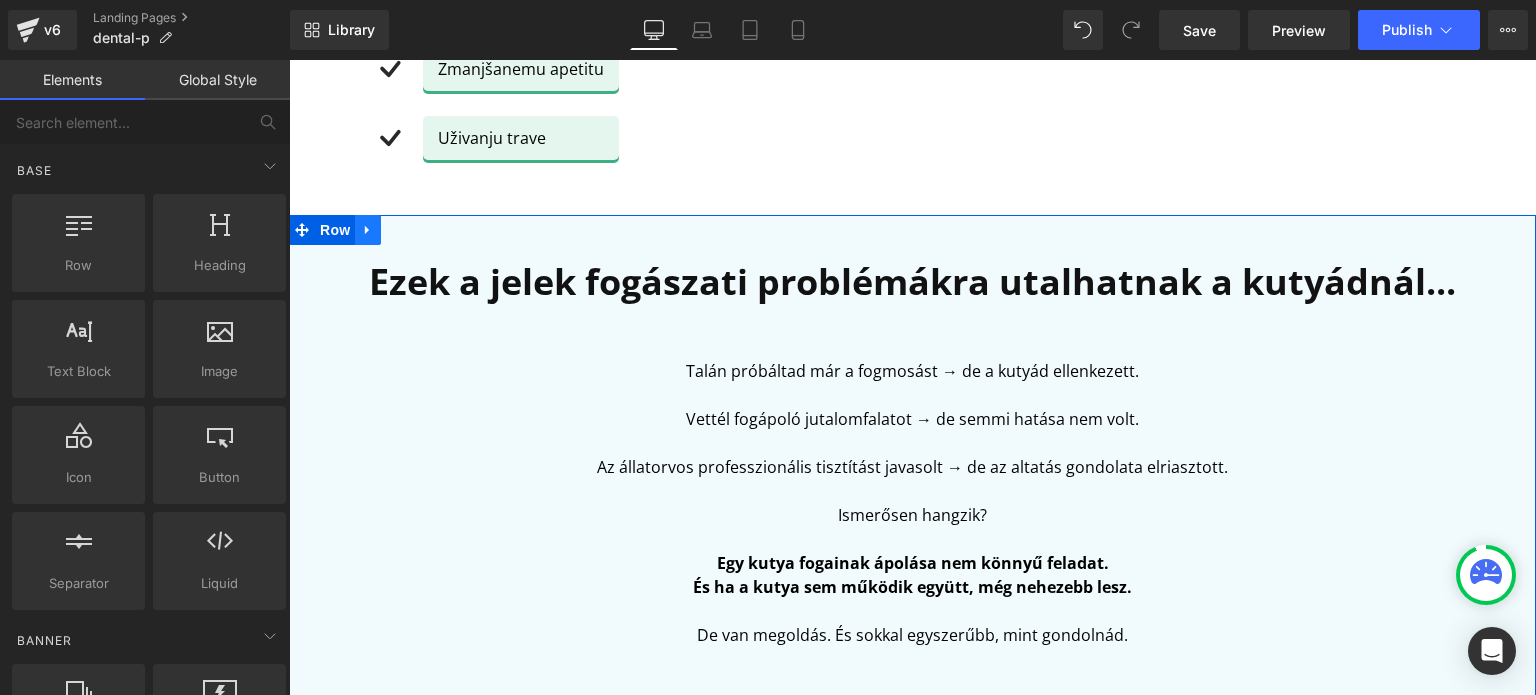 click at bounding box center (368, 230) 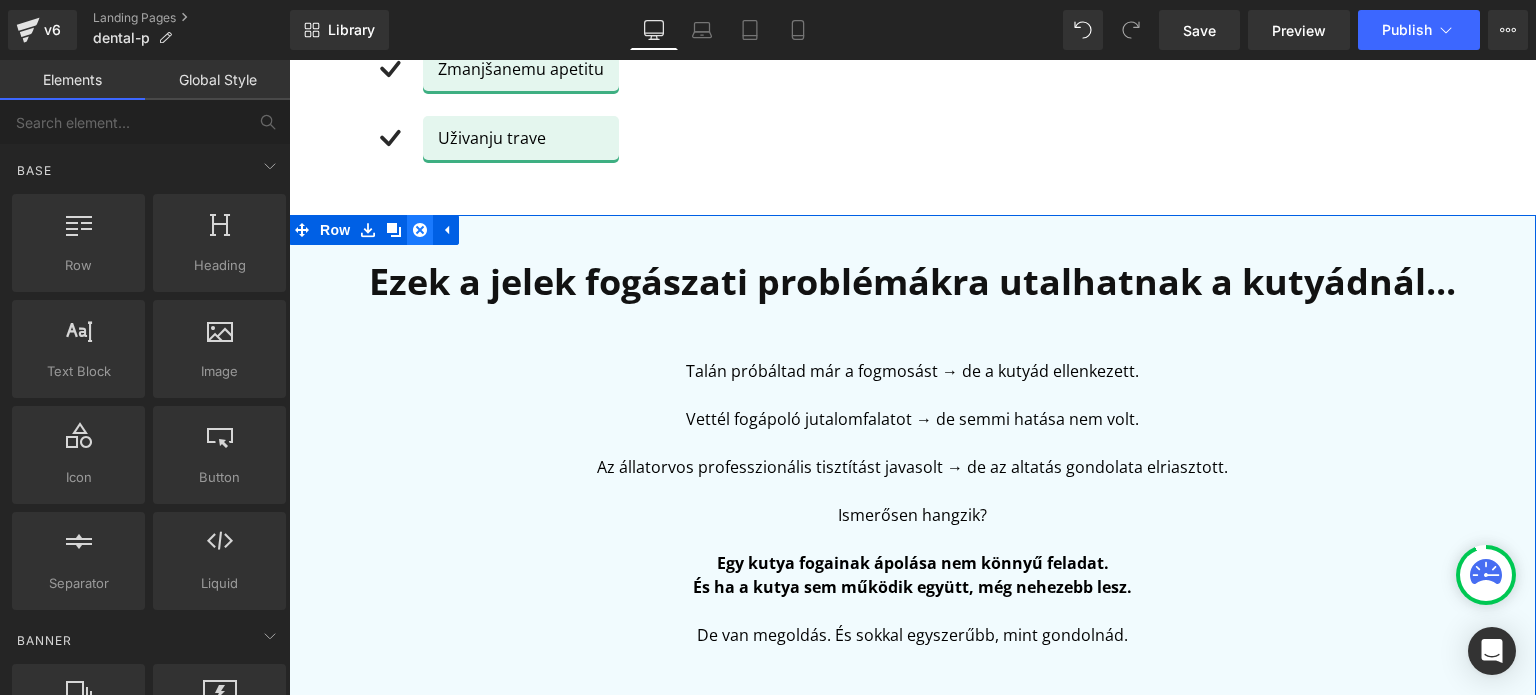 click 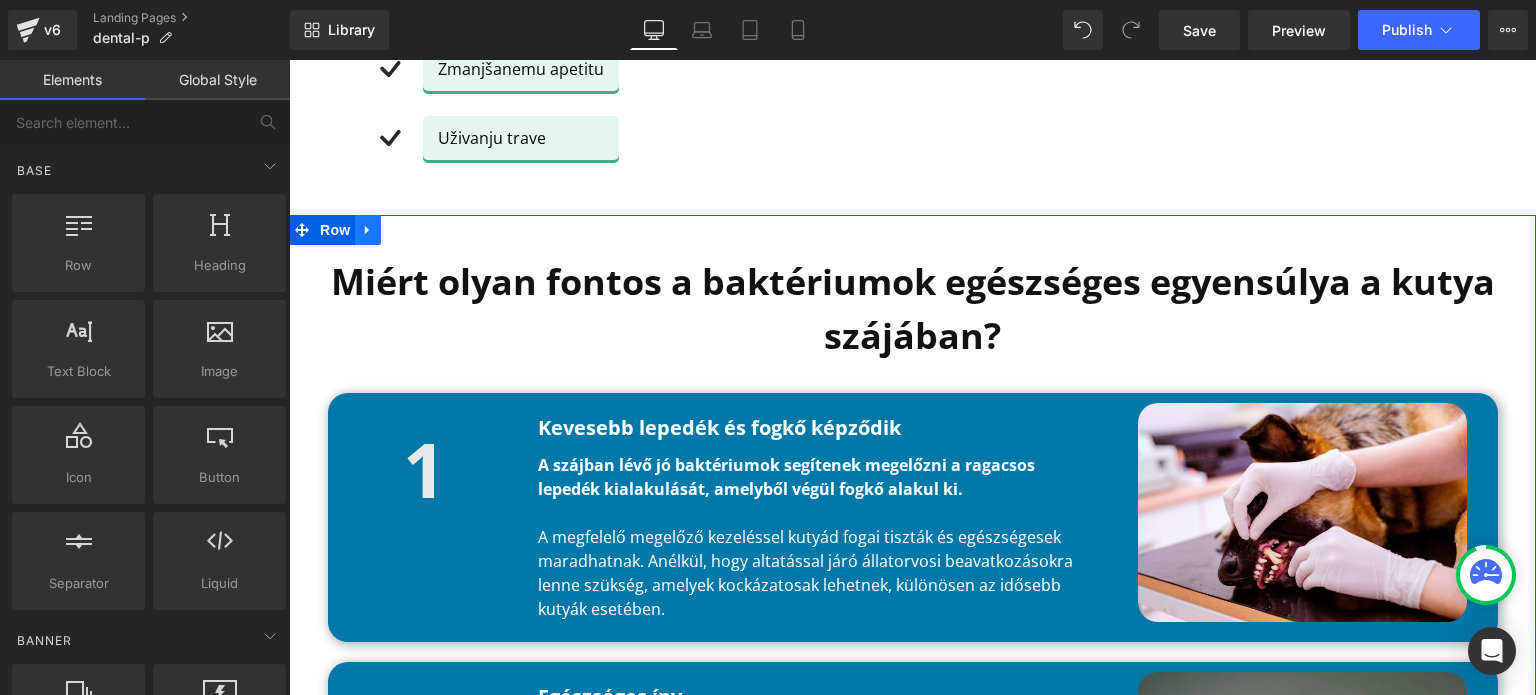 click at bounding box center (368, 230) 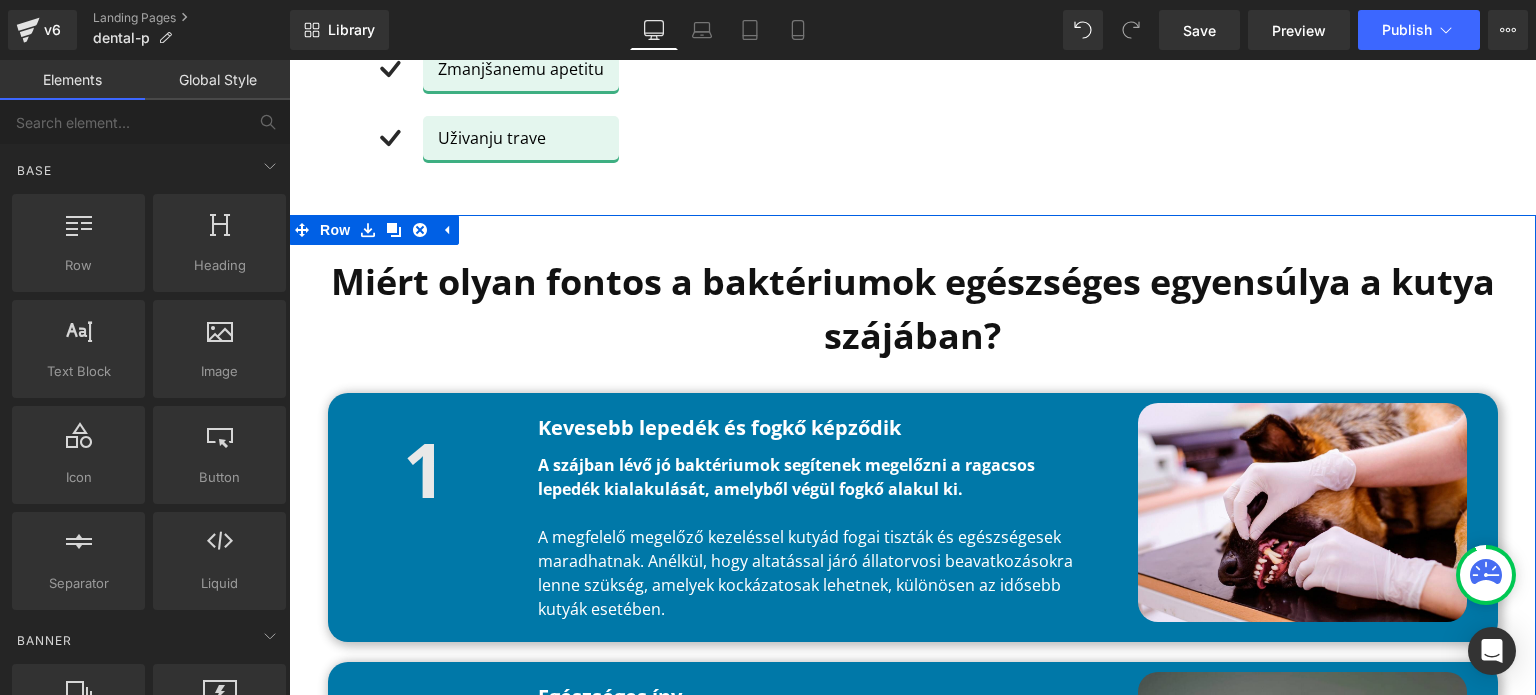 click at bounding box center [289, 60] 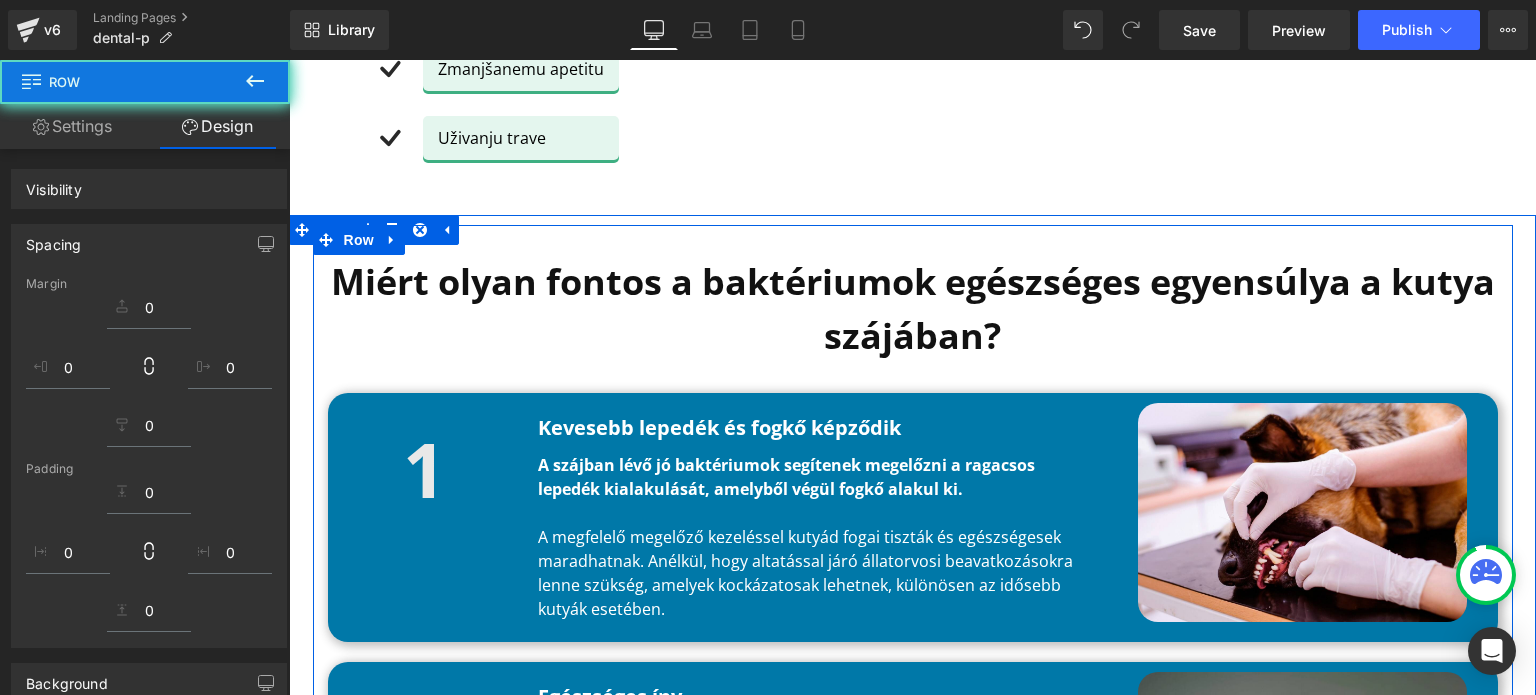 click at bounding box center [913, 240] 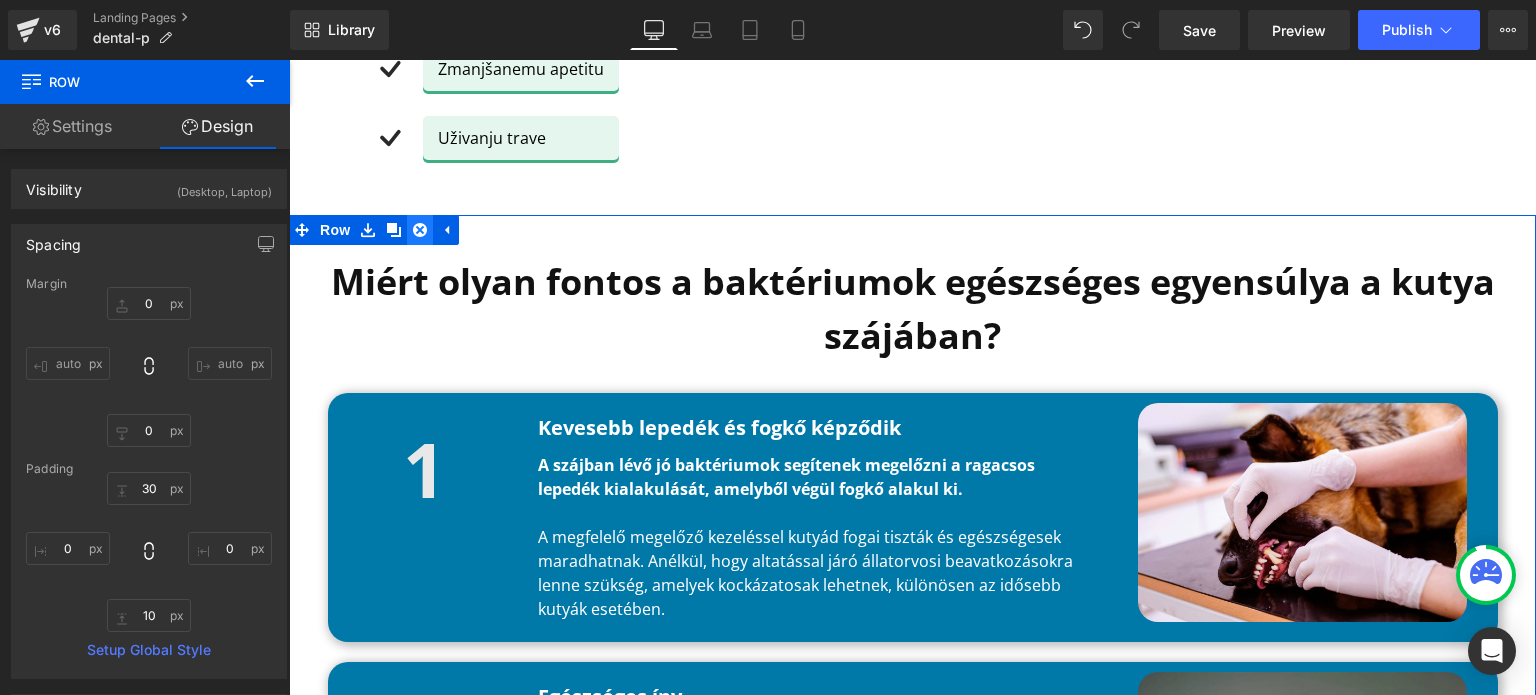 click 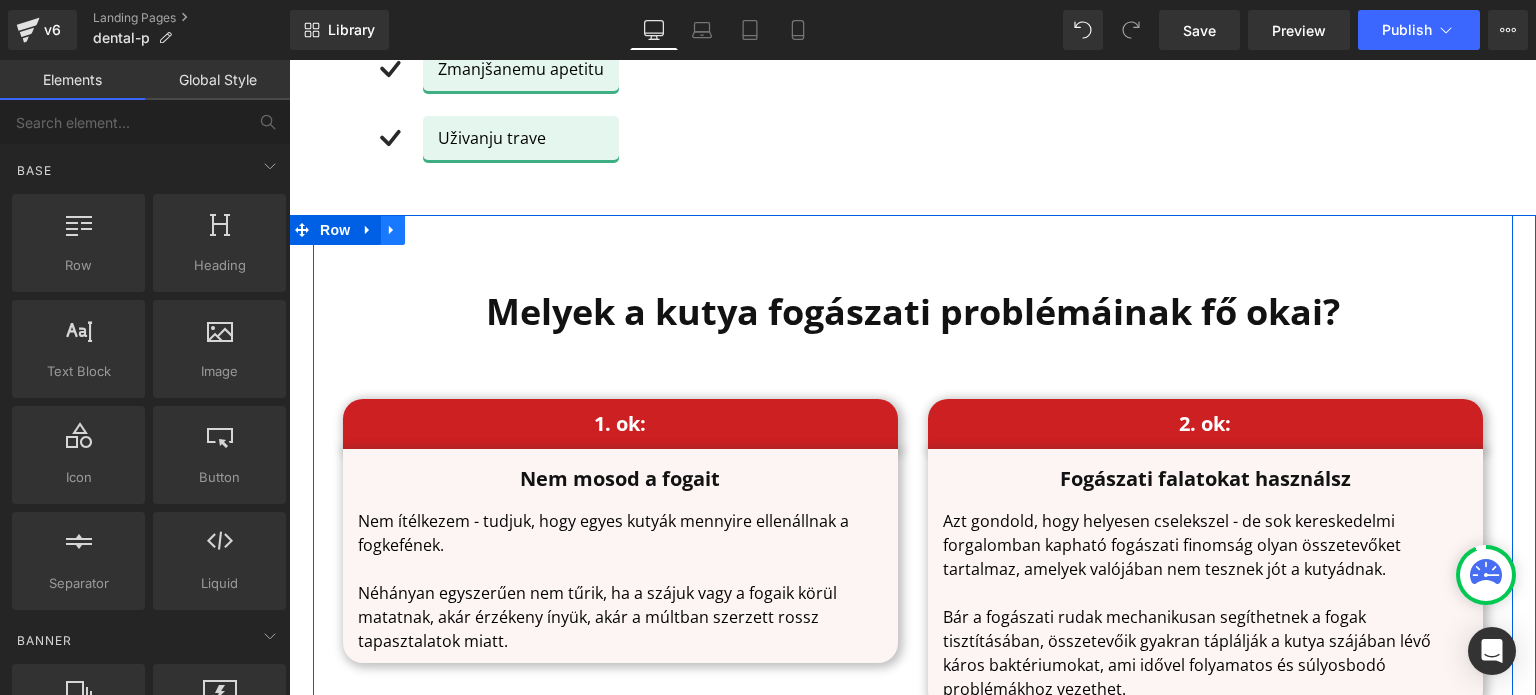 click at bounding box center (392, 230) 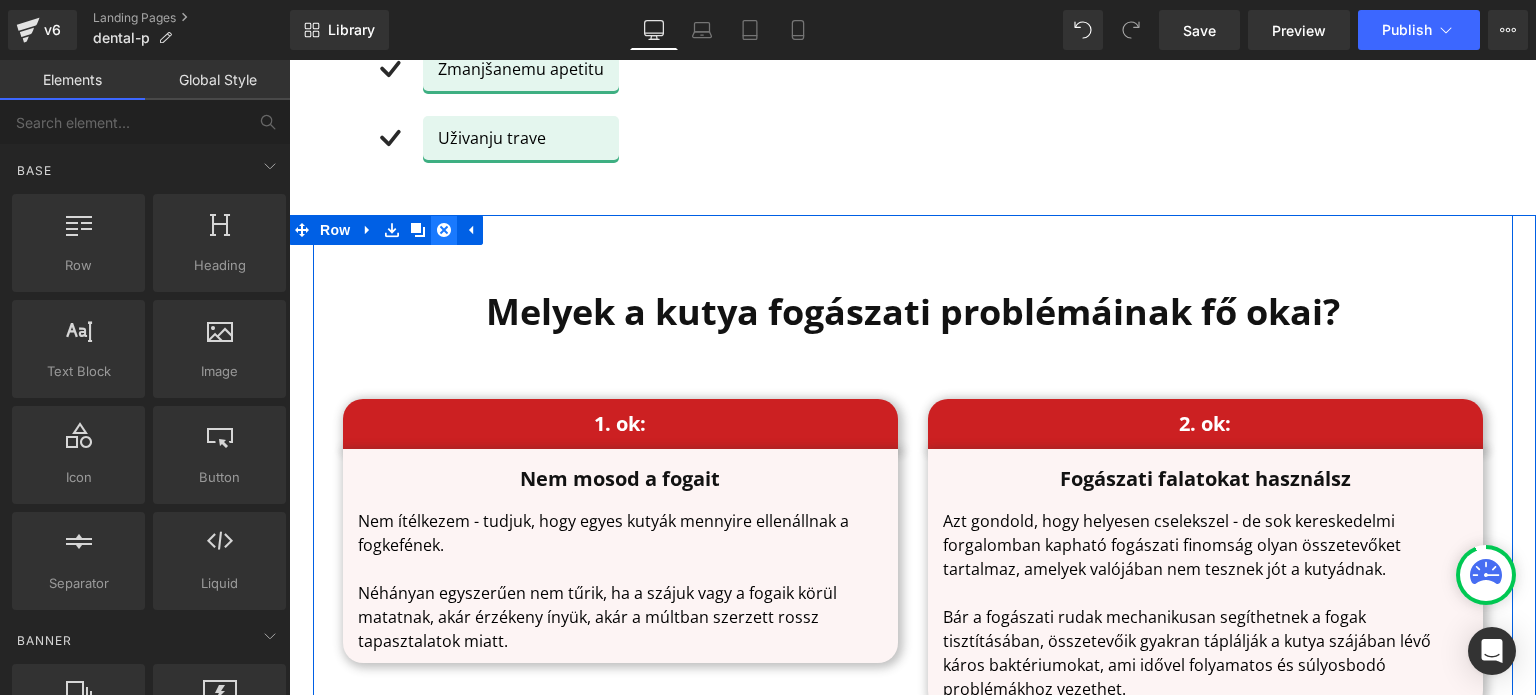 click 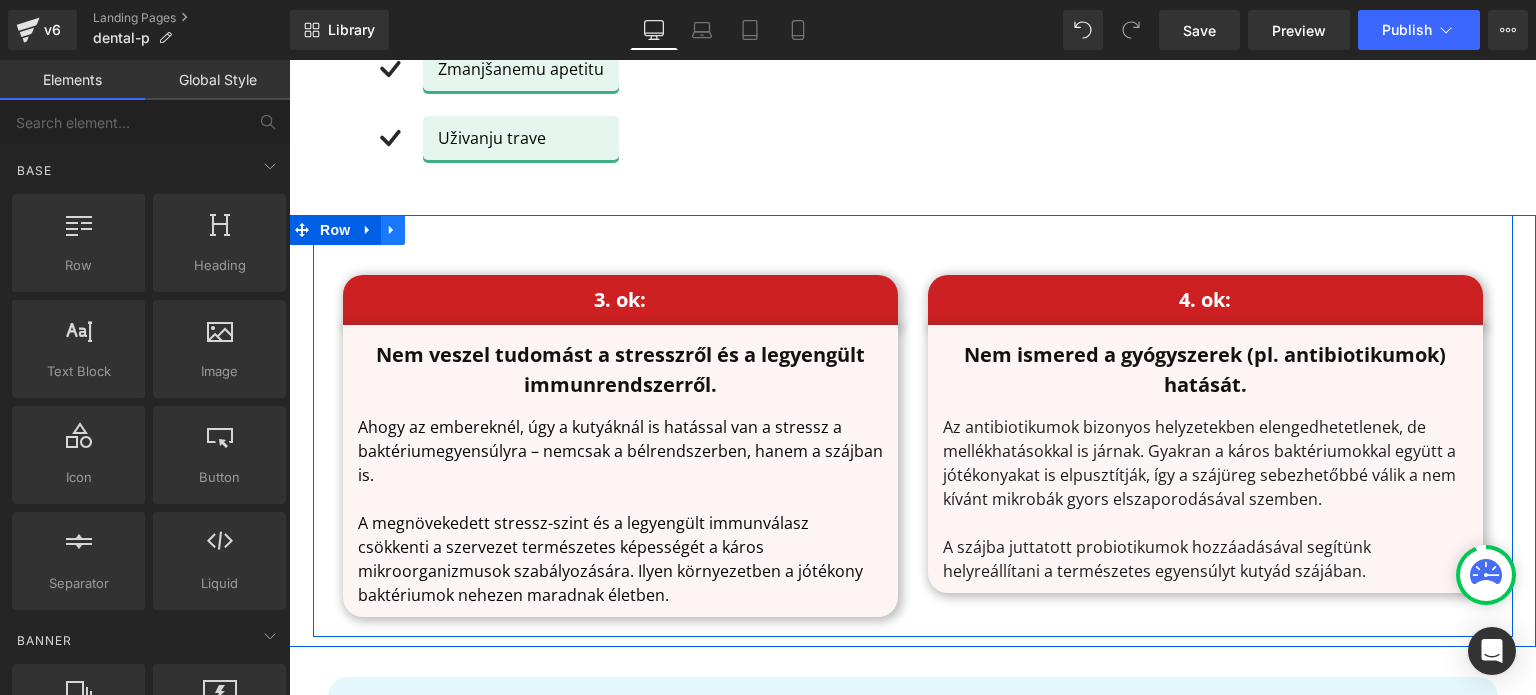 click 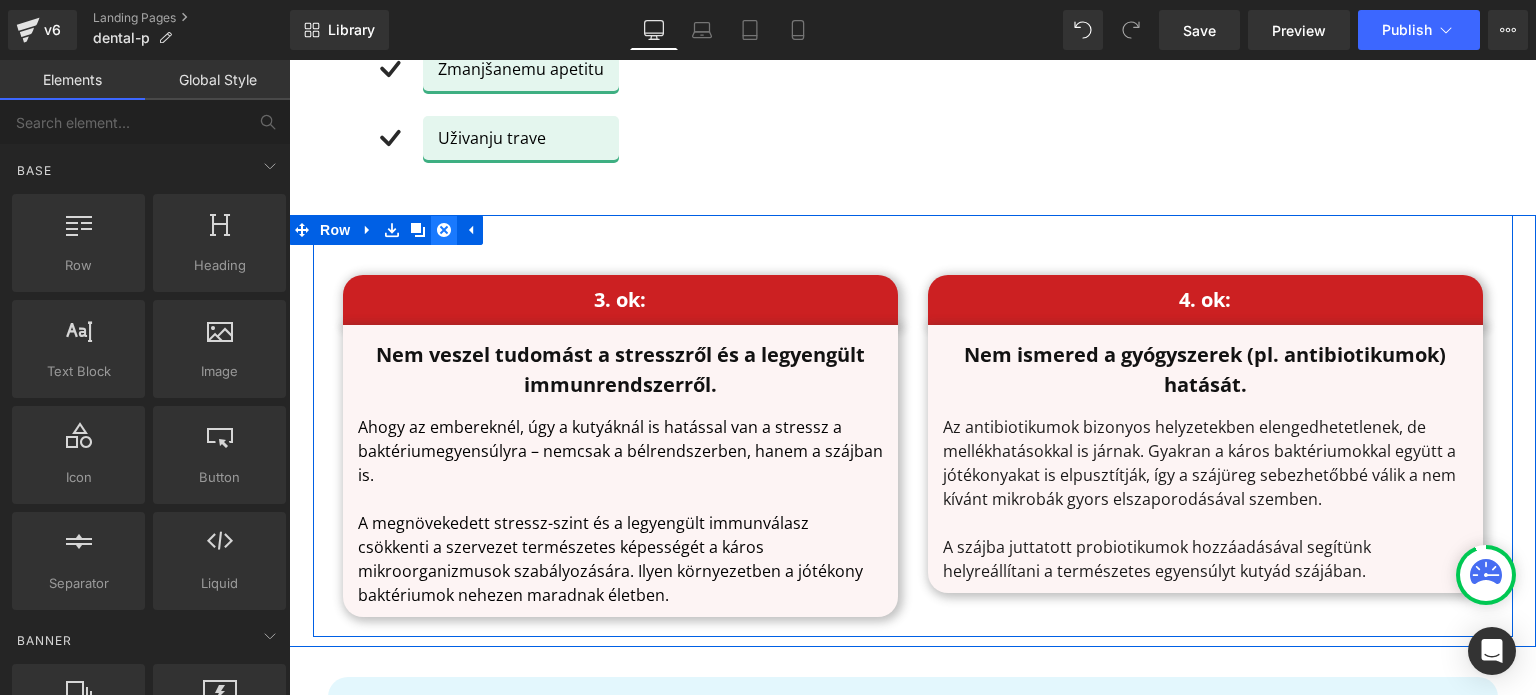 click 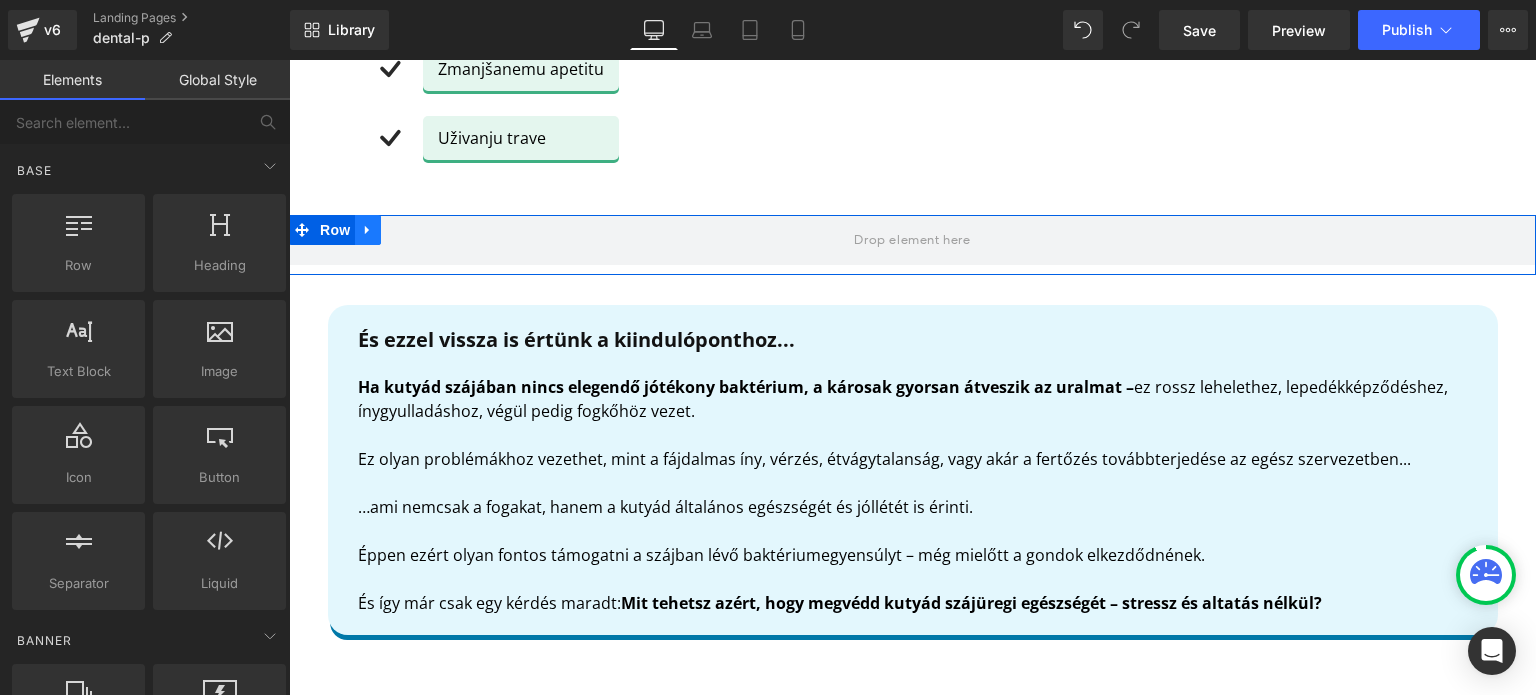 click at bounding box center (368, 230) 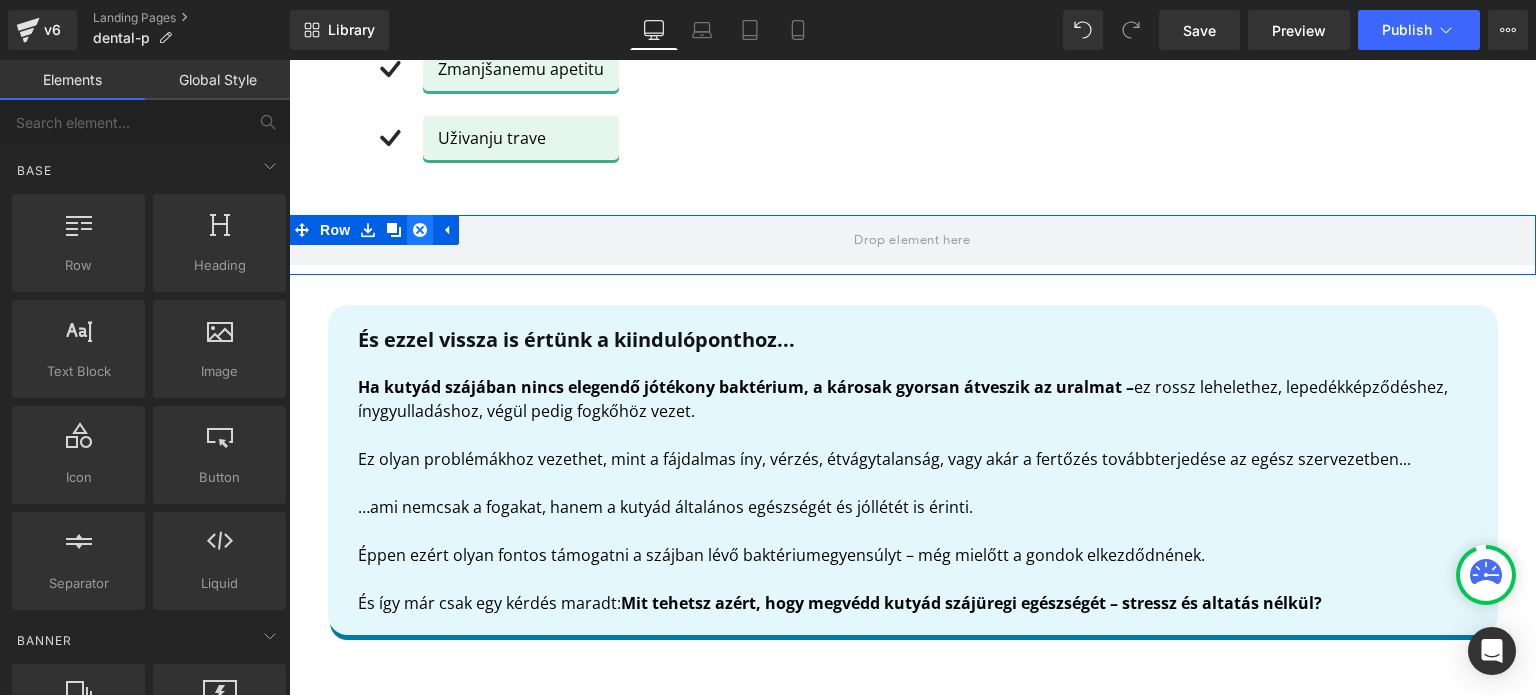 click at bounding box center (420, 230) 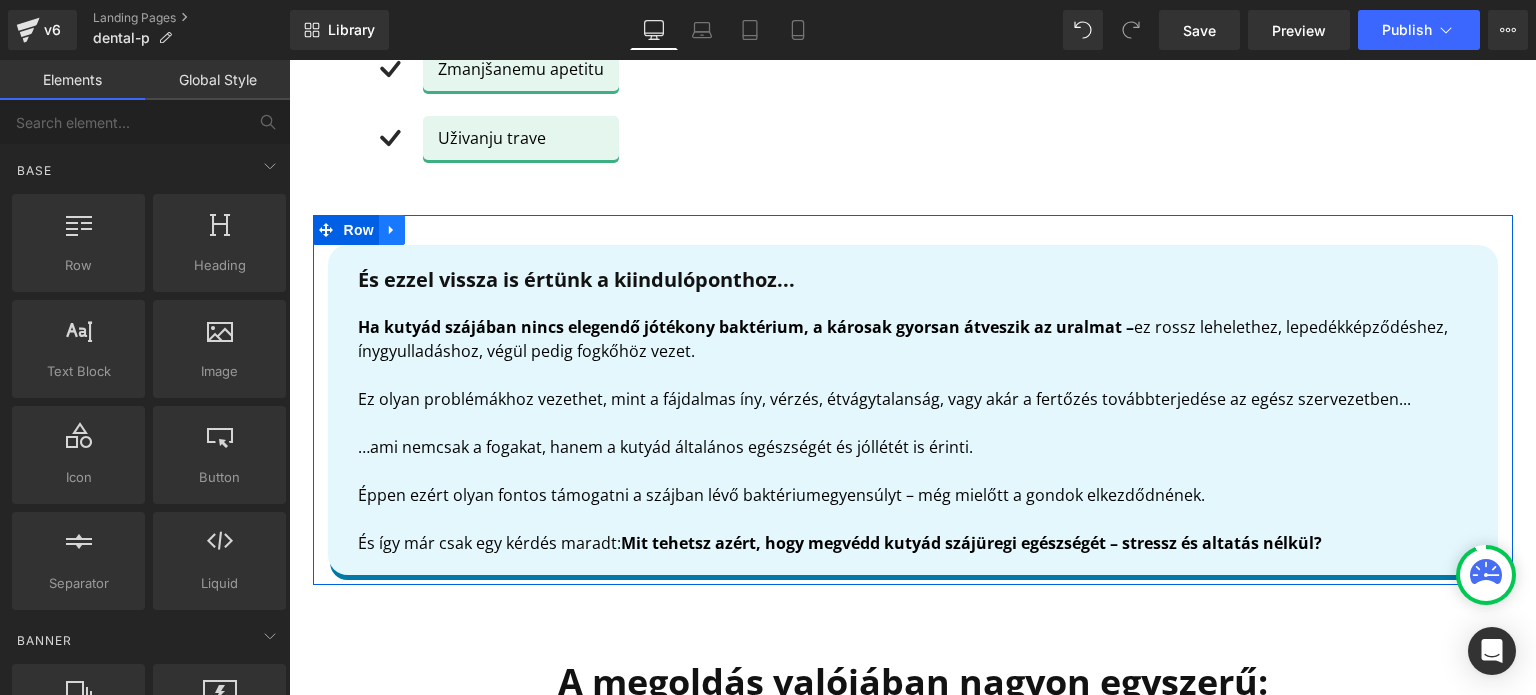 click 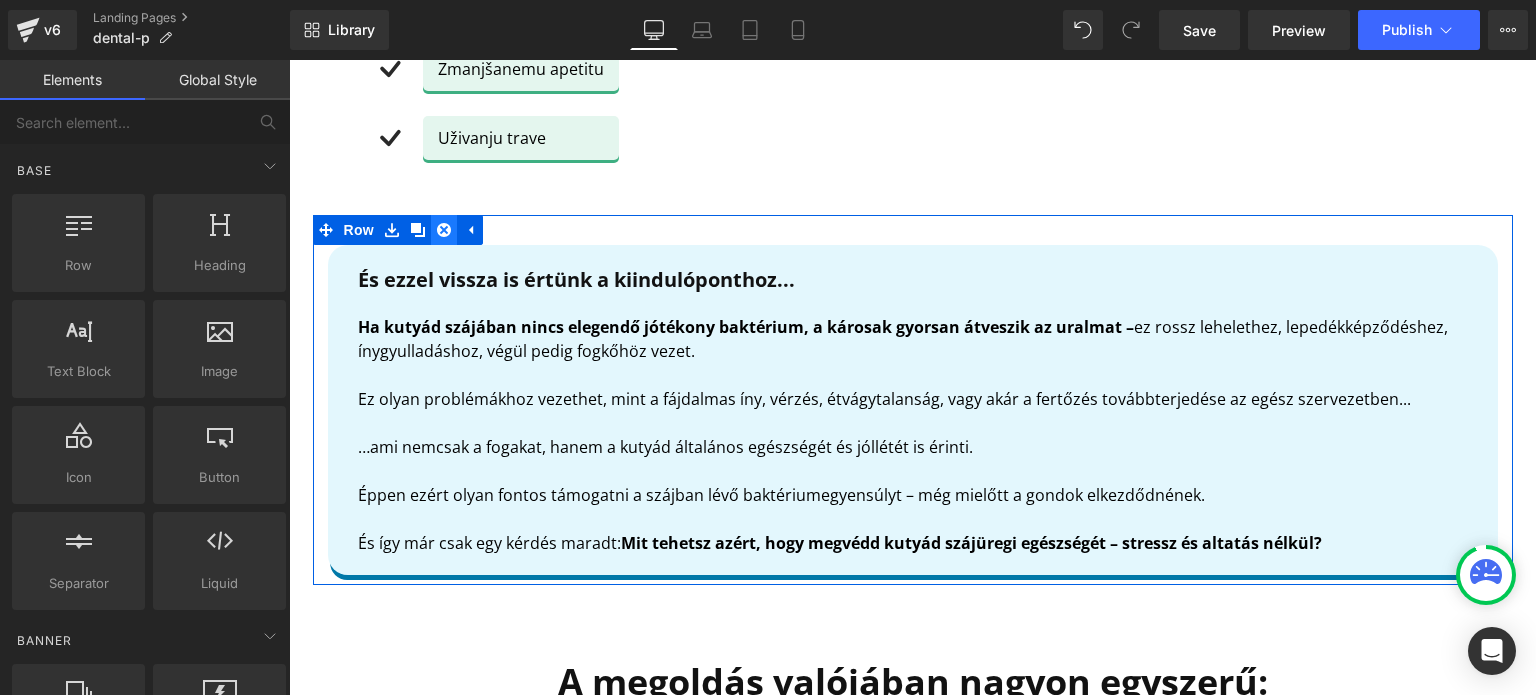 click 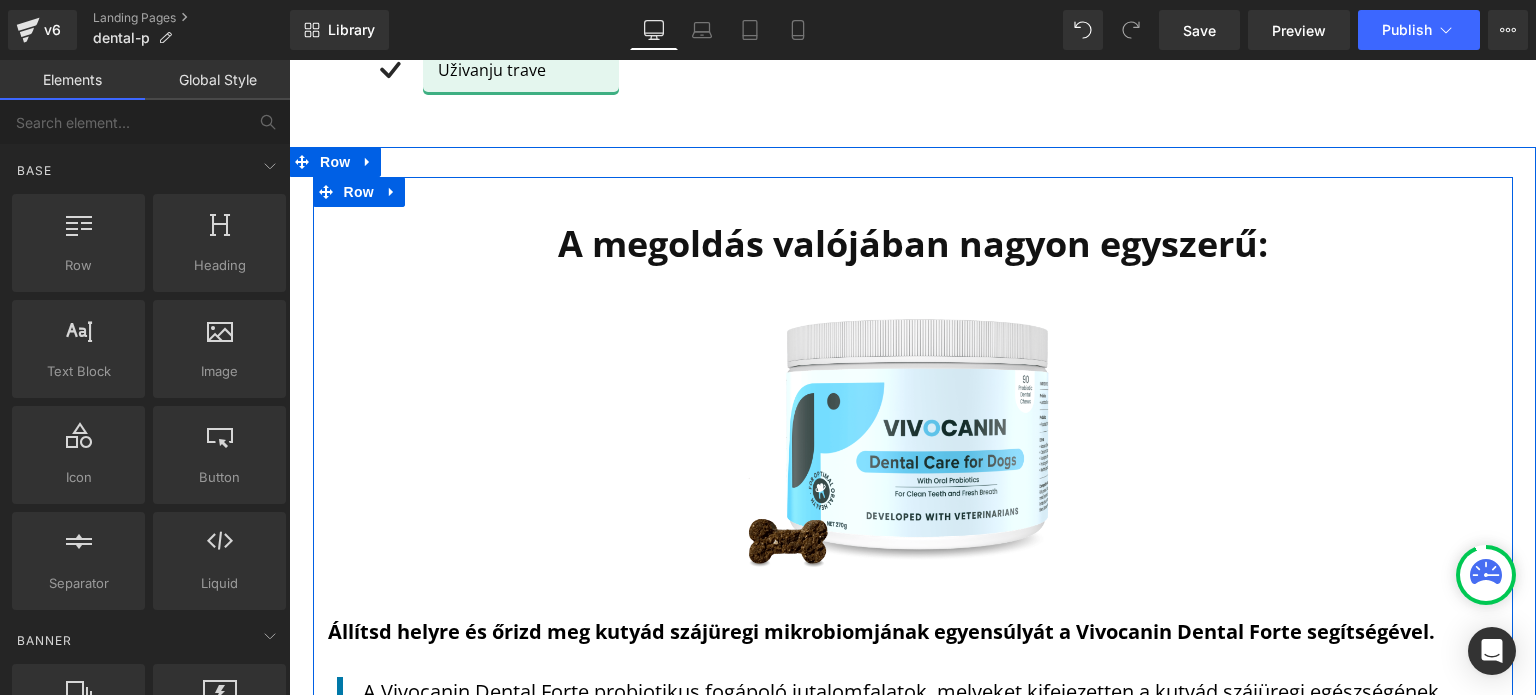 scroll, scrollTop: 1620, scrollLeft: 0, axis: vertical 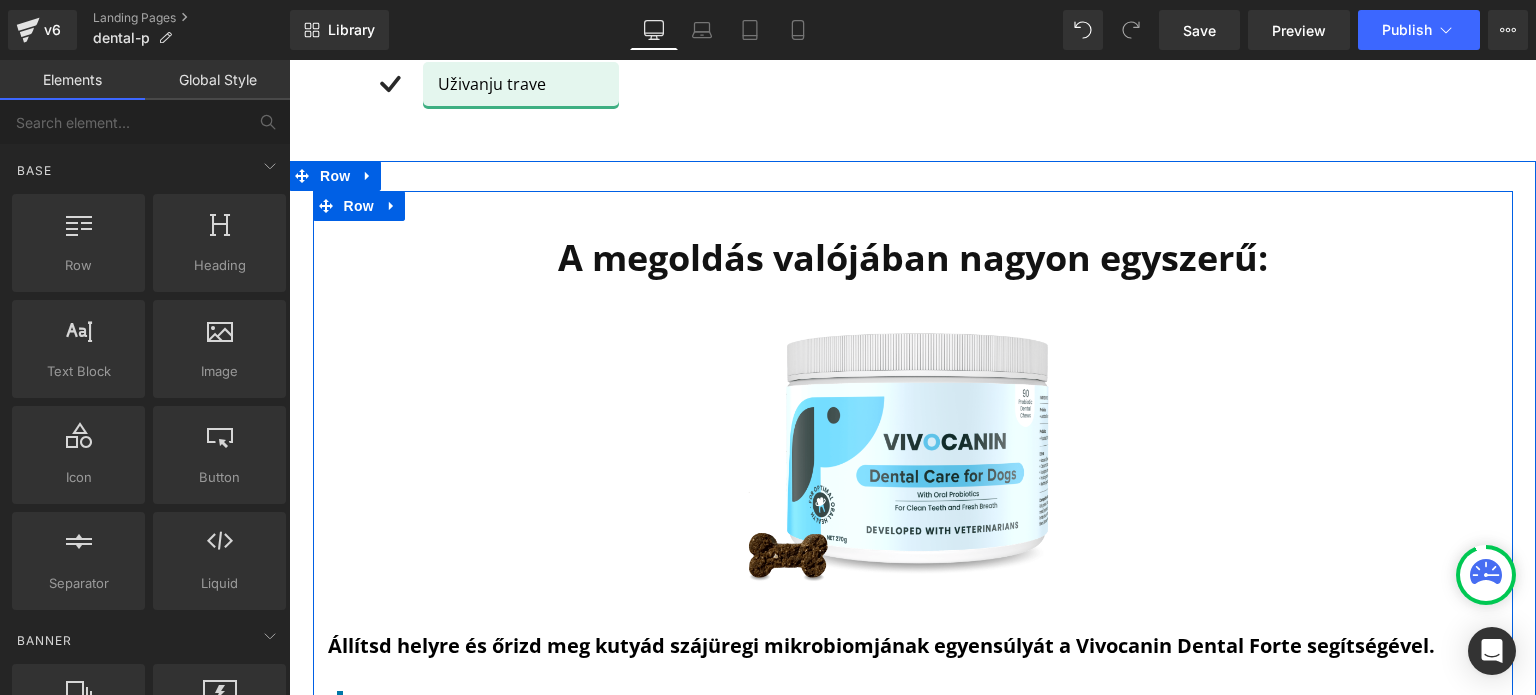 click on "A megoldás valójában nagyon egyszerű:" at bounding box center [913, 257] 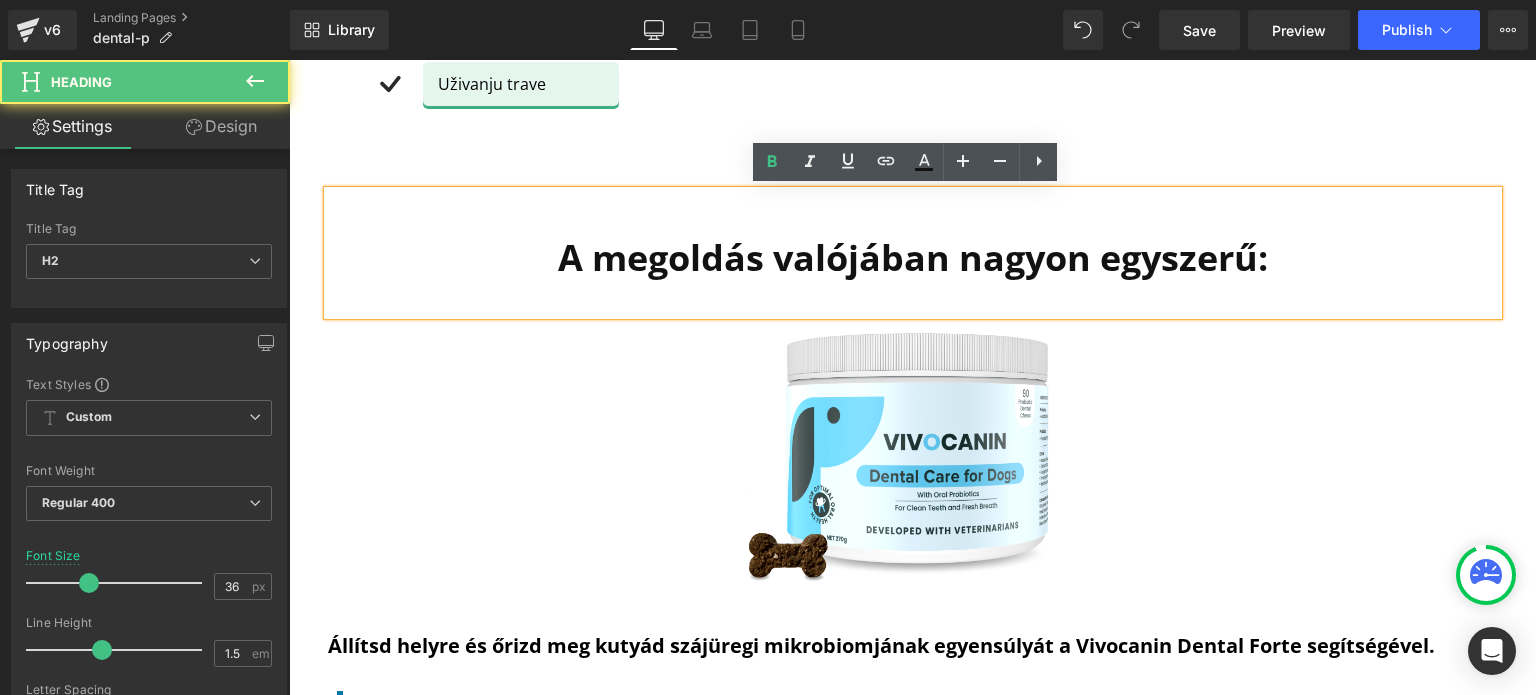 click on "A megoldás valójában nagyon egyszerű:" at bounding box center (913, 257) 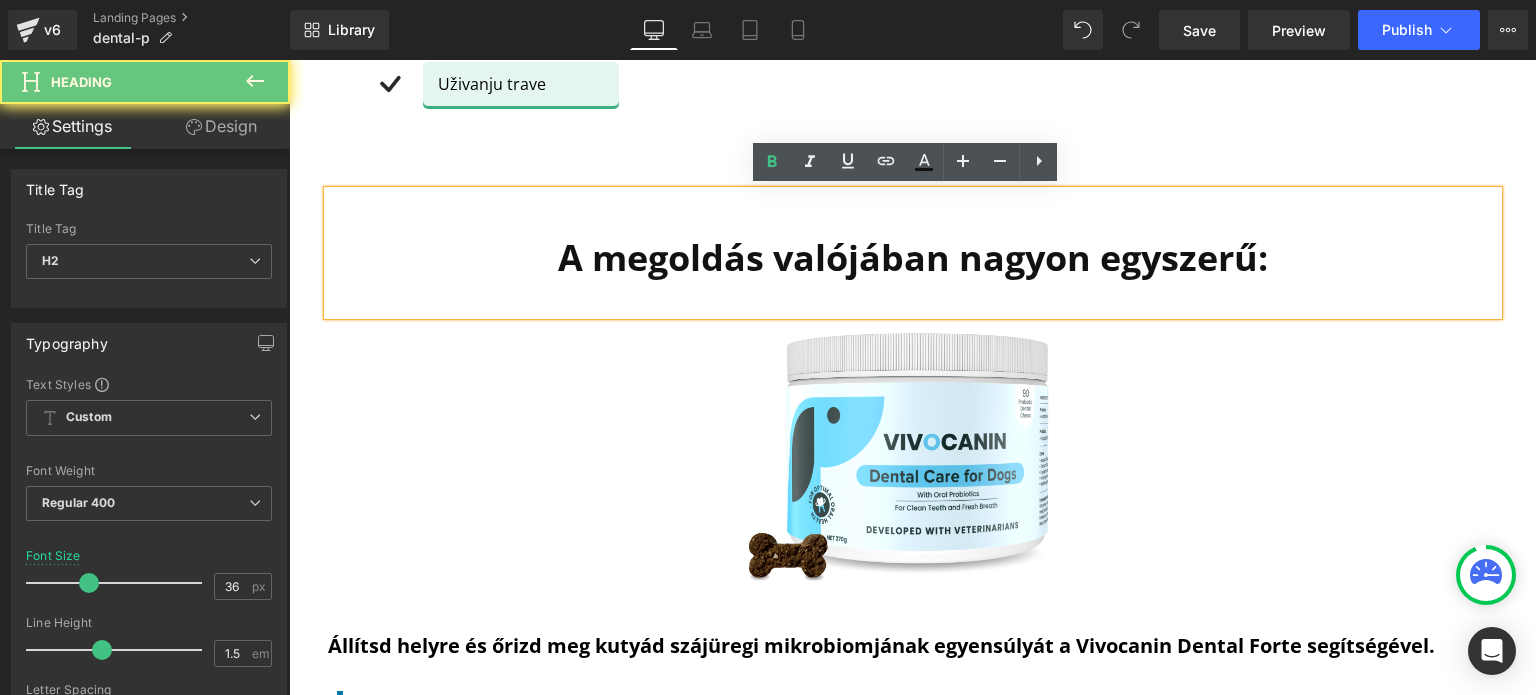 click on "A megoldás valójában nagyon egyszerű:" at bounding box center (913, 257) 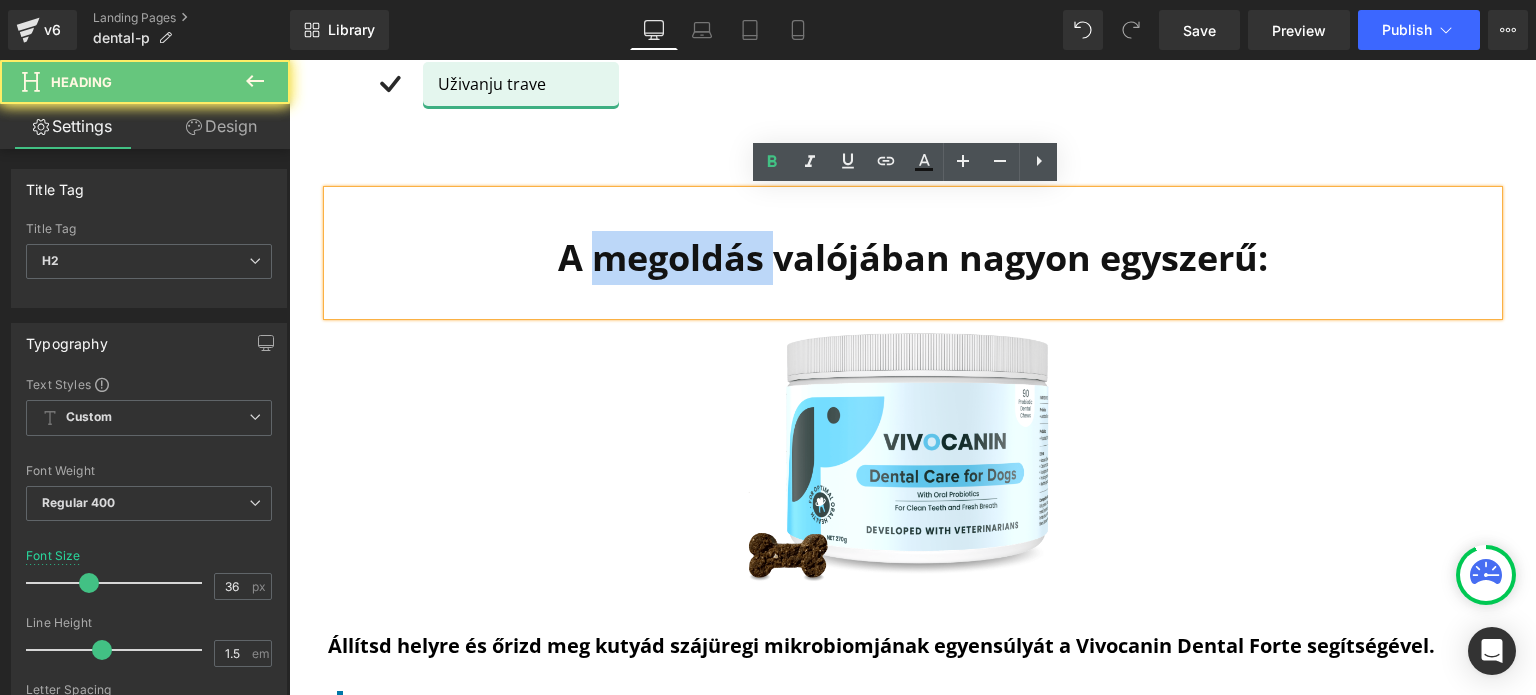 click on "A megoldás valójában nagyon egyszerű:" at bounding box center (913, 257) 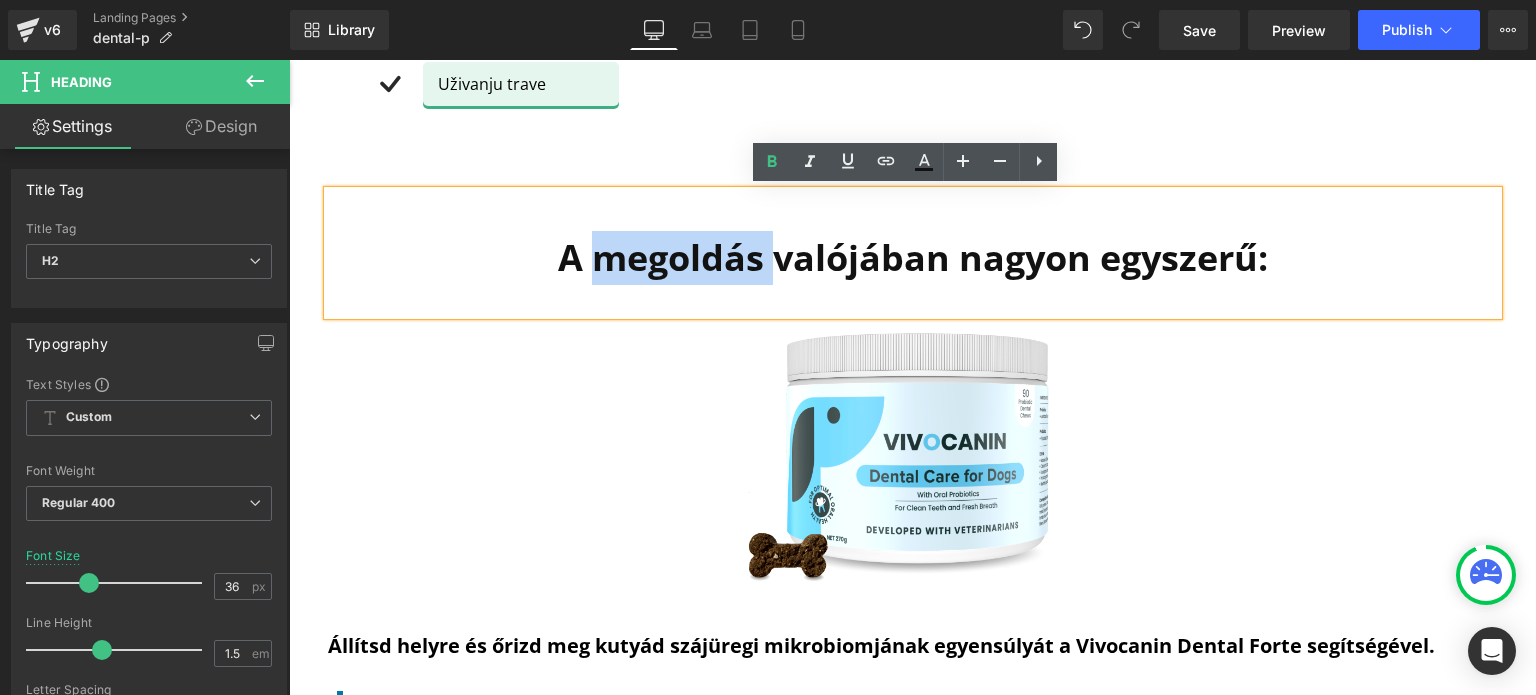 type 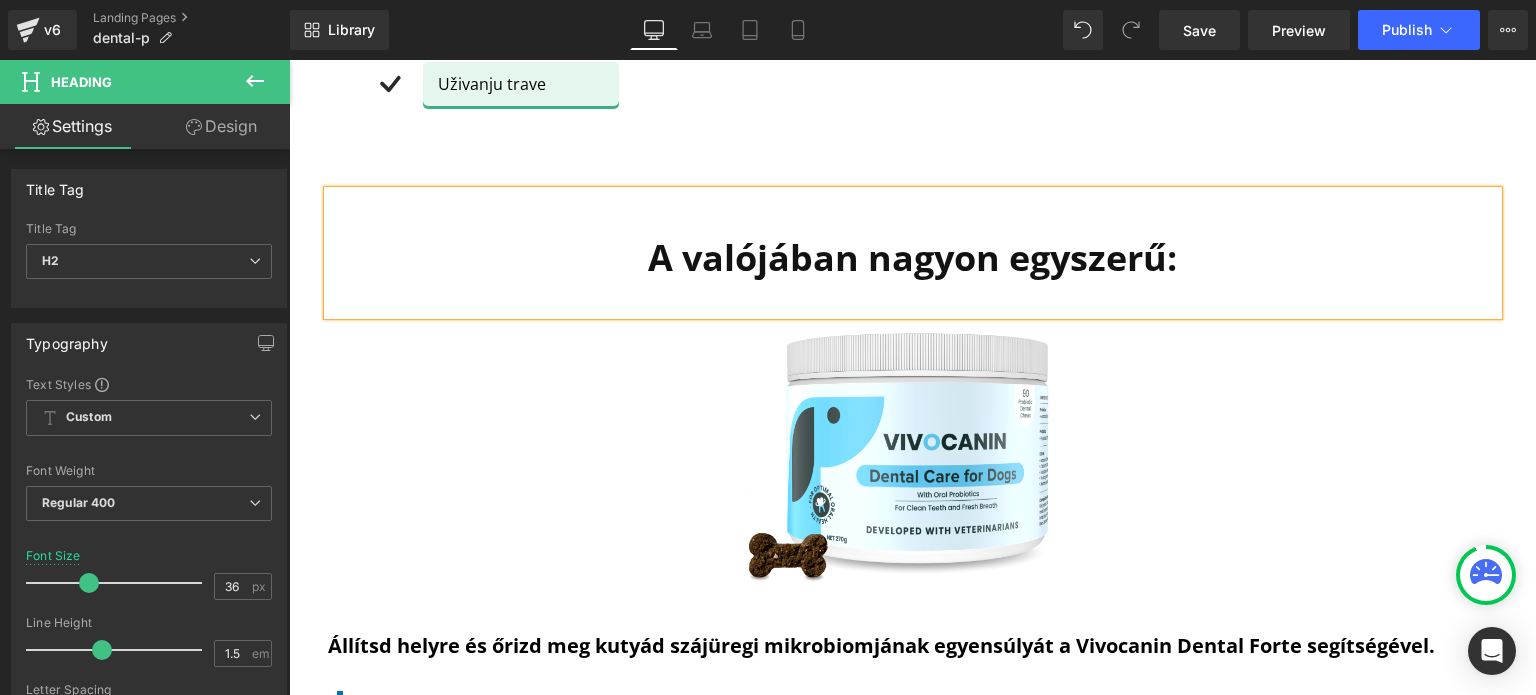 click on "A valójában nagyon egyszerű:" at bounding box center (912, 257) 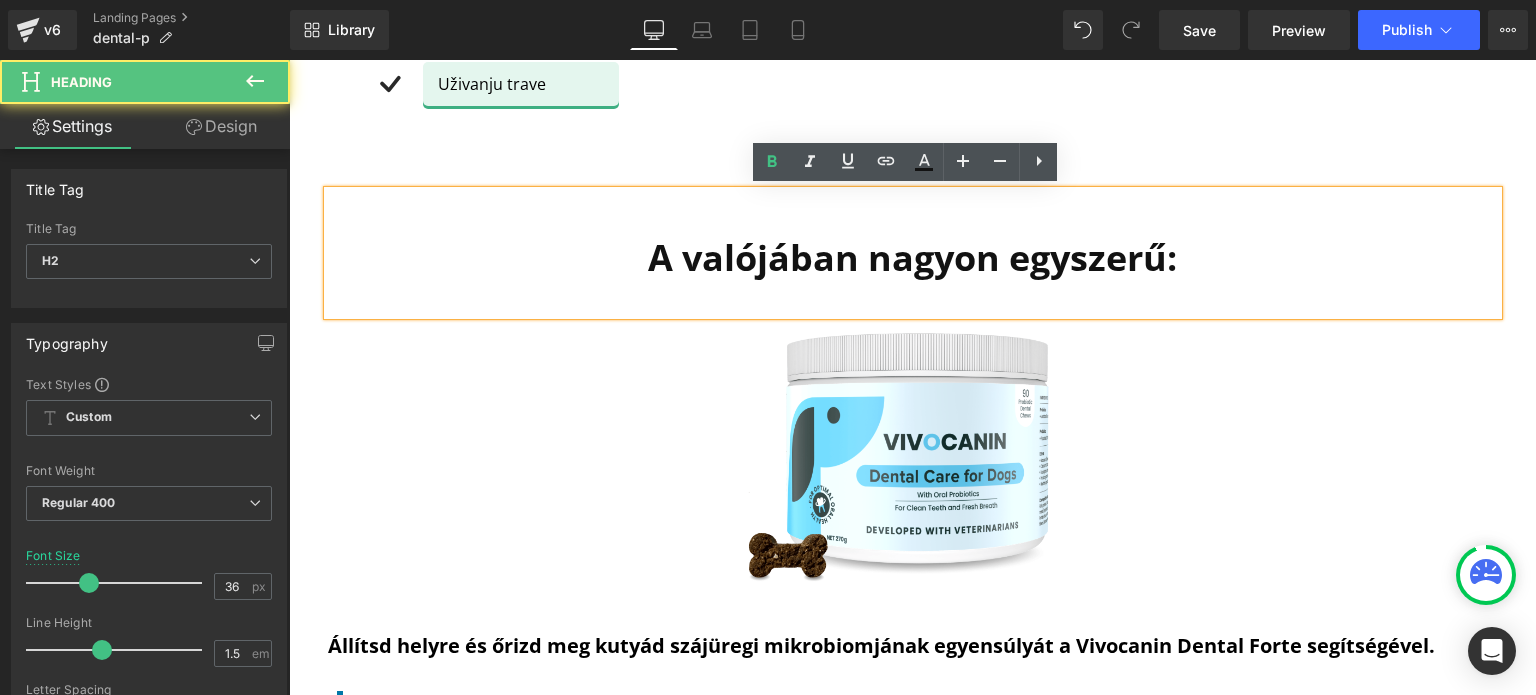 click on "A valójában nagyon egyszerű:" at bounding box center [912, 257] 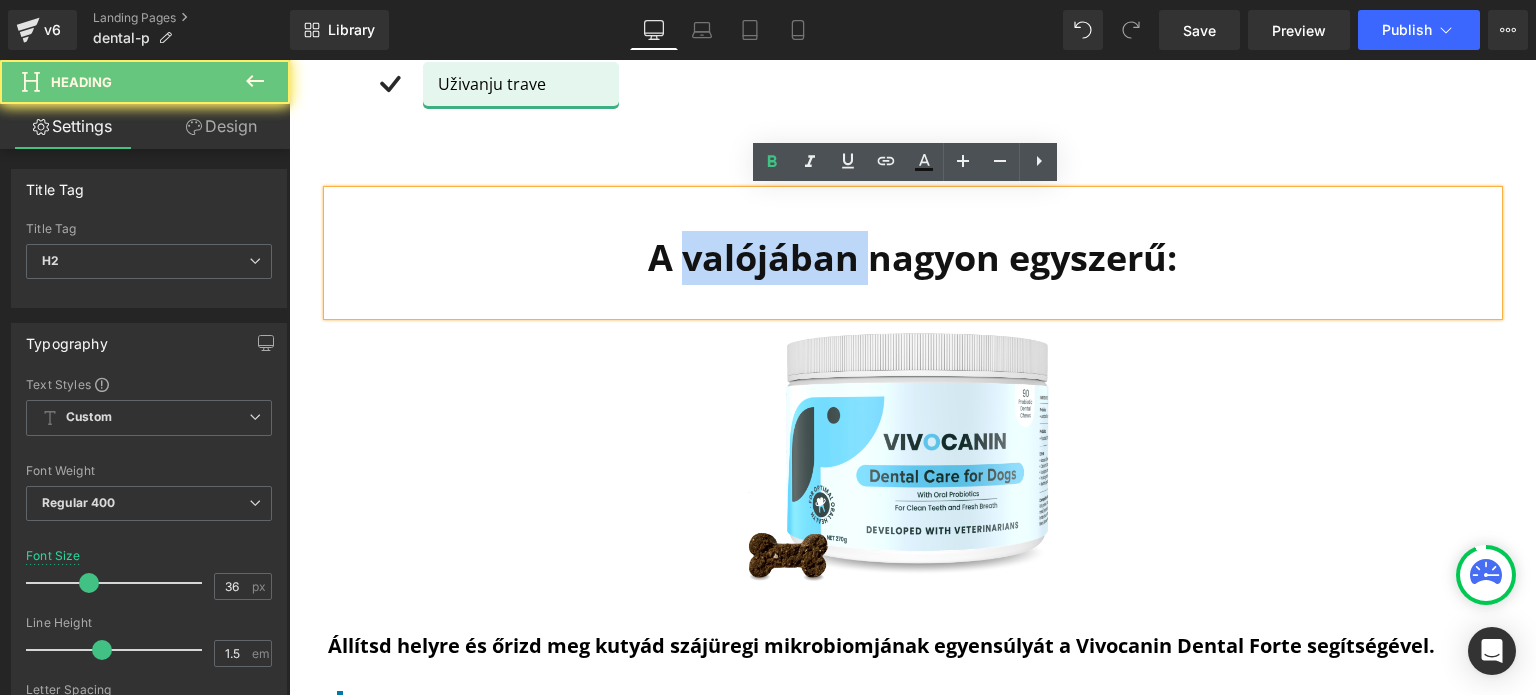 click on "A valójában nagyon egyszerű:" at bounding box center [912, 257] 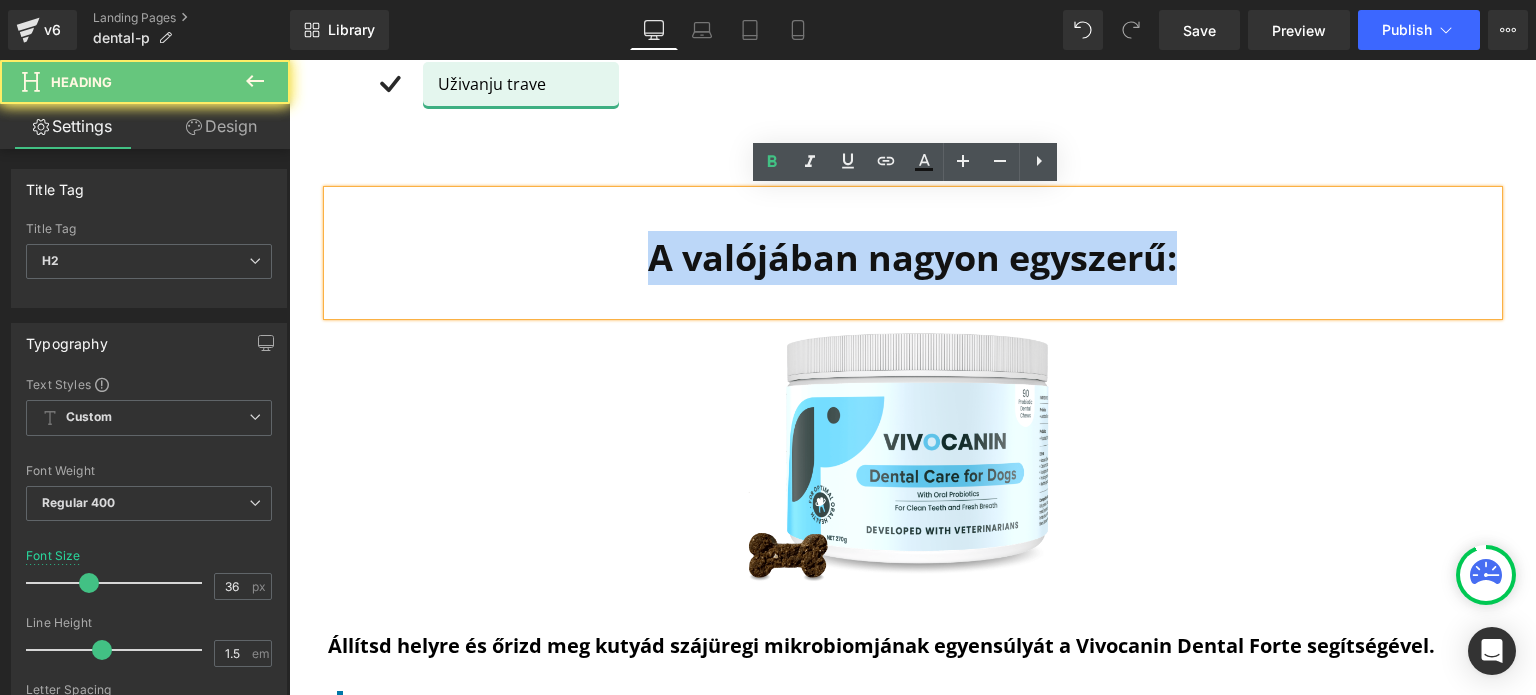 click on "A valójában nagyon egyszerű:" at bounding box center (912, 257) 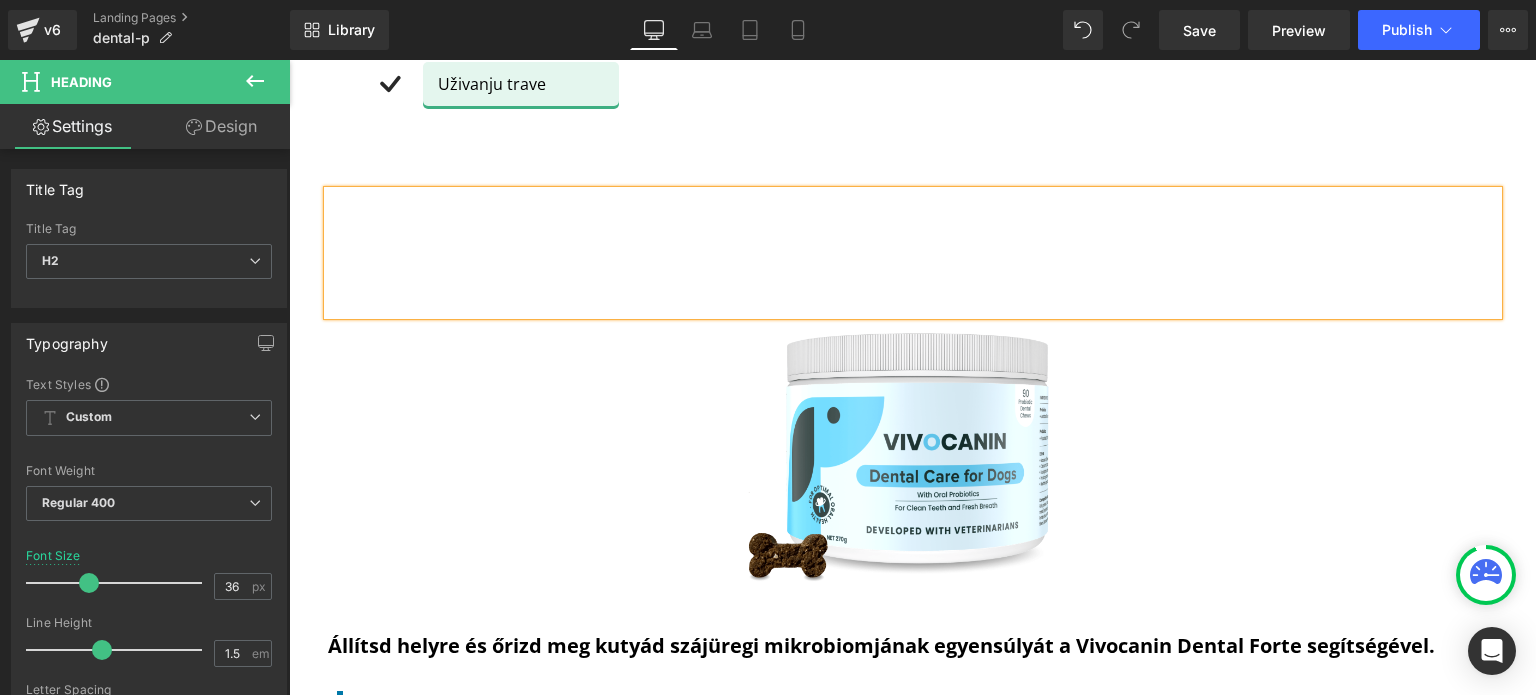 click at bounding box center (913, 258) 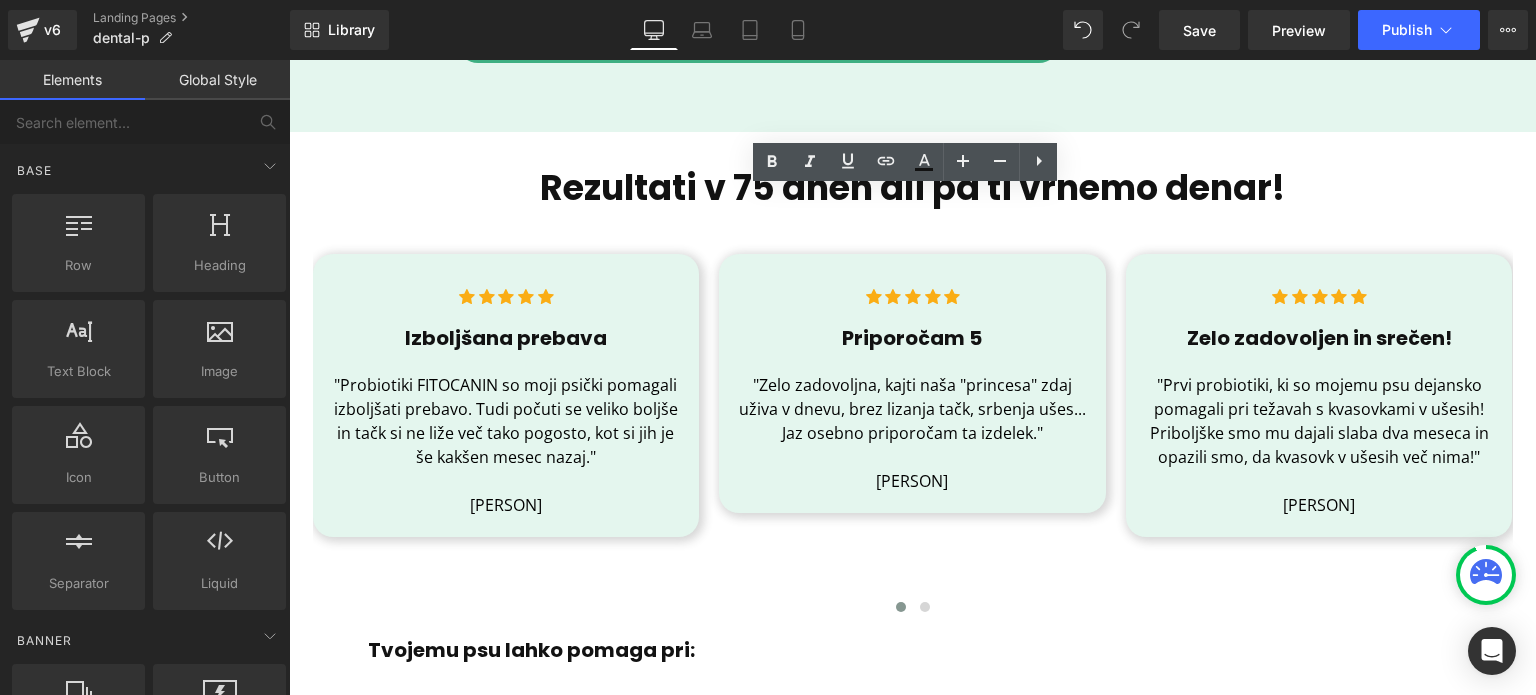scroll, scrollTop: 0, scrollLeft: 0, axis: both 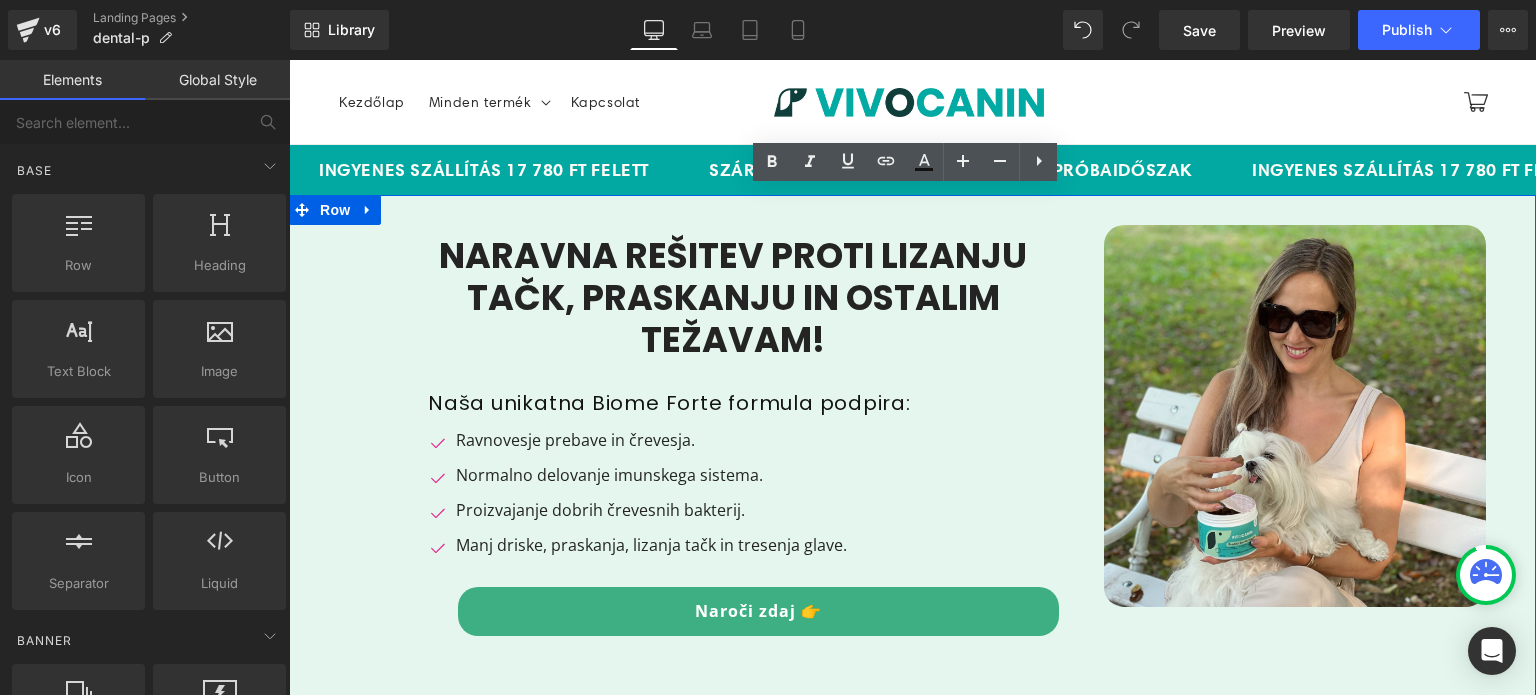 click on "Naravna rešitev proti lizanju tačk, praskanju in ostalim težavam! Heading         Naša unikatna Biome Forte formula podpira: Heading
Image
Ravnovesje prebave in črevesja.
Text Block
Image
Normalno delovanje imunskega sistema. Text Block
Image
Proizvajanje dobrih črevesnih bakterij. Text Block" at bounding box center (912, 450) 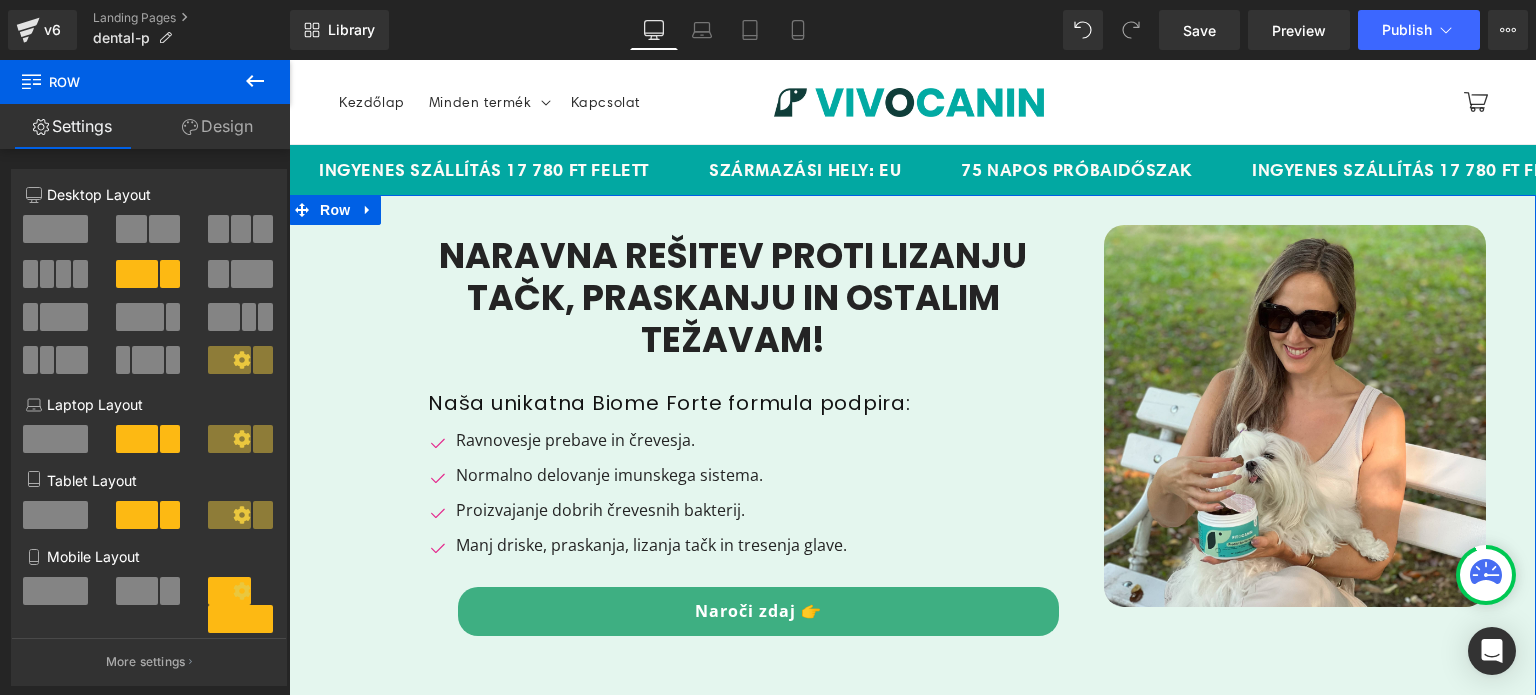 click on "Design" at bounding box center [217, 126] 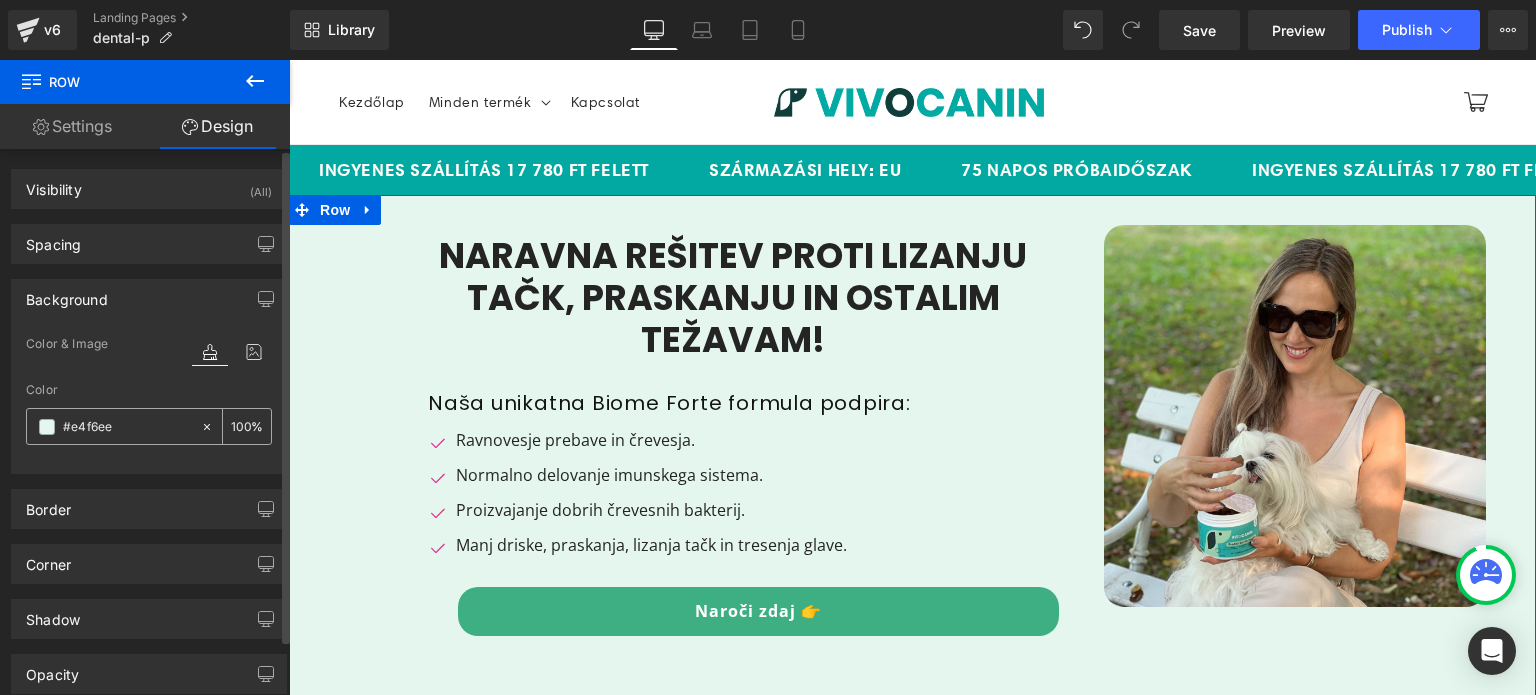 click at bounding box center (127, 427) 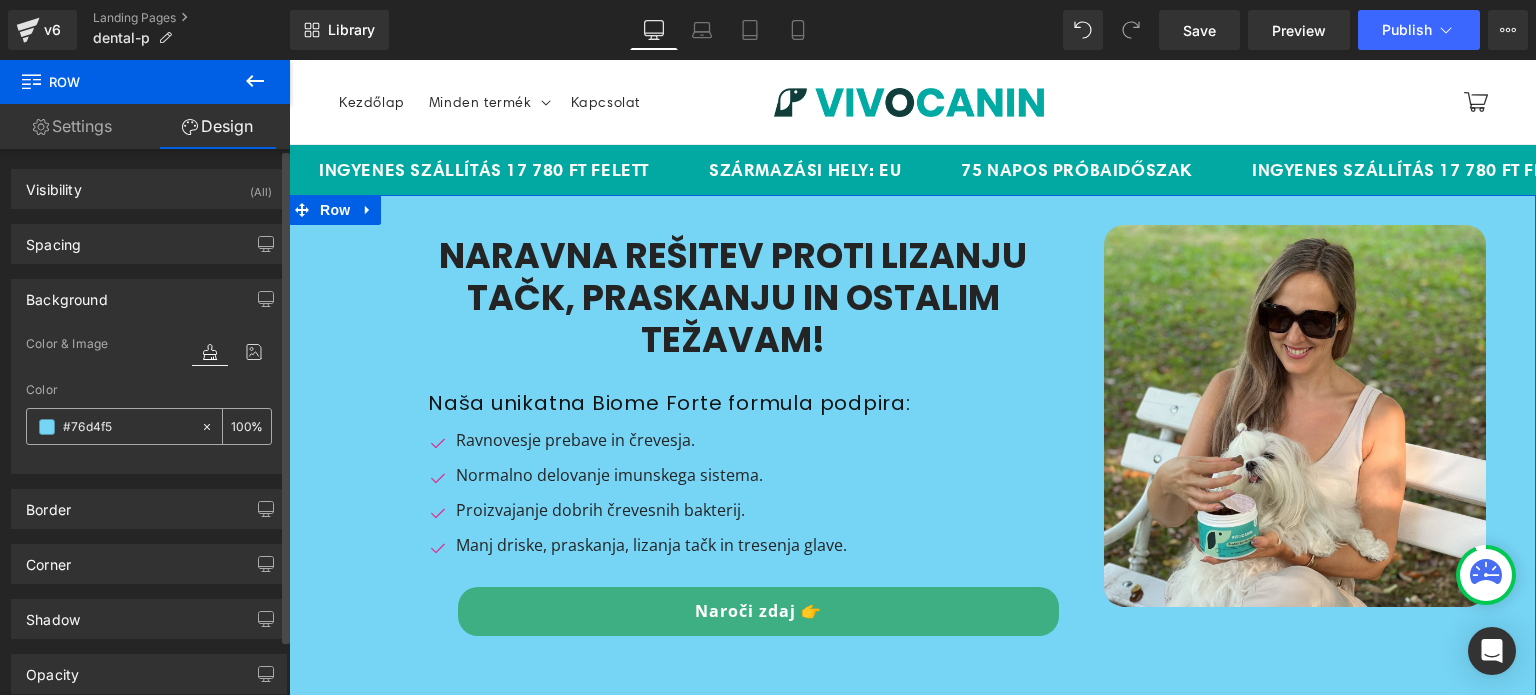 type on "#76d4f5" 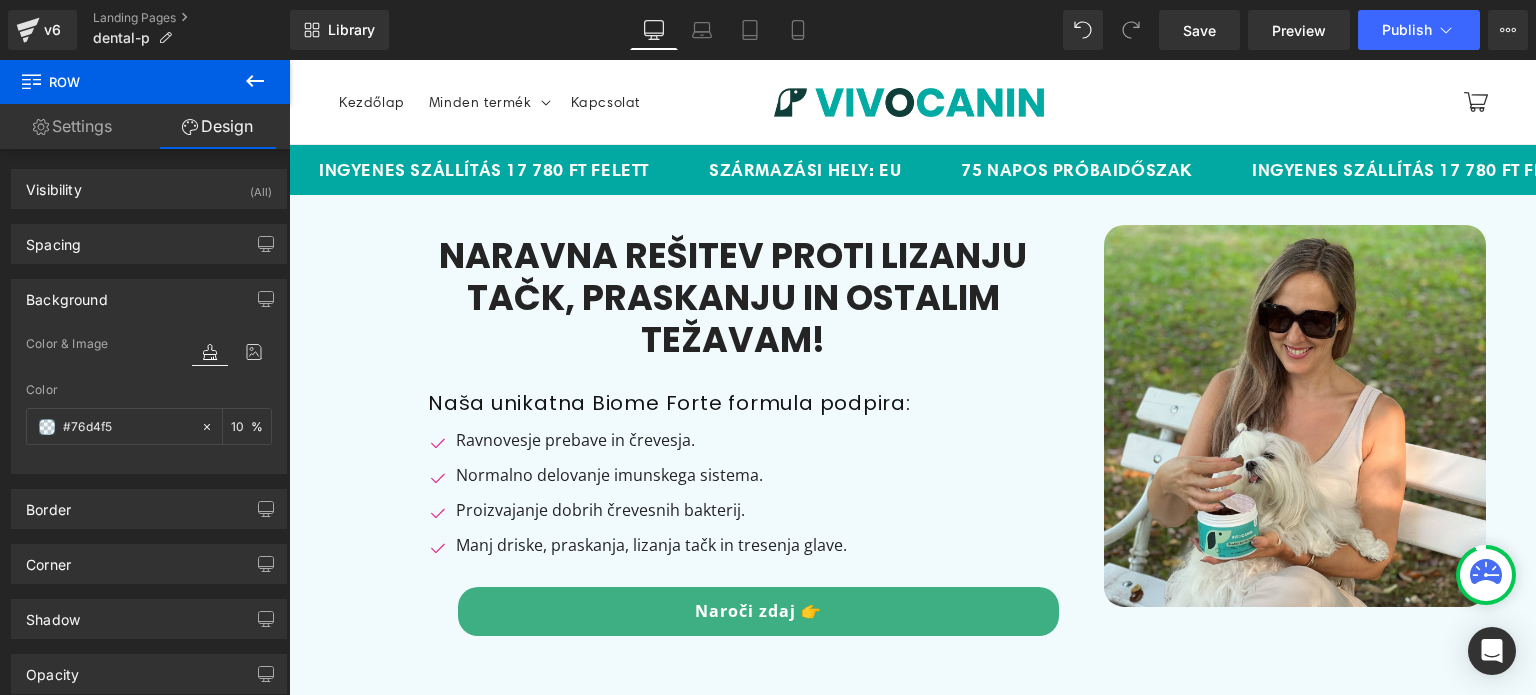 type on "10" 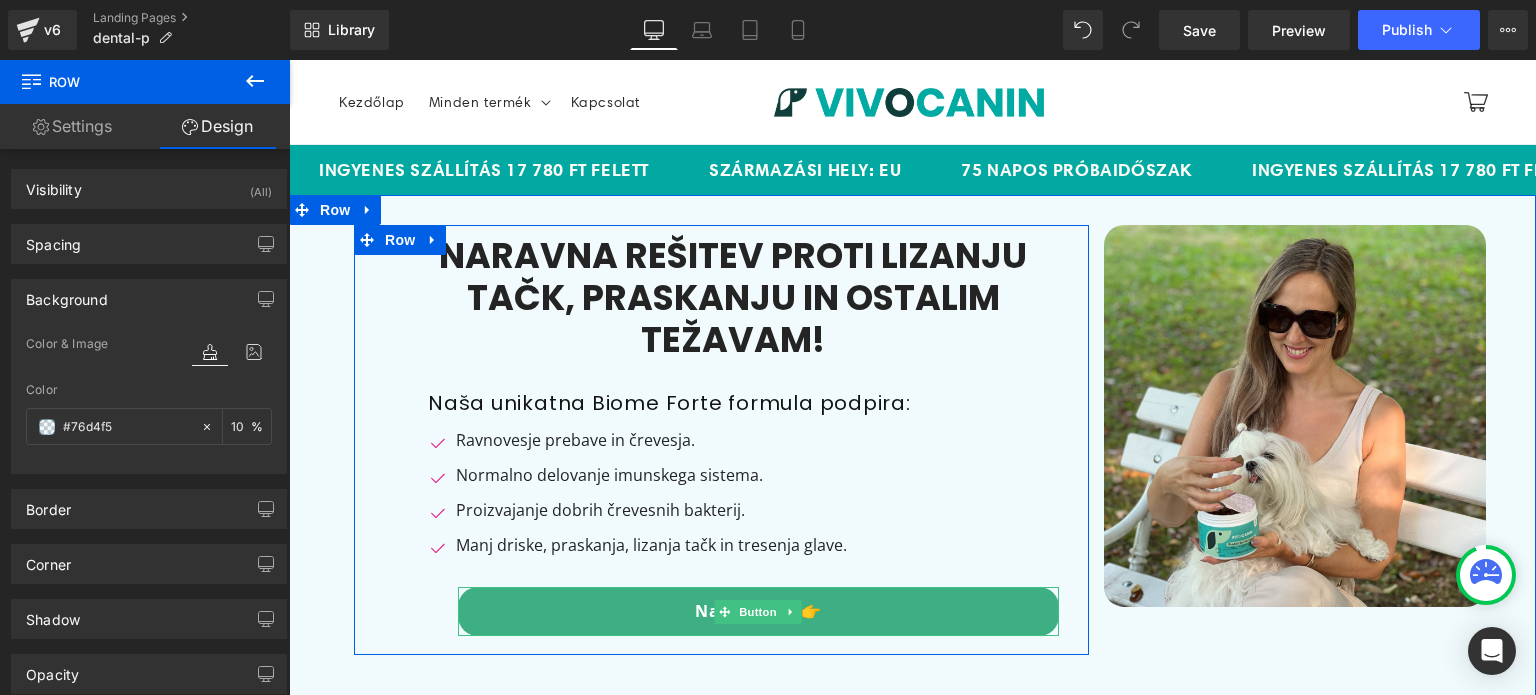 click on "Naroči zdaj 👉" at bounding box center [758, 611] 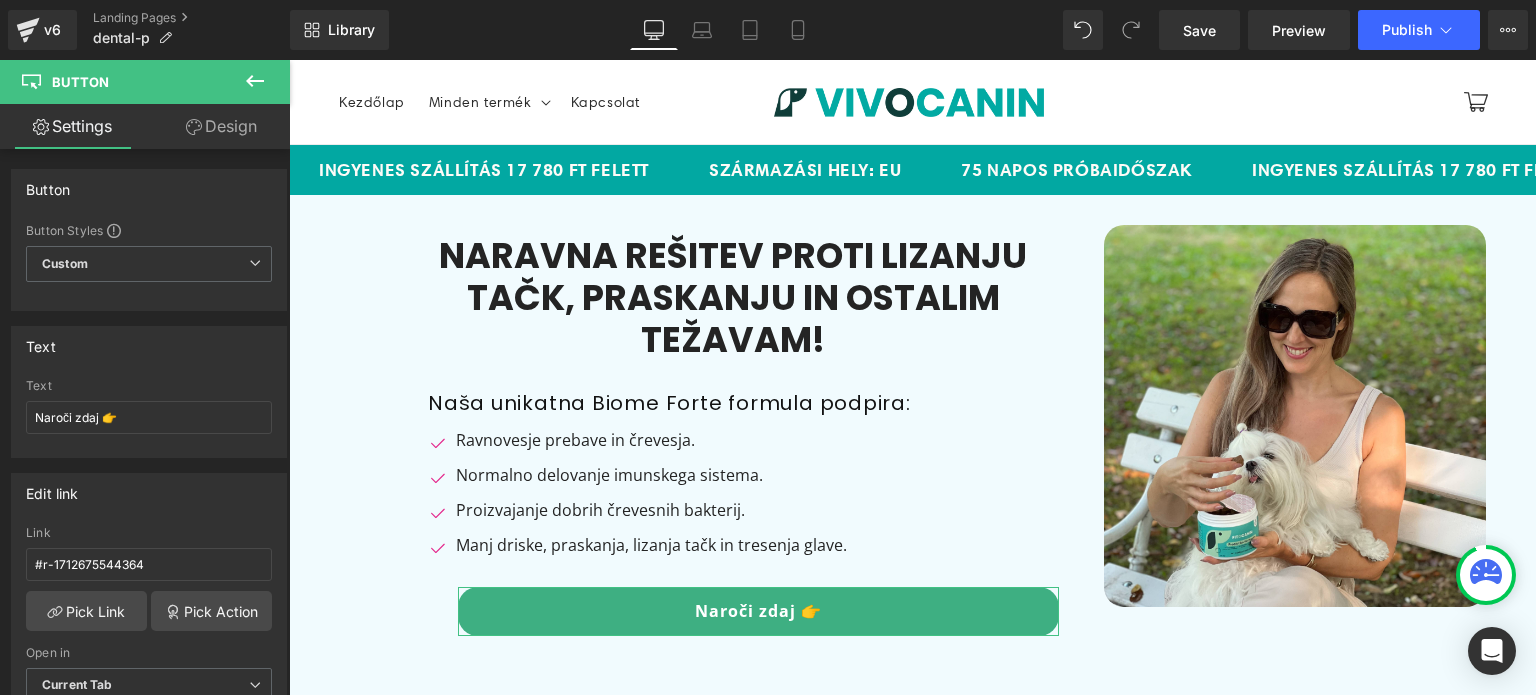 click on "Design" at bounding box center [221, 126] 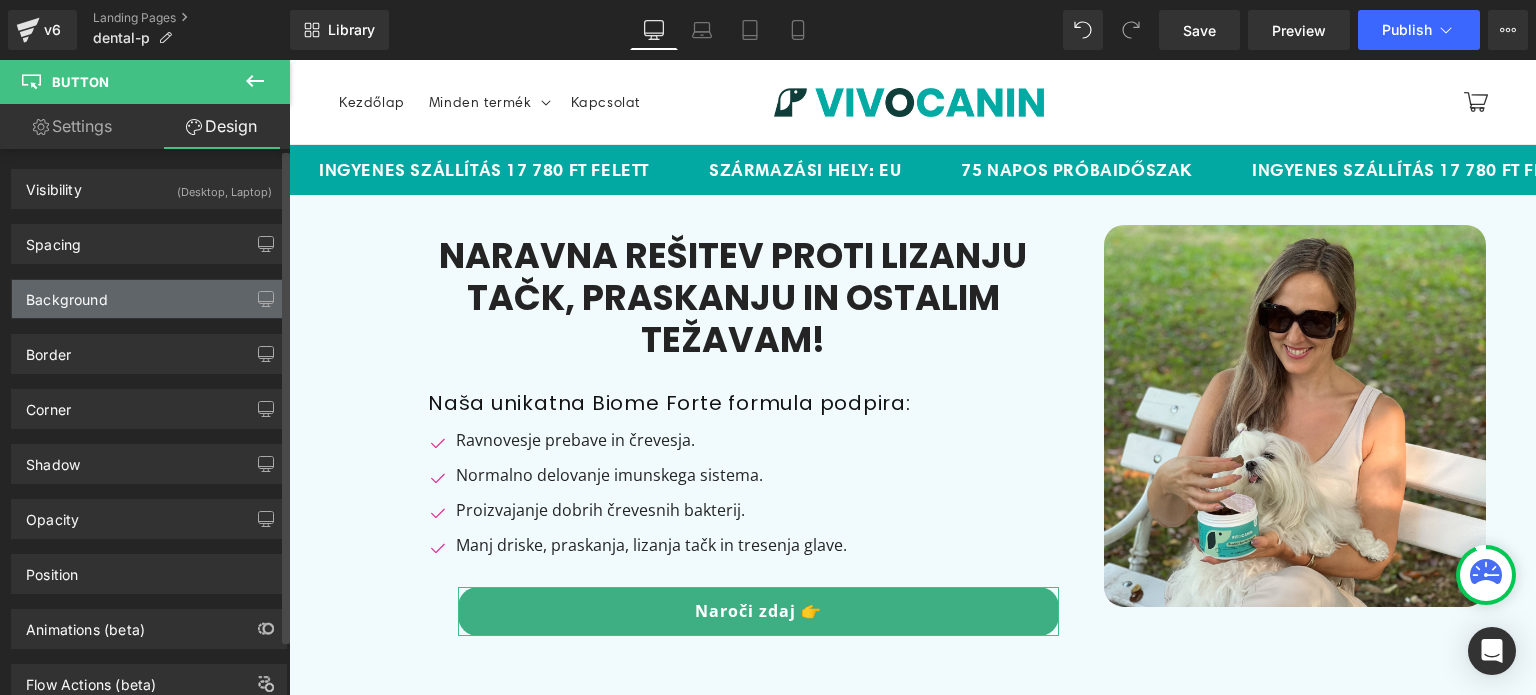 drag, startPoint x: 145, startPoint y: 299, endPoint x: 176, endPoint y: 299, distance: 31 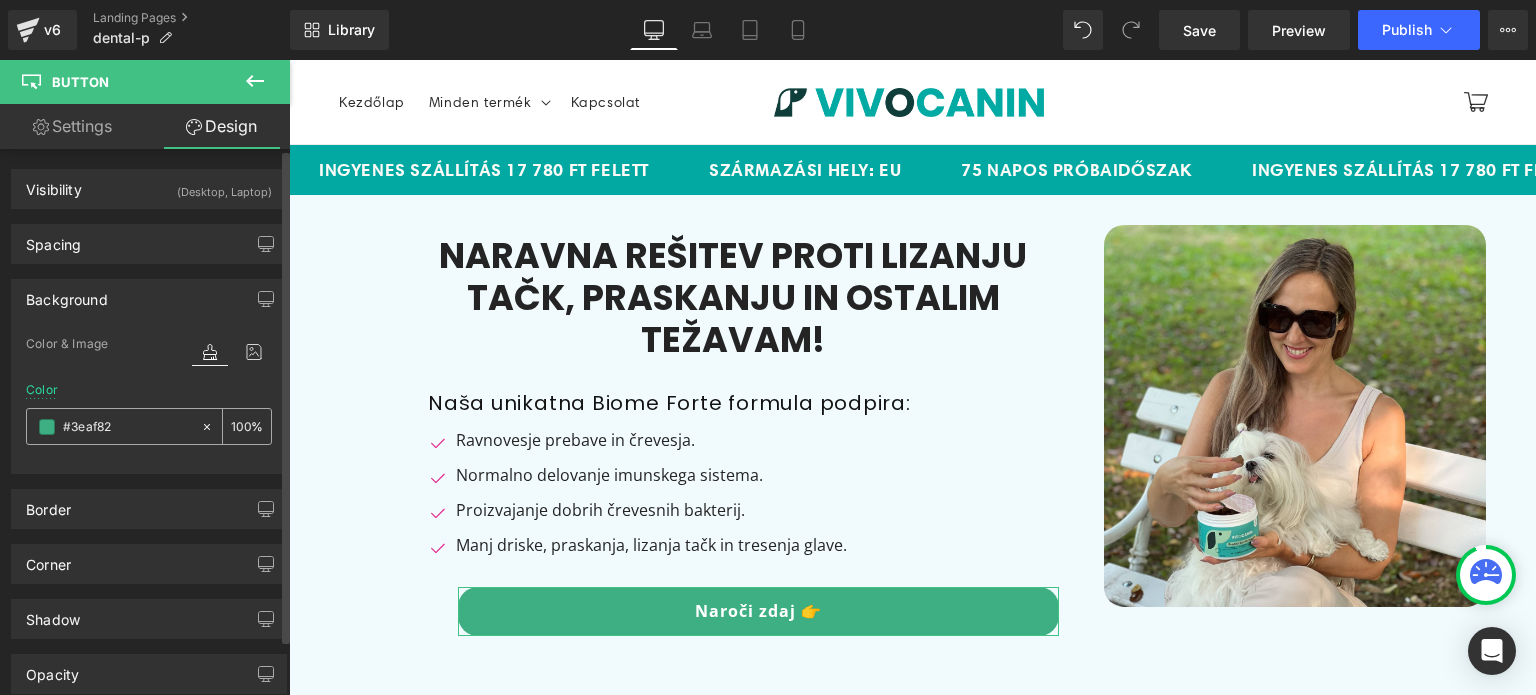 click on "#3eaf82" at bounding box center [127, 427] 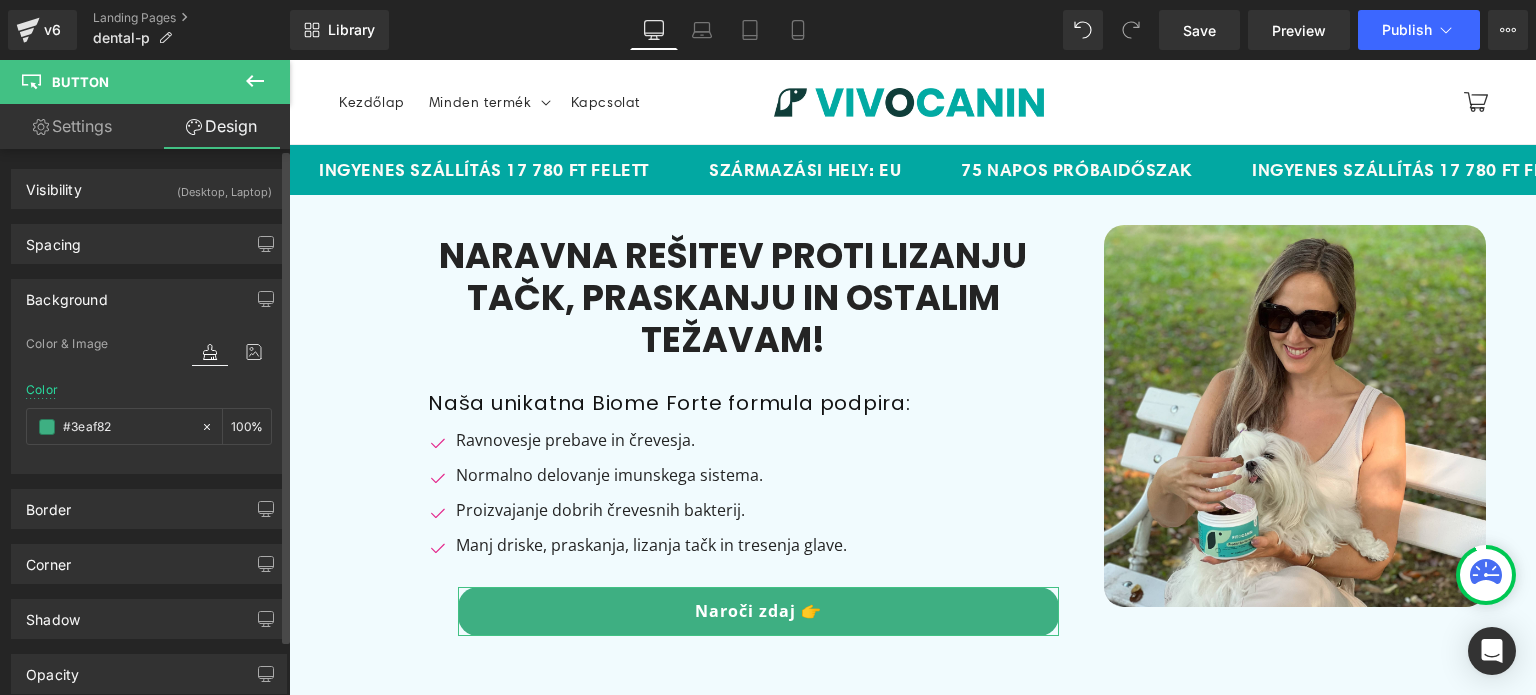 paste on "0078a8" 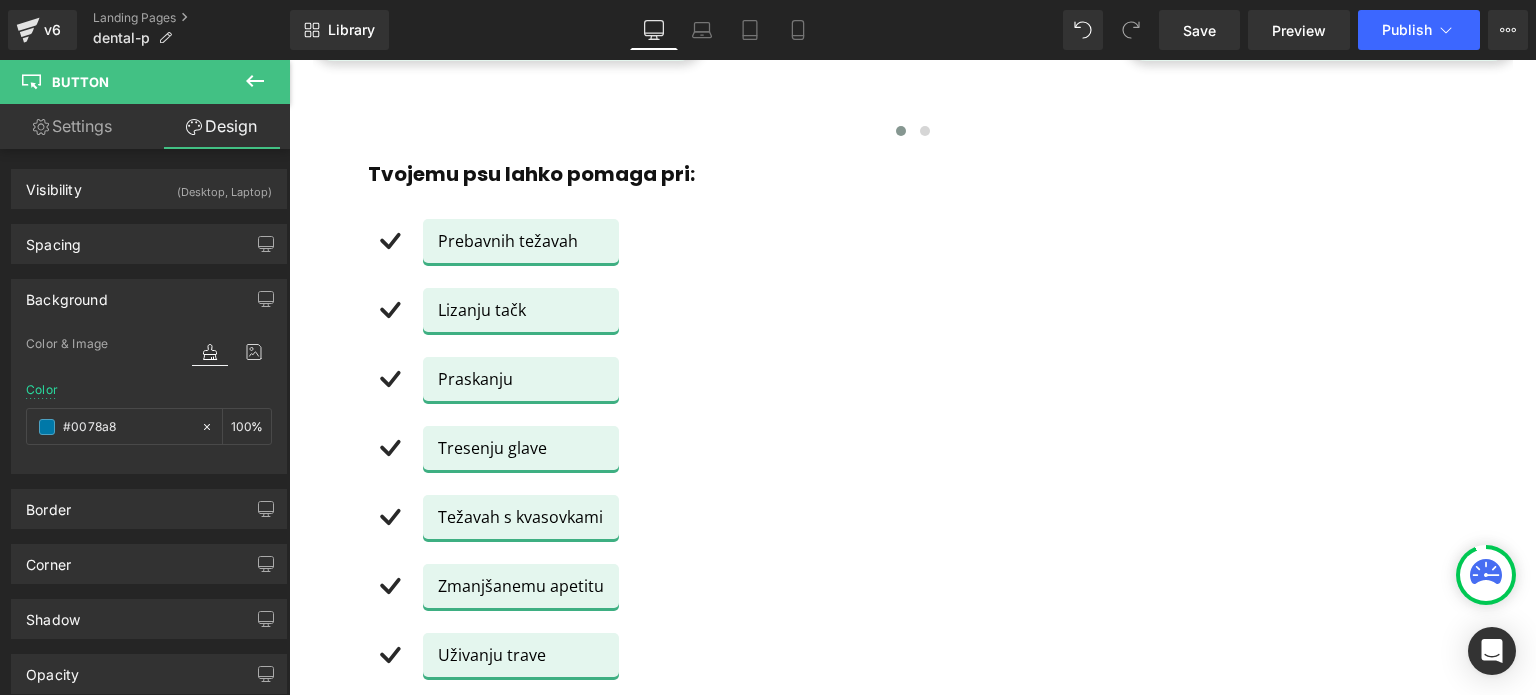 scroll, scrollTop: 1000, scrollLeft: 0, axis: vertical 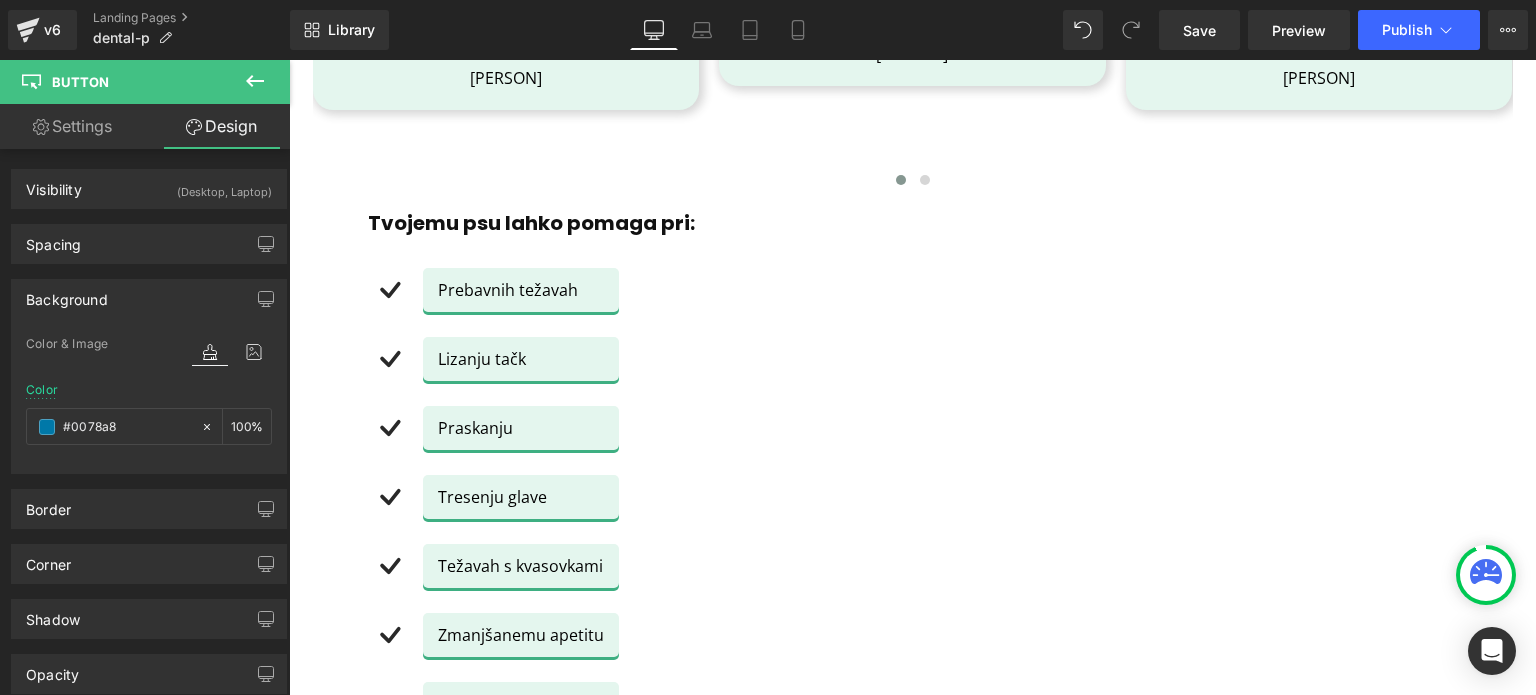 type on "#0078a8" 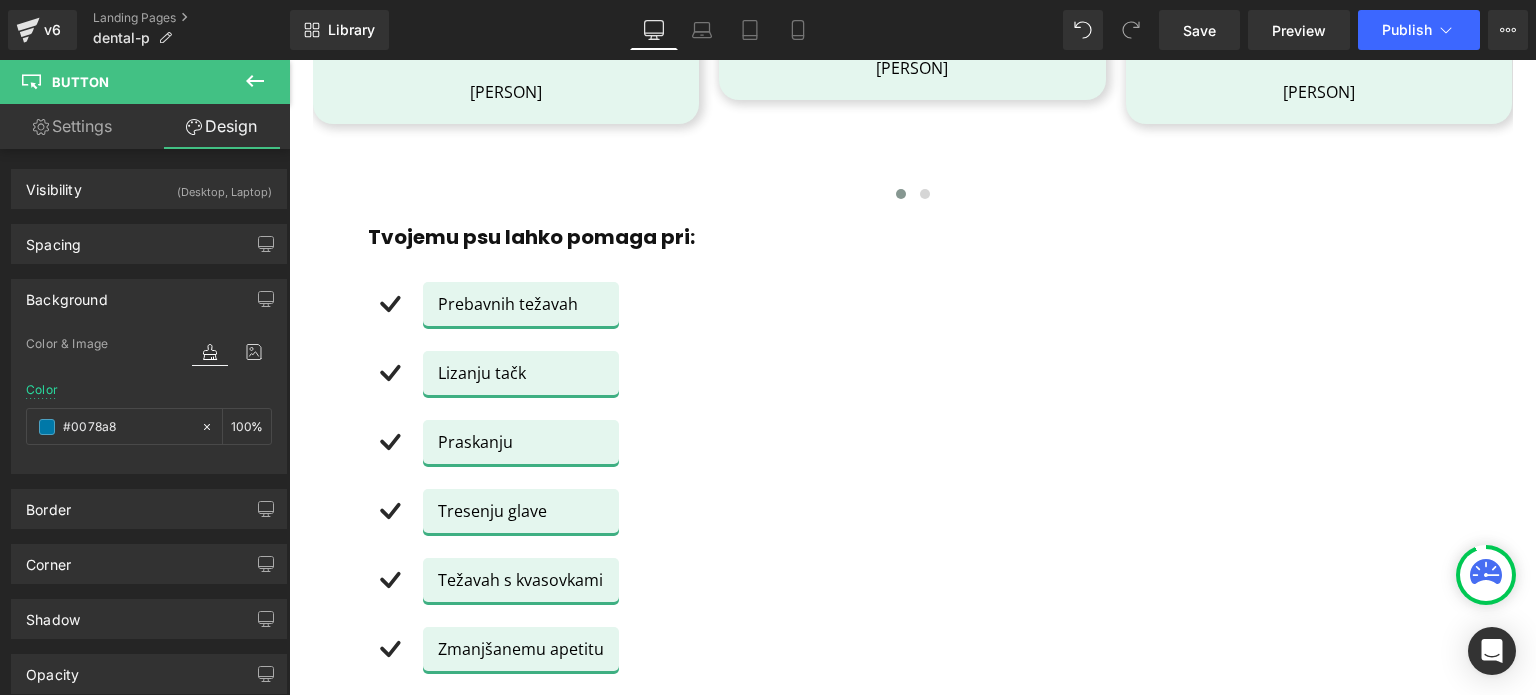 scroll, scrollTop: 900, scrollLeft: 0, axis: vertical 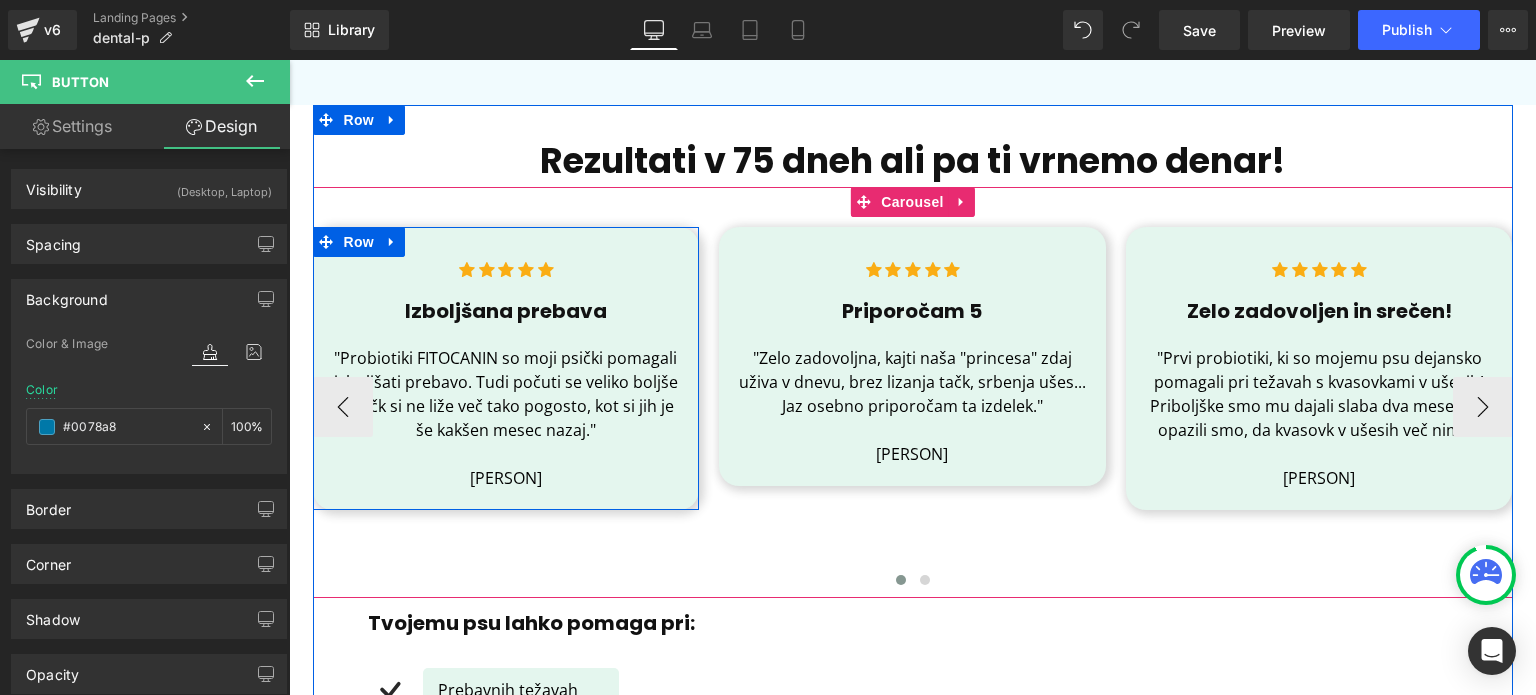 click on "Icon
Icon
Icon
Icon
Icon
Icon List Hoz         Izboljšana prebava Heading         "Probiotiki FITOCANIN so moji psički pomagali izboljšati prebavo. Tudi počuti se veliko boljše in tačk si ne liže več tako pogosto, kot si jih je še kakšen mesec nazaj." [PERSON] Text Block" at bounding box center [506, 378] 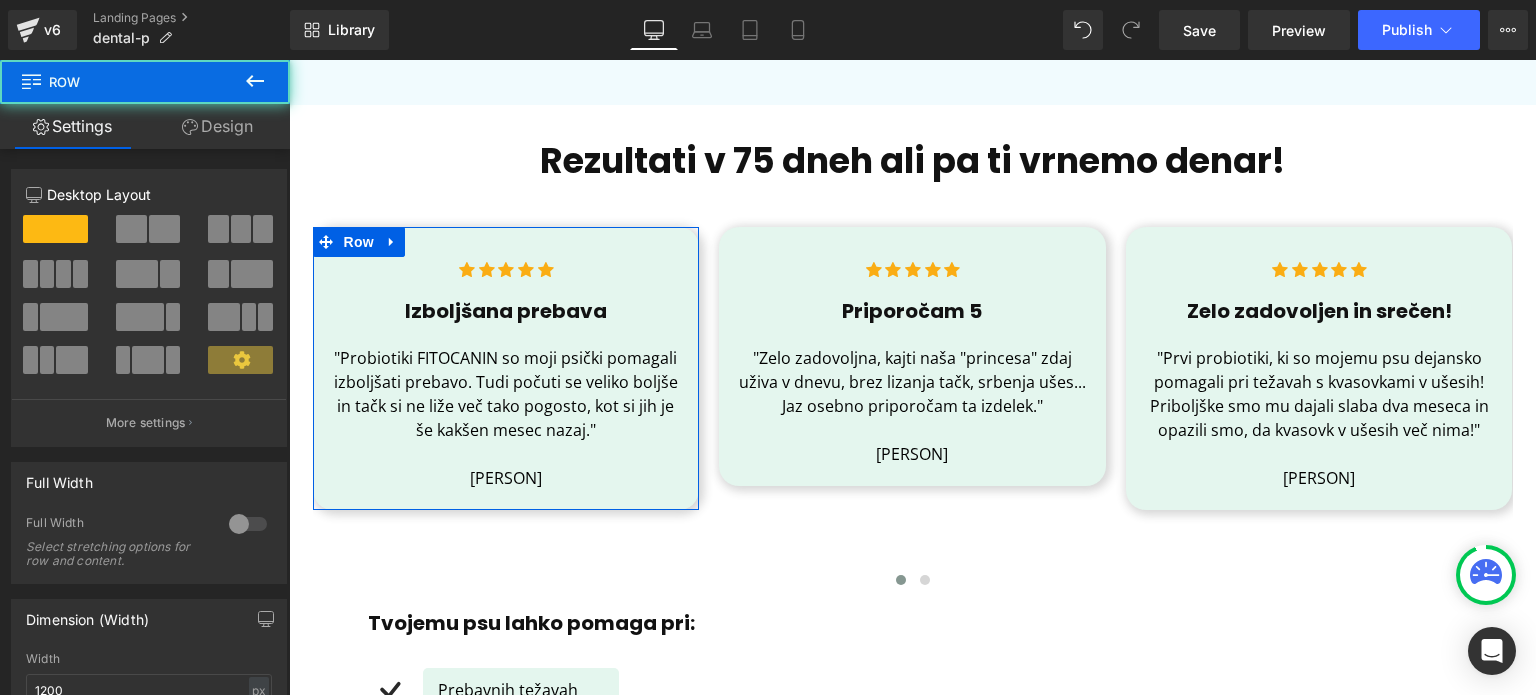 click on "Design" at bounding box center (217, 126) 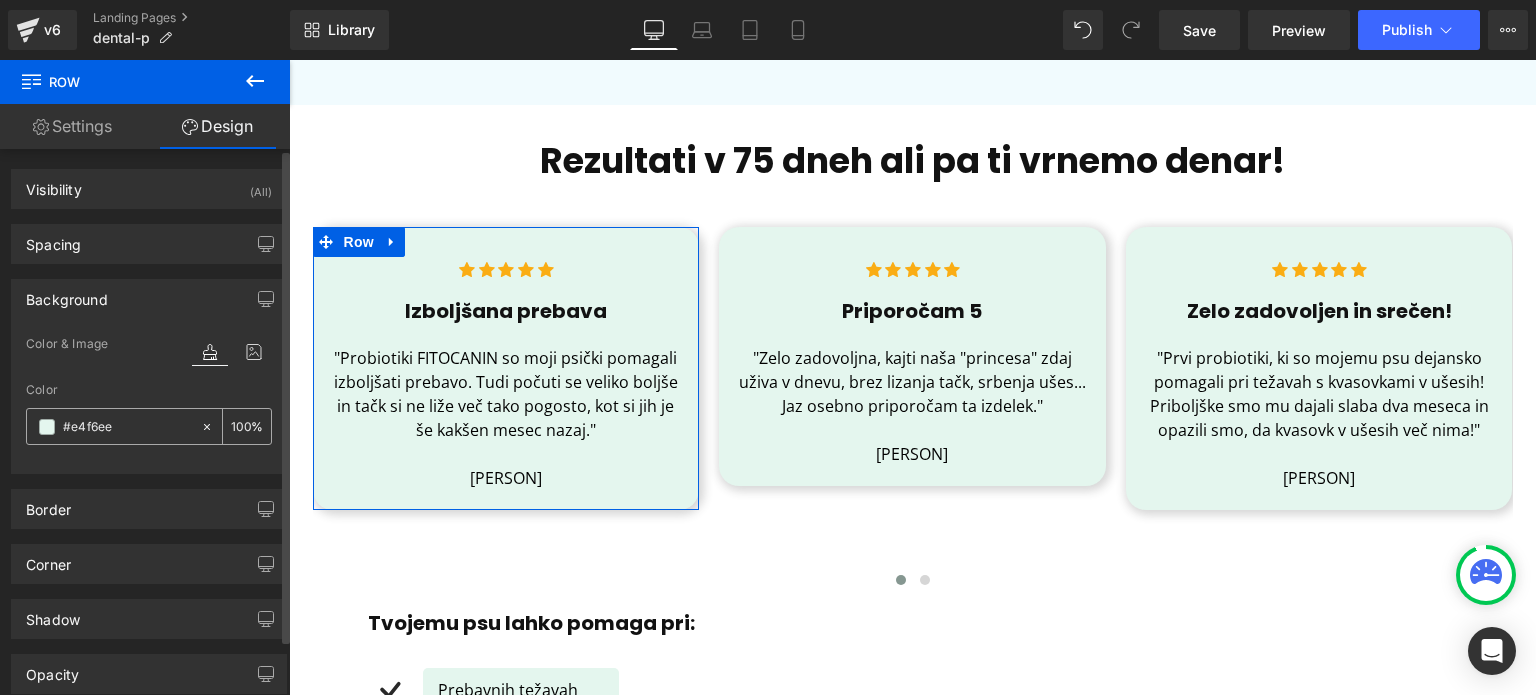 click at bounding box center (113, 426) 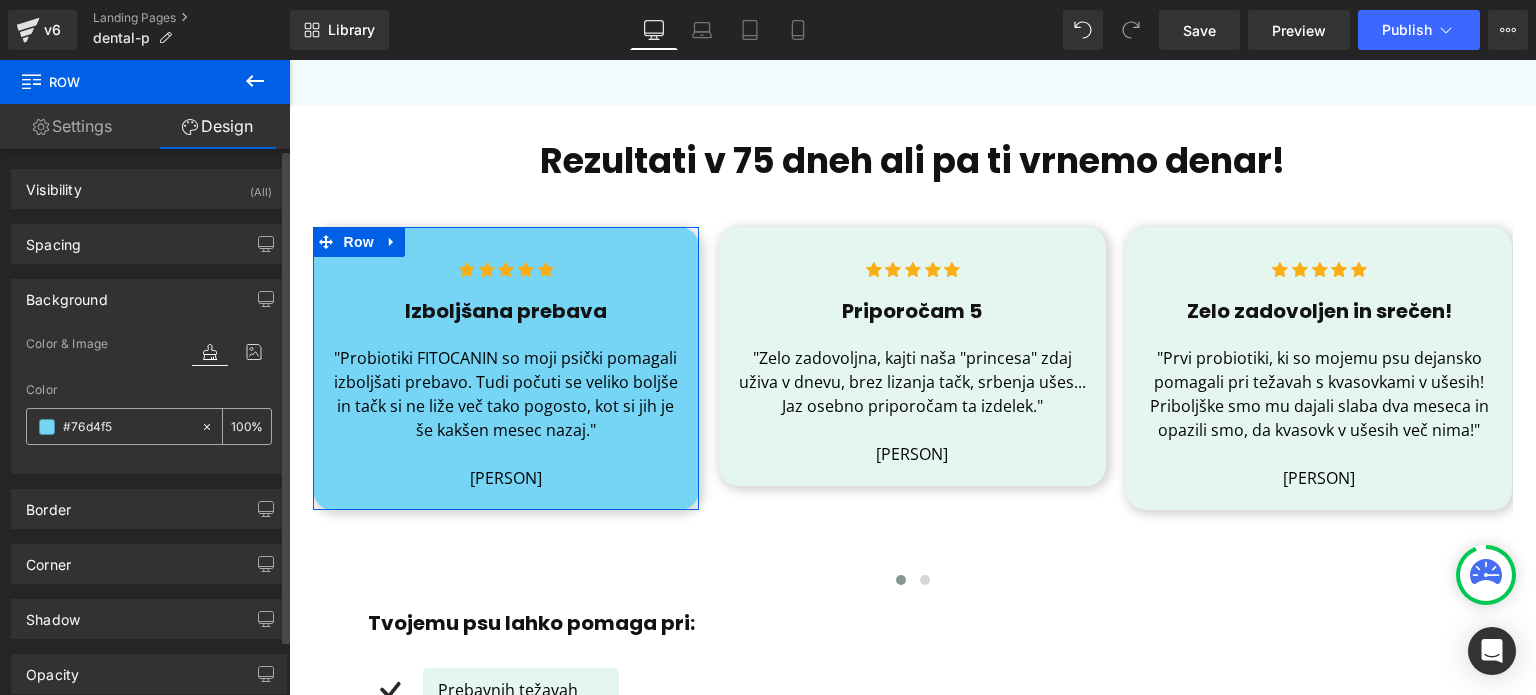type on "#76d4f5" 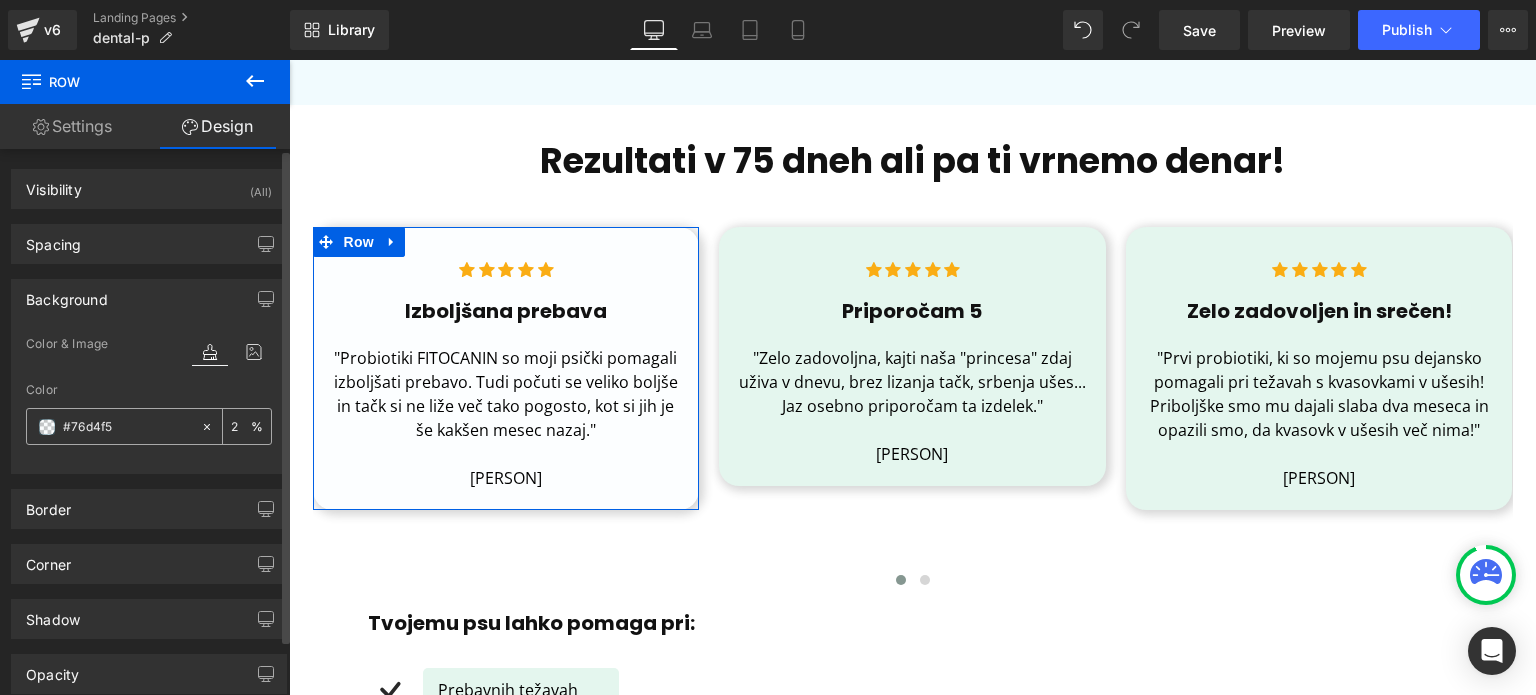 type on "25" 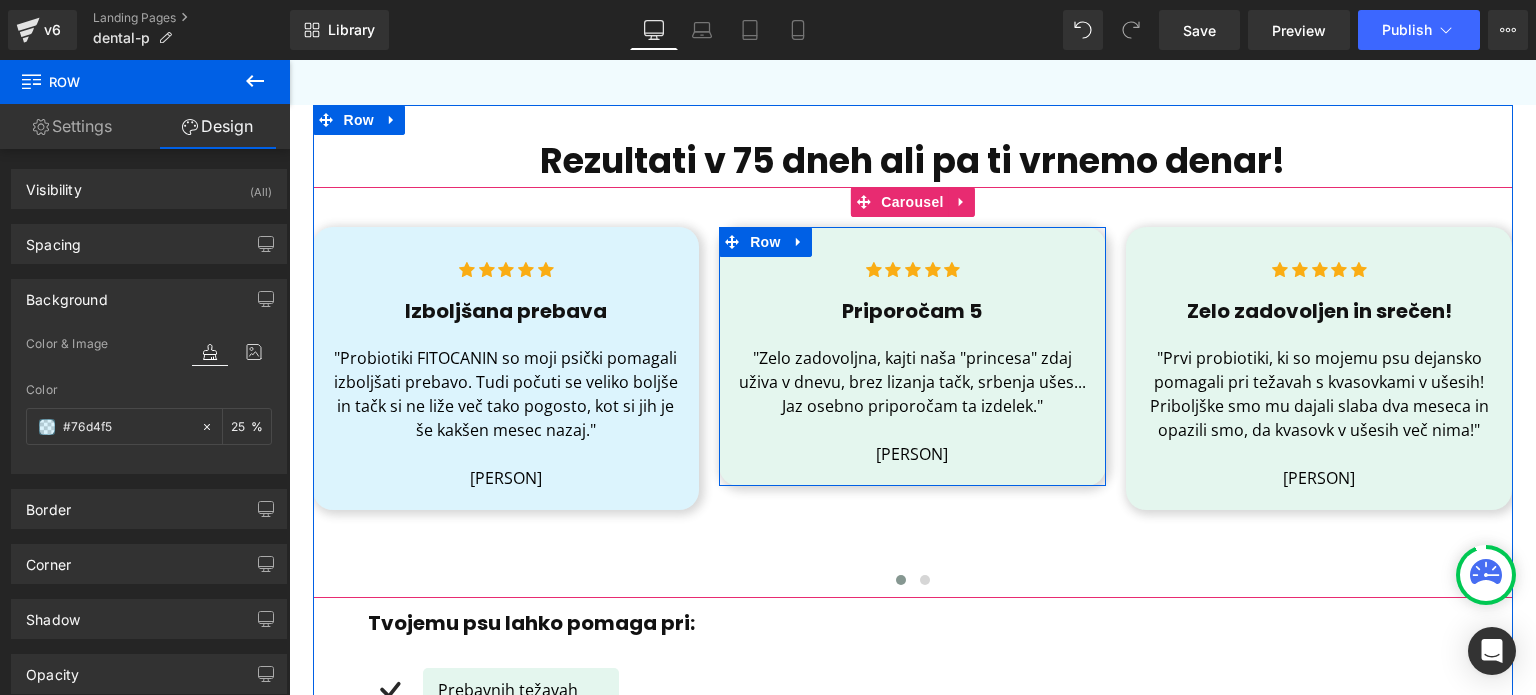 click on "Icon
Icon
Icon
Icon
Icon
Icon List Hoz         Priporočam 5 Heading         "Po dobrem mesecu uporabe, si je psicka cisto nehala lizati tacke in kar sem danes opazila, da se ji je cisto nehalo solziti oko🥰 prezadovoljna.✌️" [PERSON] Text Block         Row" at bounding box center (912, 356) 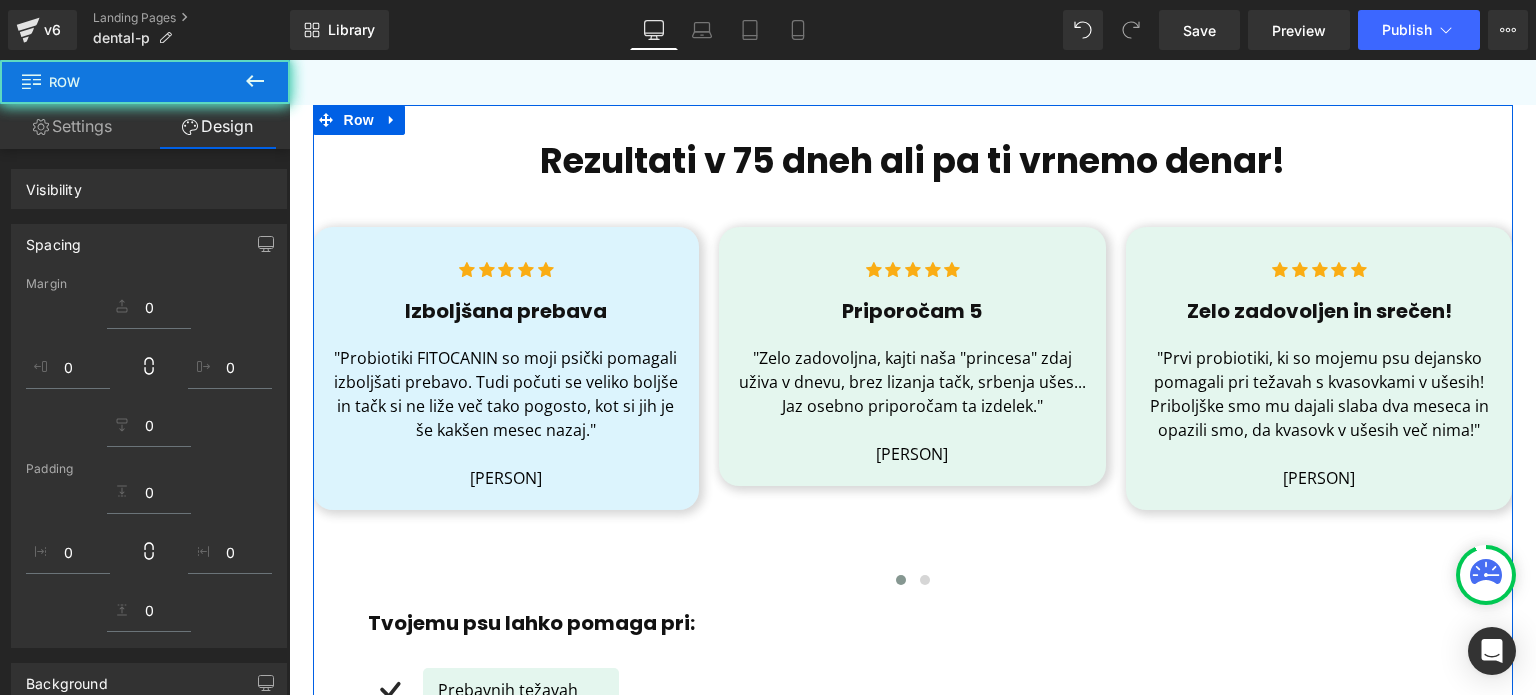 click 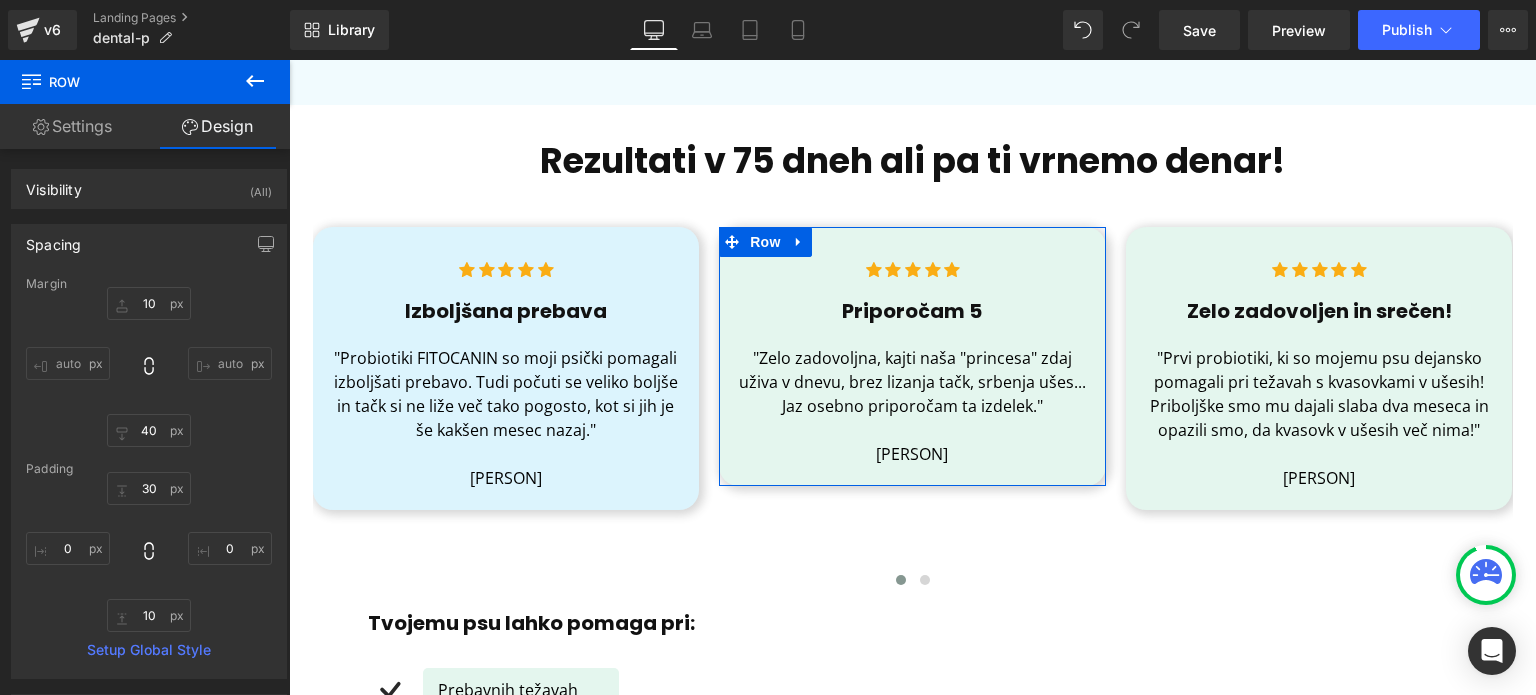 click on "Design" at bounding box center (217, 126) 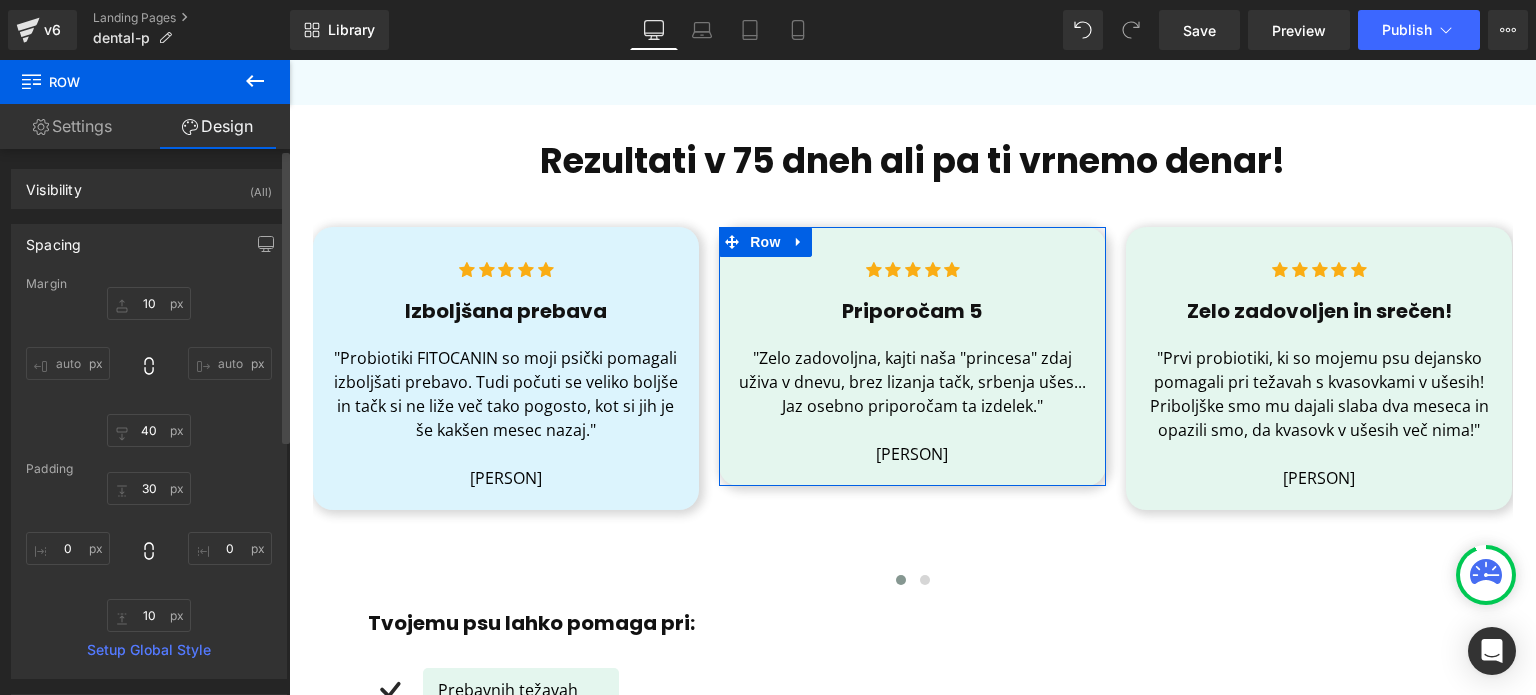 click on "Spacing" at bounding box center (149, 244) 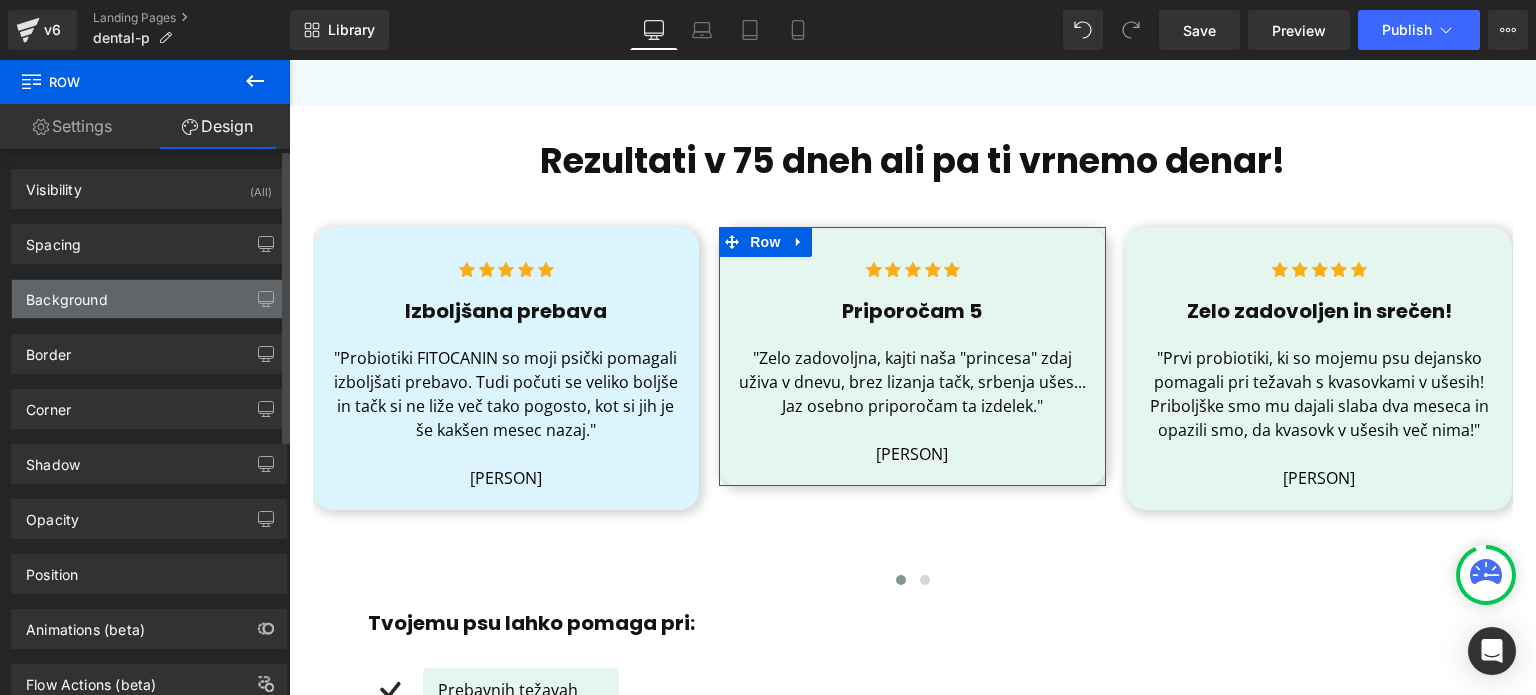 click on "Background" at bounding box center [149, 299] 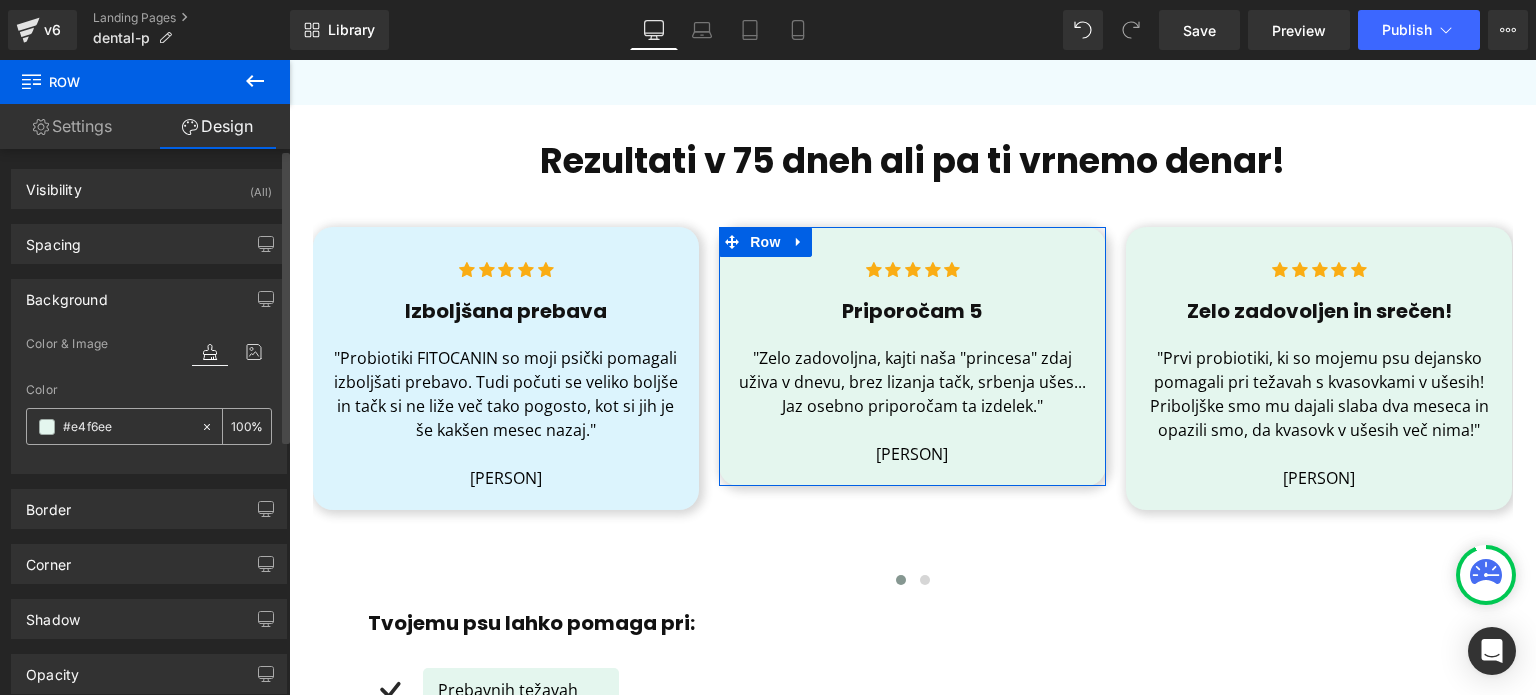 click on "#e4f6ee" at bounding box center [127, 427] 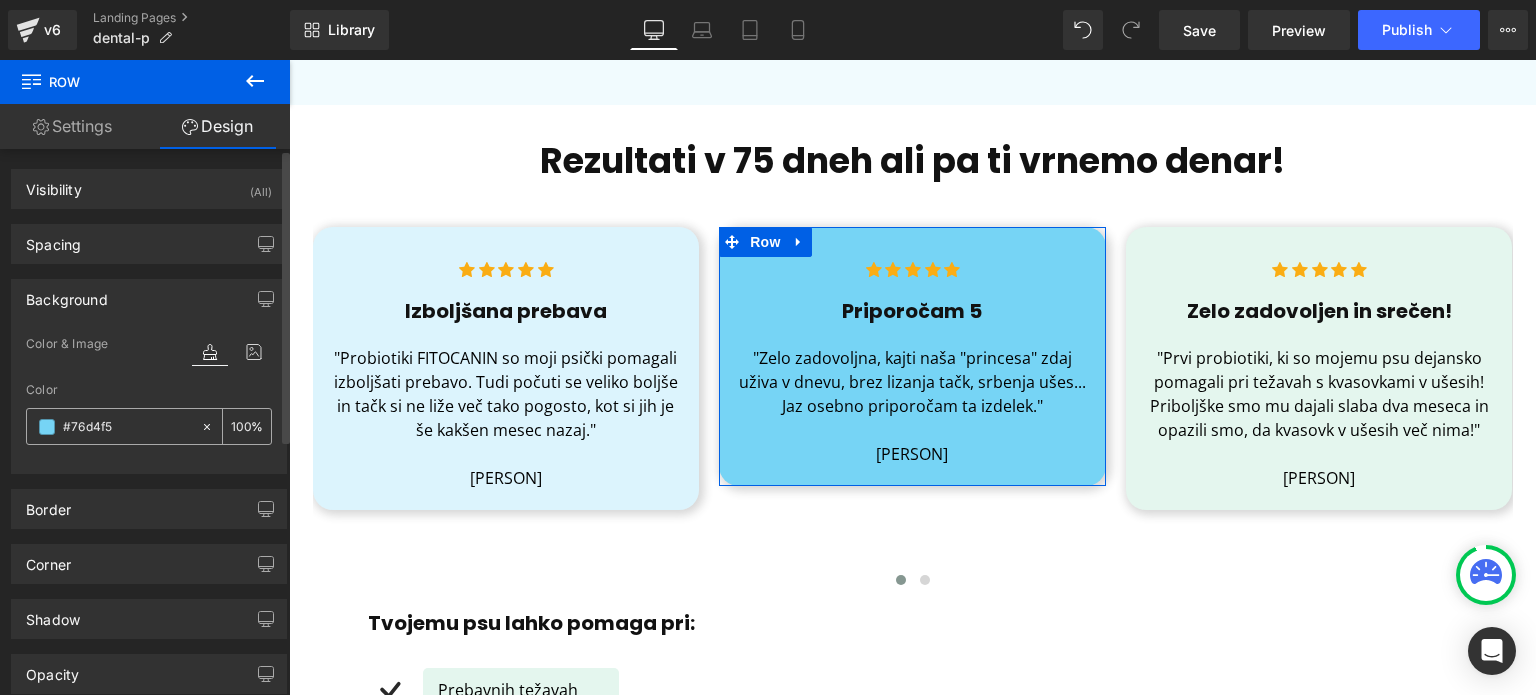 type on "#76d4f5" 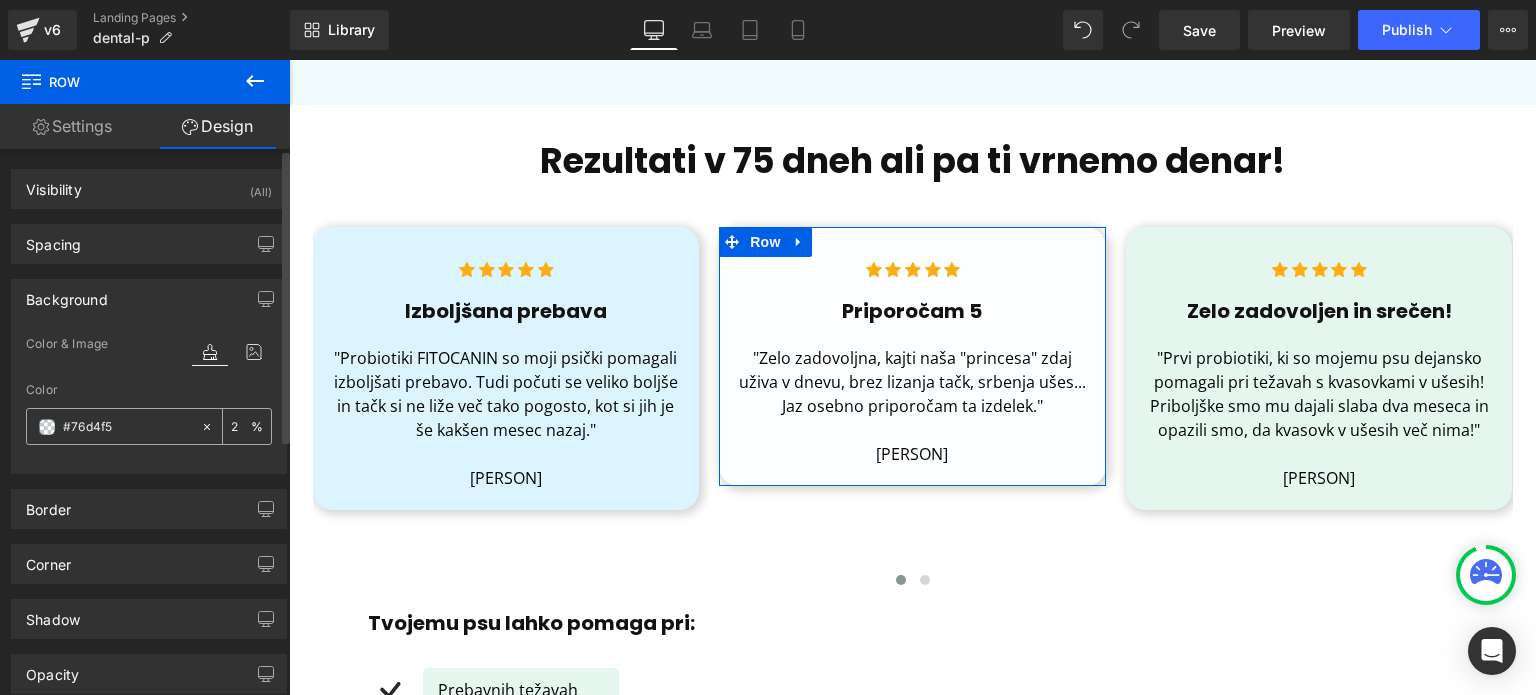 type on "25" 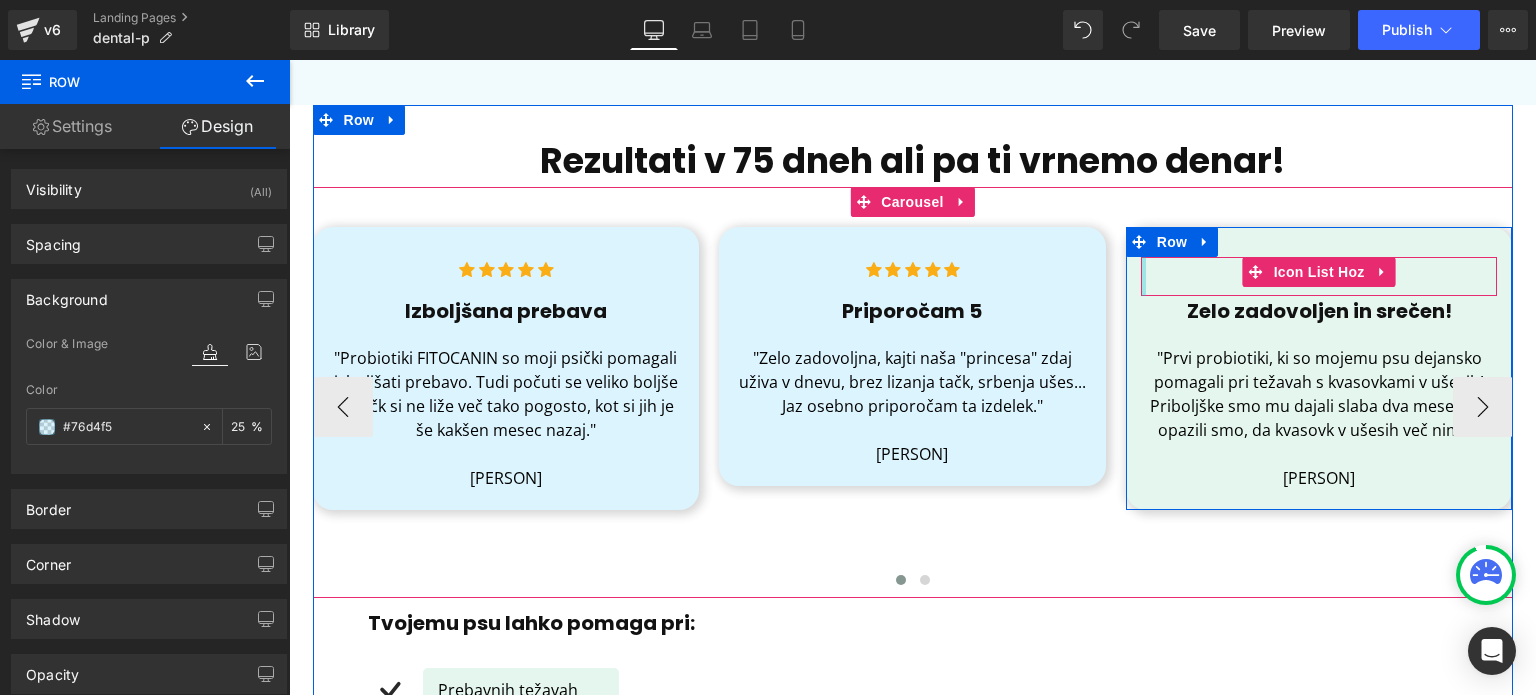 click at bounding box center [1143, 276] 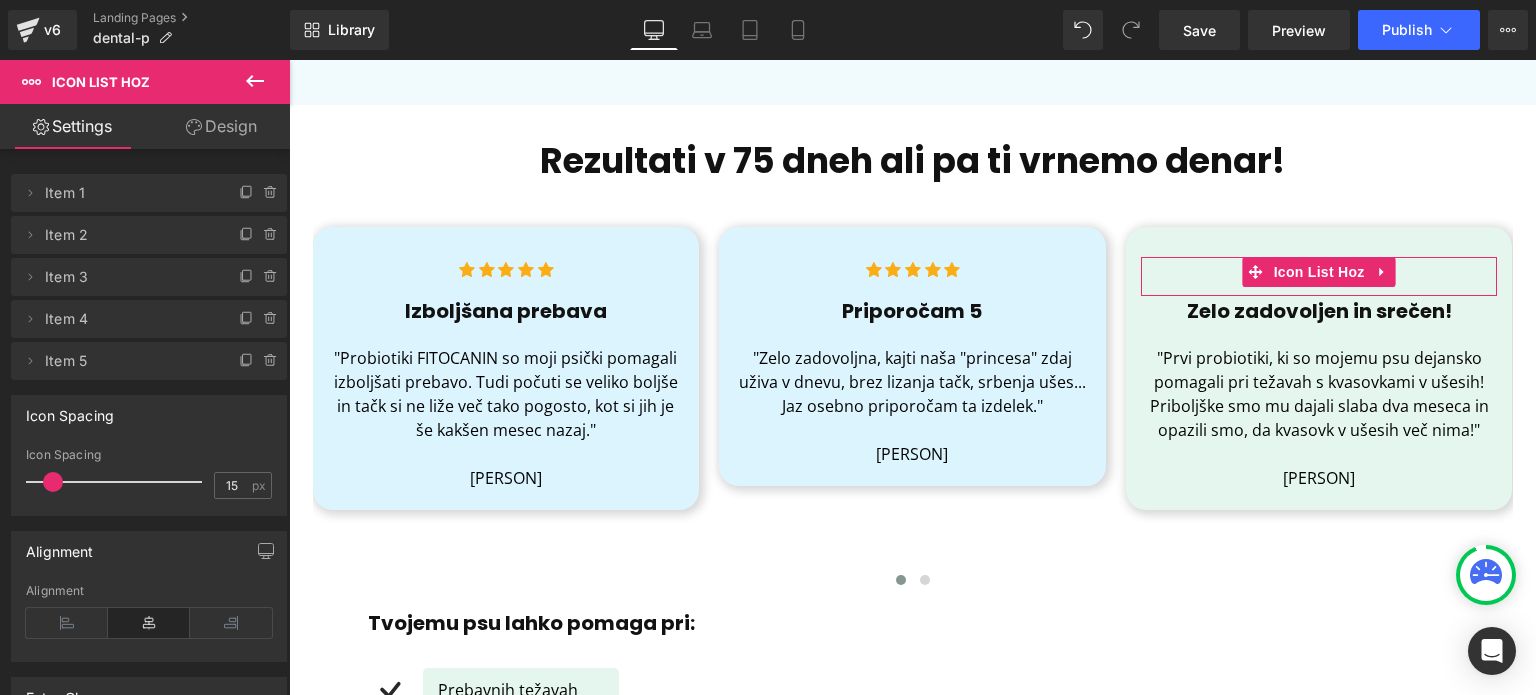 click on "Design" at bounding box center (221, 126) 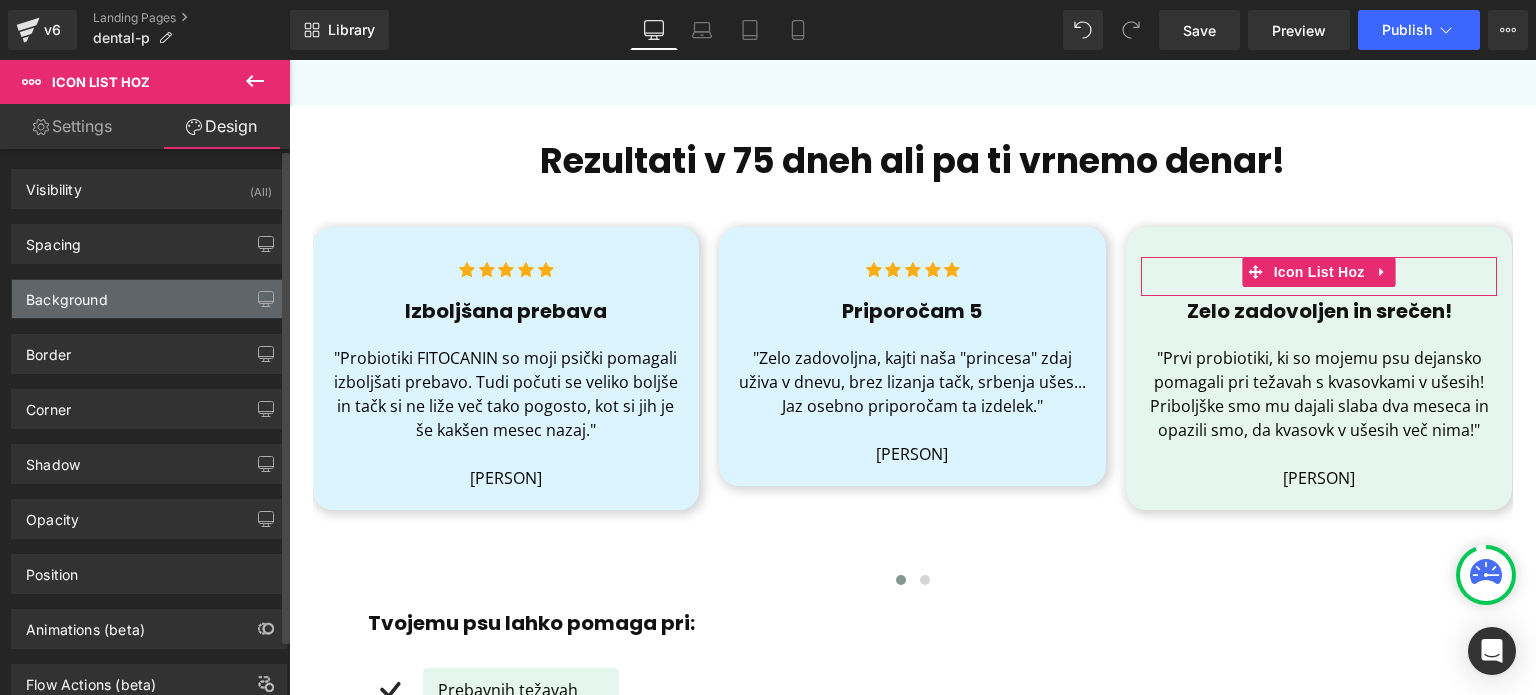 click on "Background" at bounding box center (149, 299) 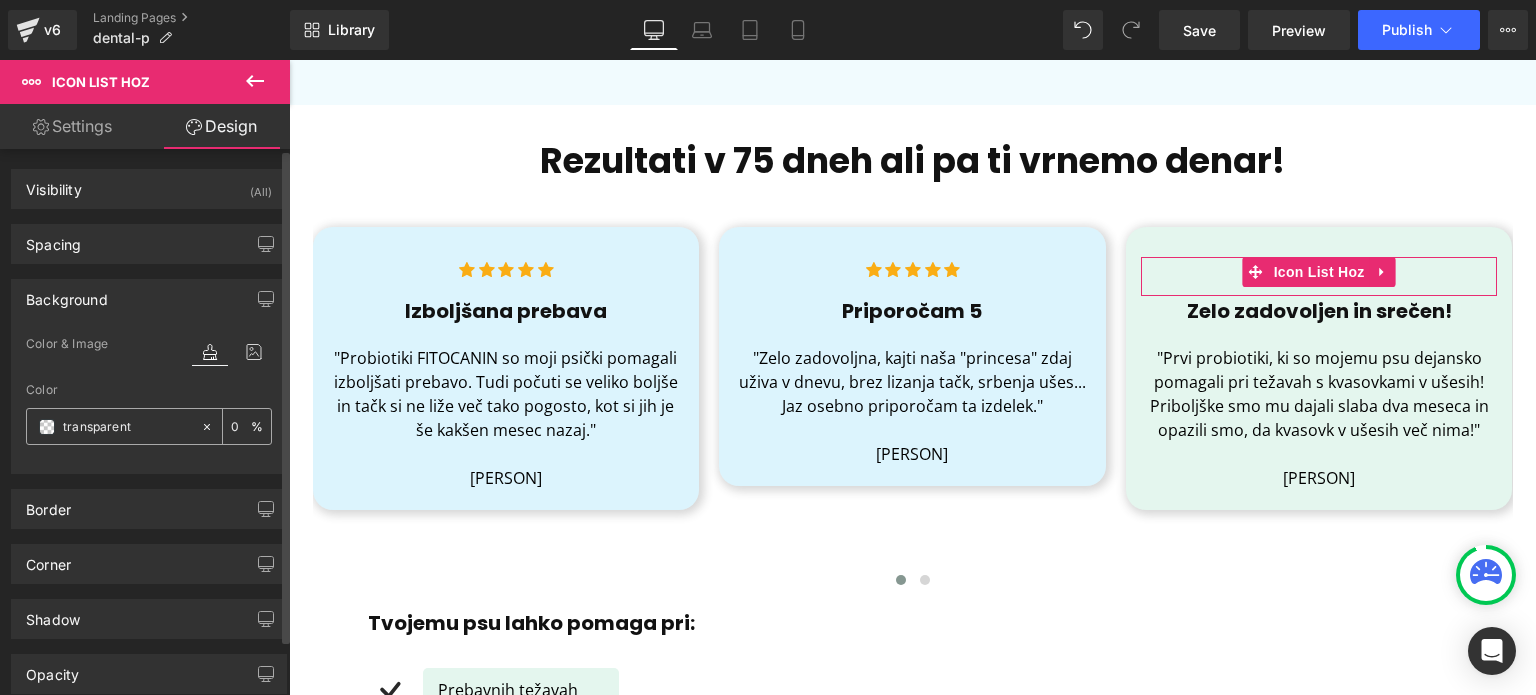 click at bounding box center [127, 427] 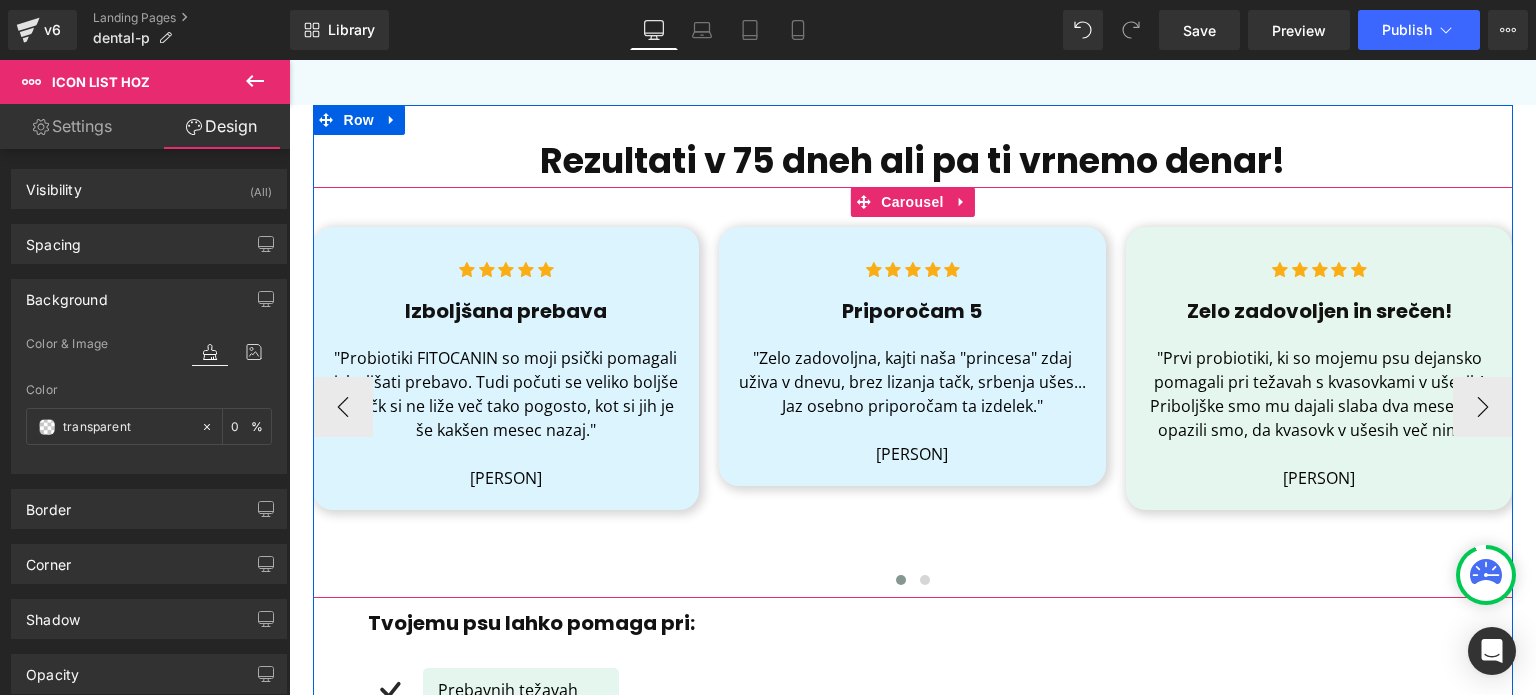 click at bounding box center (1145, 242) 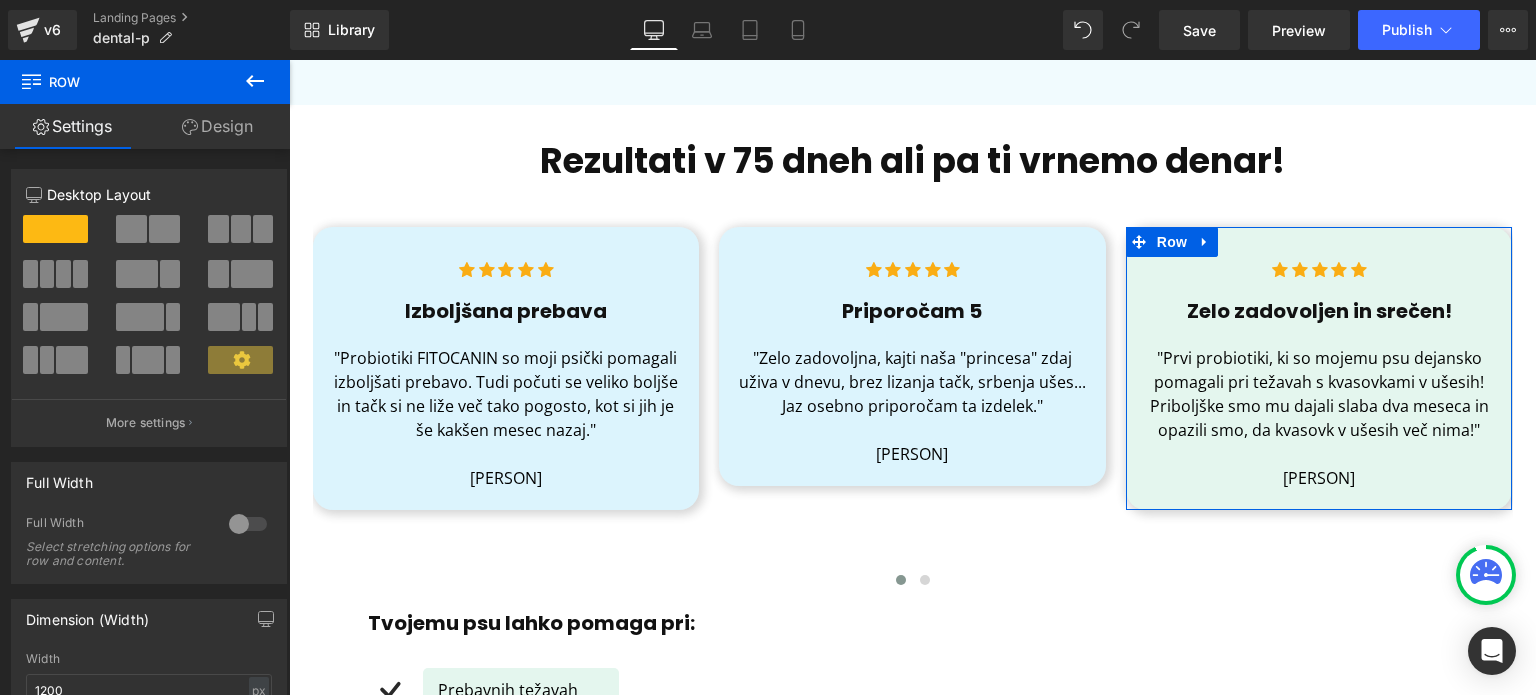 drag, startPoint x: 248, startPoint y: 127, endPoint x: 95, endPoint y: 299, distance: 230.20209 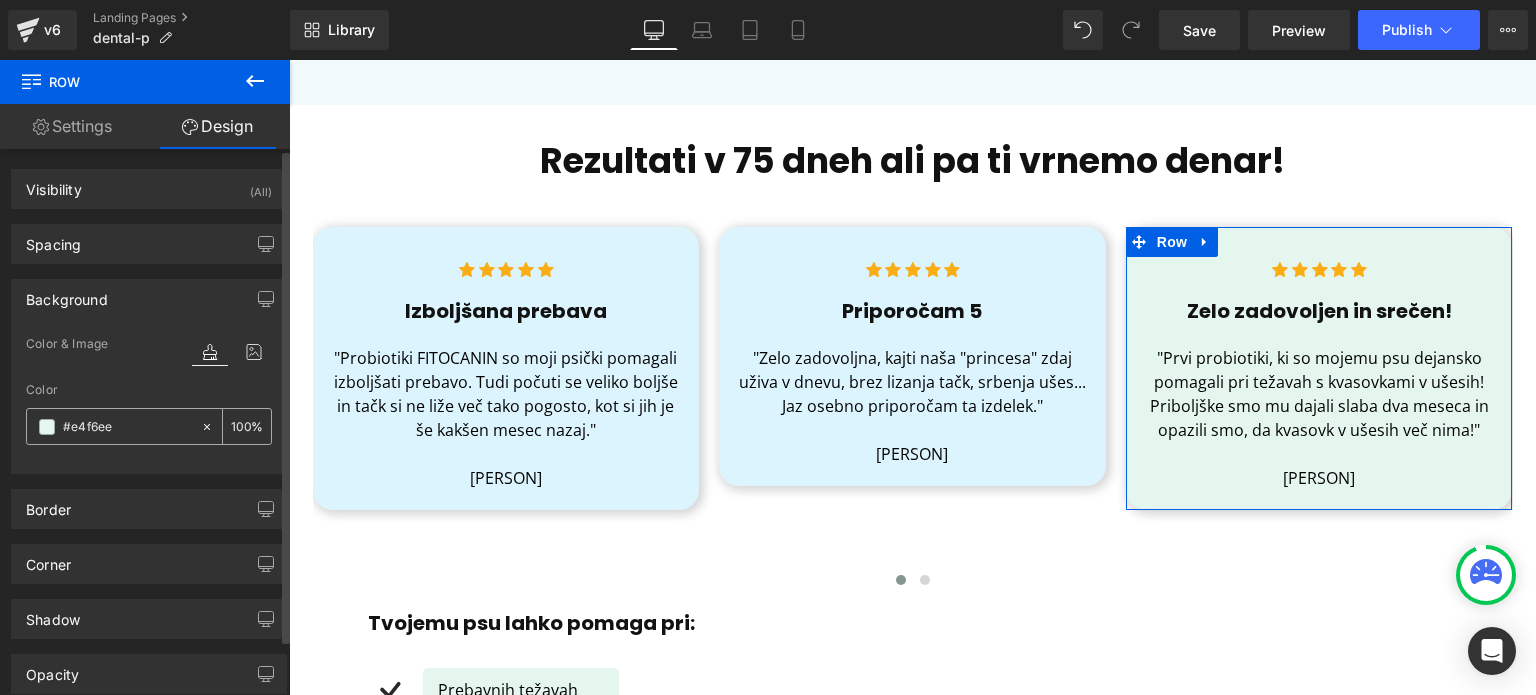 click at bounding box center (127, 427) 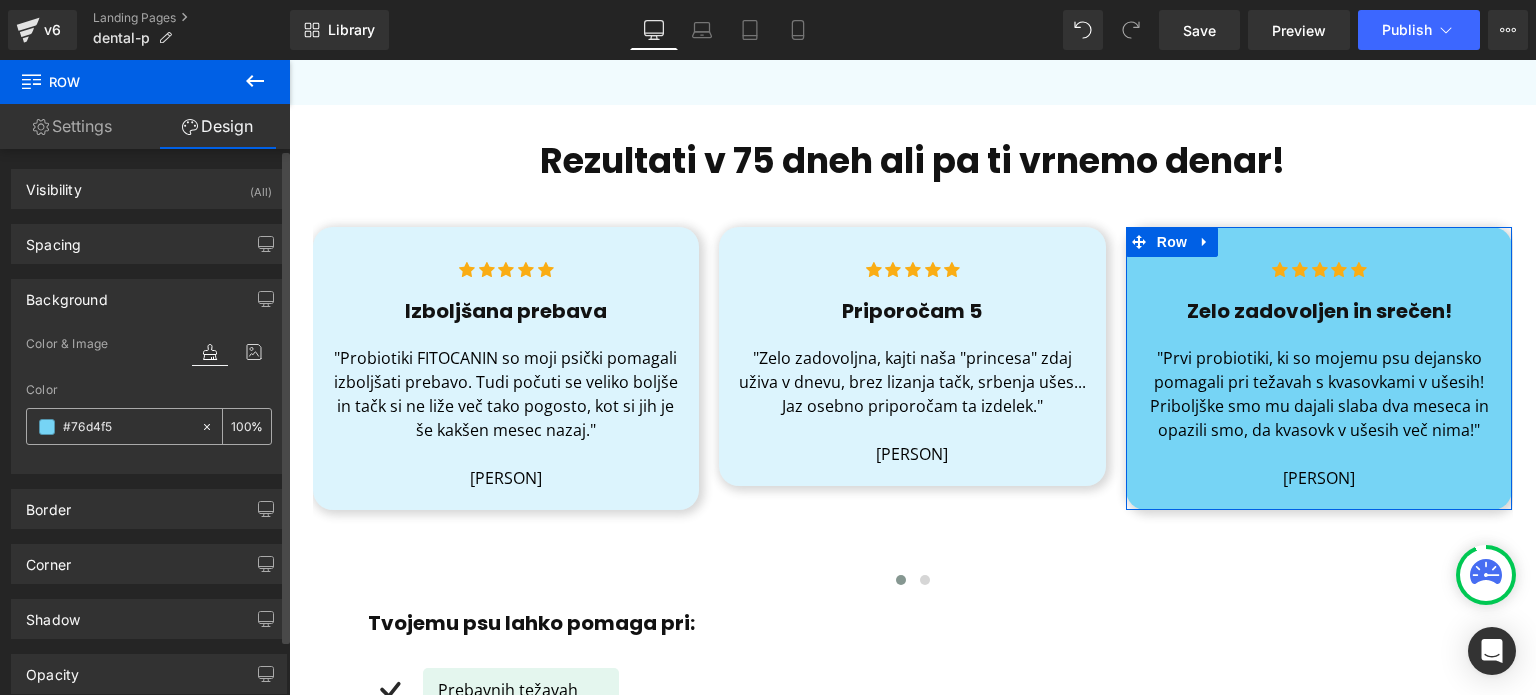 type on "#76d4f5" 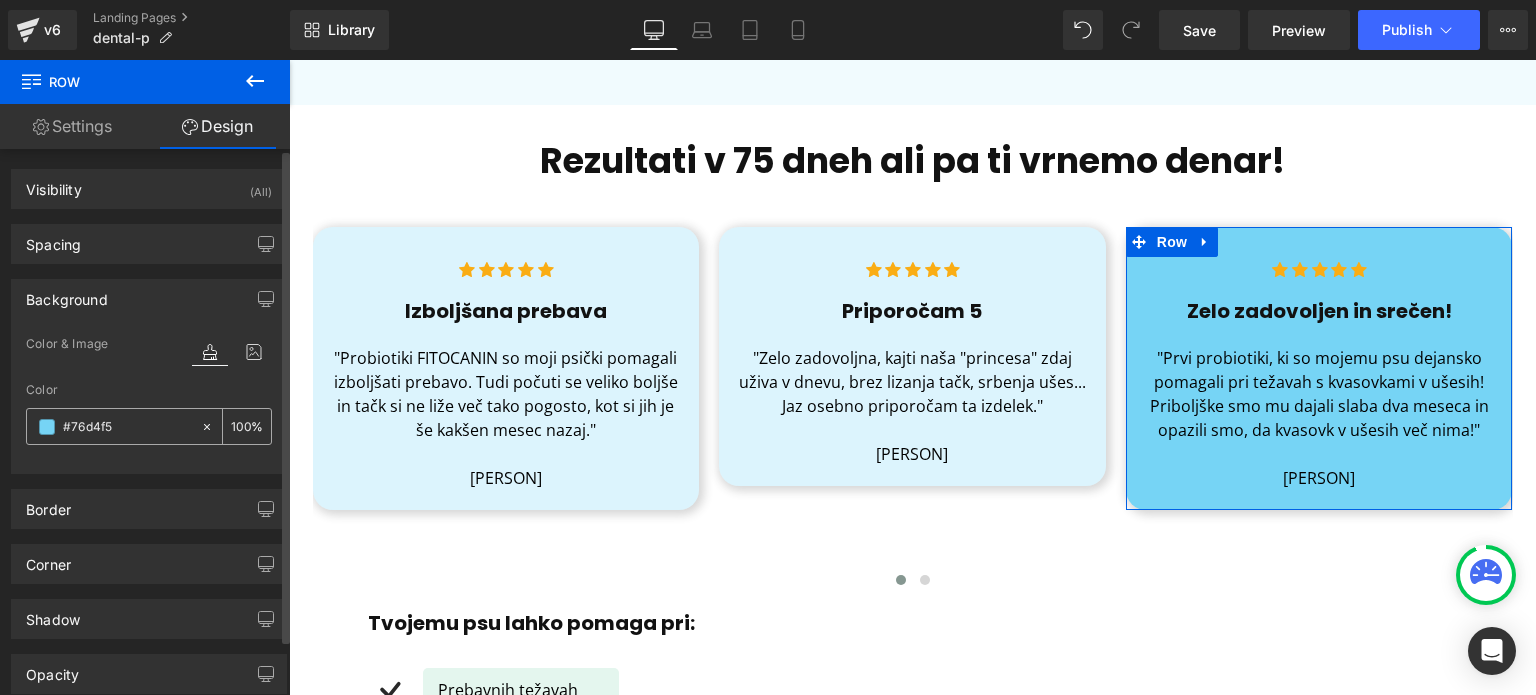 click at bounding box center (241, 426) 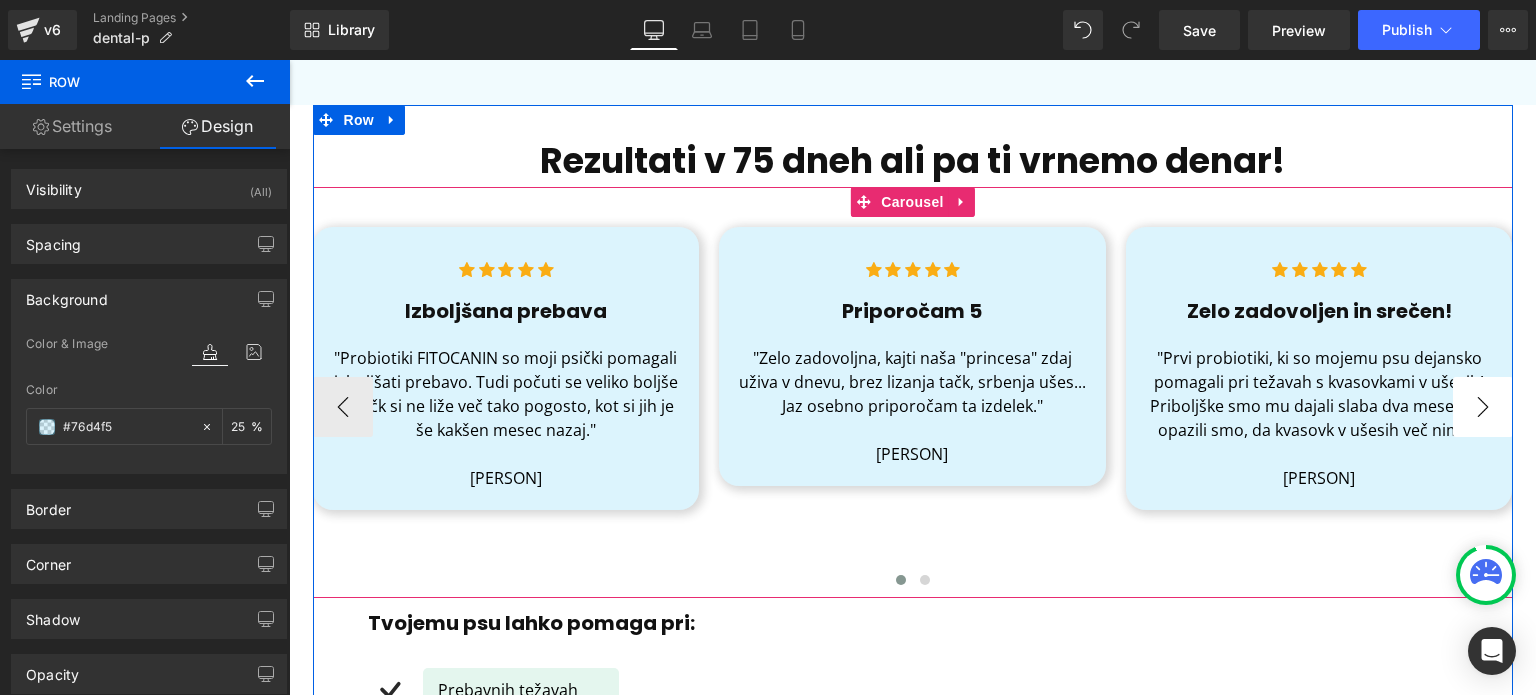 type on "25" 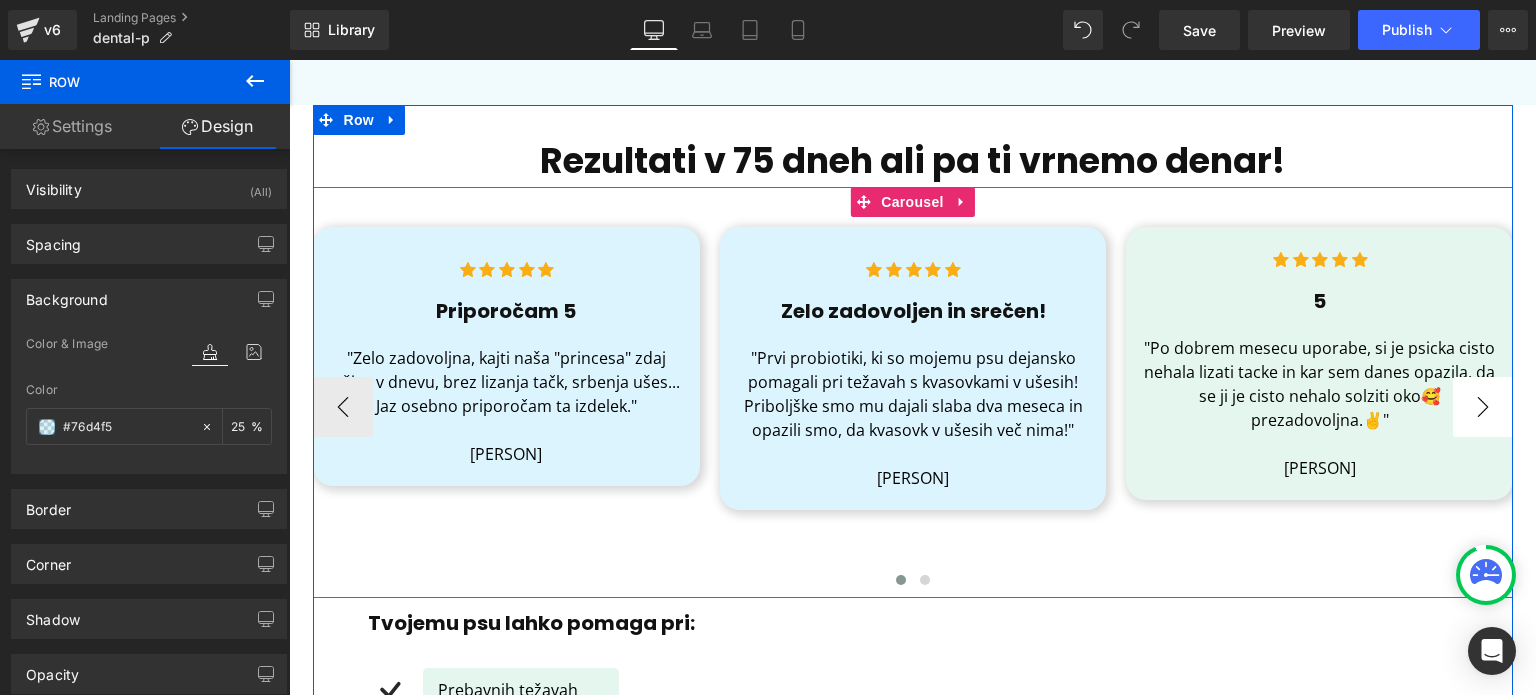 click on "›" at bounding box center (1483, 407) 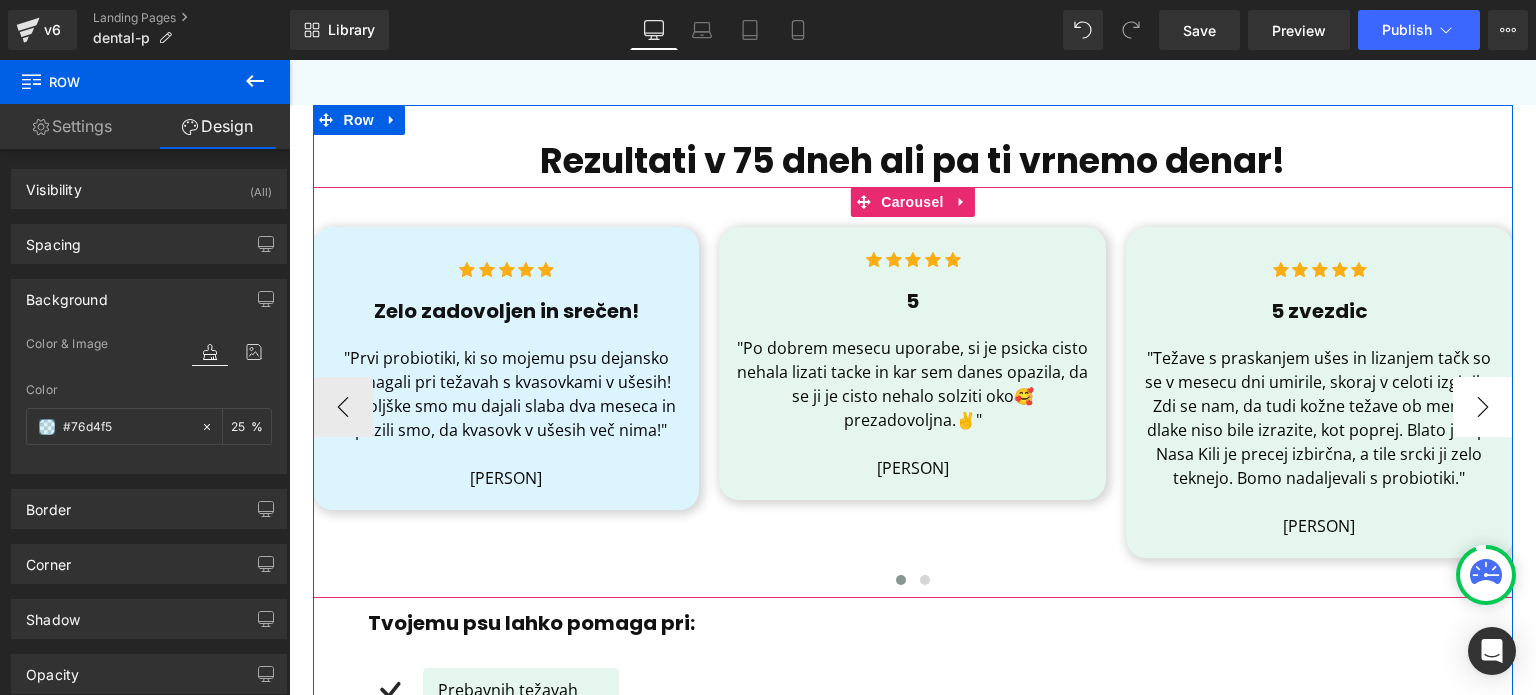 click on "›" at bounding box center [1483, 407] 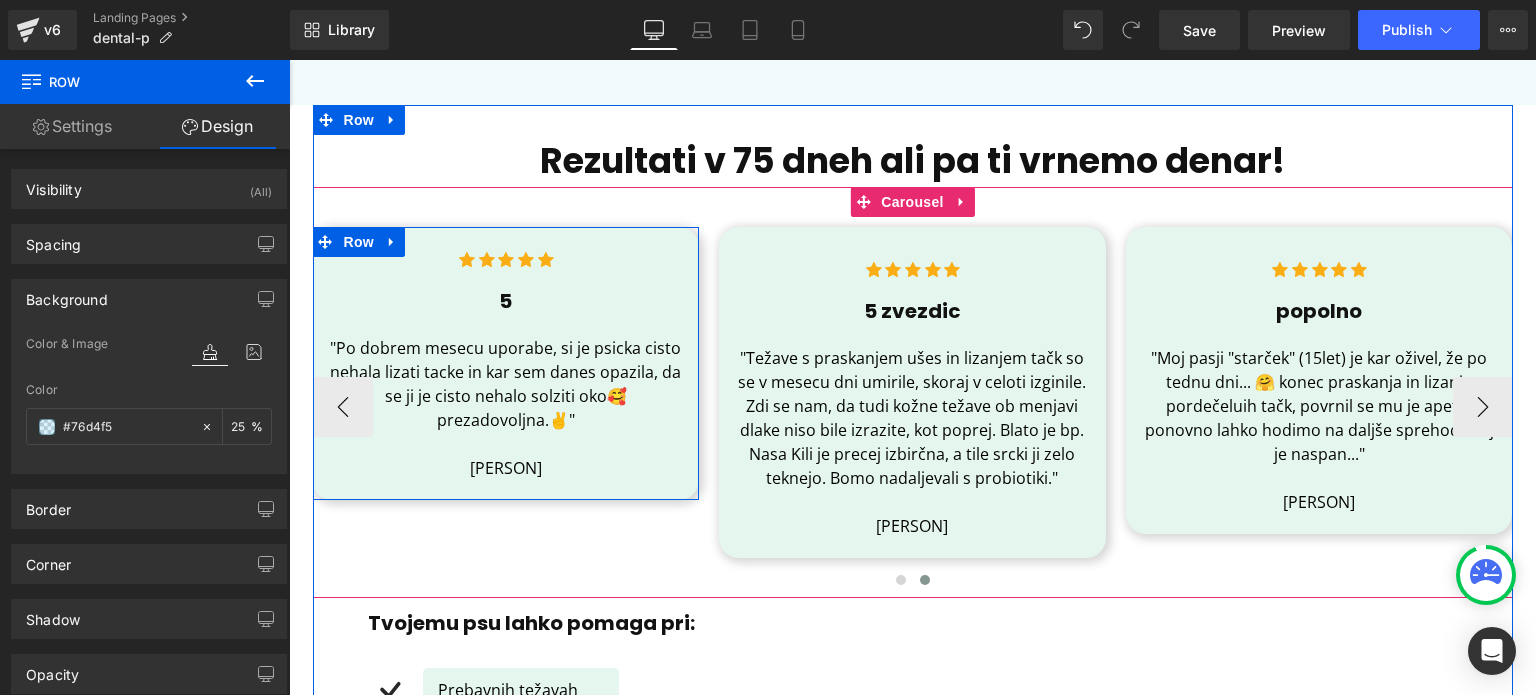 click on "Icon
Icon
Icon
Icon
Icon
Icon List Hoz         5 Heading         "Po dobrem mesecu uporabe, si je psicka cisto nehala lizati tacke in kar sem danes opazila, da se ji je cisto nehalo solziti oko🥰 prezadovoljna.✌️" Alenka Text Block" at bounding box center (505, 368) 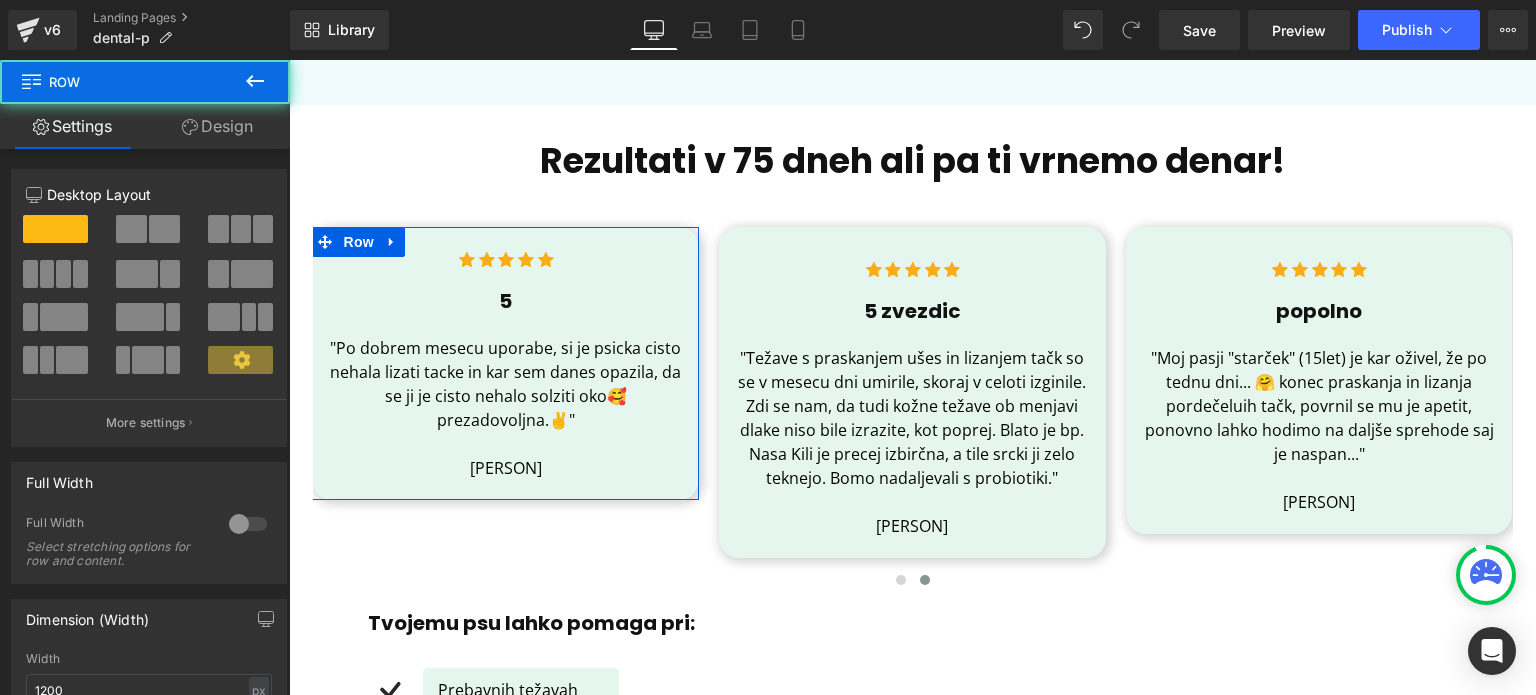 click on "Design" at bounding box center (217, 126) 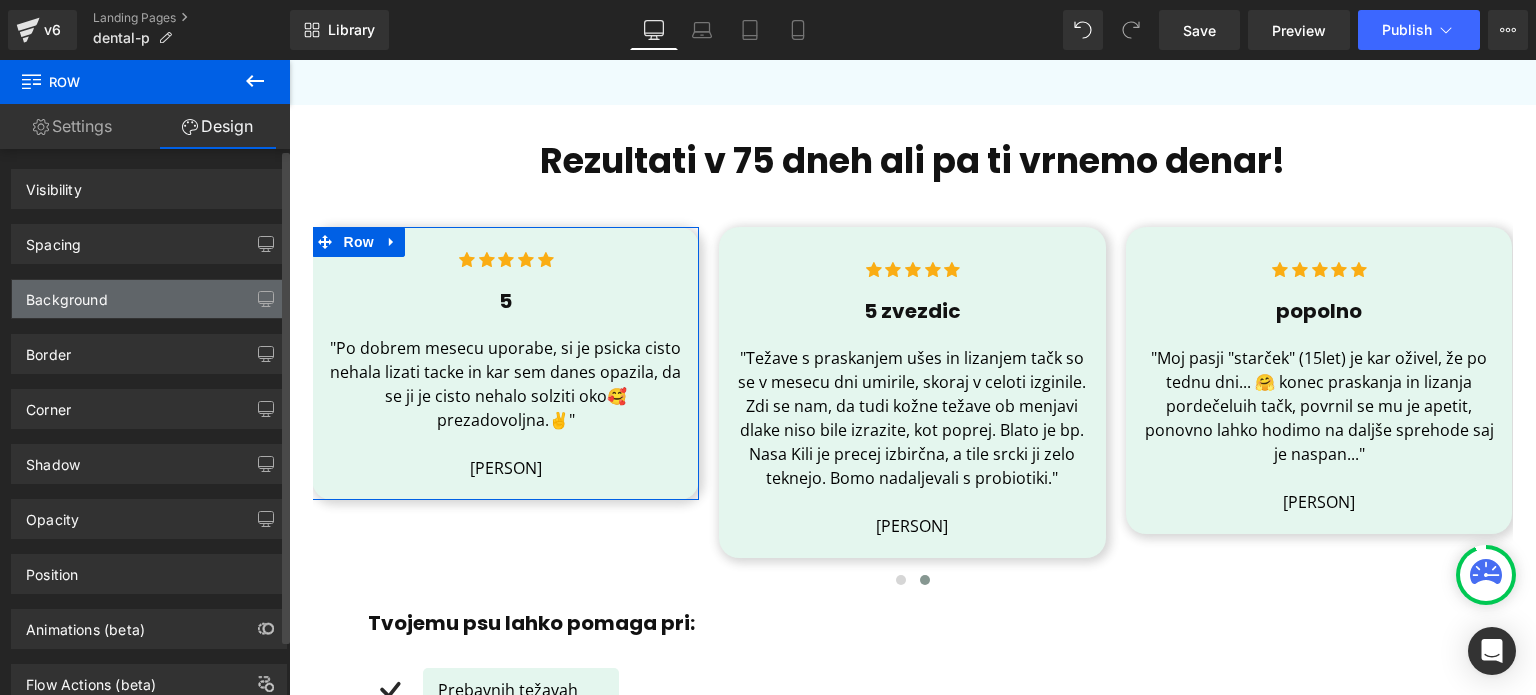 click on "Background" at bounding box center (149, 299) 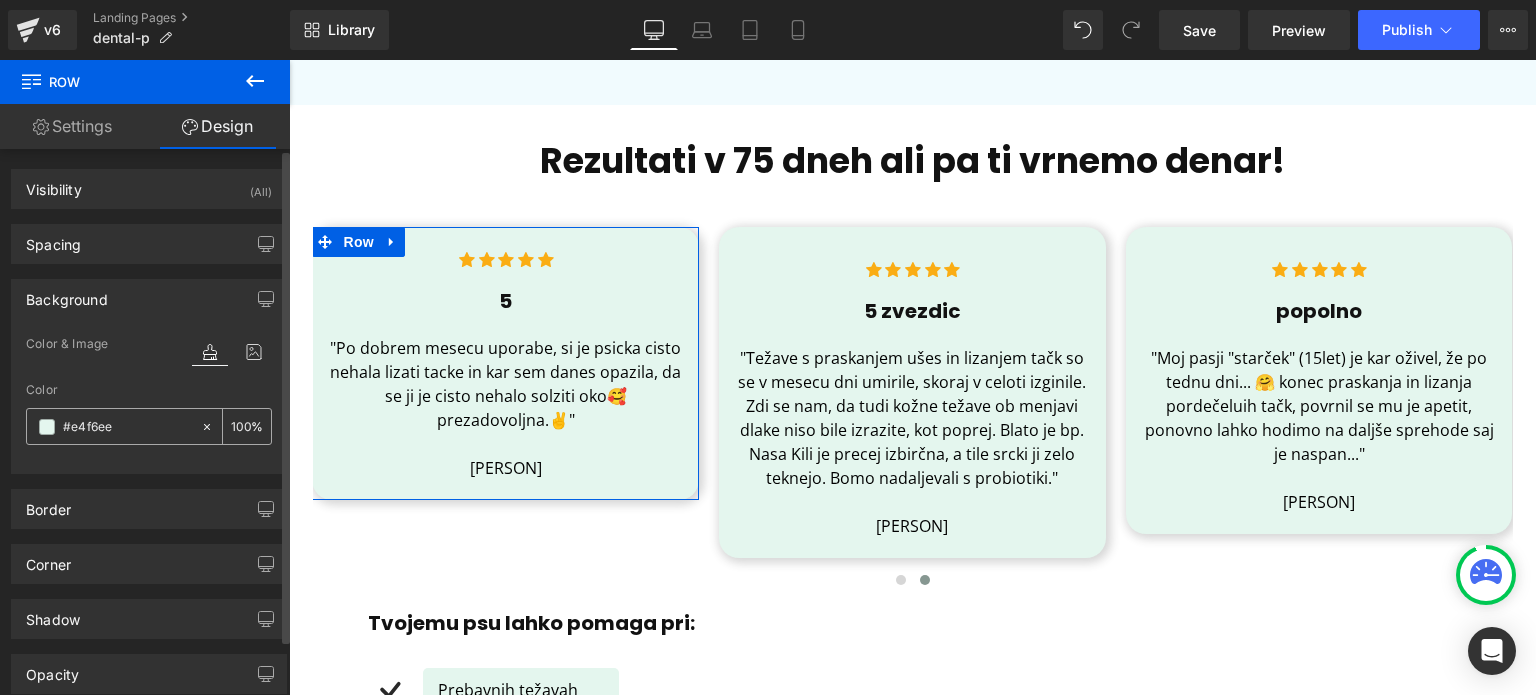 click at bounding box center (127, 427) 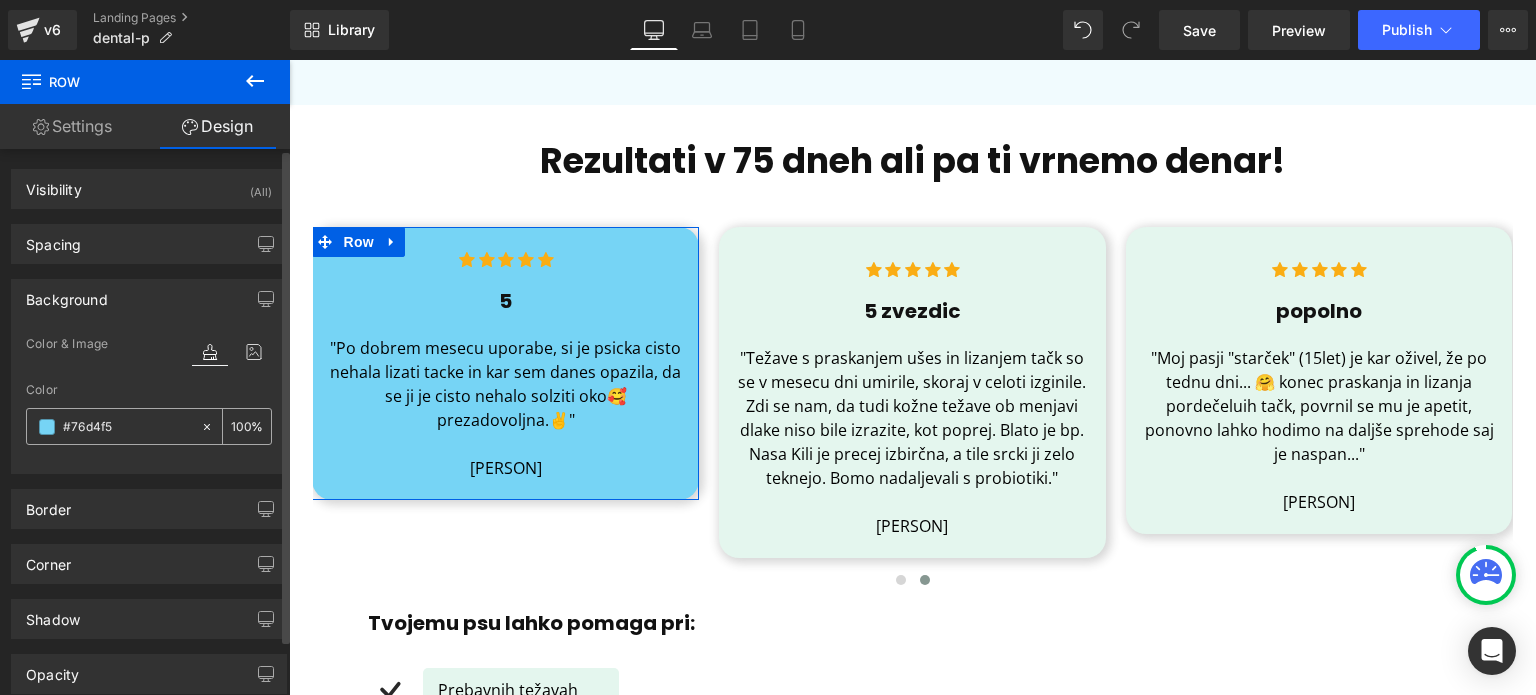 type on "#76d4f5" 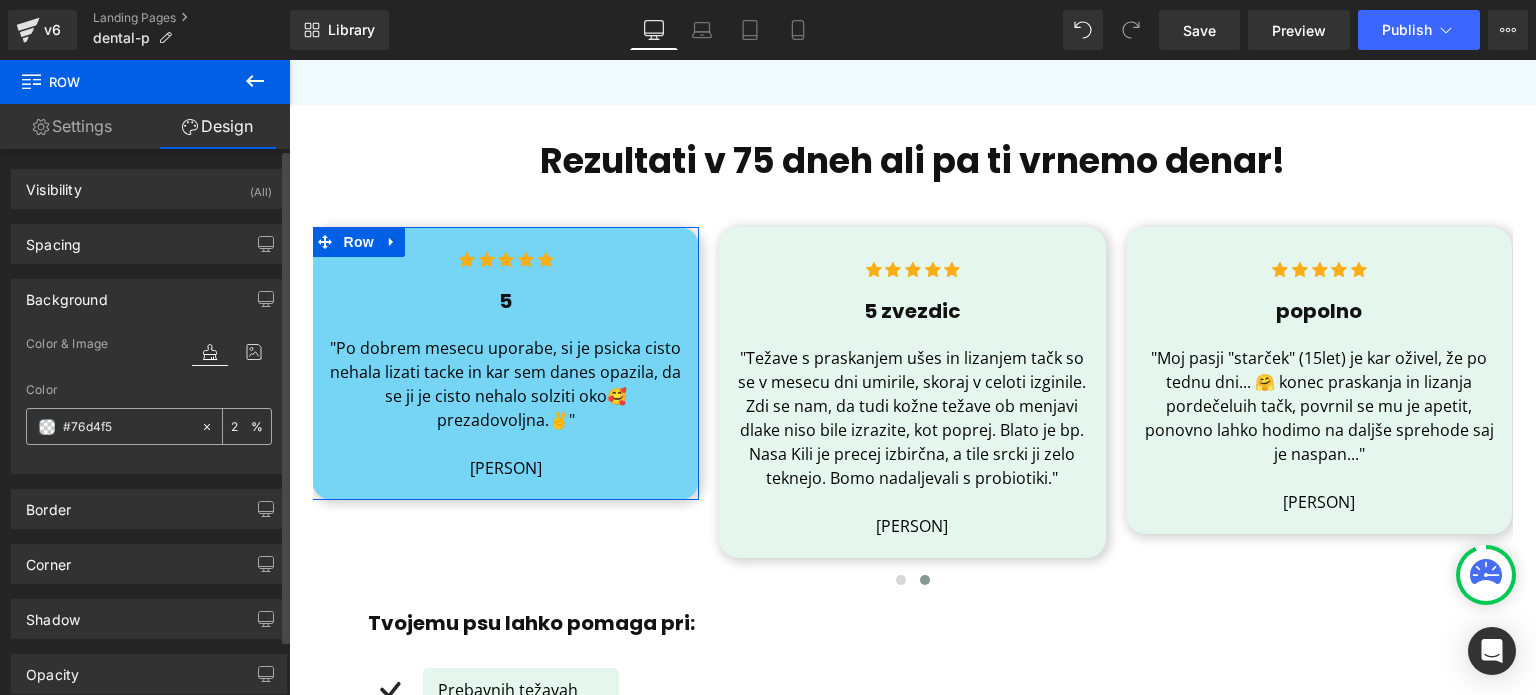 type on "25" 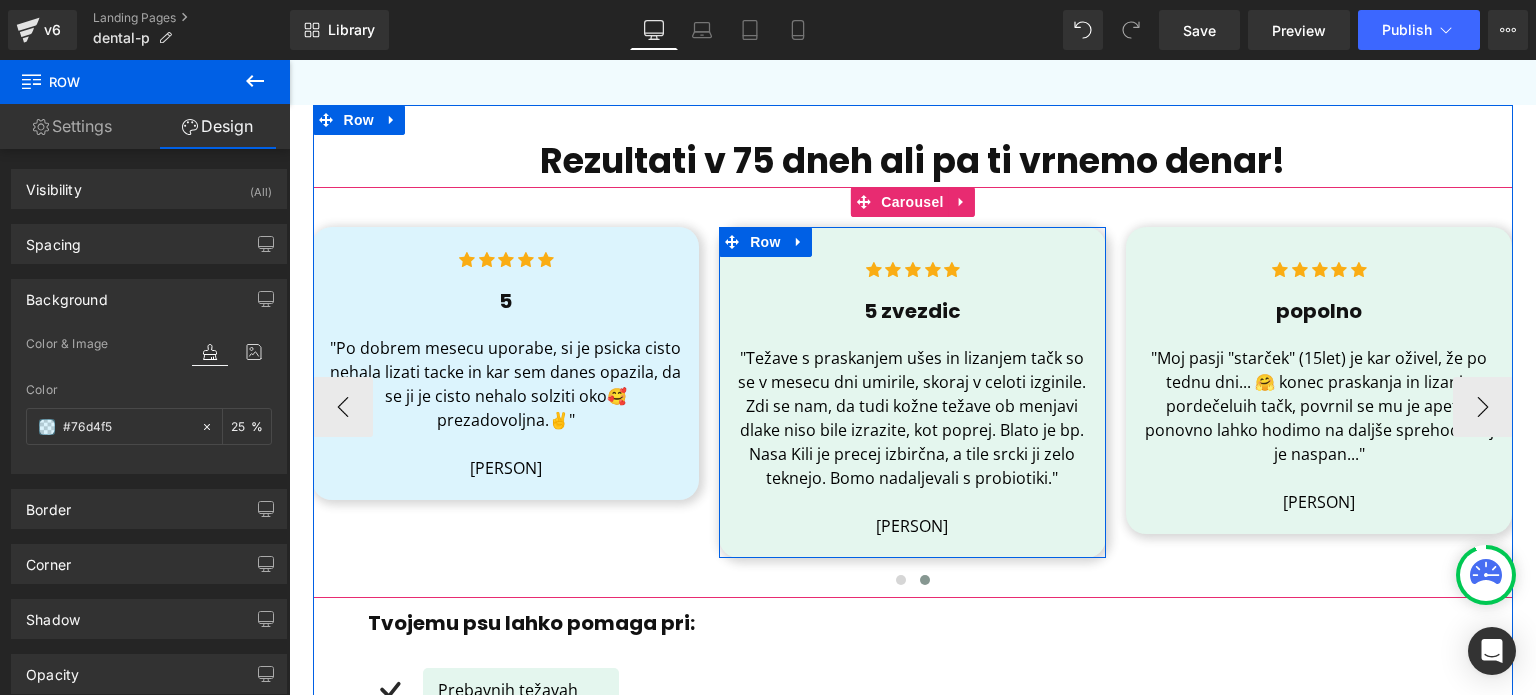 click on "Icon
Icon
Icon
Icon
Icon
Icon List Hoz         5 zvezdic Heading         "Težave s praskanjem ušes in lizanjem tačk so se v mesecu dni umirile, skoraj v celoti izginile. Zdi se nam, da tudi kožne težave ob menjavi dlake niso bile izrazite, kot poprej. Blato je bp. Nasa Kili je precej izbirčna, a tile srcki ji zelo teknejo. Bomo nadaljevali s probiotiki." [PERSON] Text Block" at bounding box center [912, 402] 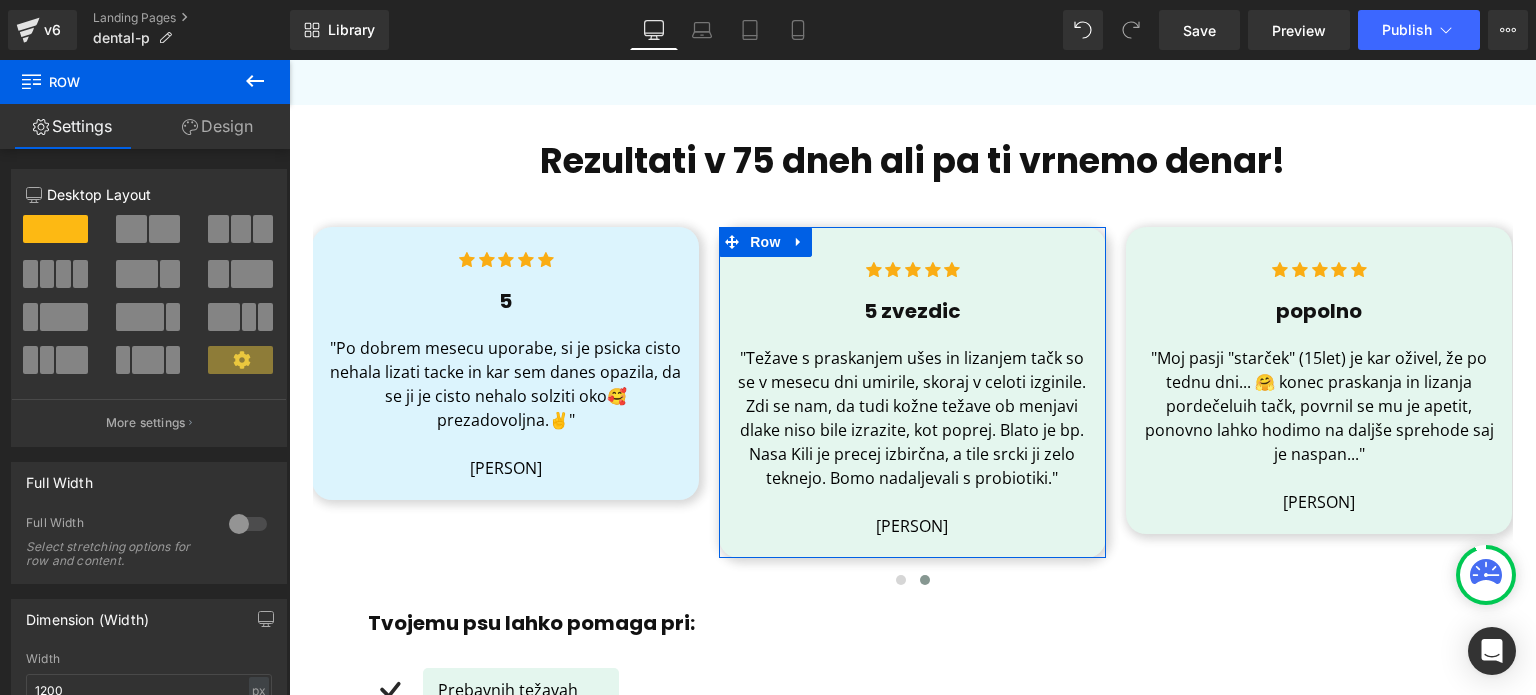 click on "Design" at bounding box center (217, 126) 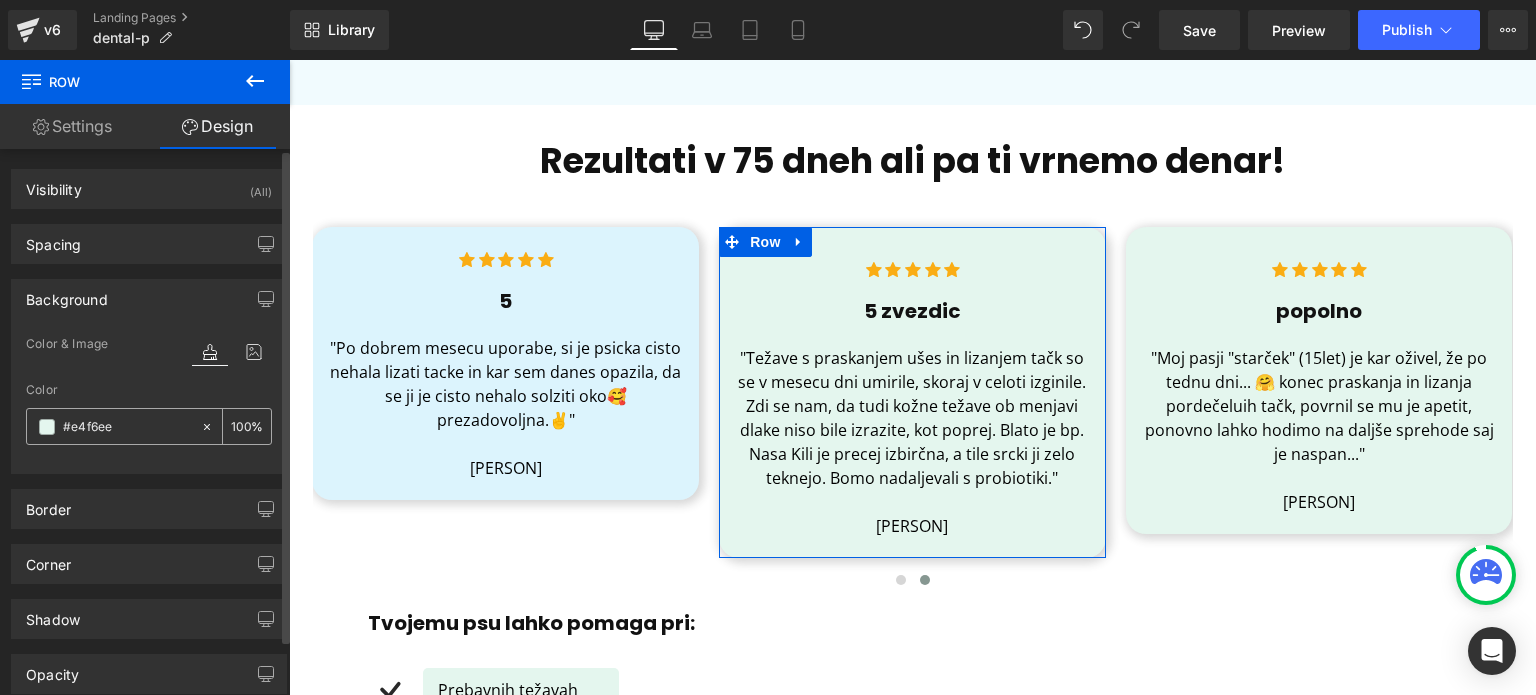 click at bounding box center [127, 427] 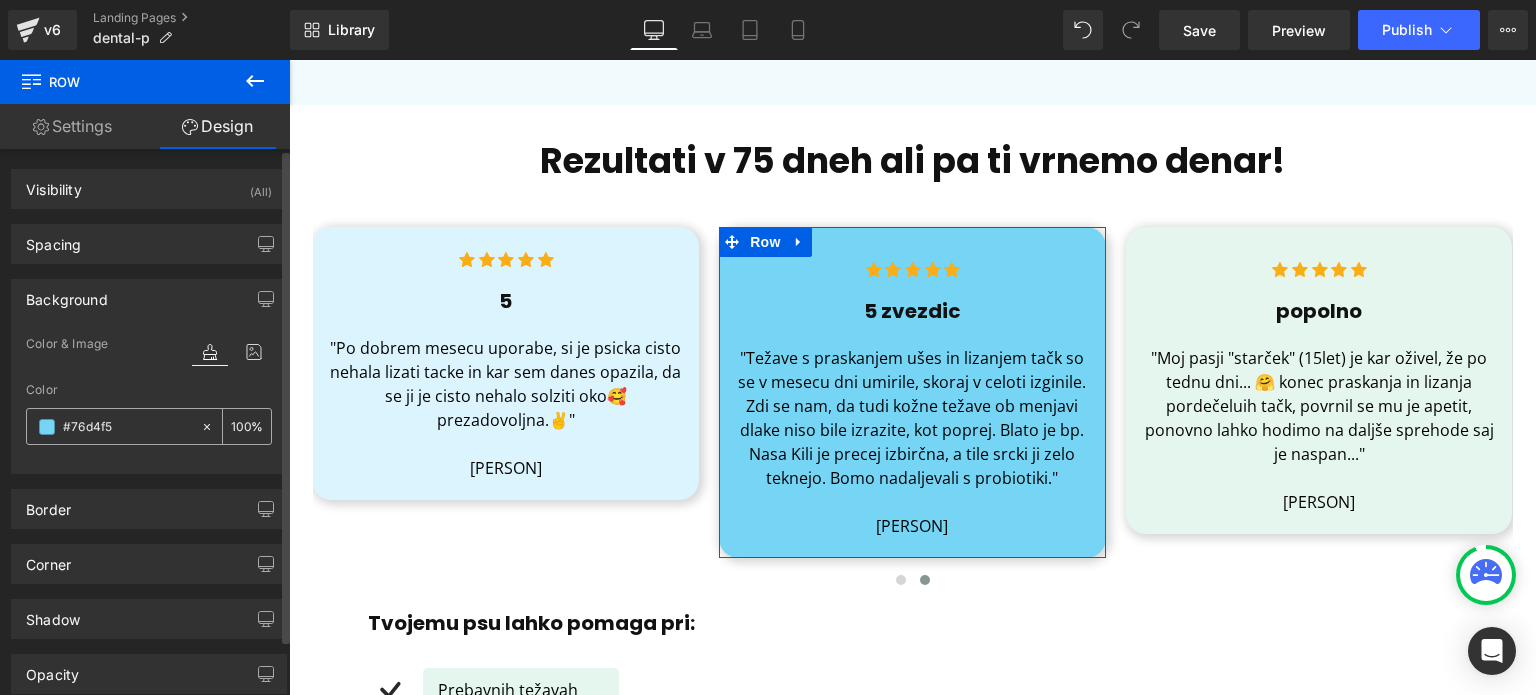 type on "#76d4f5" 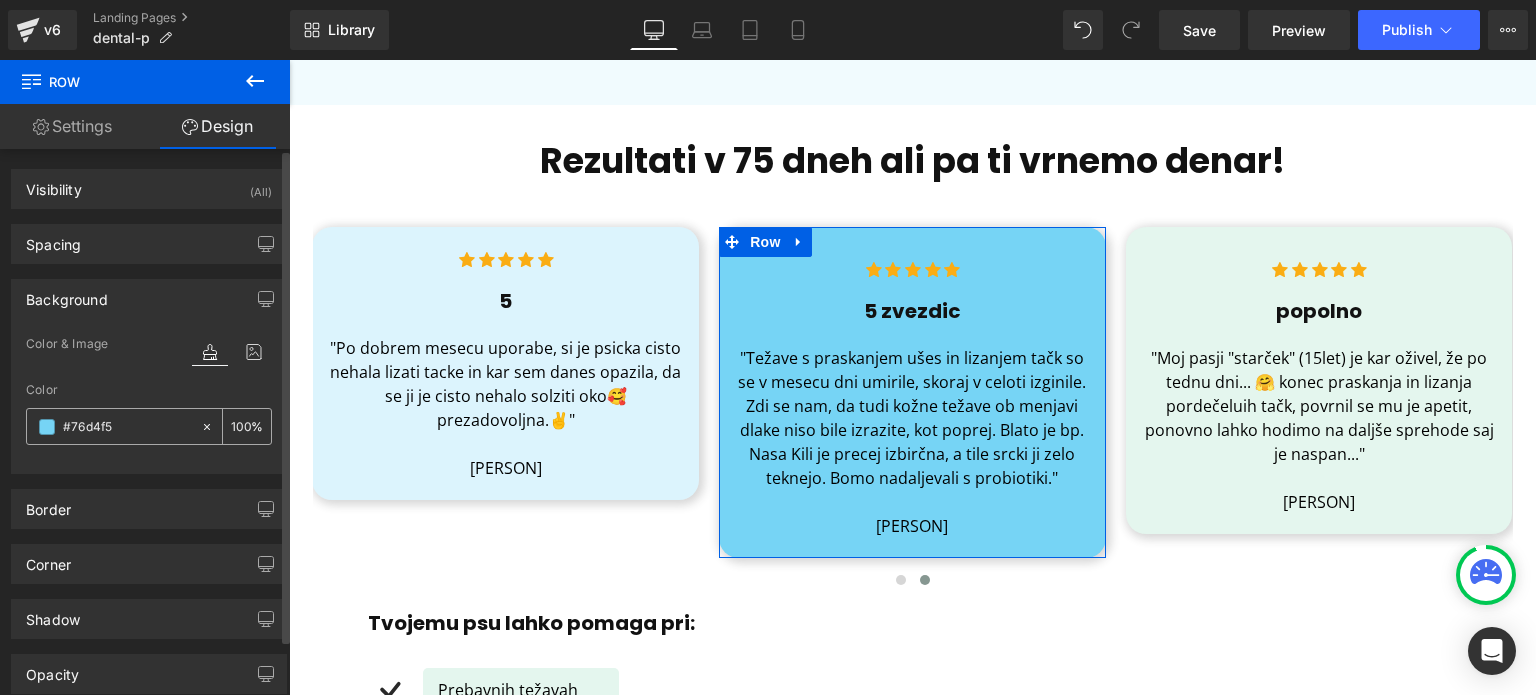 click at bounding box center [241, 426] 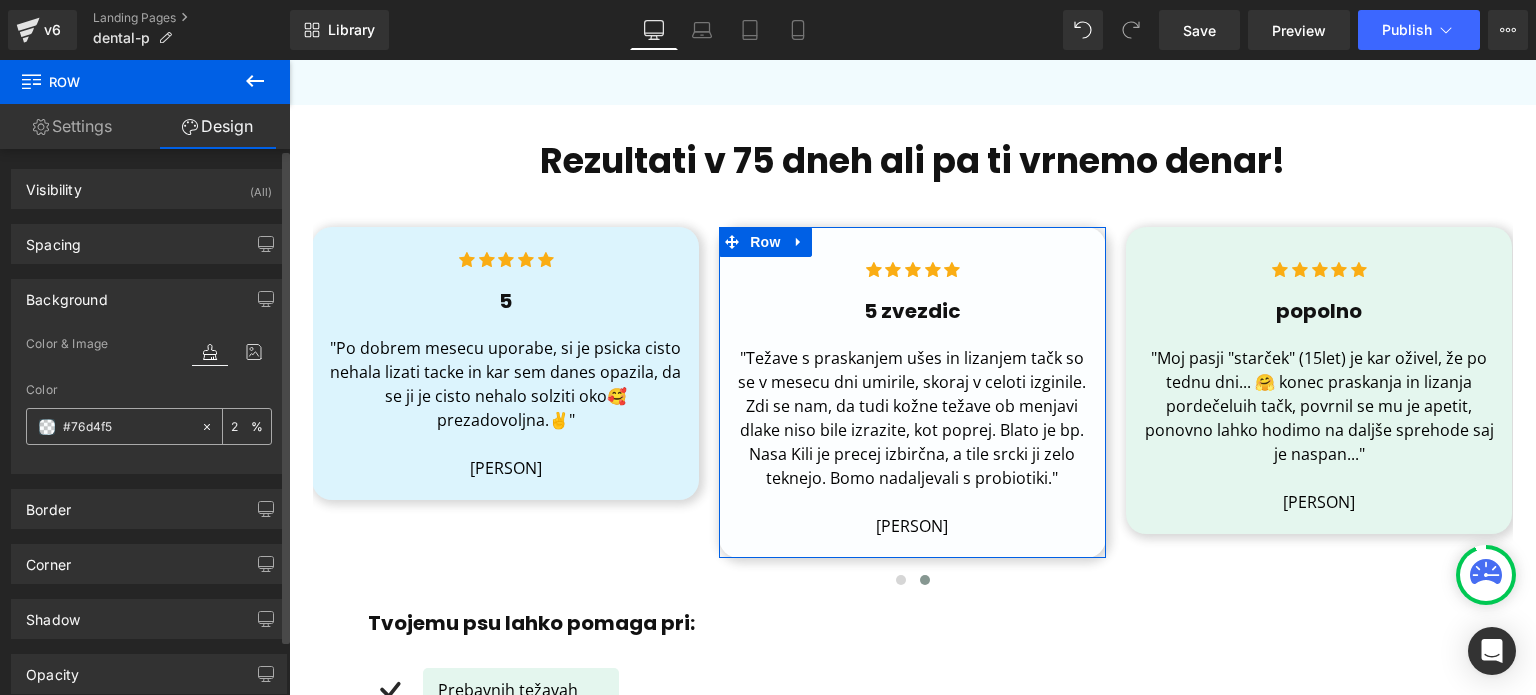 type on "25" 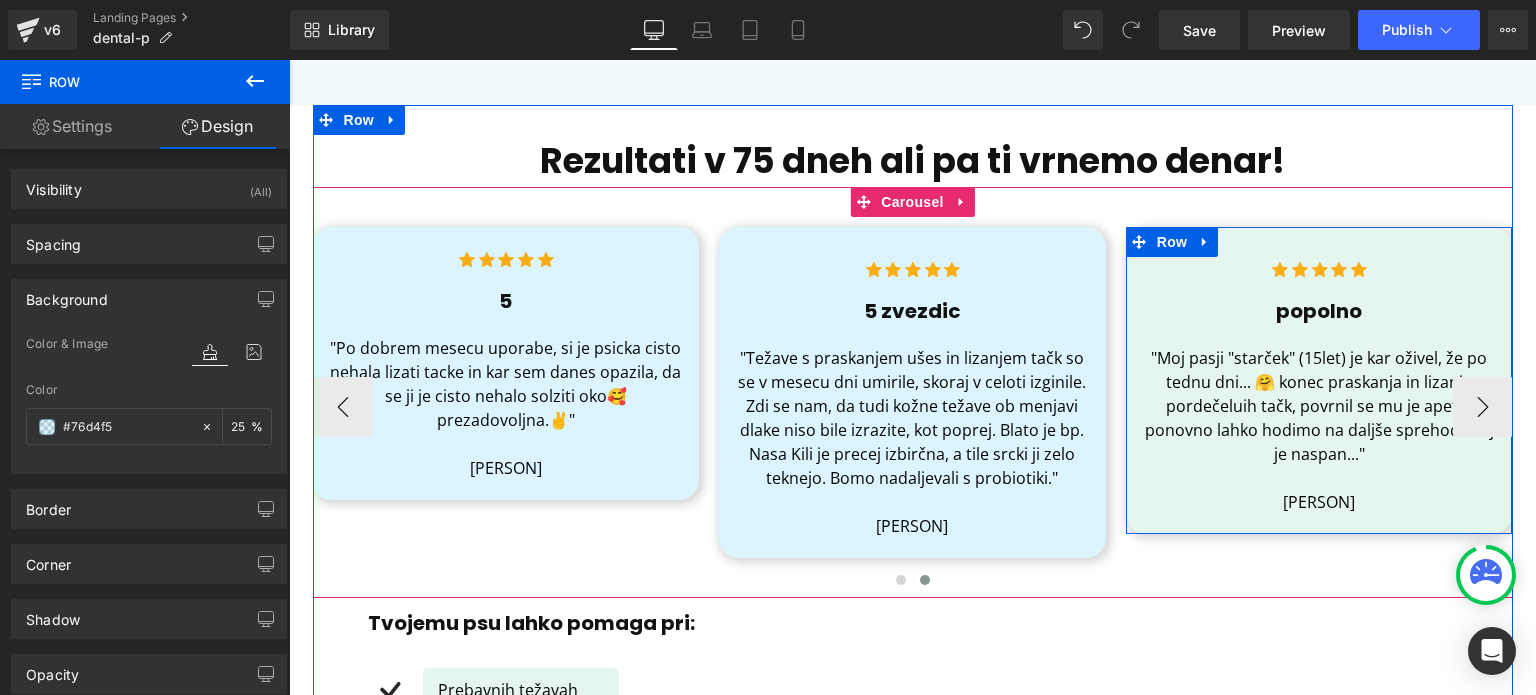 click on "Icon
Icon
Icon
Icon
Icon
Icon List Hoz         popolno Heading         "Moj pasji "starček" ([AGE]let) je kar oživel, že po tednu dni... 🤗 konec praskanja in lizanja pordečeluih tačk, povrnil se mu je apetit, ponovno lahko hodimo na daljše sprehode saj je naspan..." [PERSON] Text Block" at bounding box center (1319, 390) 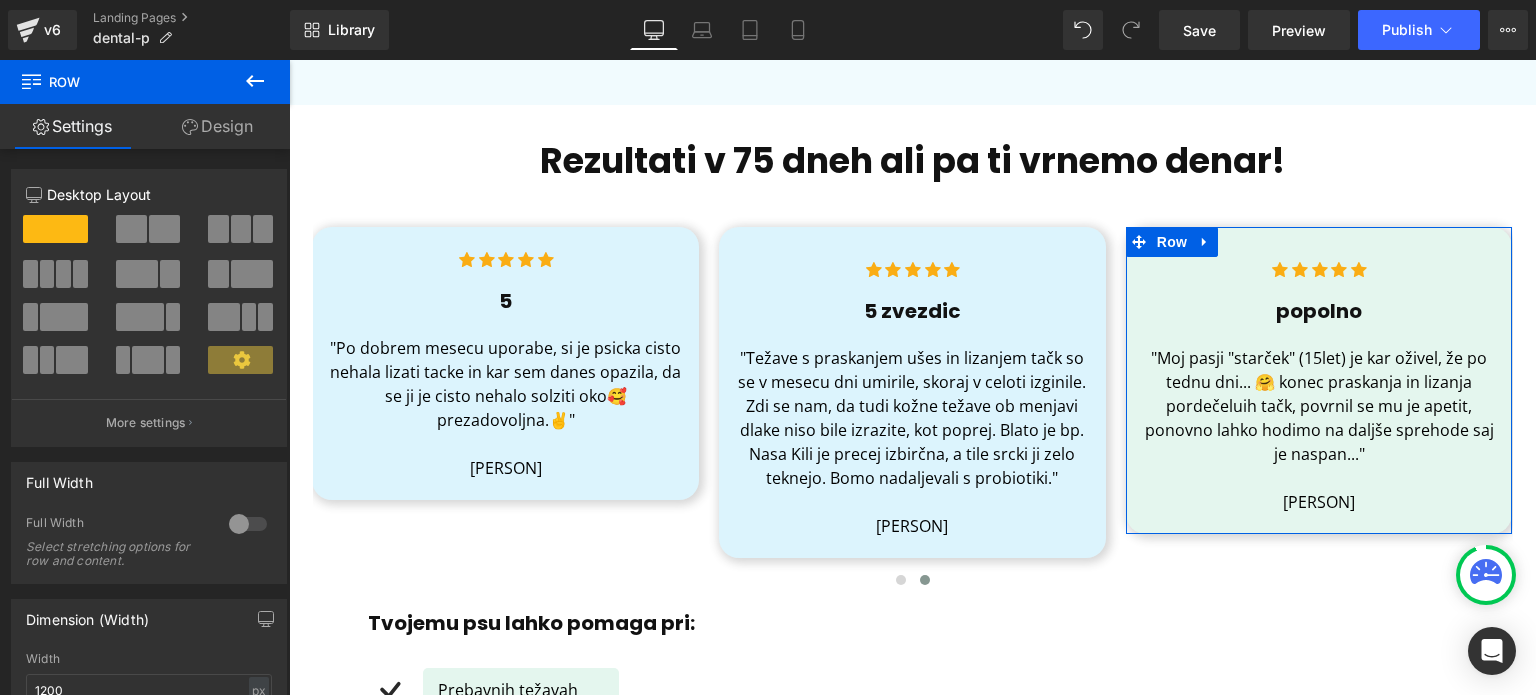 click on "Design" at bounding box center (217, 126) 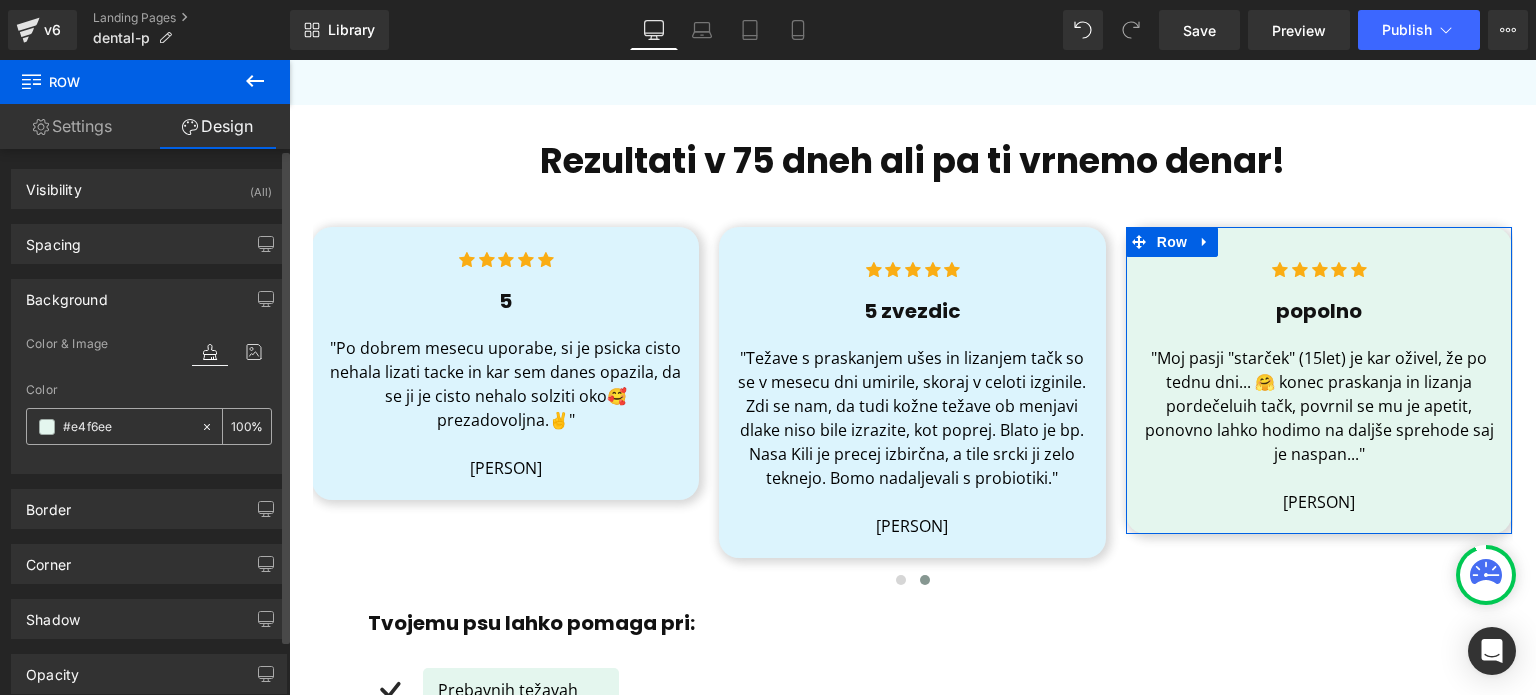 click at bounding box center (127, 427) 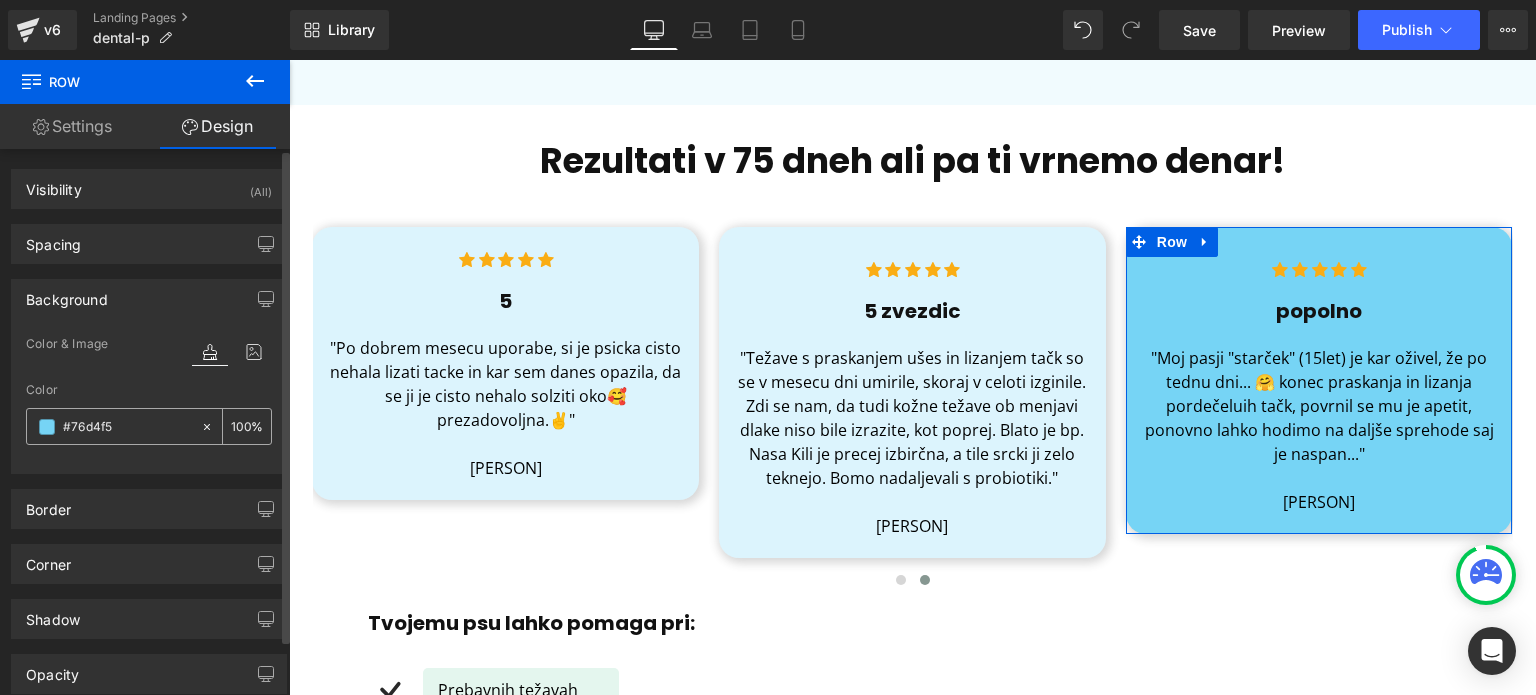 type on "#76d4f5" 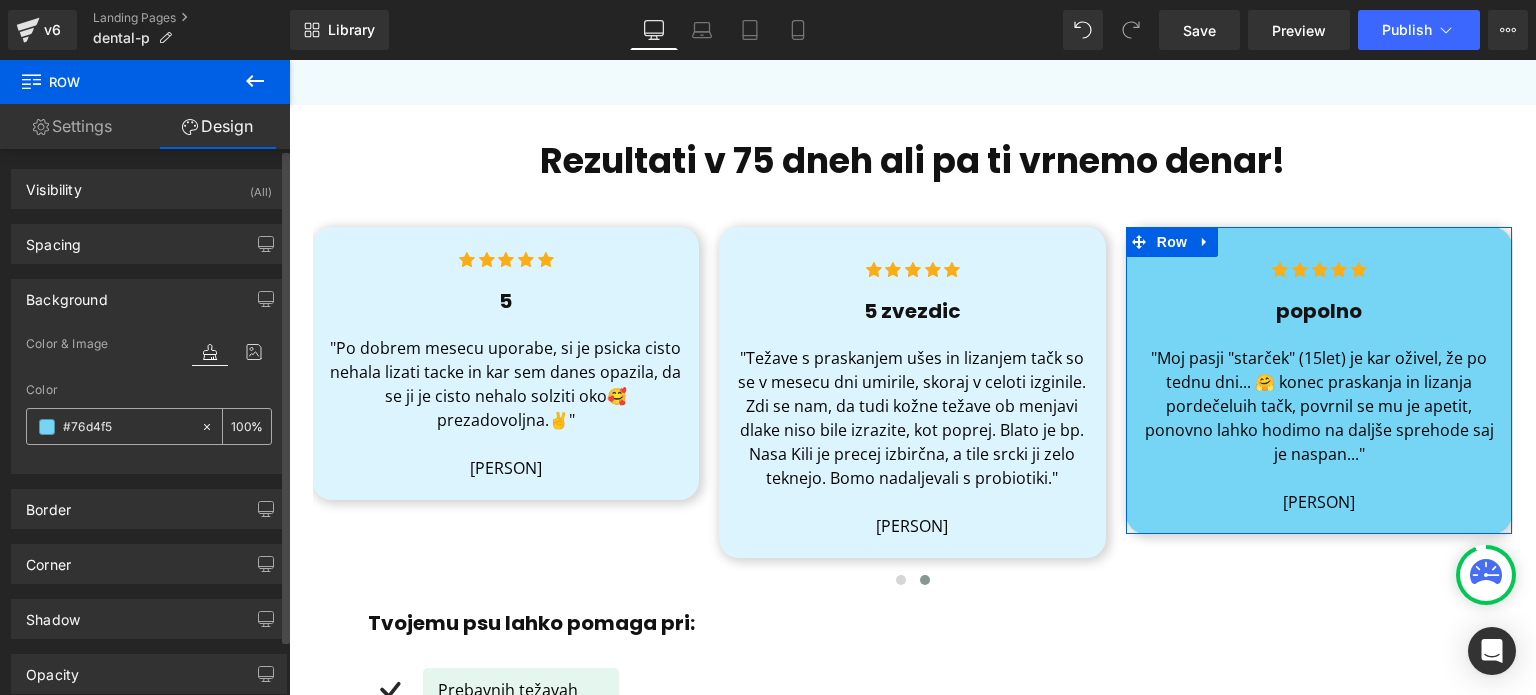 click on "%" at bounding box center [247, 426] 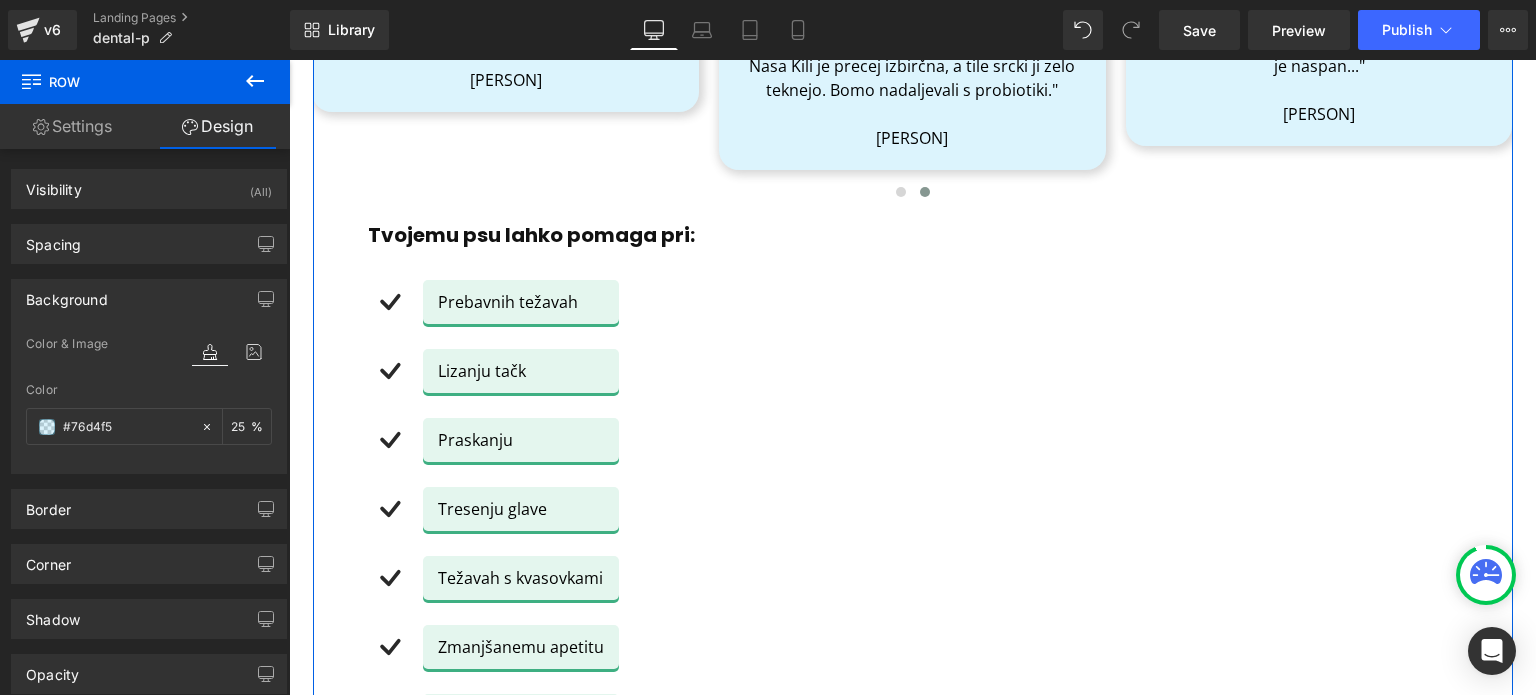 scroll, scrollTop: 1000, scrollLeft: 0, axis: vertical 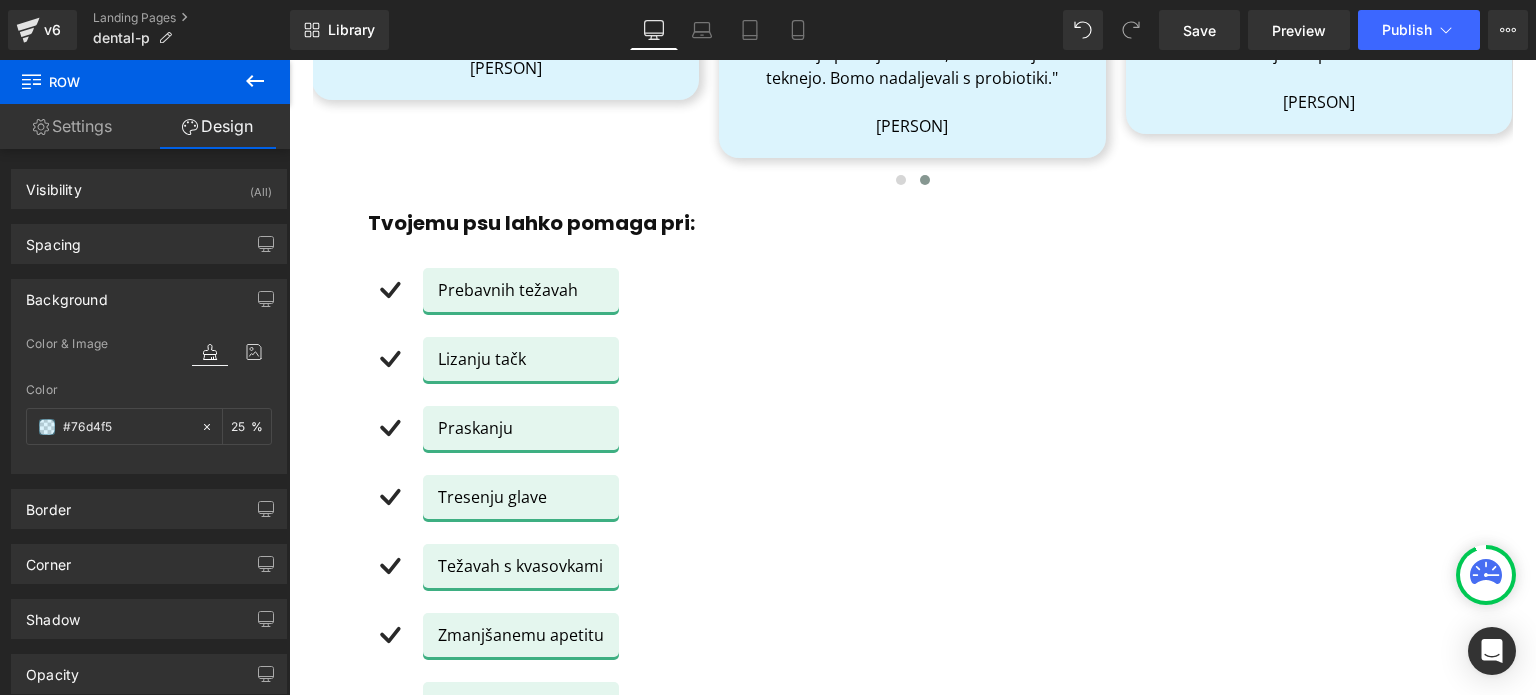 type on "25" 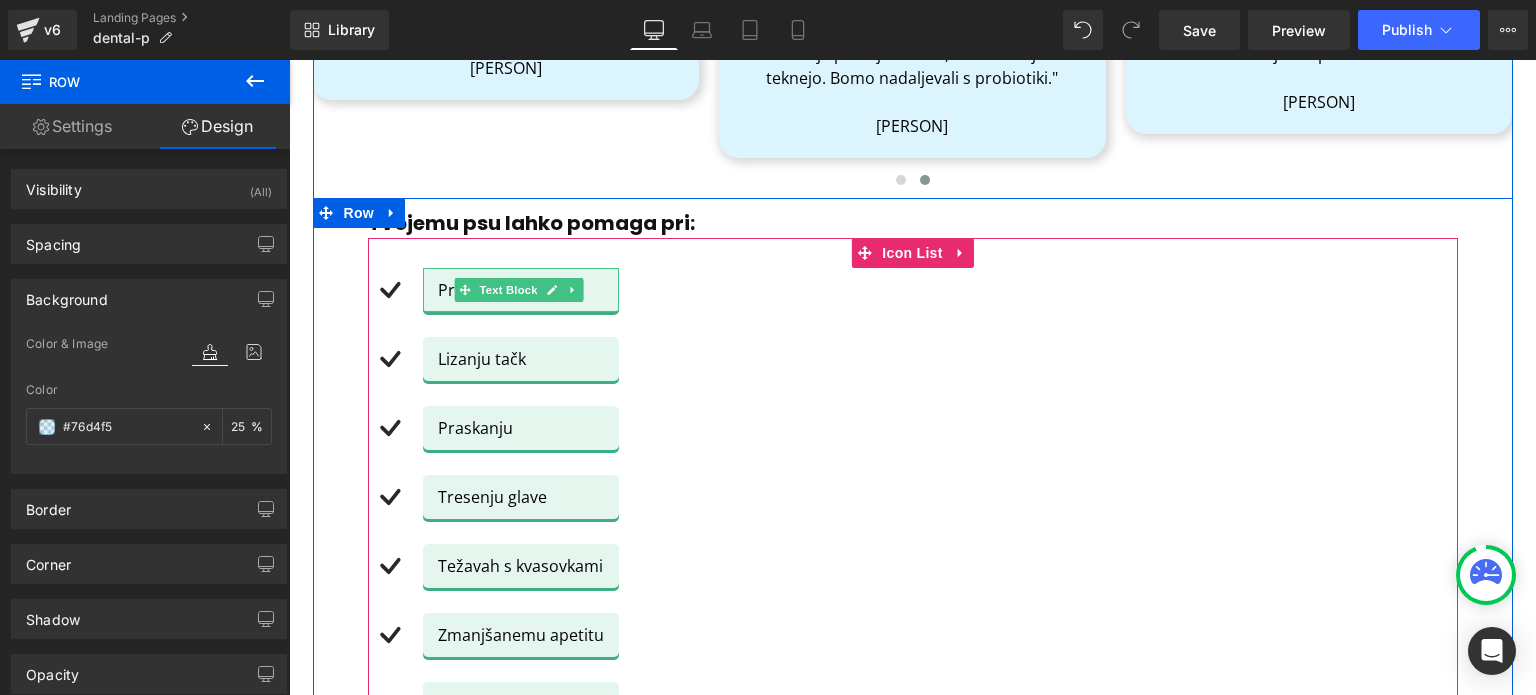 click on "Prebavnih težavah" at bounding box center (521, 290) 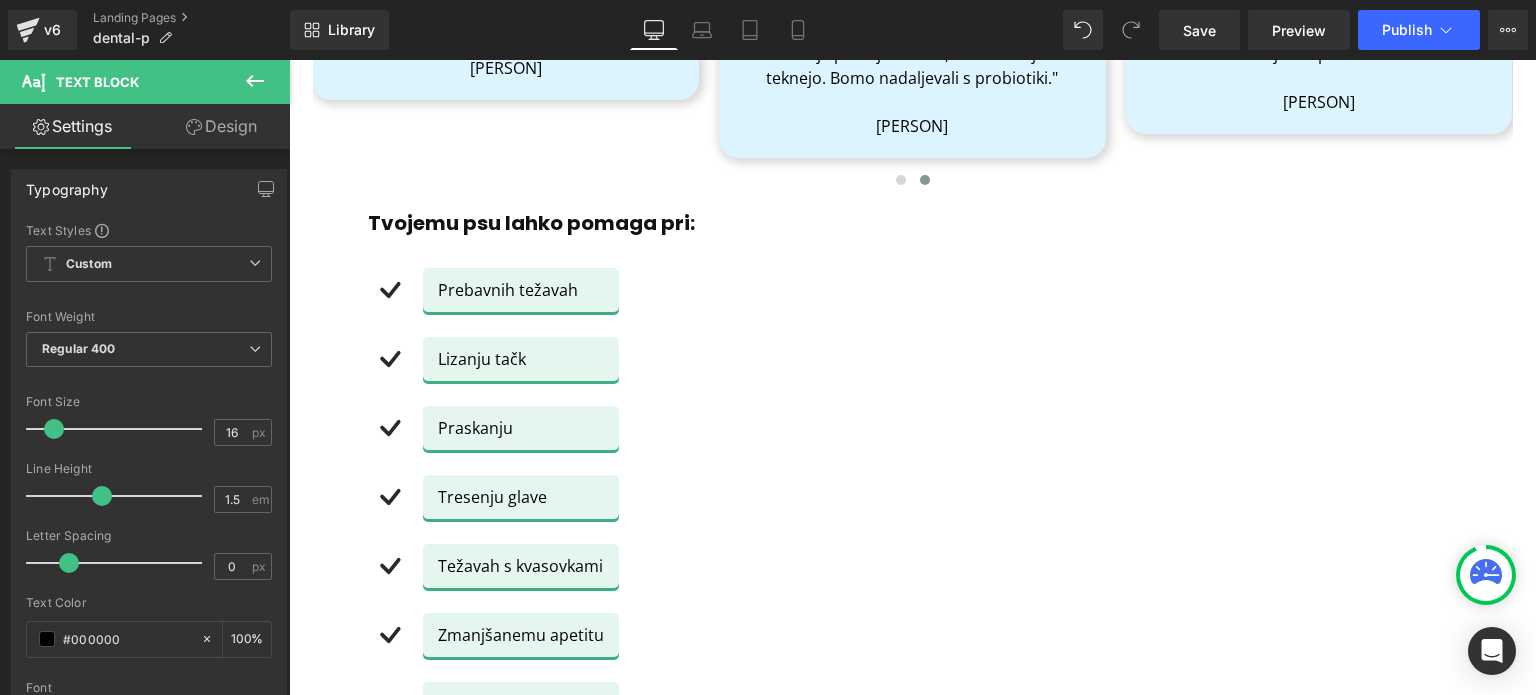click on "Design" at bounding box center [221, 126] 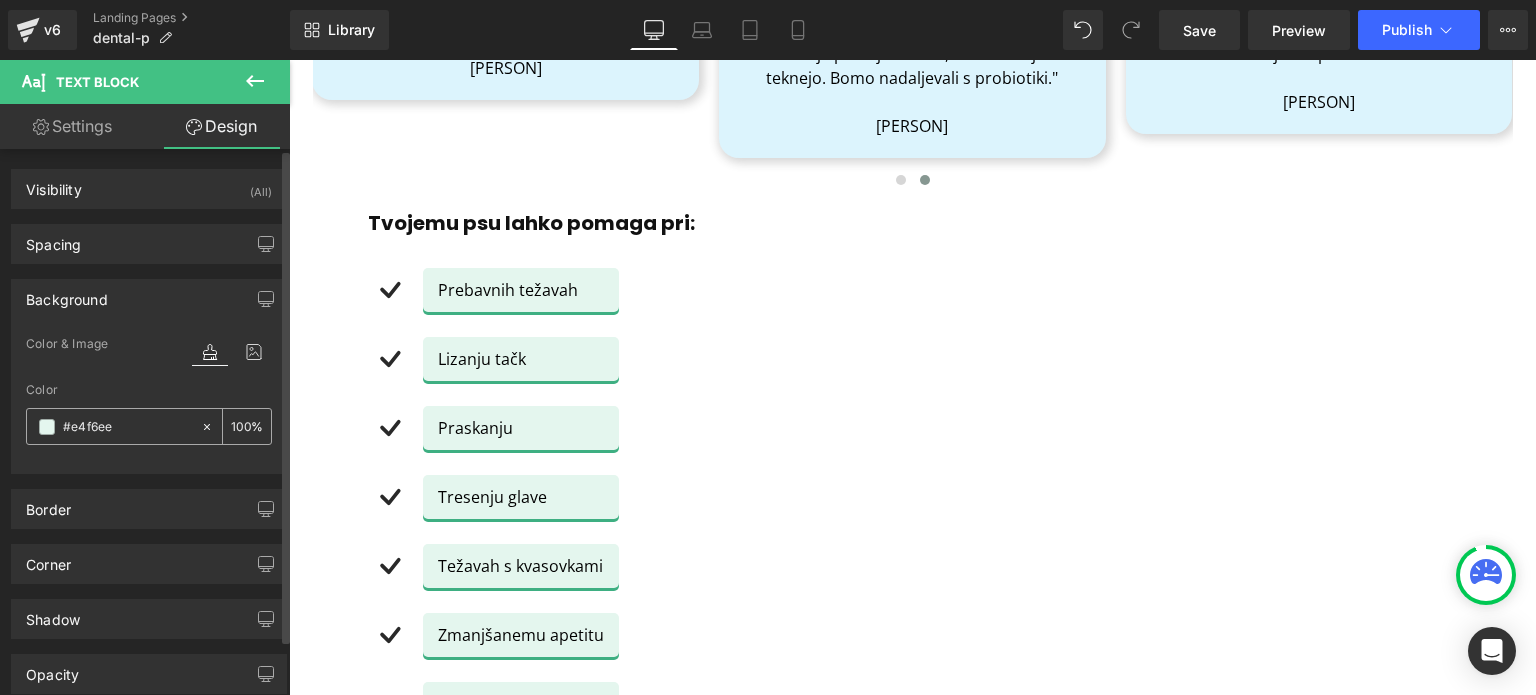 click at bounding box center (127, 427) 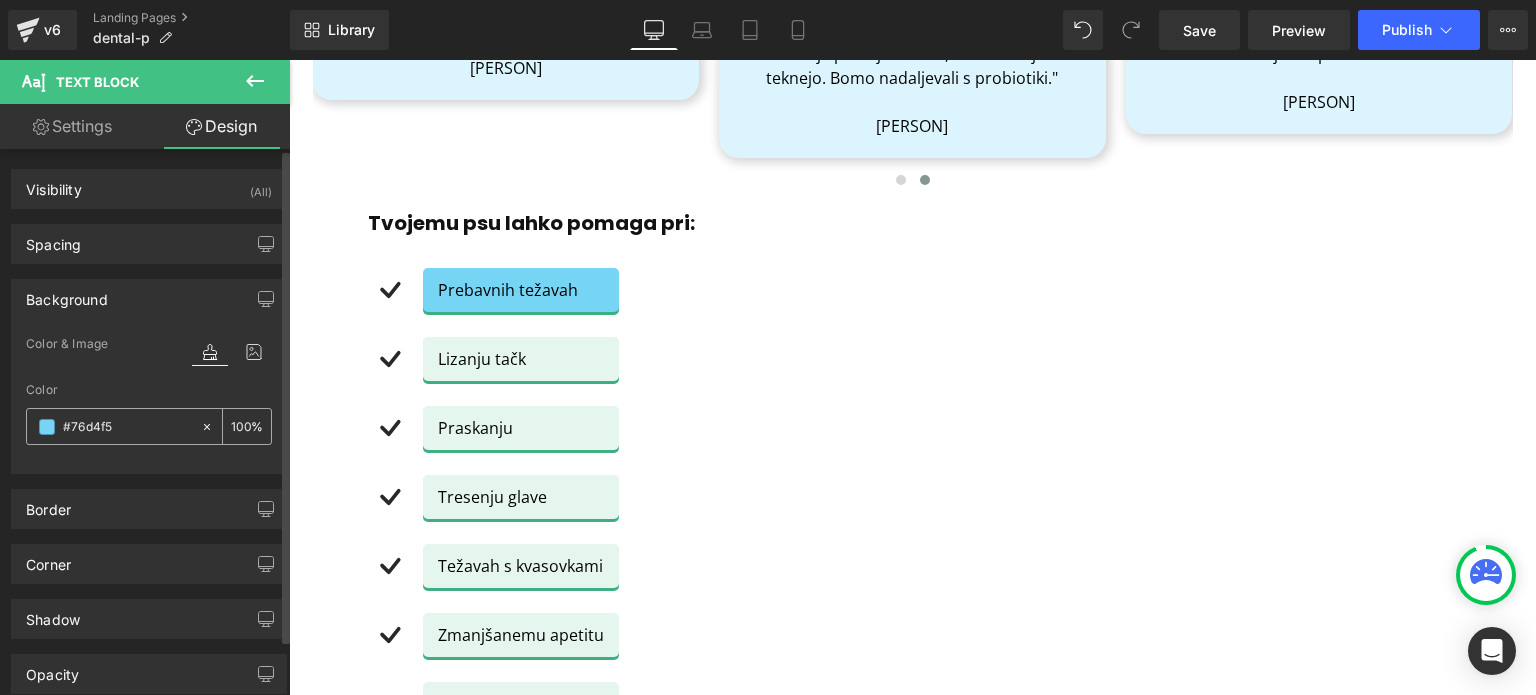 type on "#76d4f5" 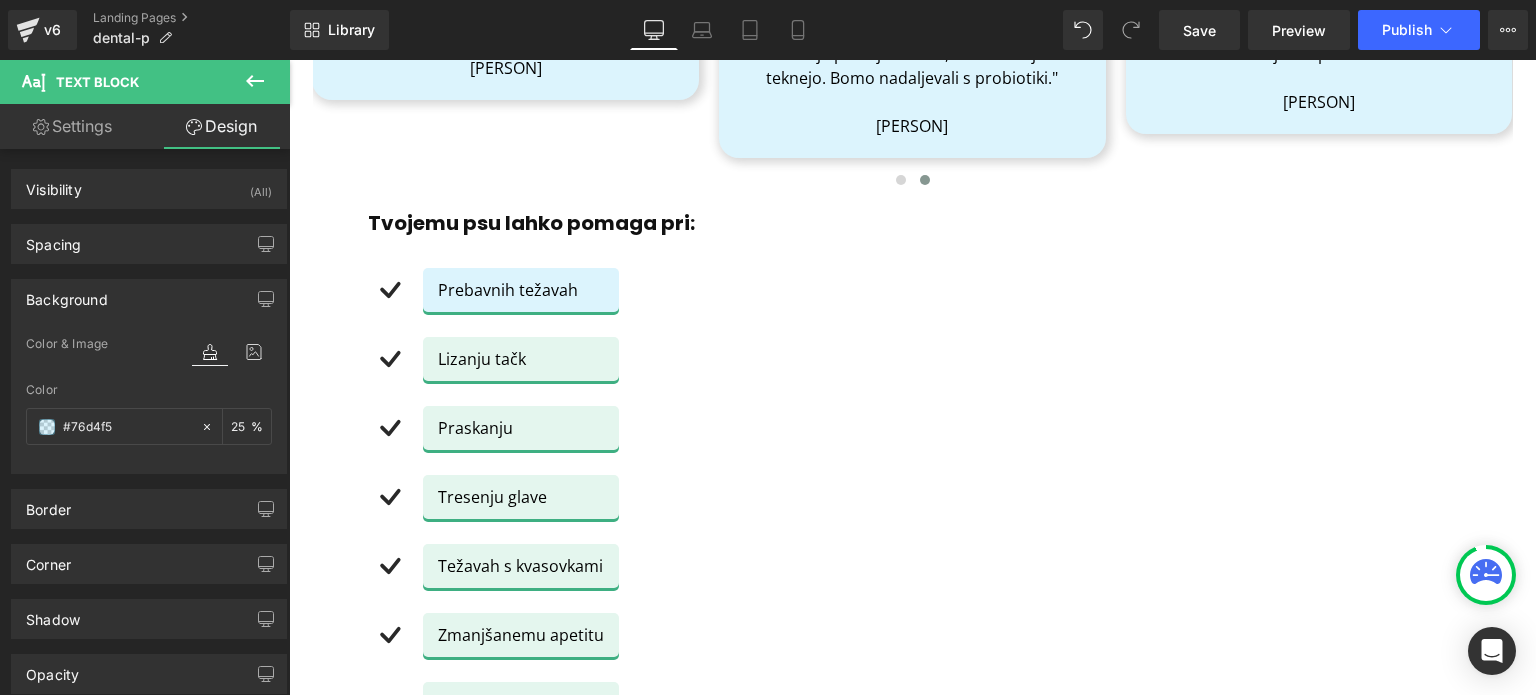 type on "25" 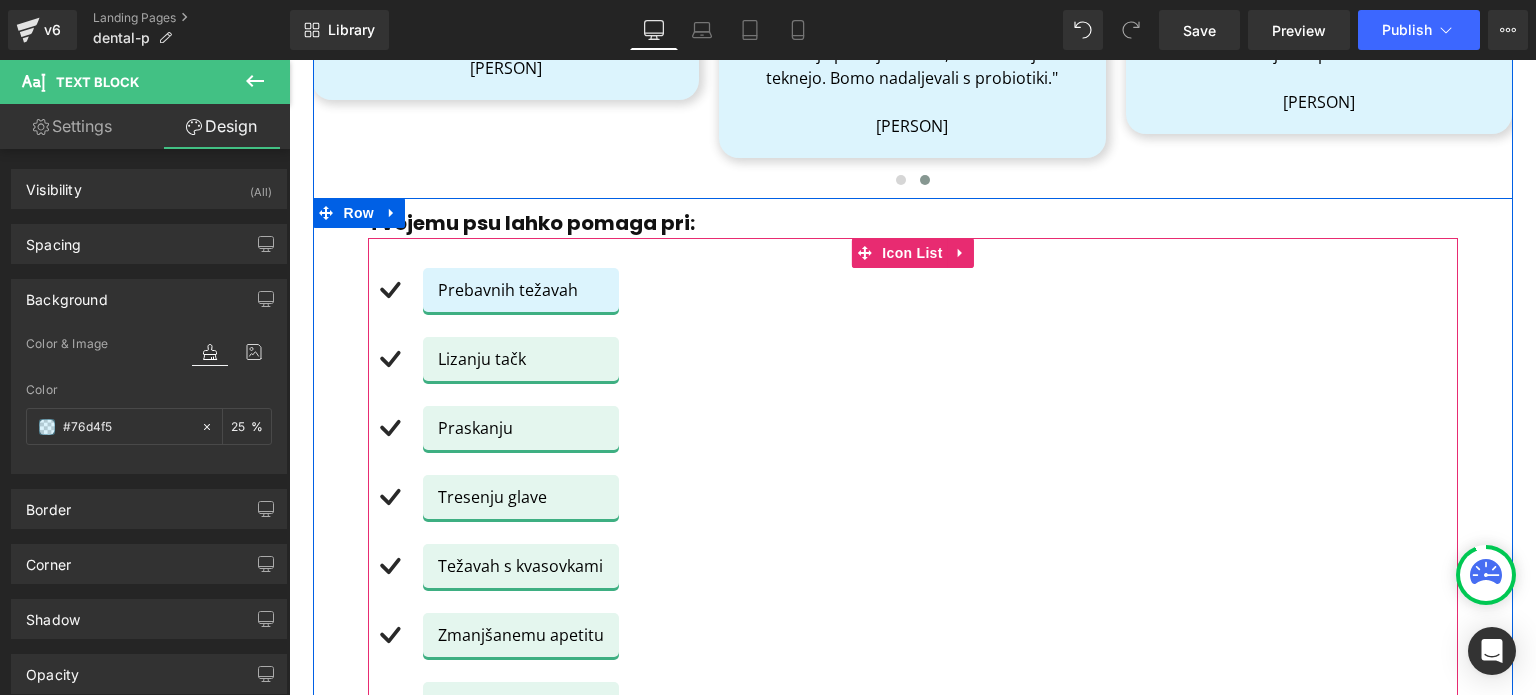 click on "Lizanju tačk" at bounding box center [521, 359] 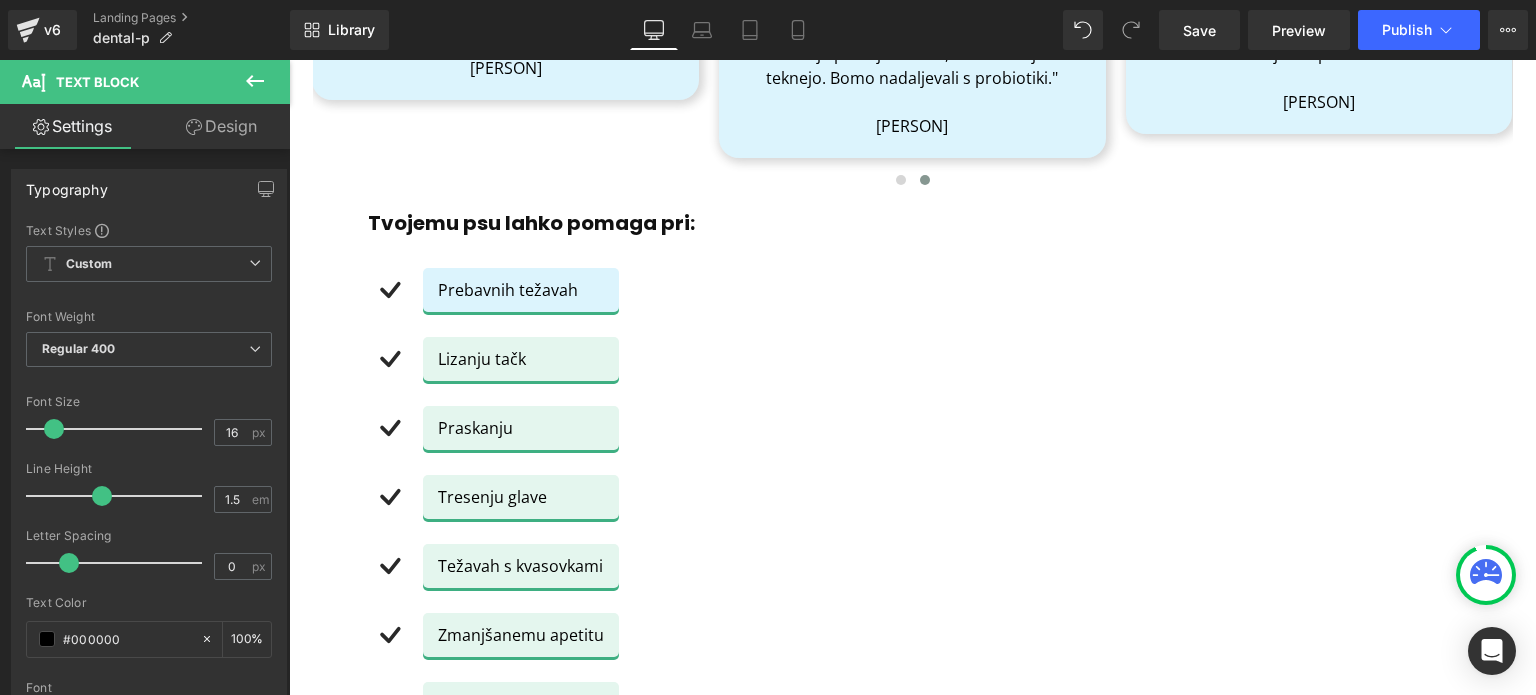 click on "Design" at bounding box center (221, 126) 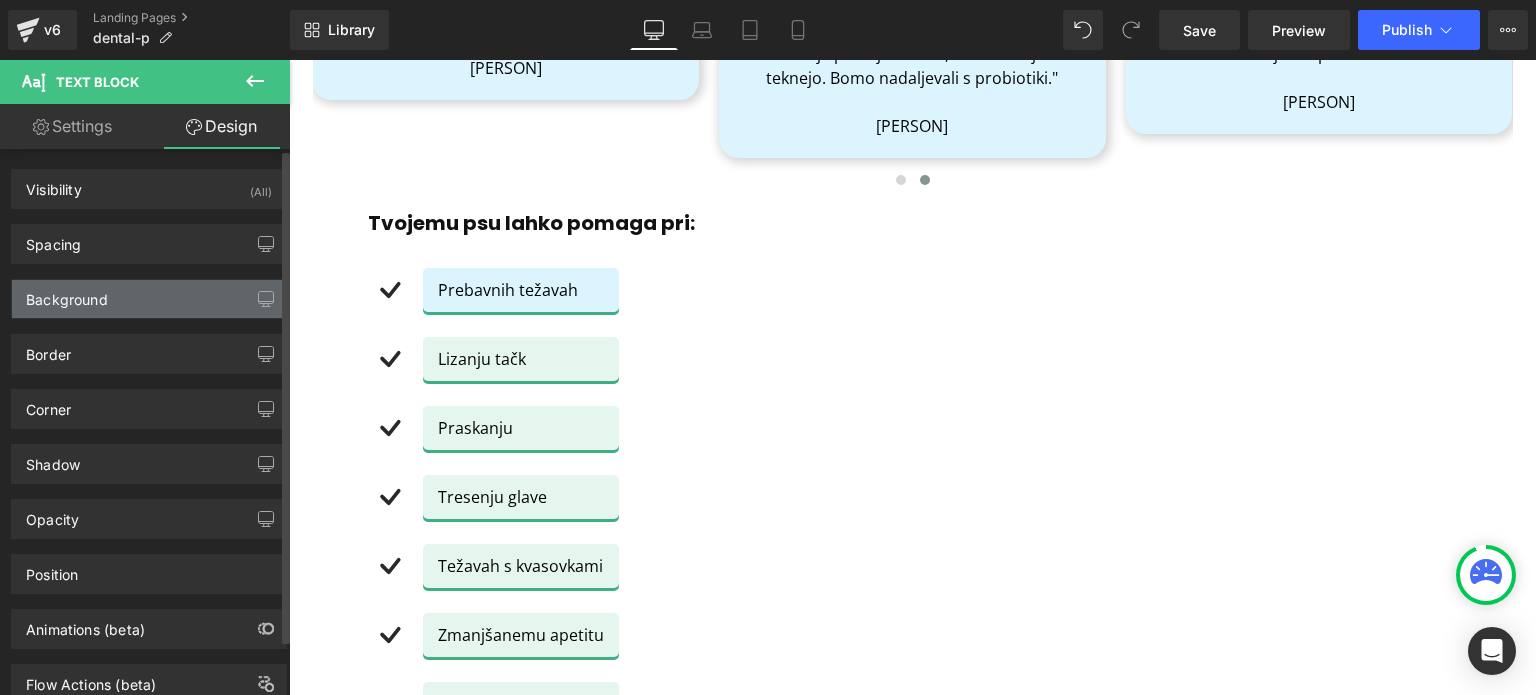 click on "Background" at bounding box center [149, 299] 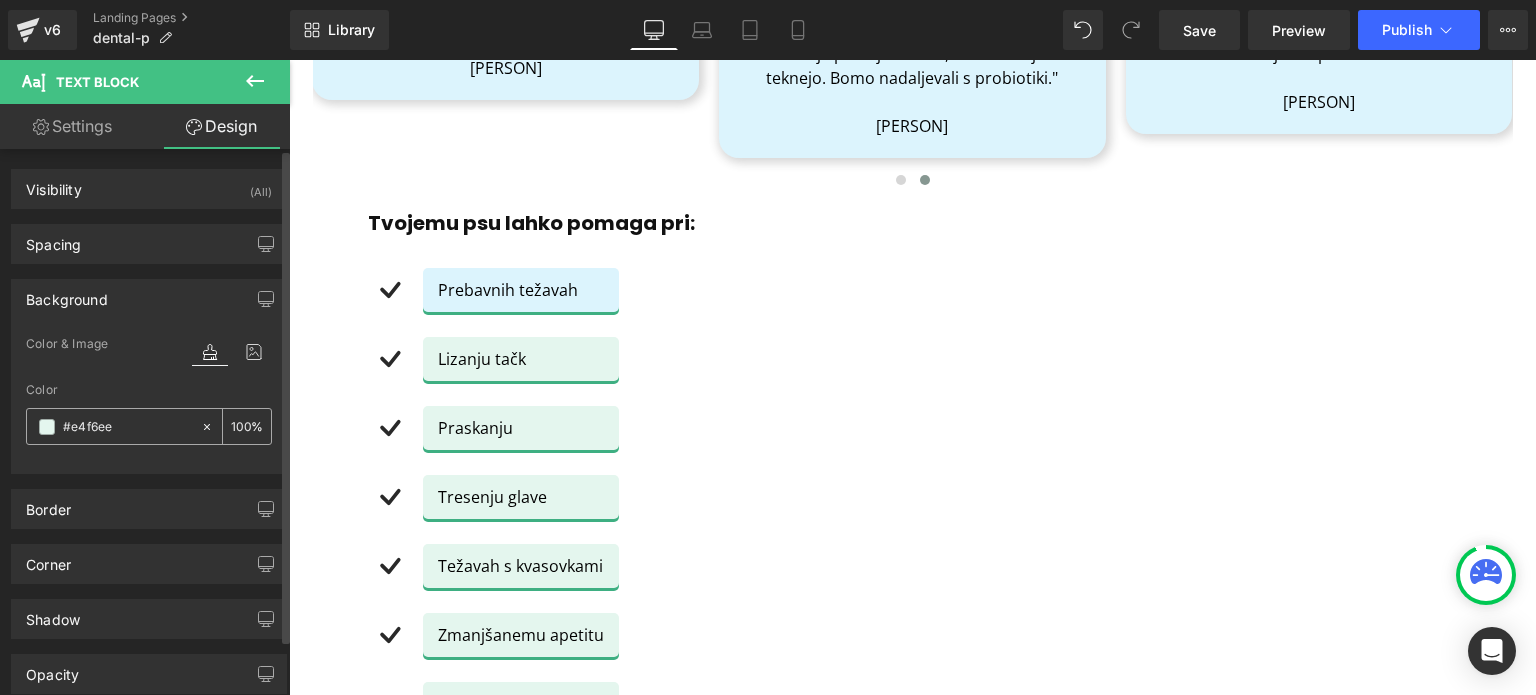 click at bounding box center [127, 427] 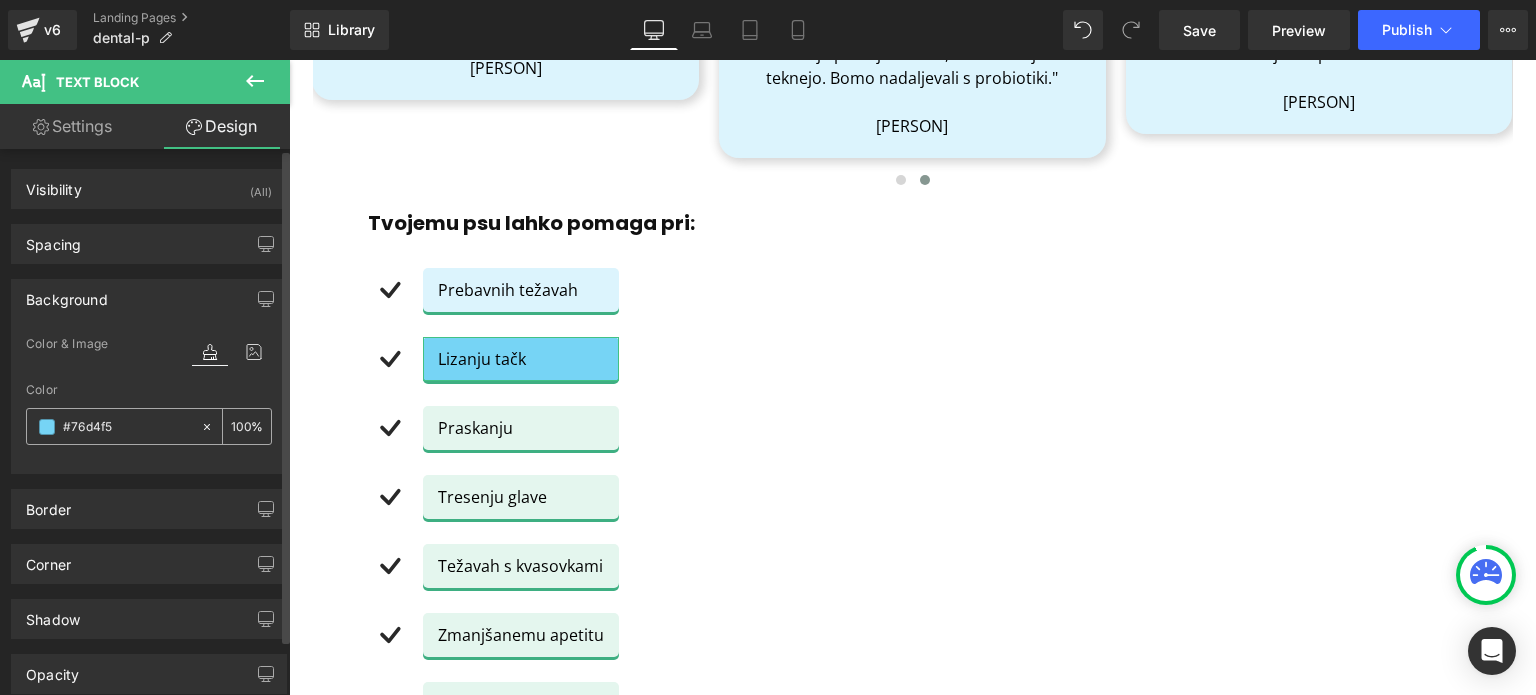 type on "#76d4f5" 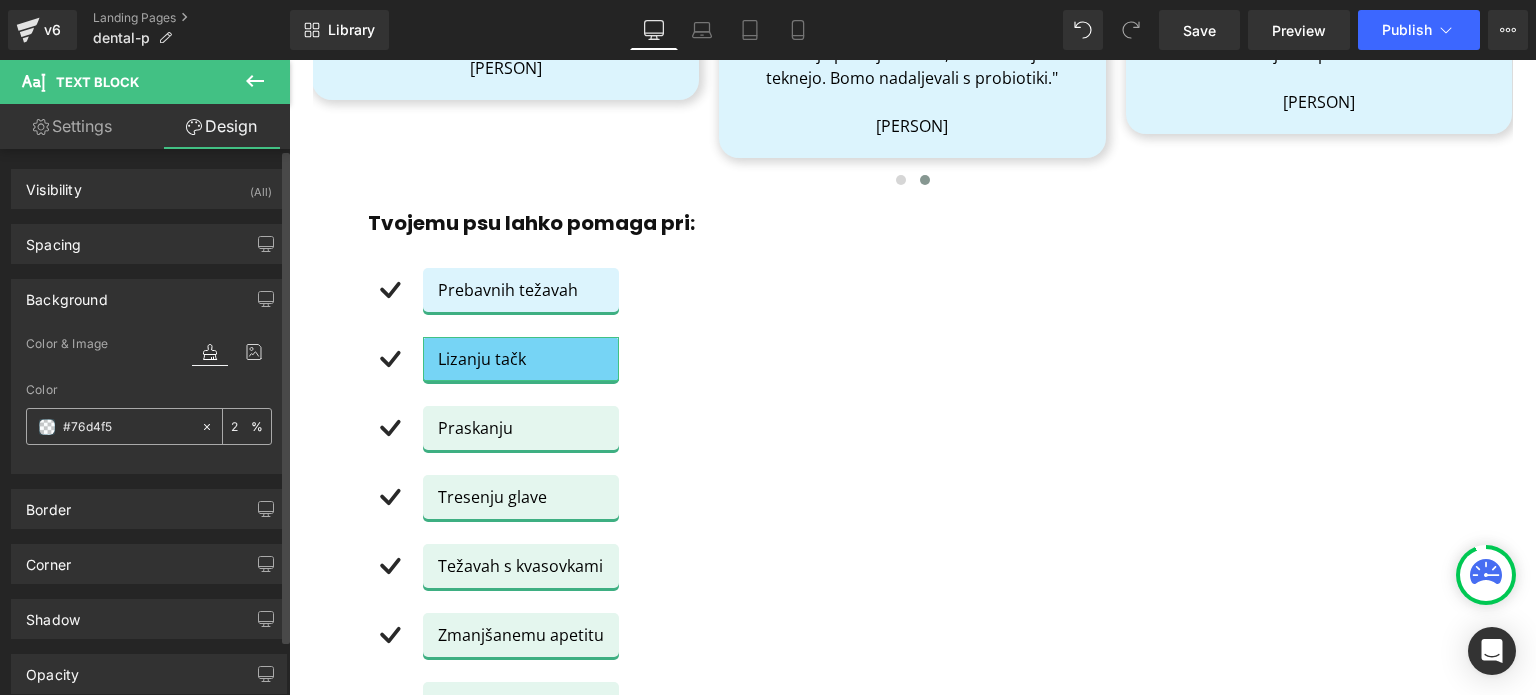 type on "25" 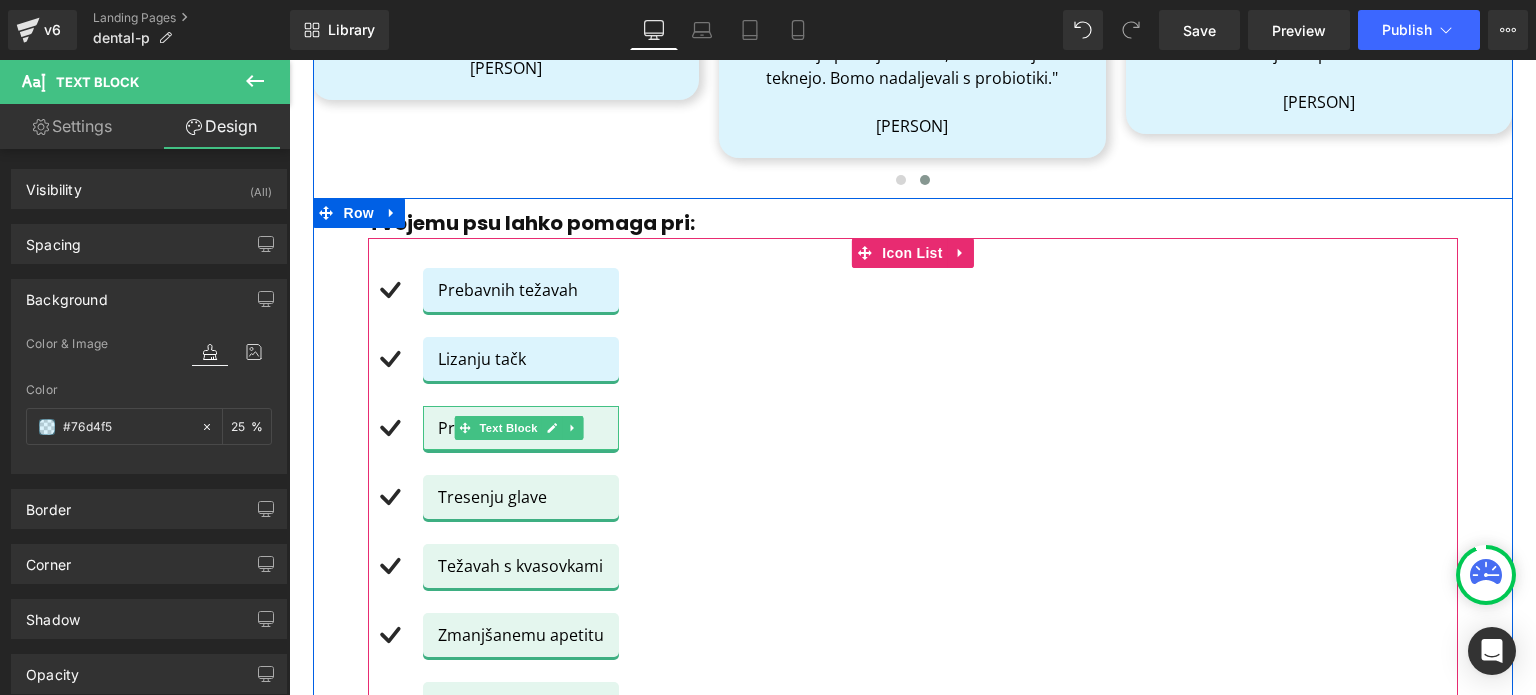 click on "Praskanju" at bounding box center [521, 428] 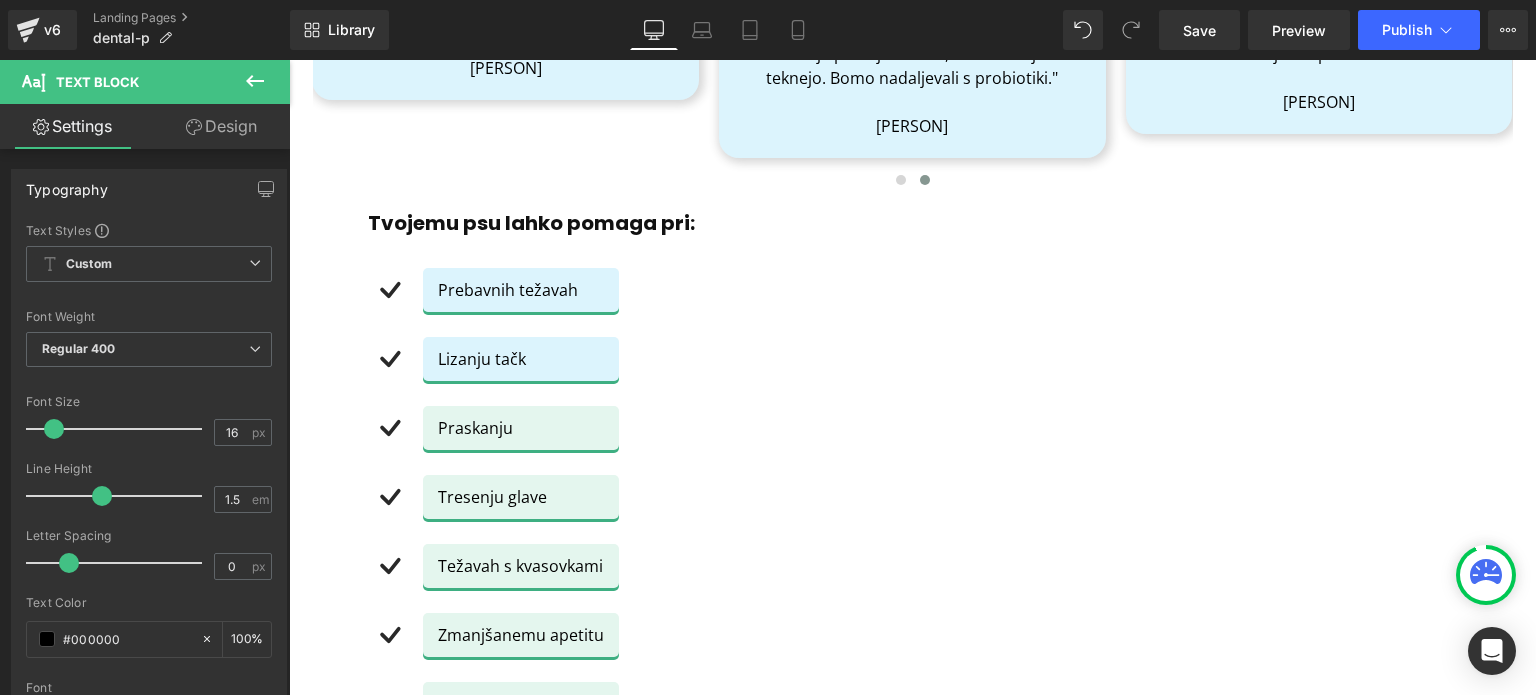 click on "Design" at bounding box center [221, 126] 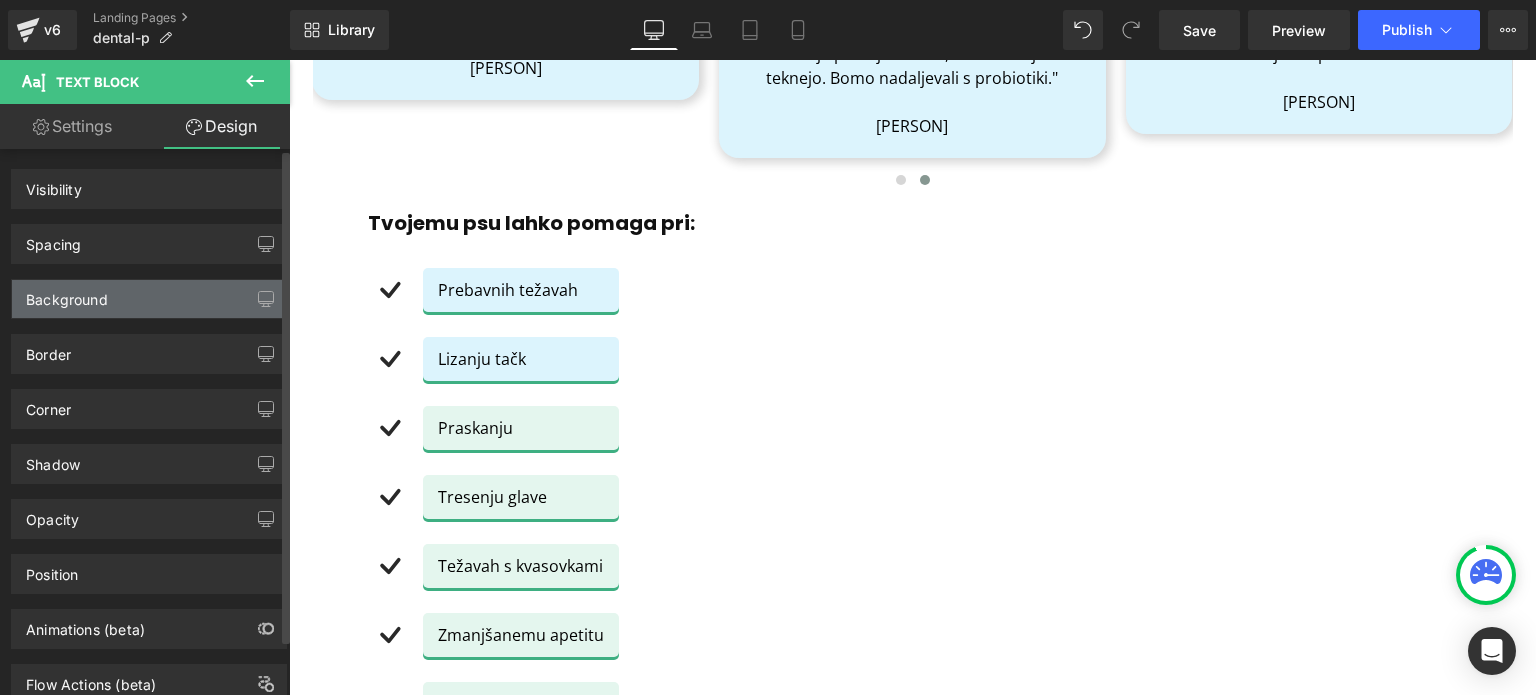 click on "Background" at bounding box center (149, 299) 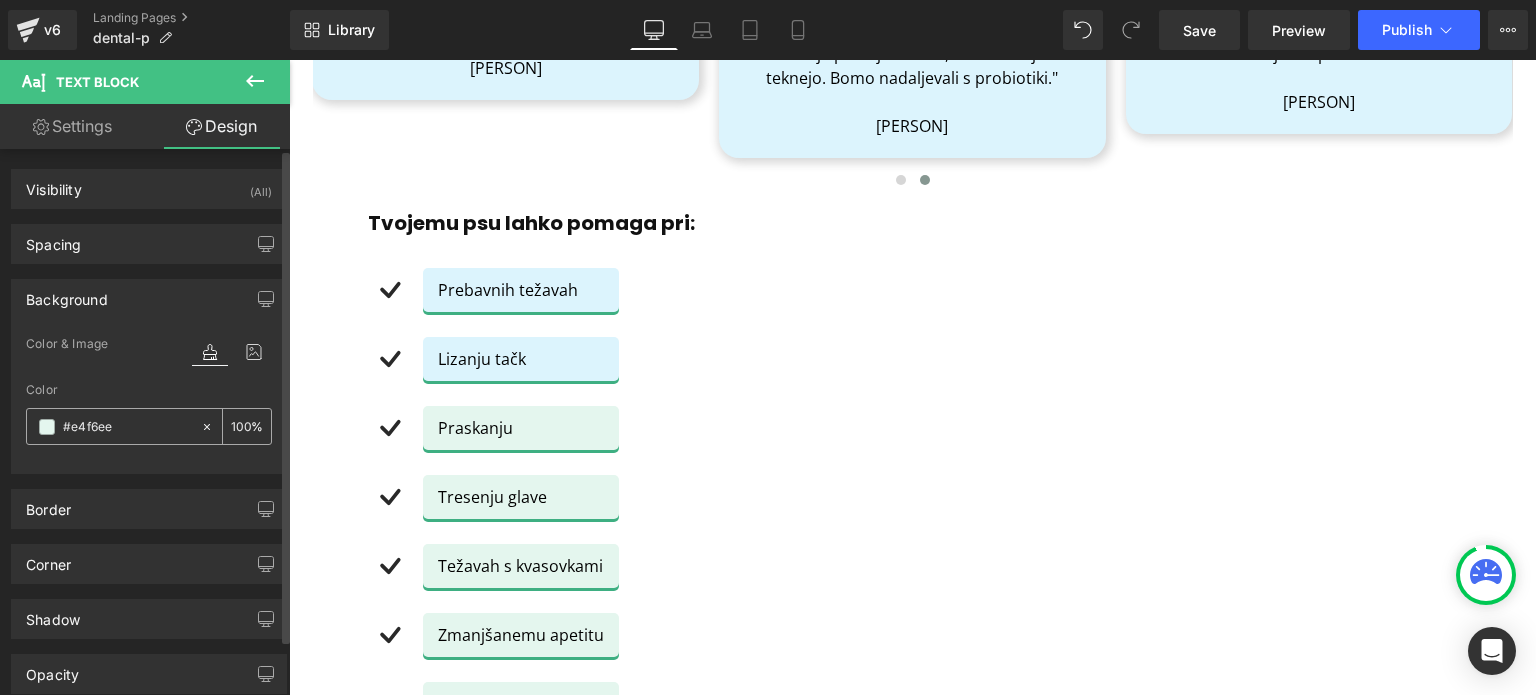 click at bounding box center (113, 426) 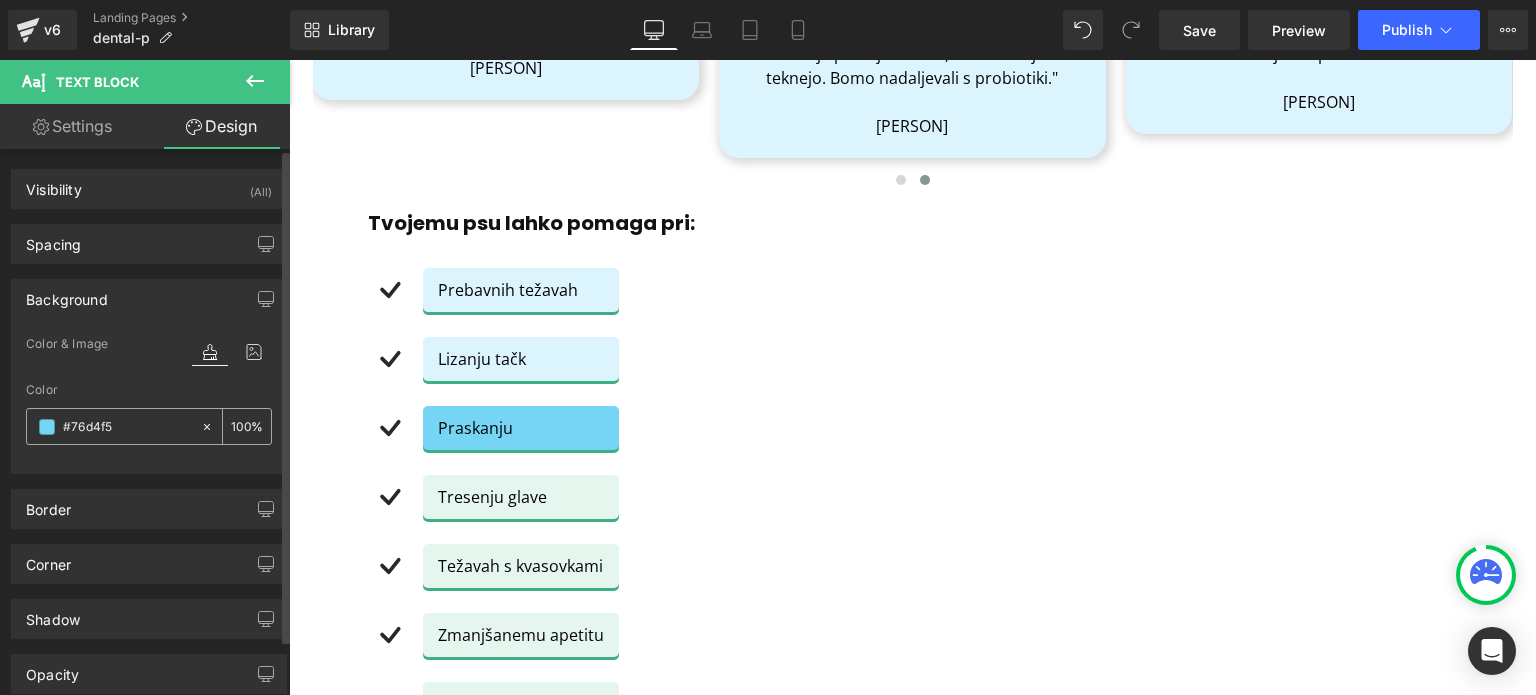 type on "#76d4f5" 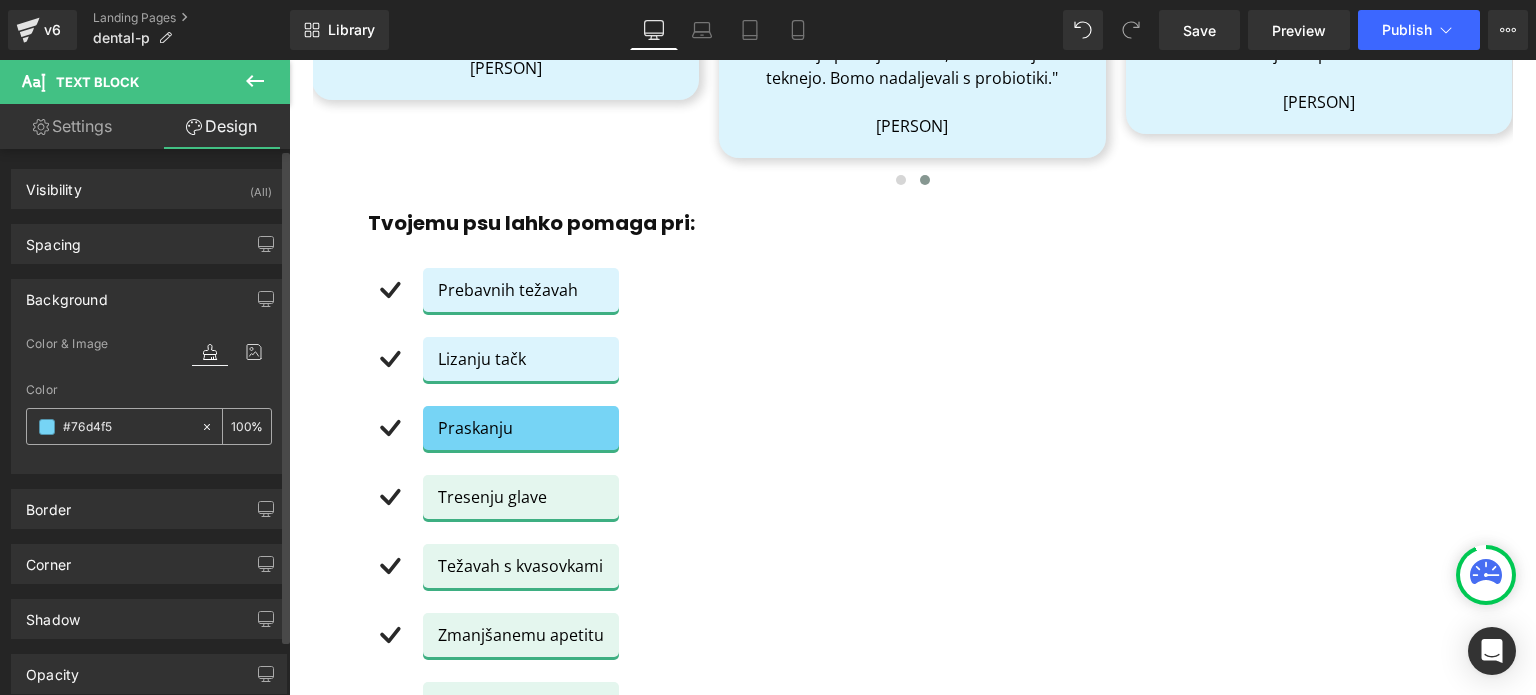 click on "%" at bounding box center [247, 426] 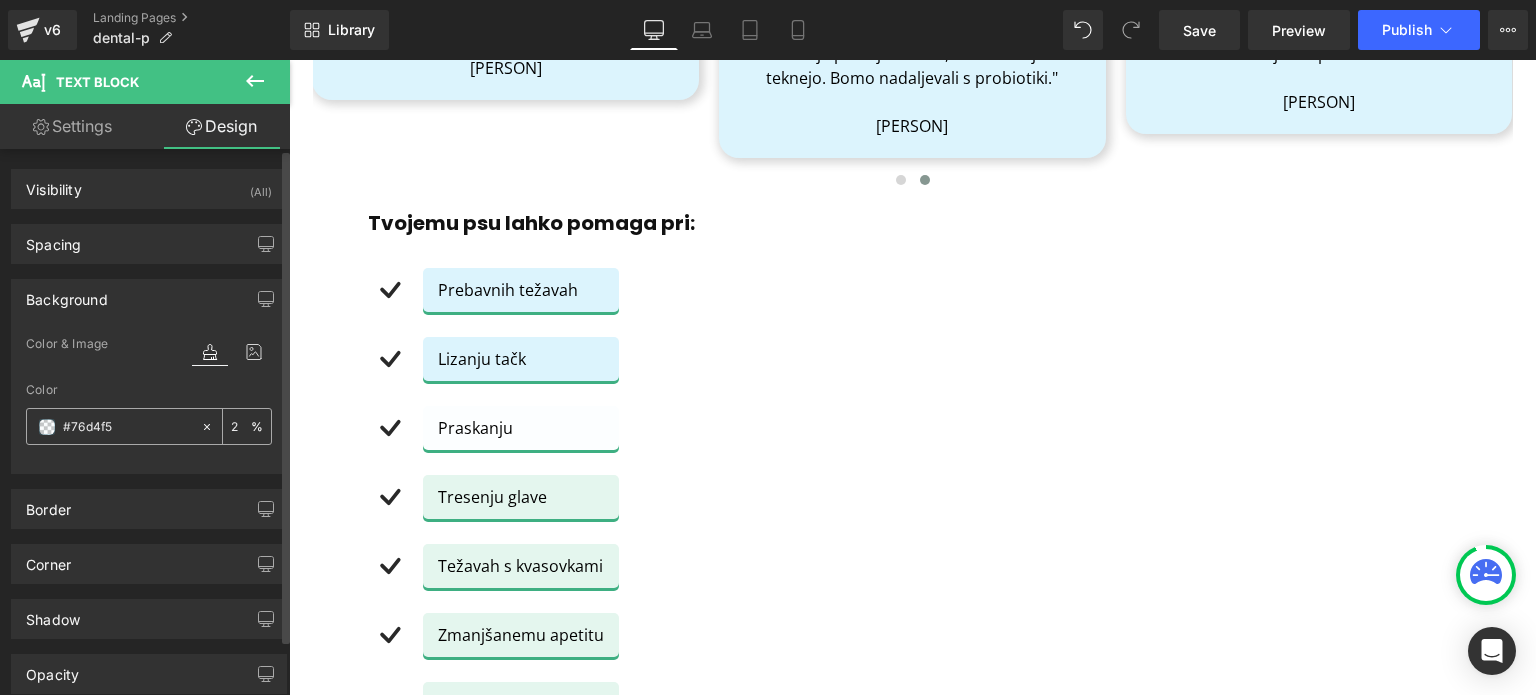 type on "25" 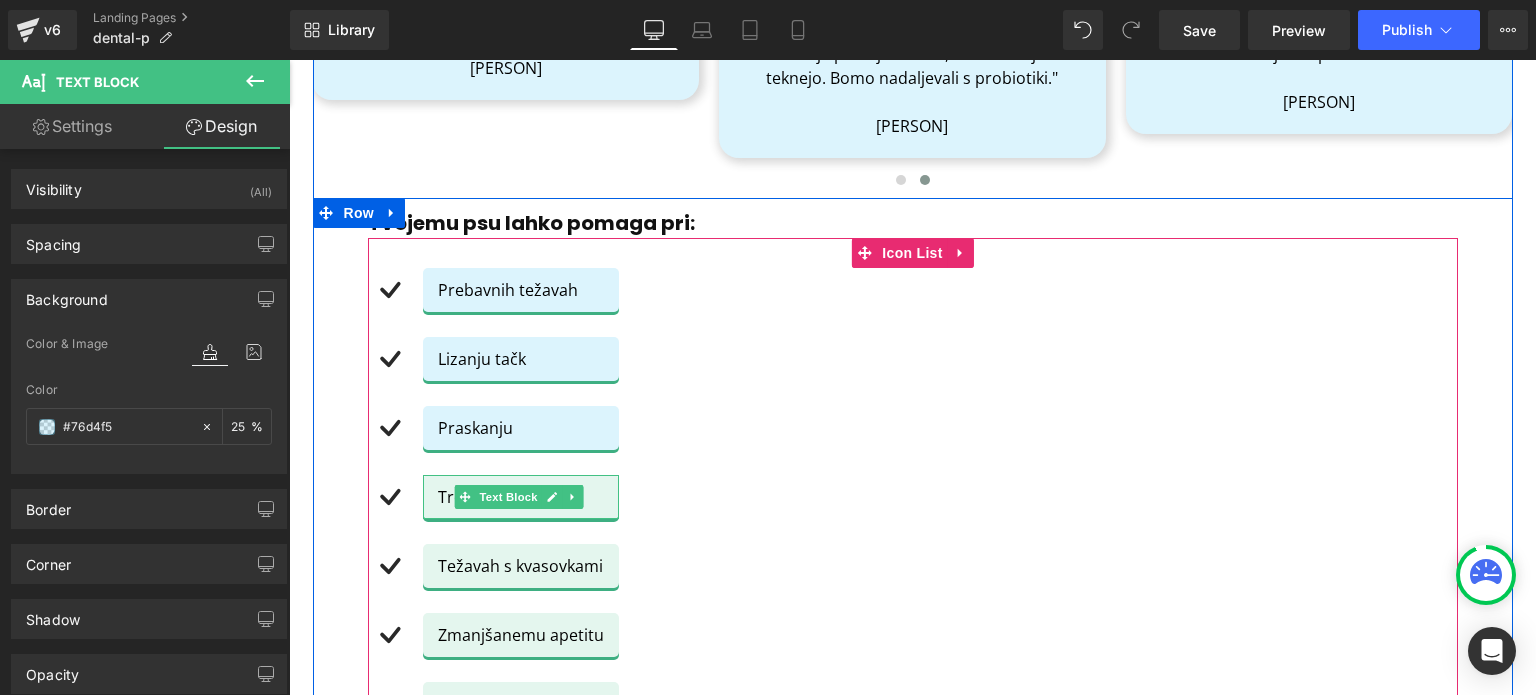 click on "Tresenju glave" at bounding box center (521, 497) 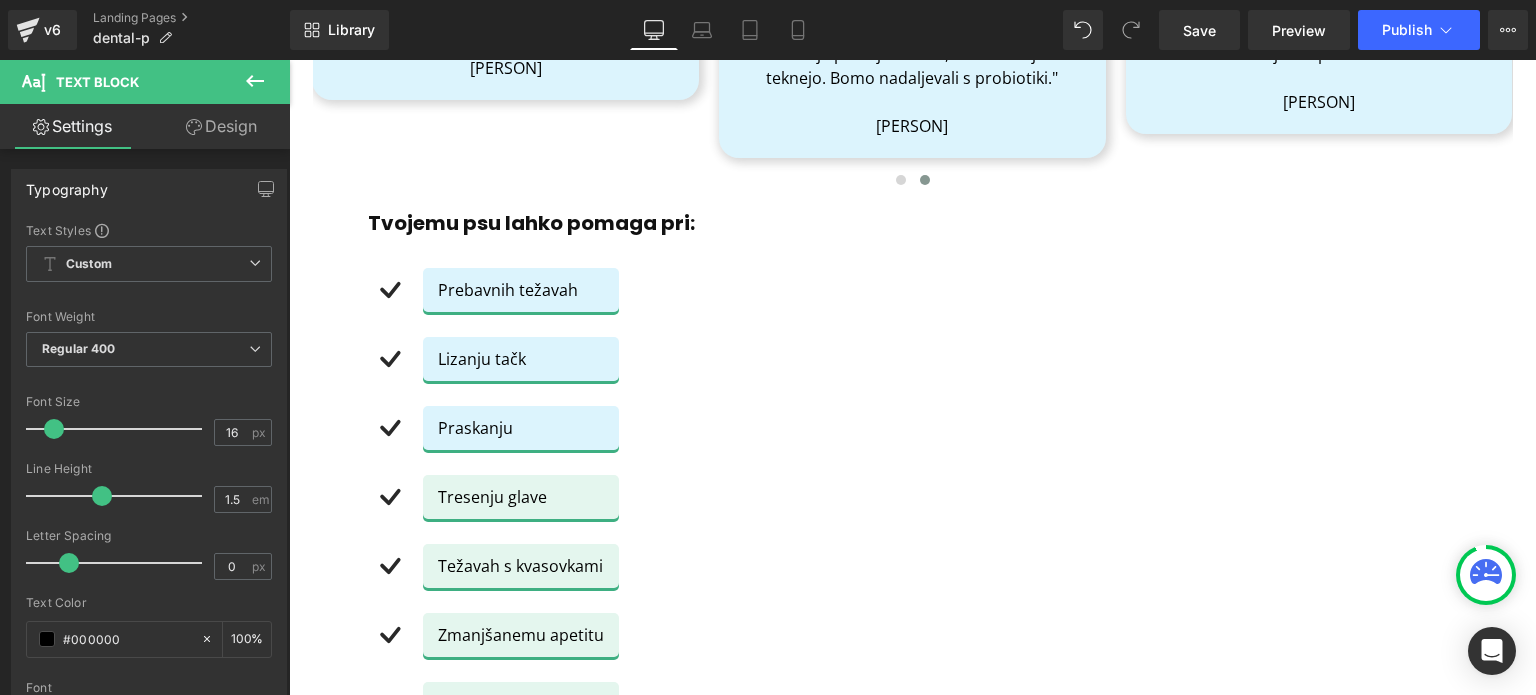 click on "Design" at bounding box center [221, 126] 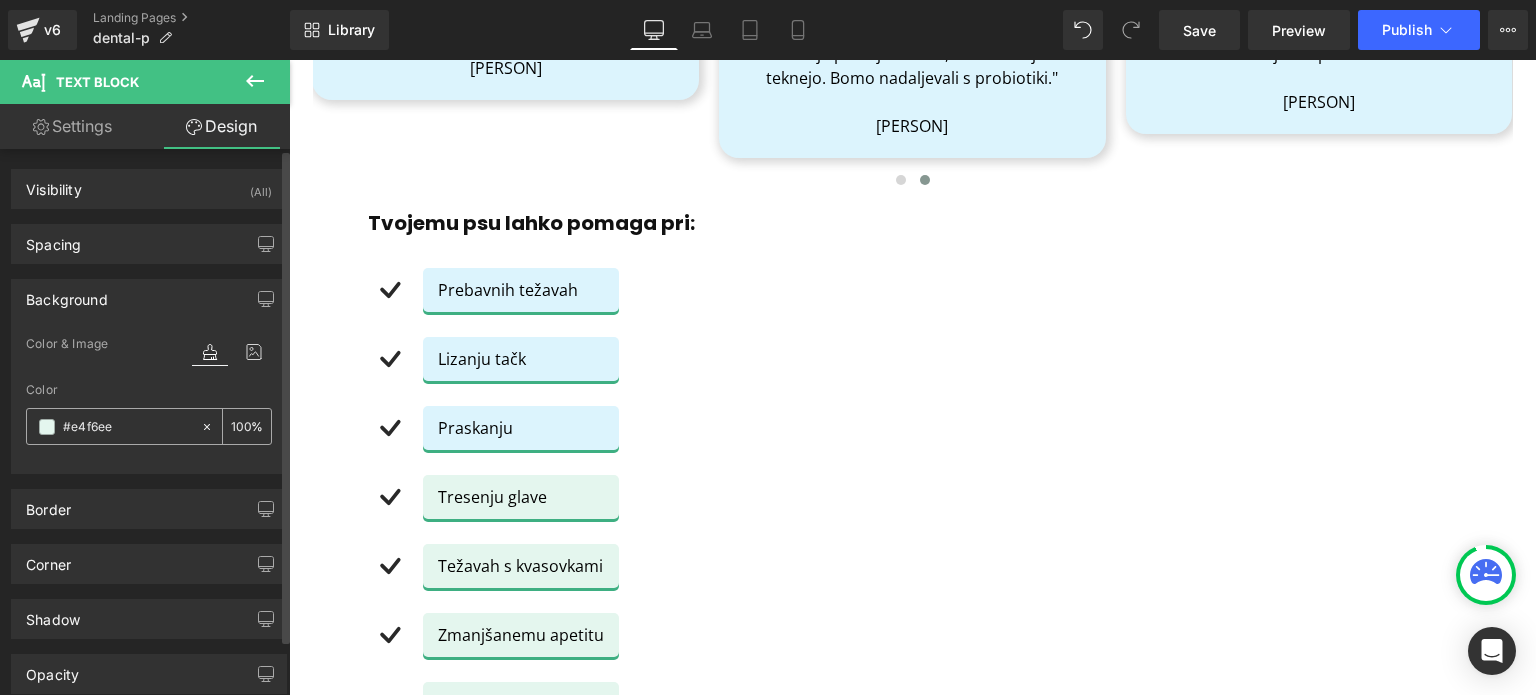 click at bounding box center [127, 427] 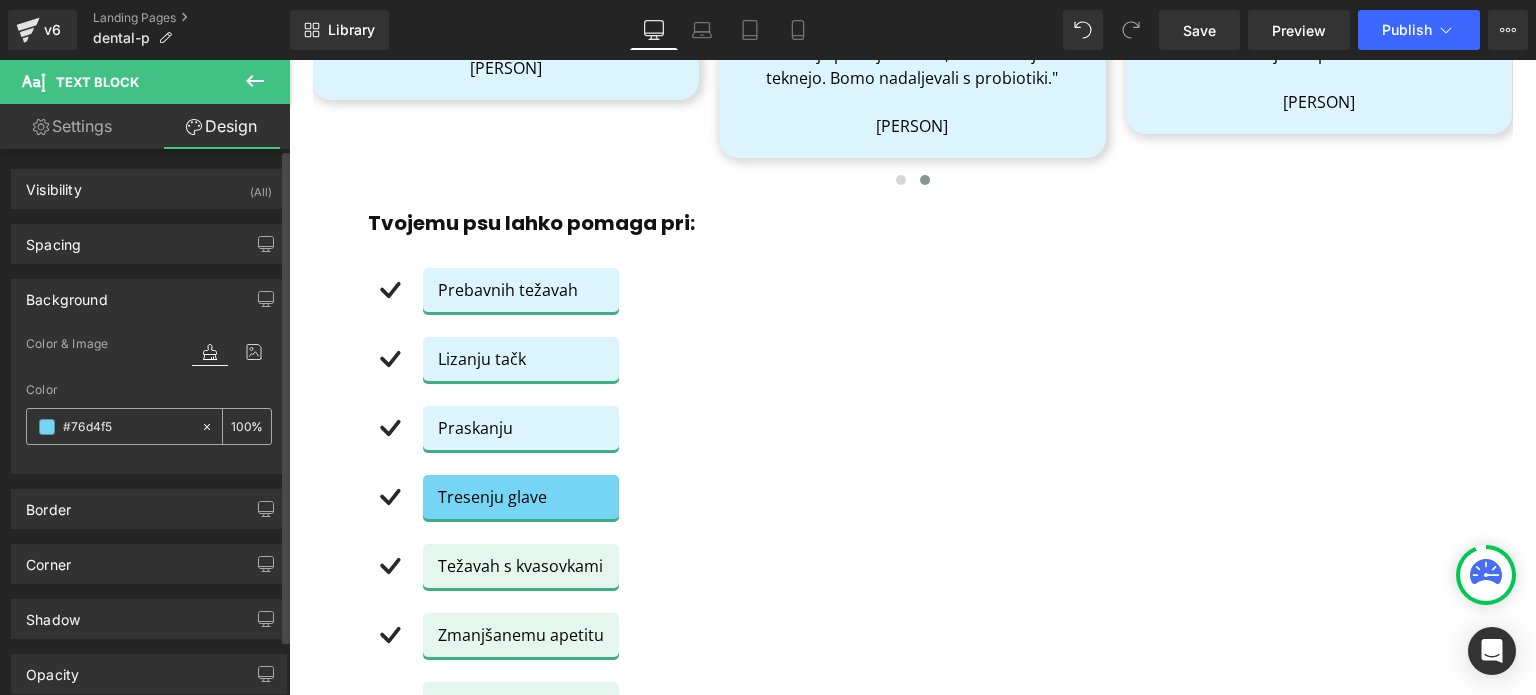 type on "#76d4f5" 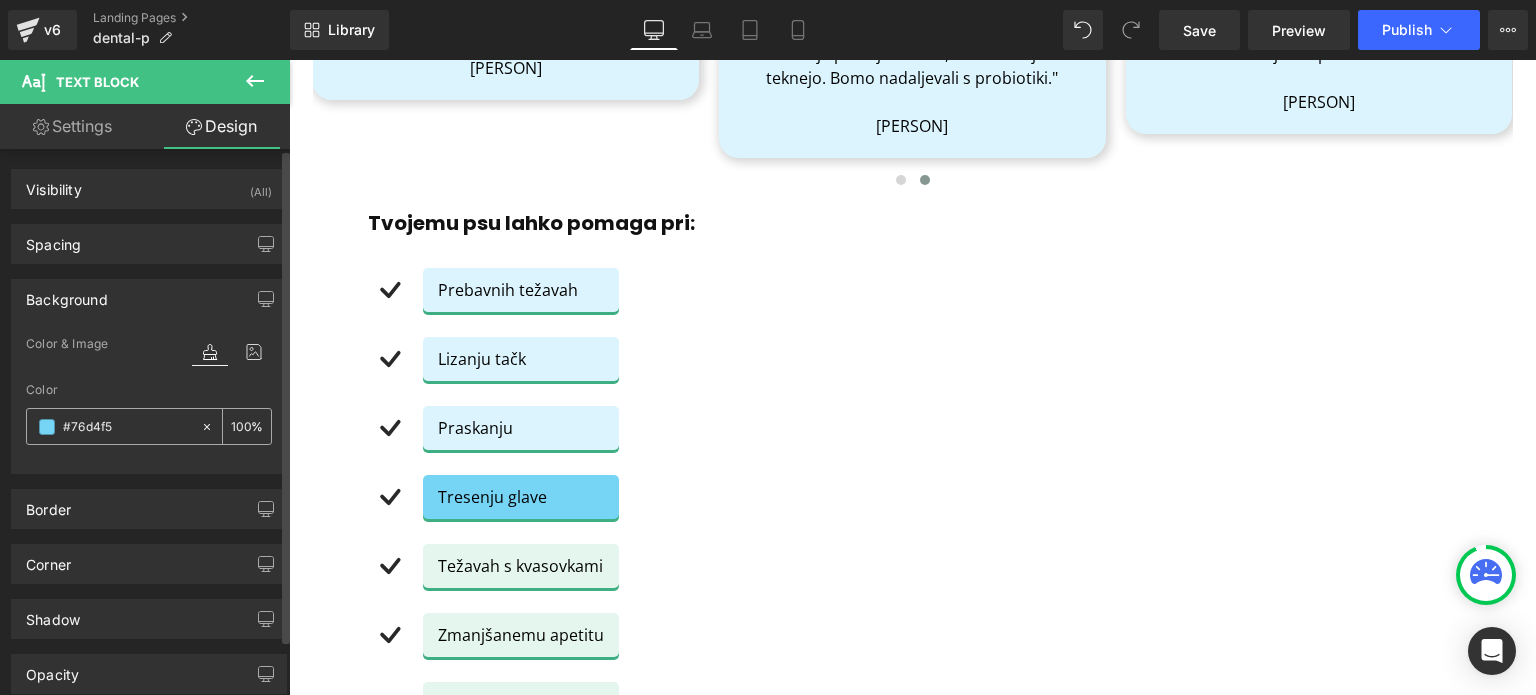 click at bounding box center [241, 426] 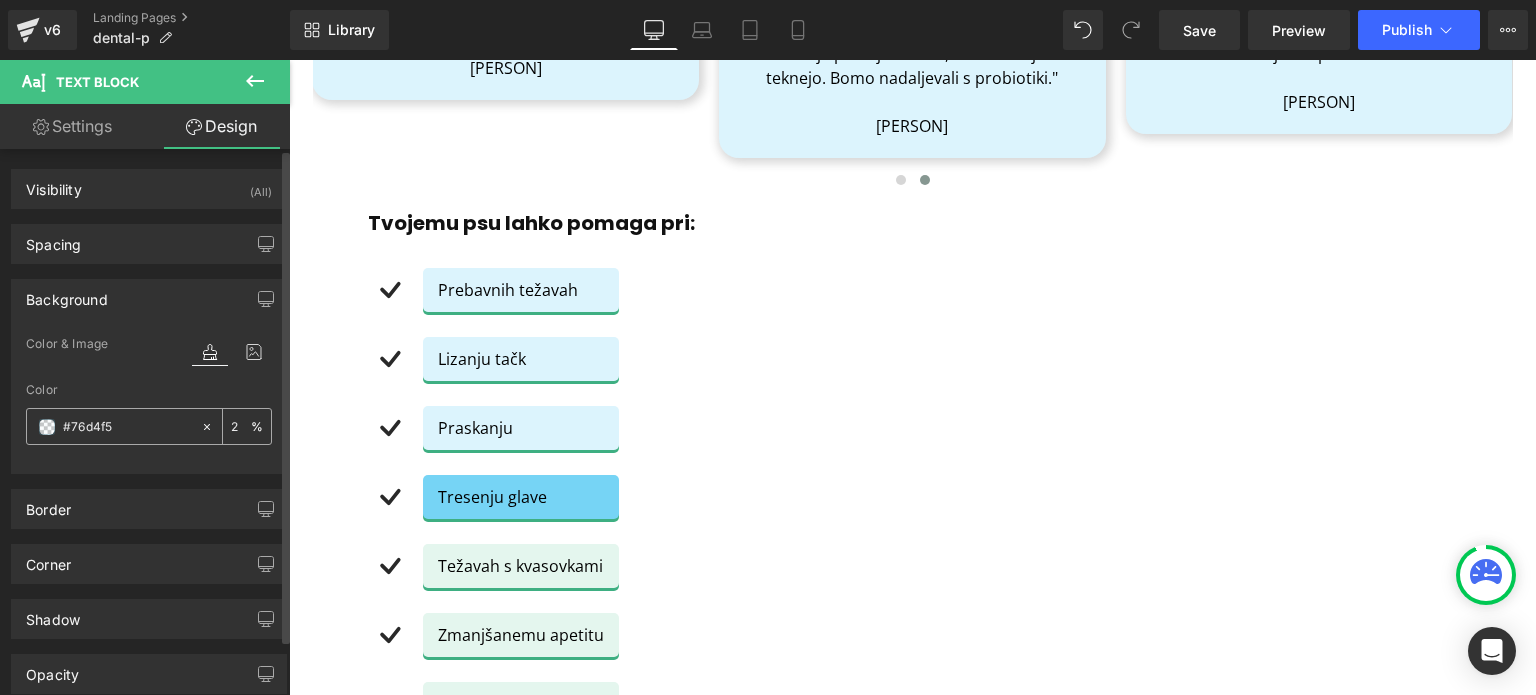 type on "25" 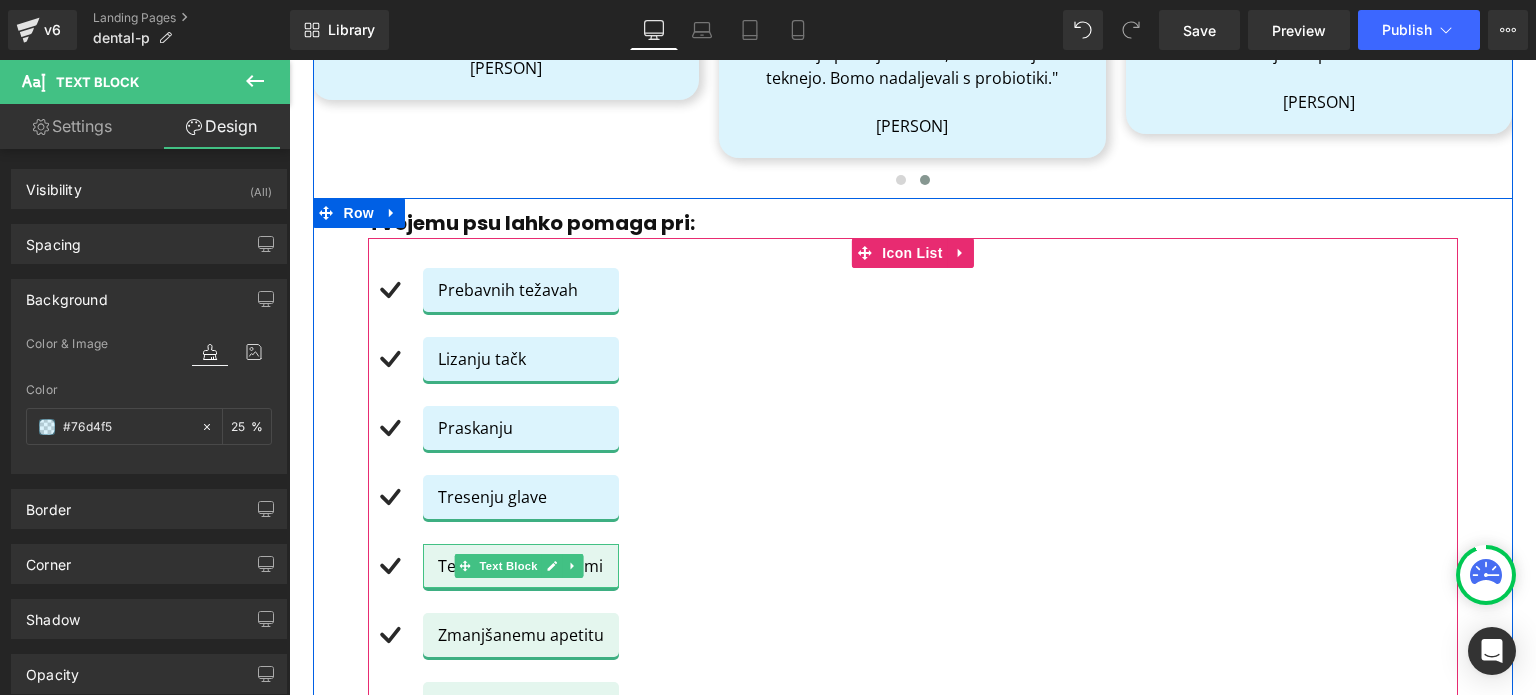 click on "Težavah s kvasovkami" at bounding box center [521, 566] 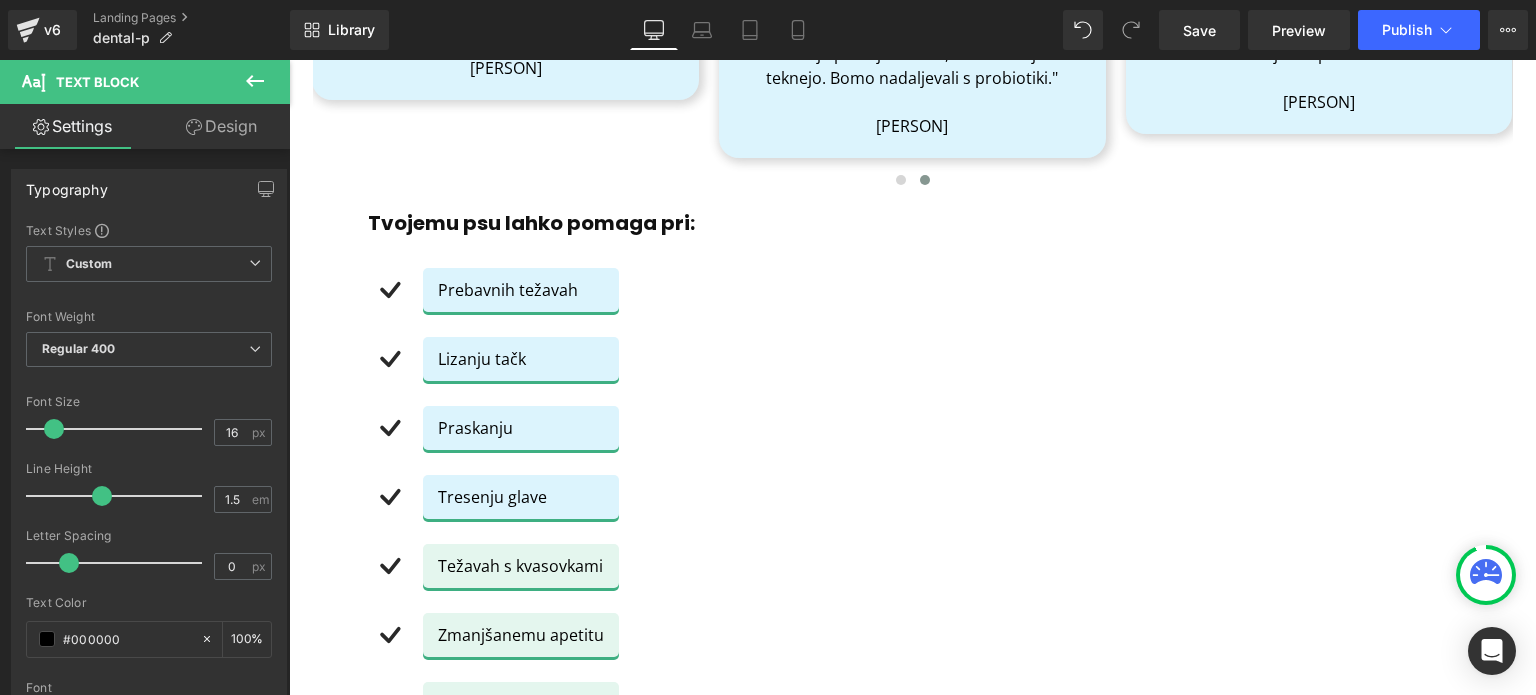 click on "Design" at bounding box center [221, 126] 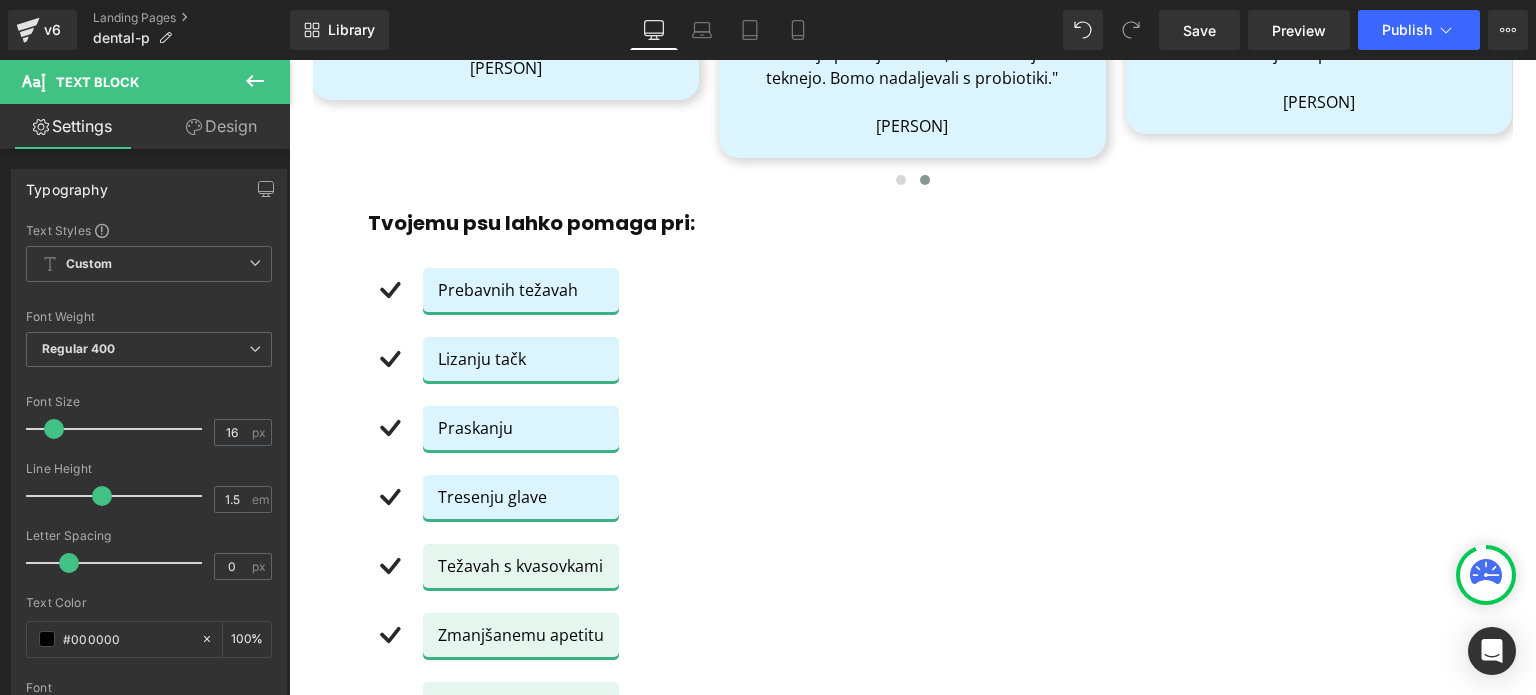 click on "Background" at bounding box center (0, 0) 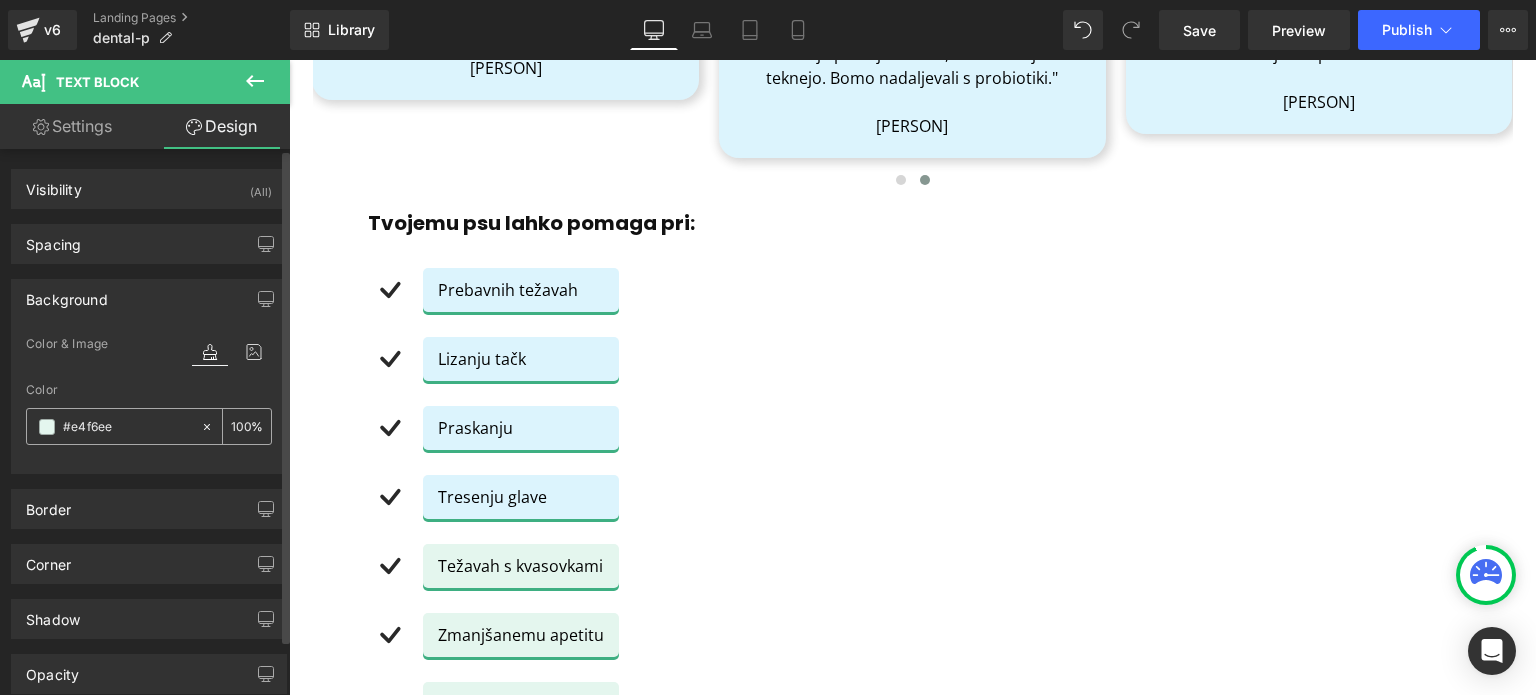 click at bounding box center (127, 427) 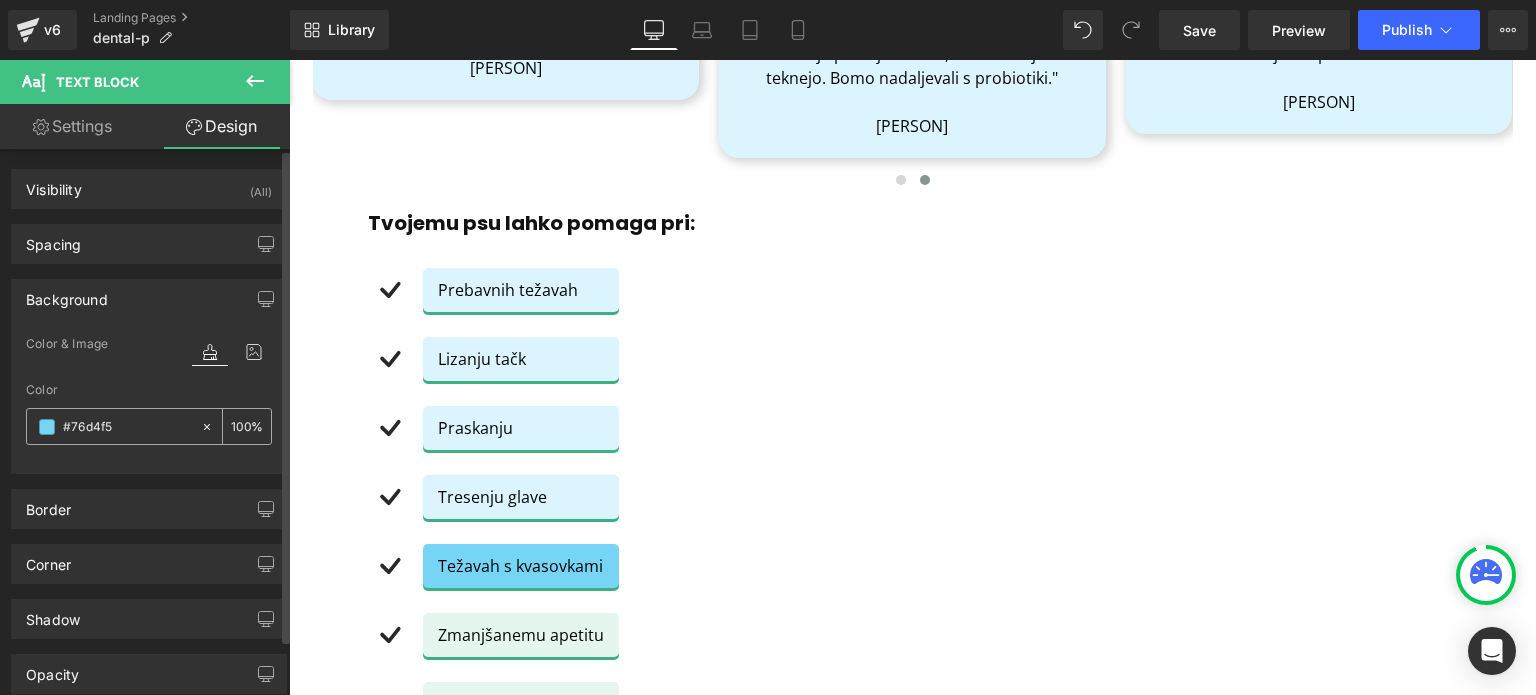 type on "#76d4f5" 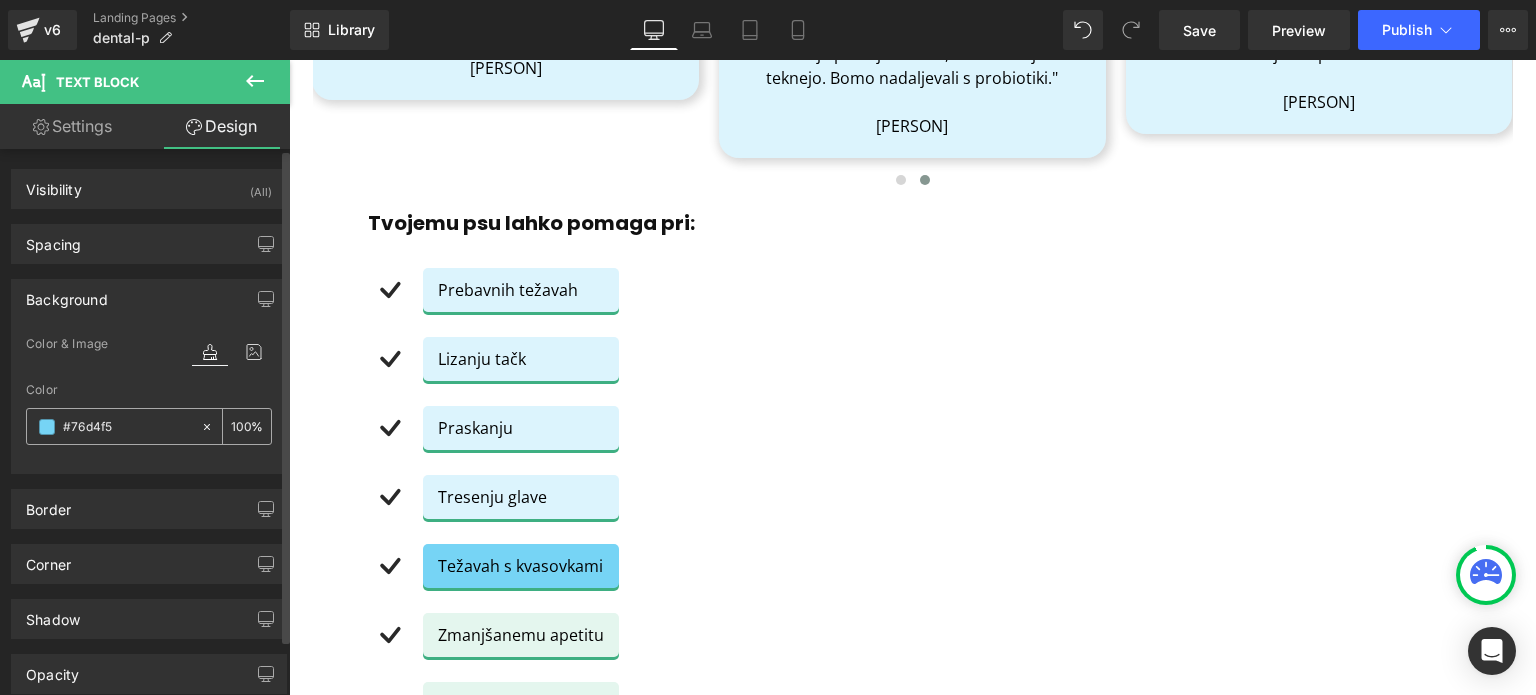 click on "%" at bounding box center [247, 426] 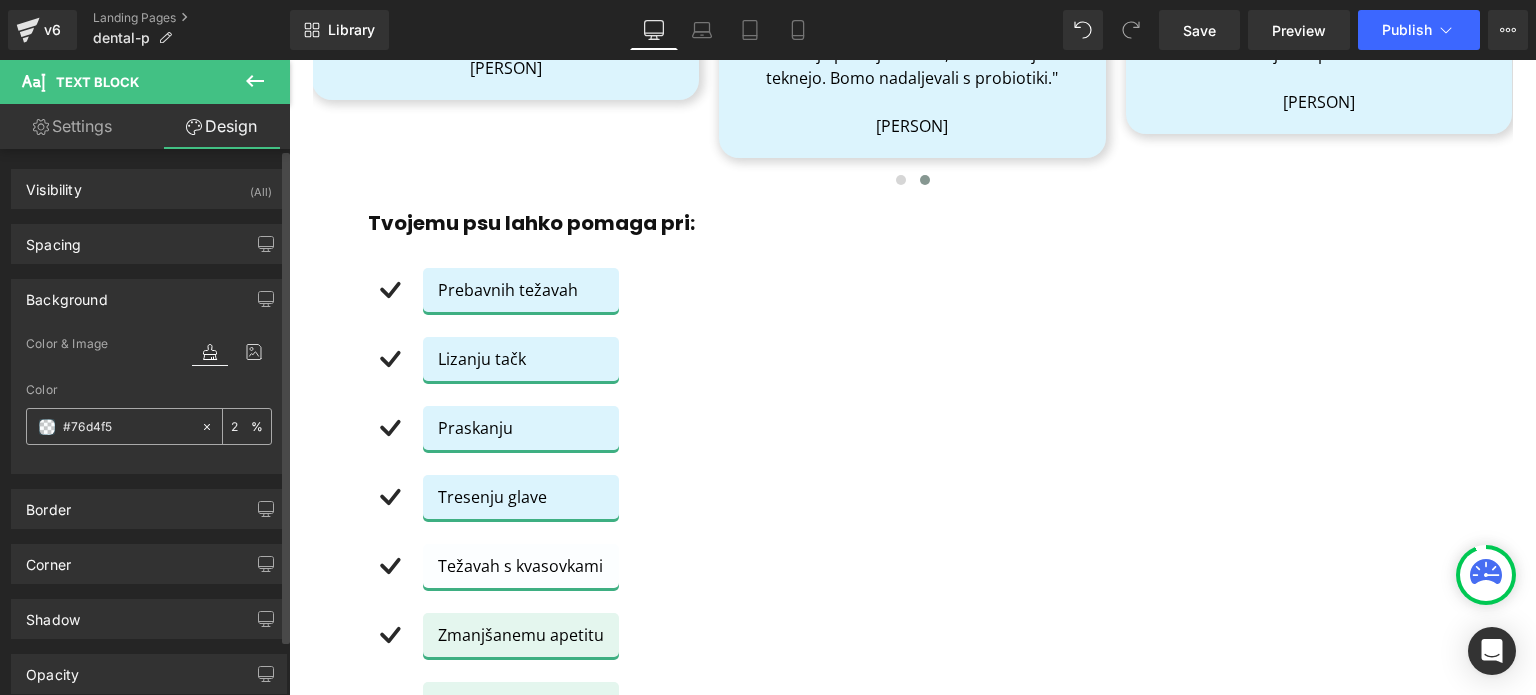 type on "25" 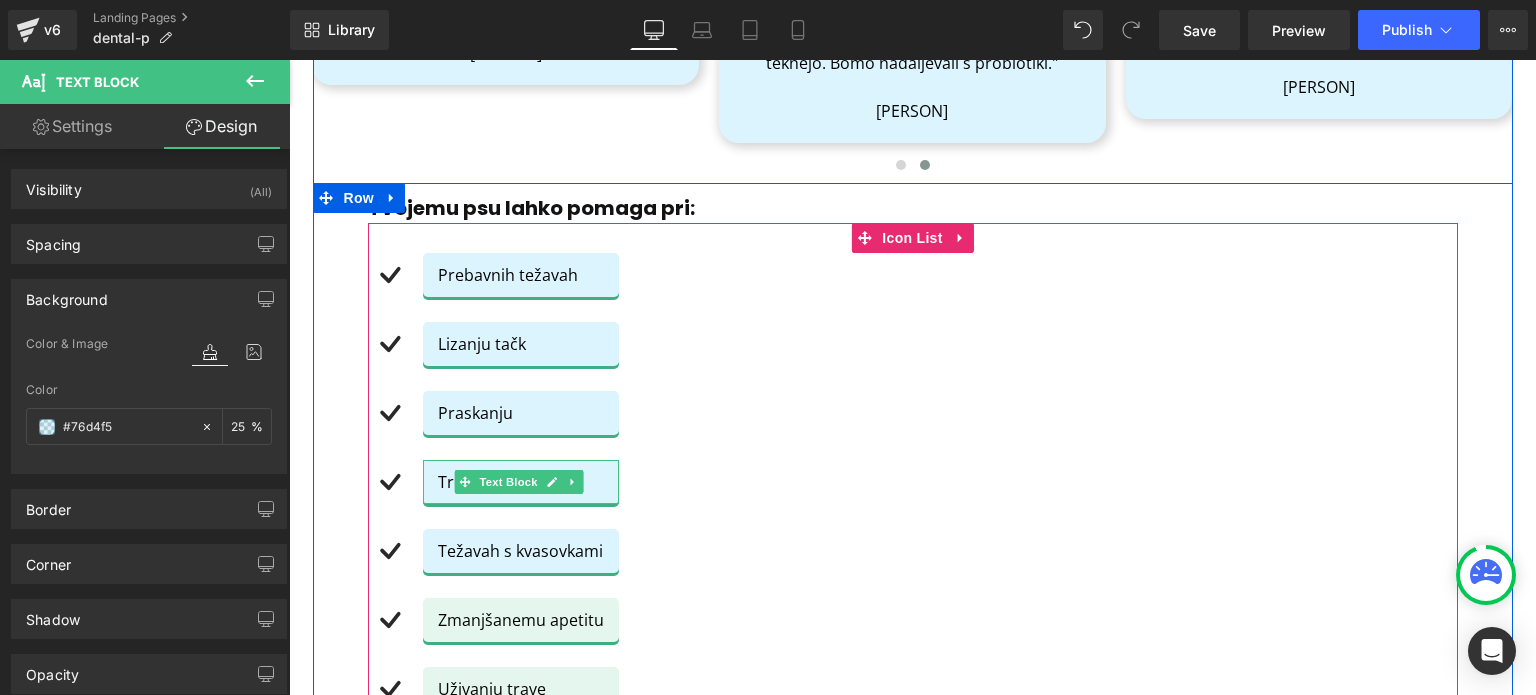 scroll, scrollTop: 1200, scrollLeft: 0, axis: vertical 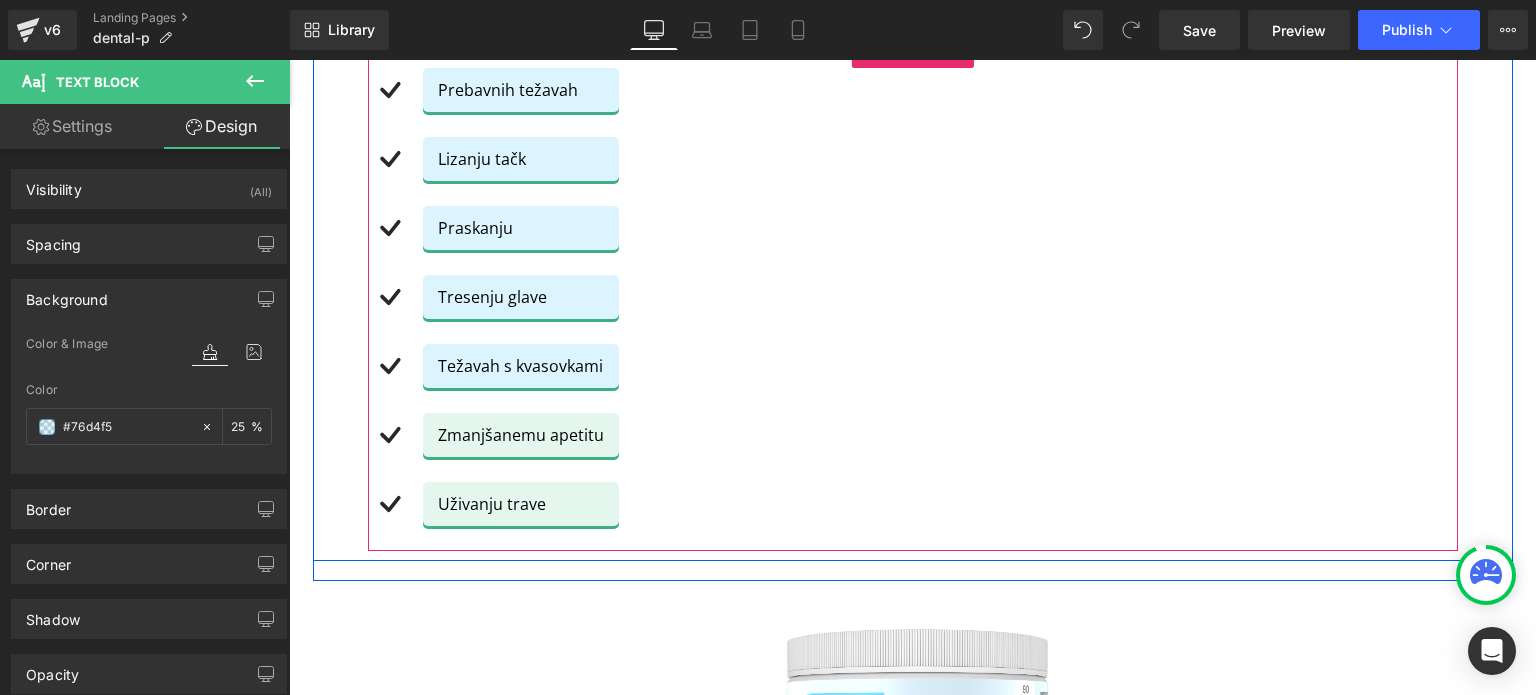 click on "Zmanjšanemu apetitu" at bounding box center (521, 435) 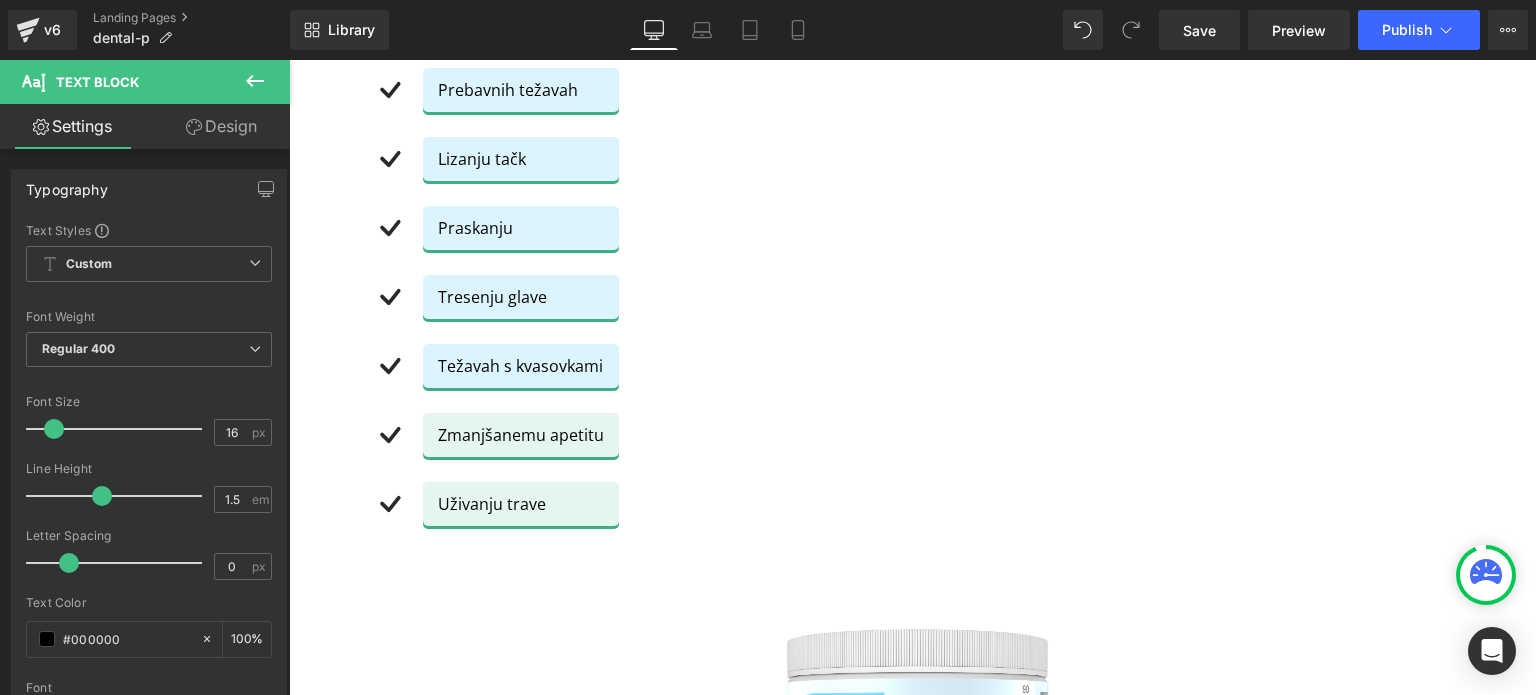 click on "Design" at bounding box center [221, 126] 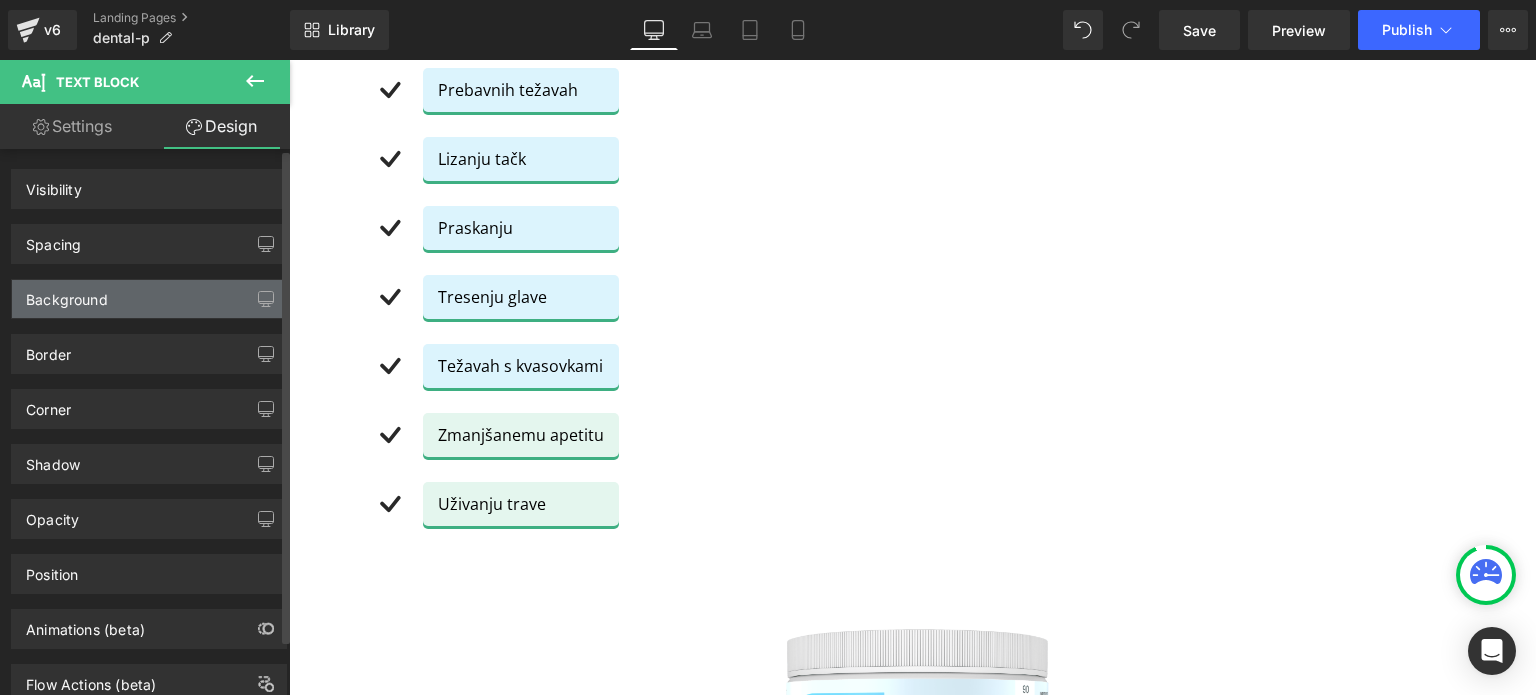 click on "Background" at bounding box center (149, 299) 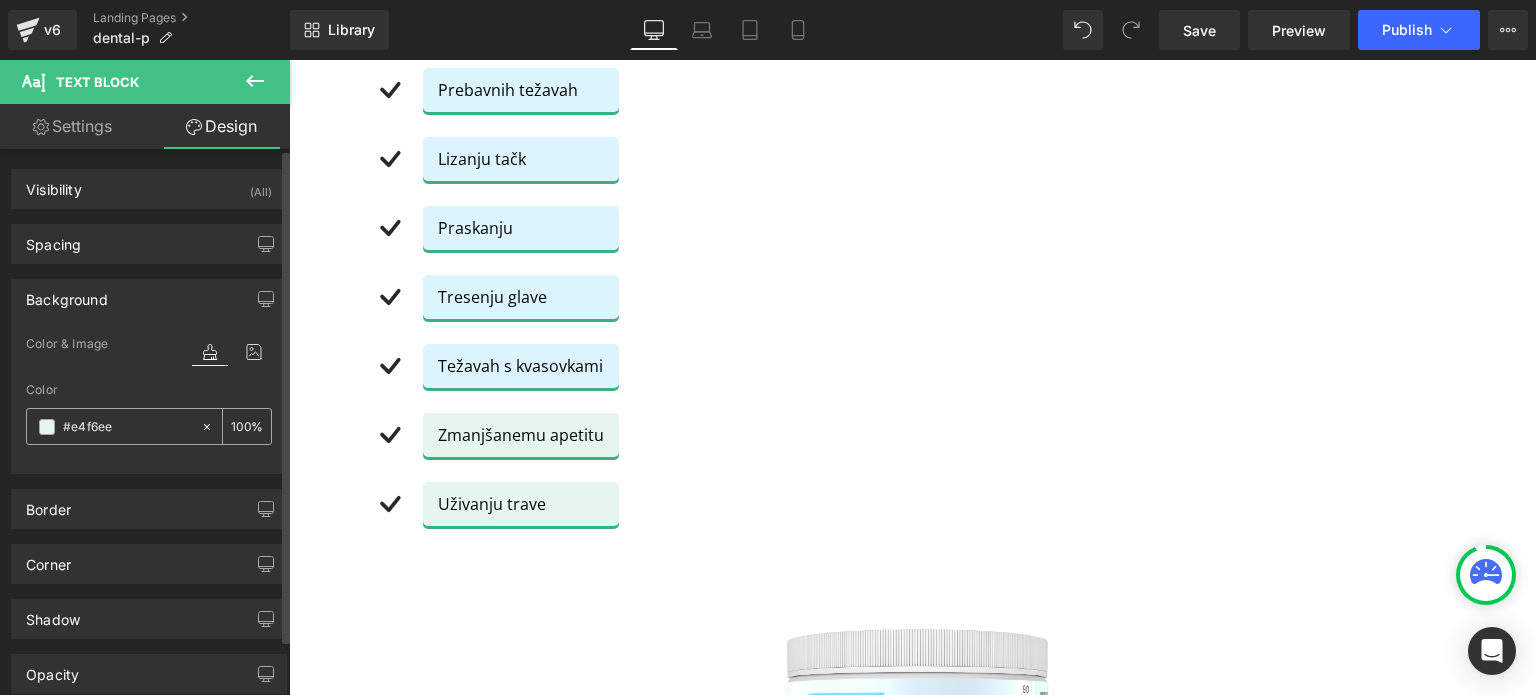 click at bounding box center (127, 427) 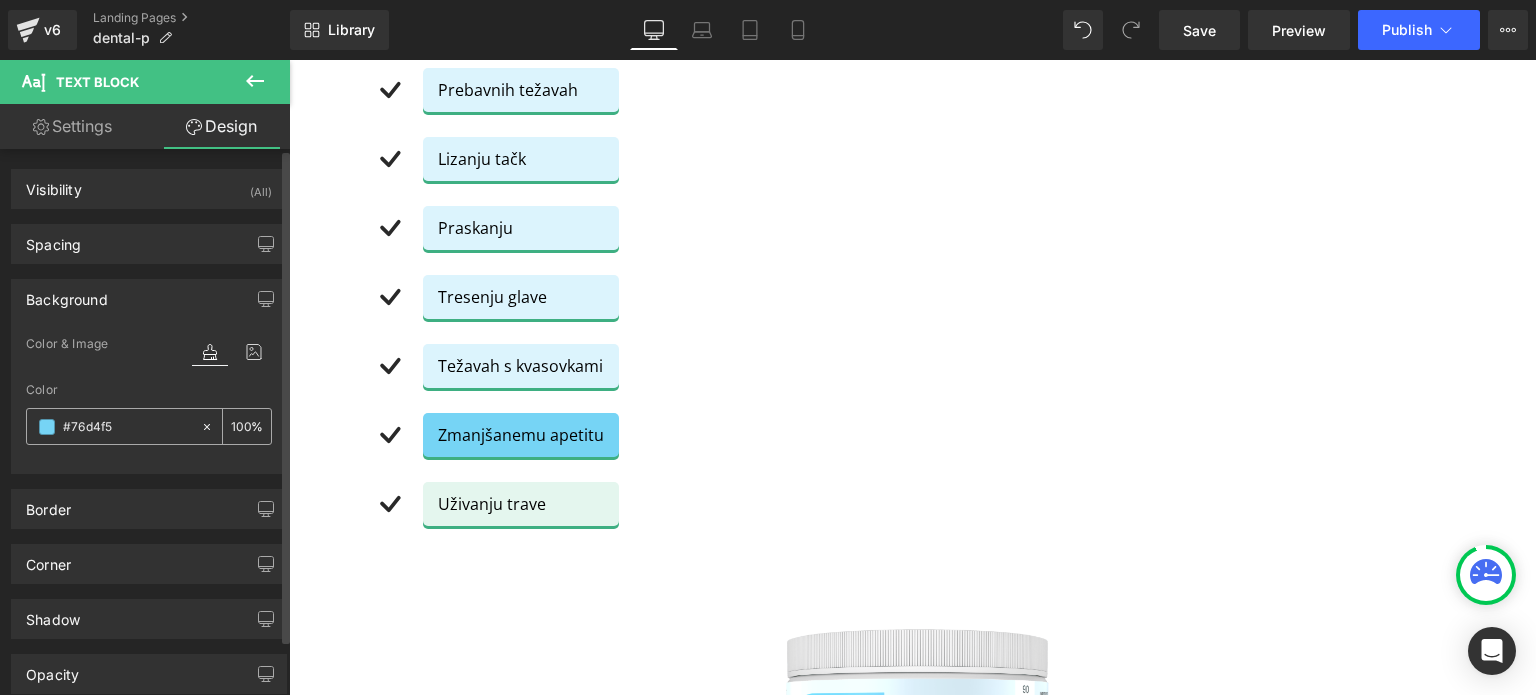 type on "#76d4f5" 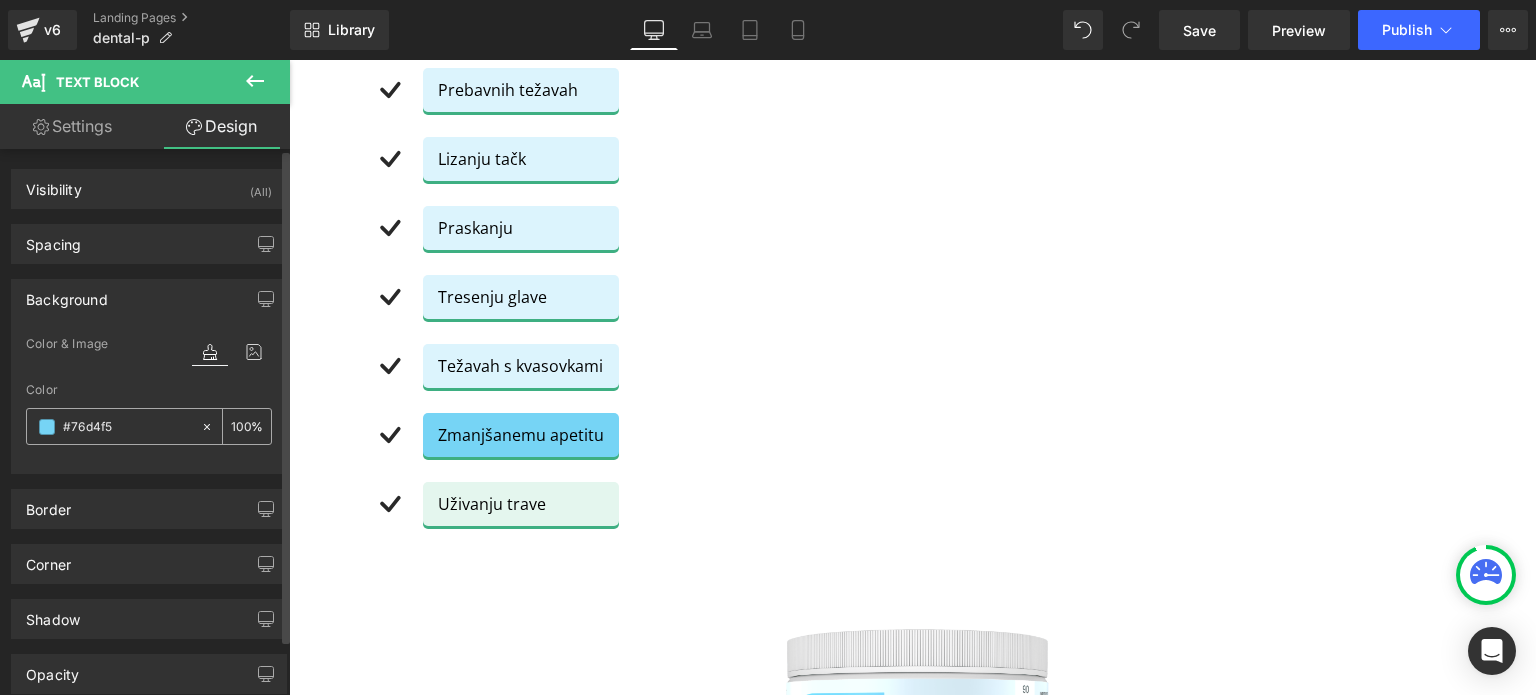 click at bounding box center (241, 426) 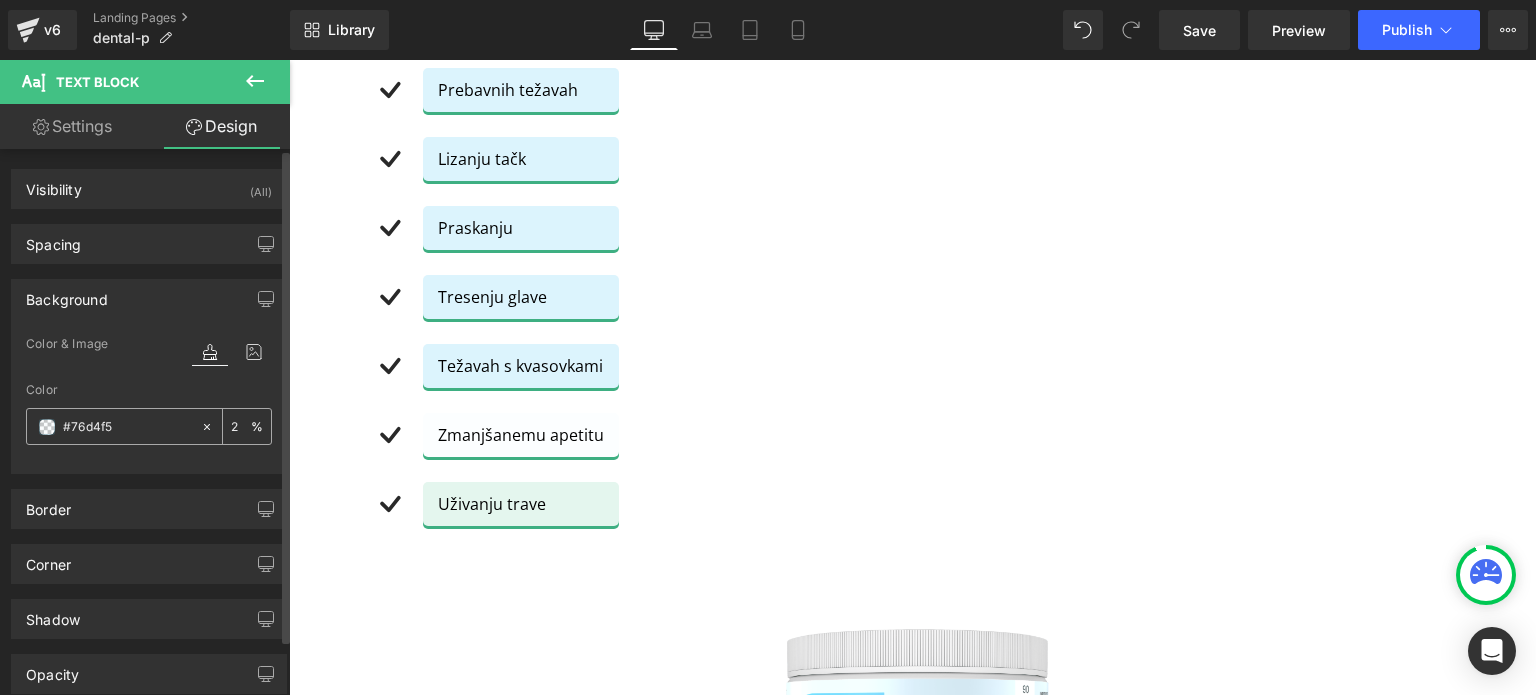 type on "25" 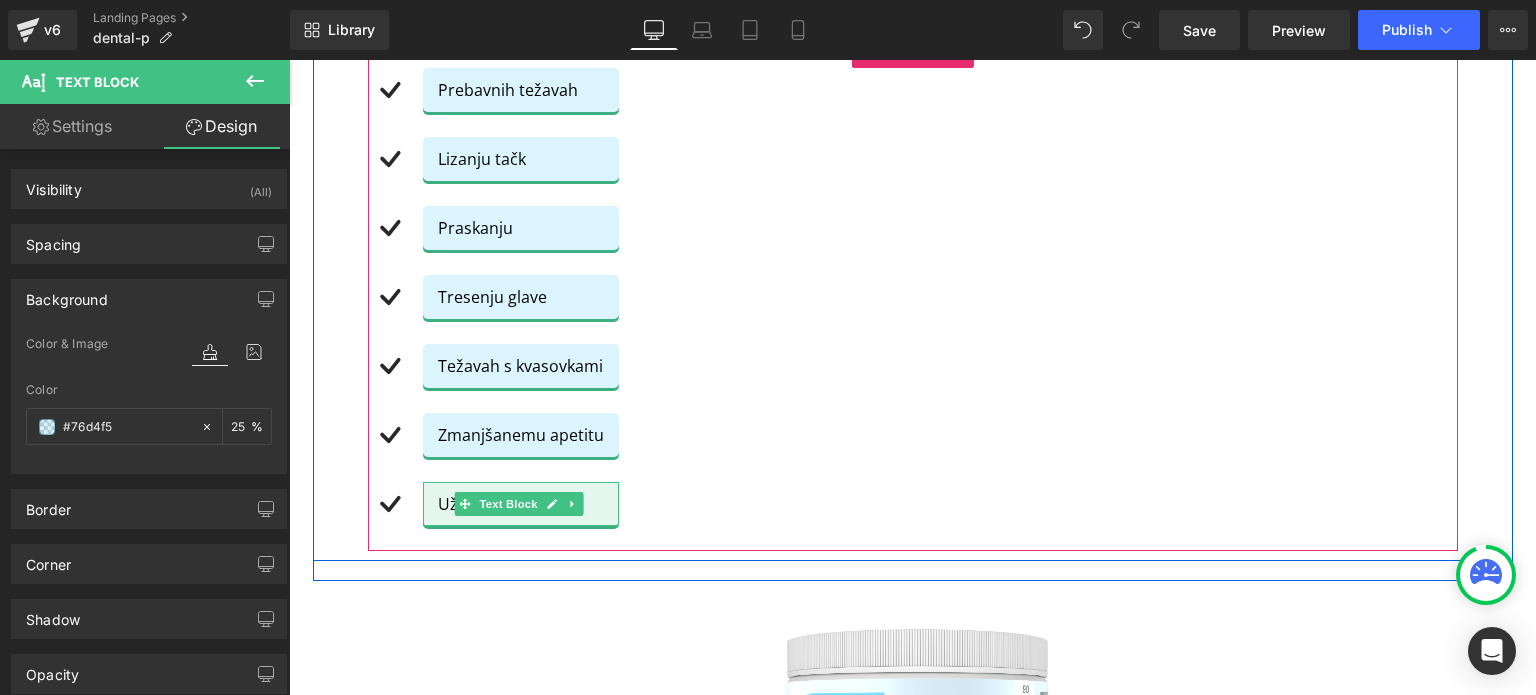 click on "Uživanju trave" at bounding box center [521, 504] 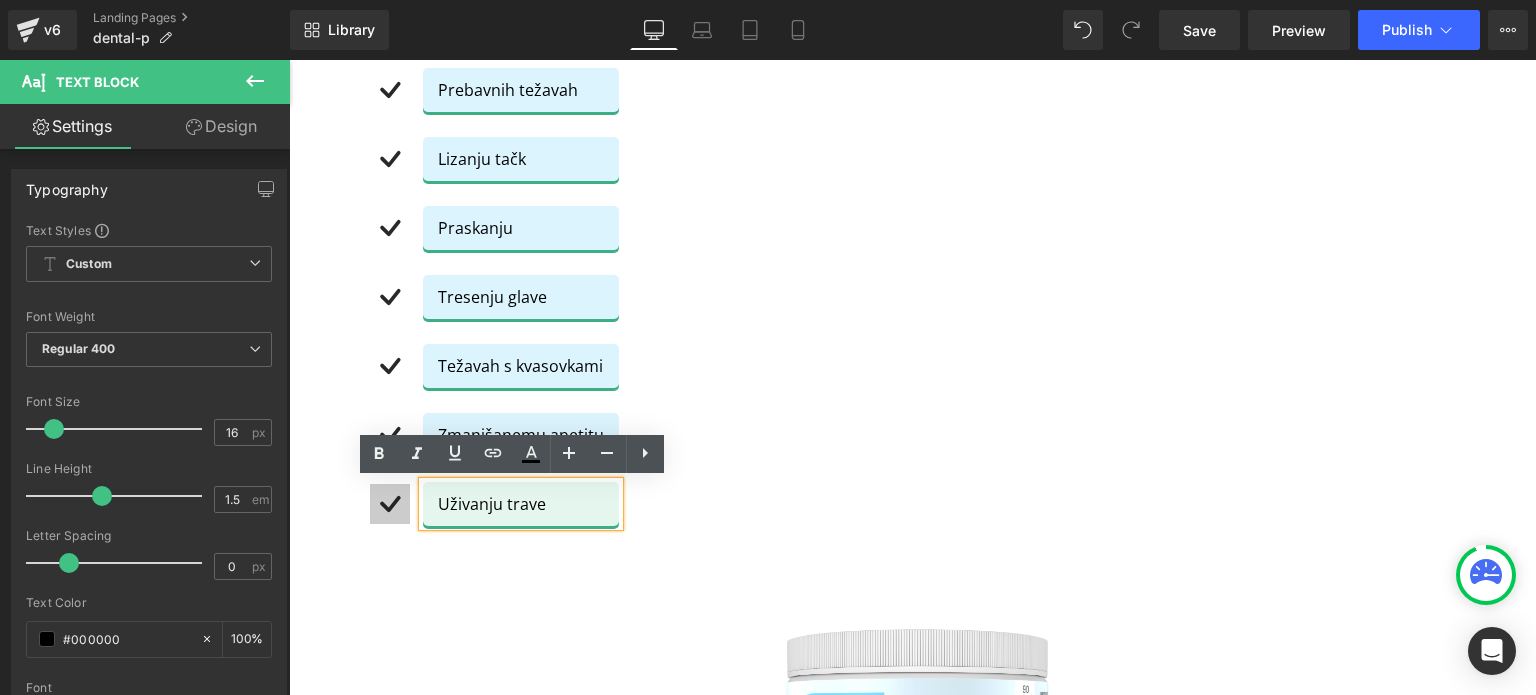 click on "Icon" at bounding box center (390, 508) 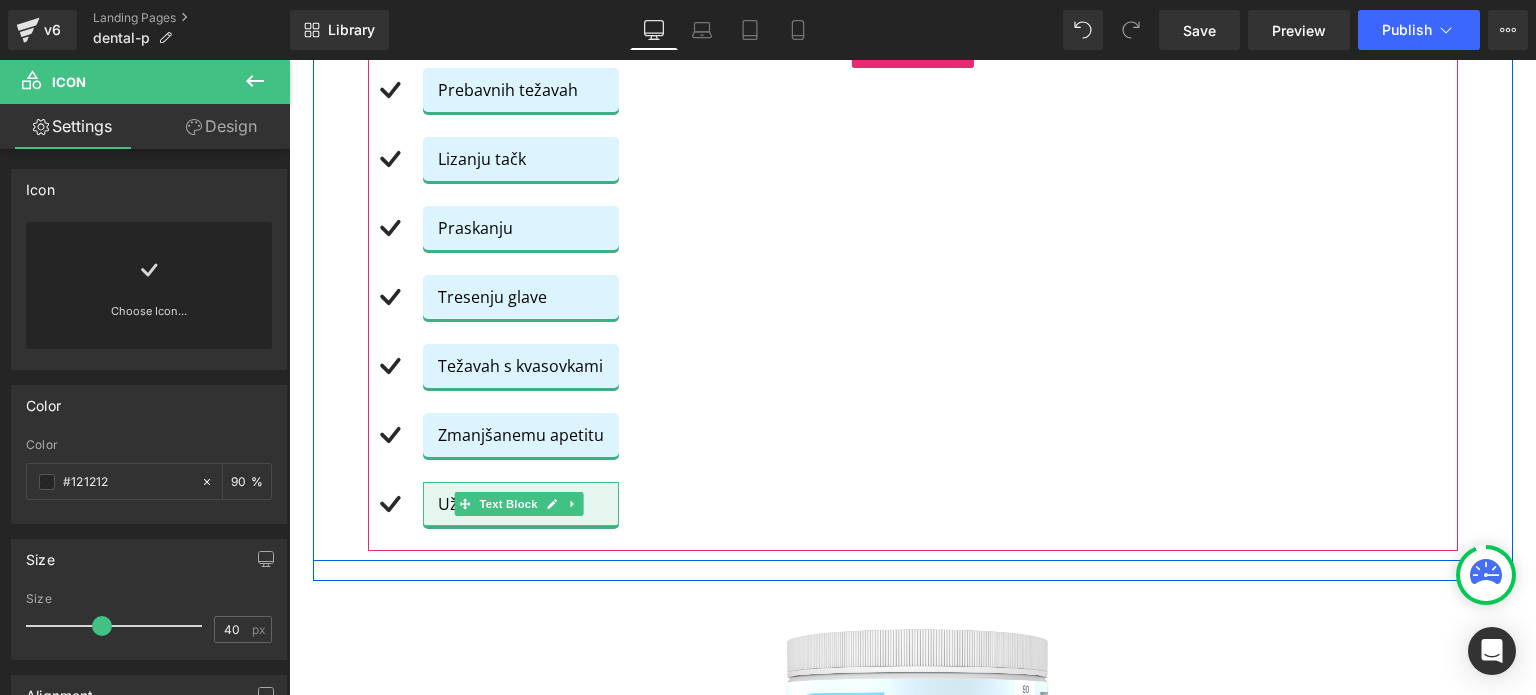 click on "Uživanju trave" at bounding box center [521, 504] 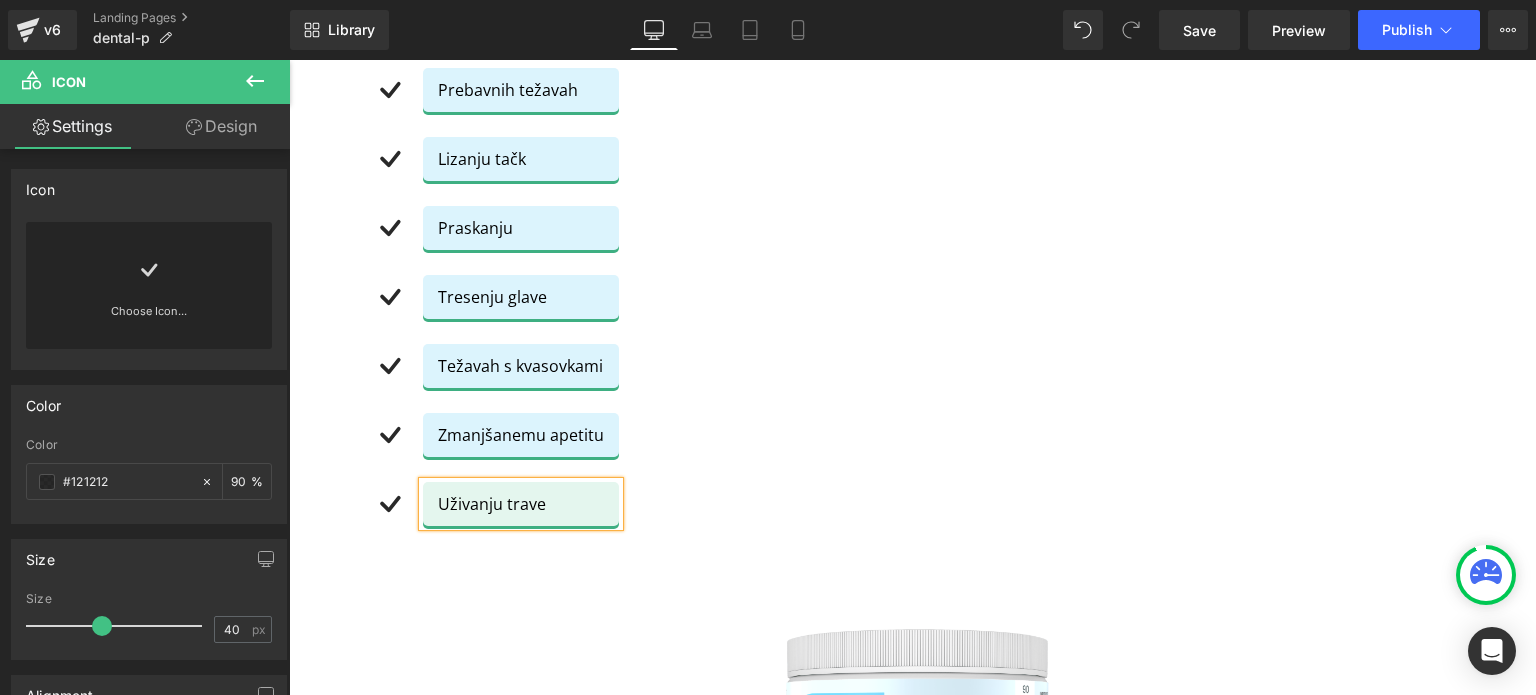 click on "Uživanju trave" at bounding box center (521, 504) 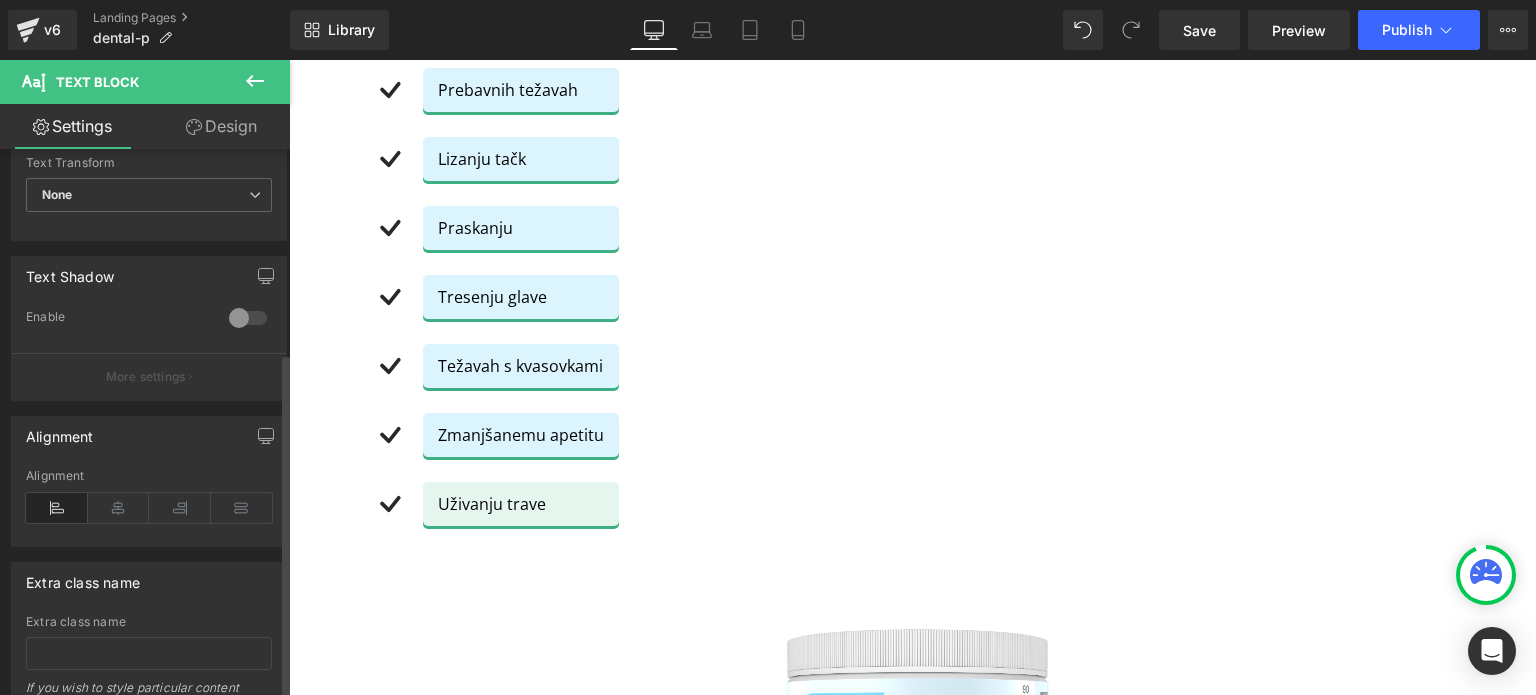 scroll, scrollTop: 400, scrollLeft: 0, axis: vertical 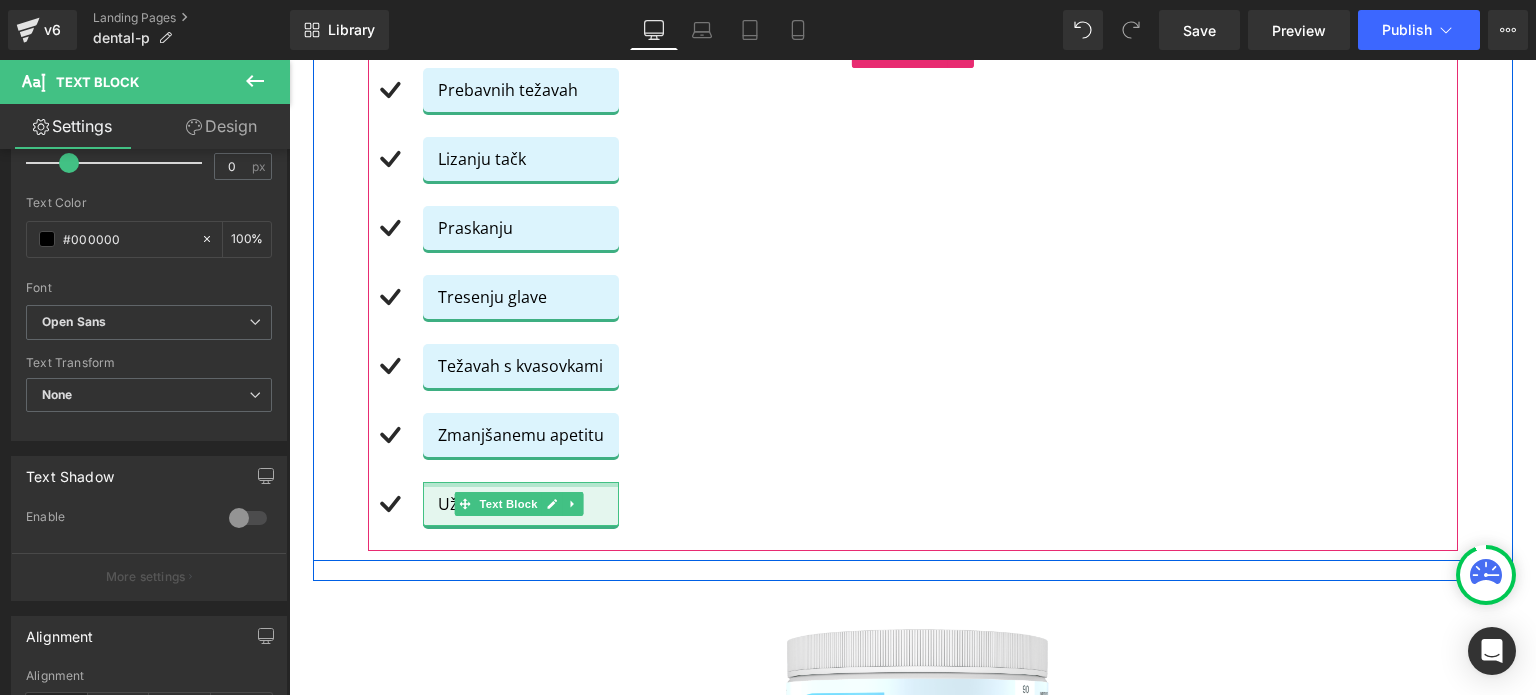 click on "Uživanju trave Text Block" at bounding box center [521, 504] 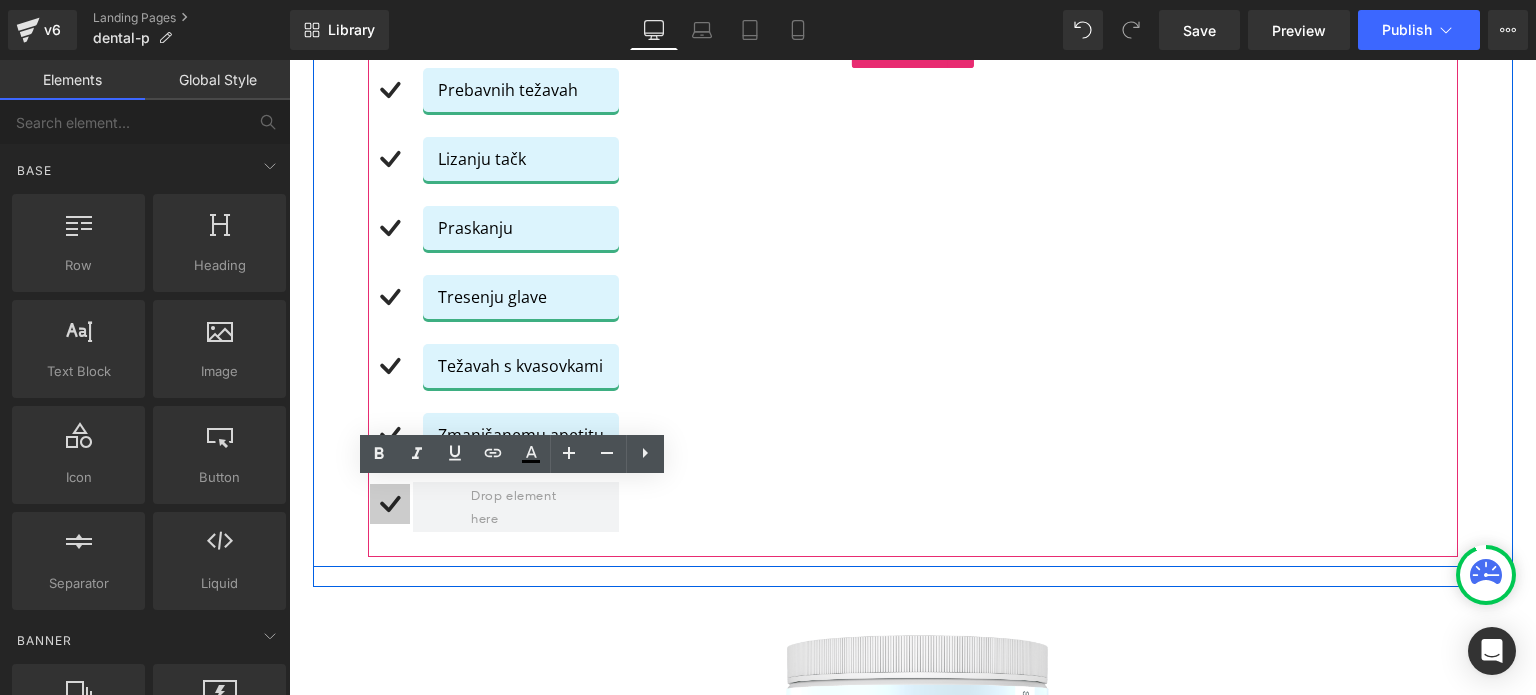 click on "Icon" at bounding box center (390, 508) 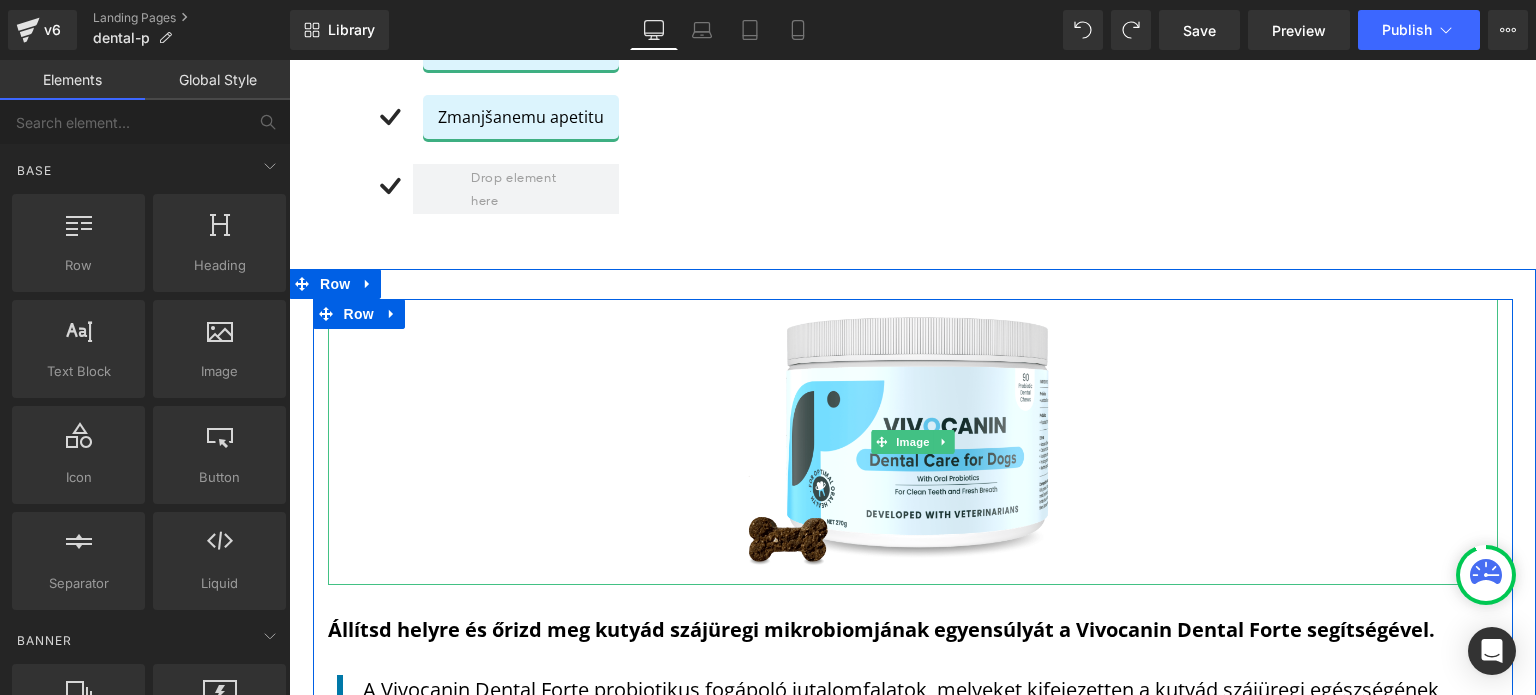 scroll, scrollTop: 1392, scrollLeft: 0, axis: vertical 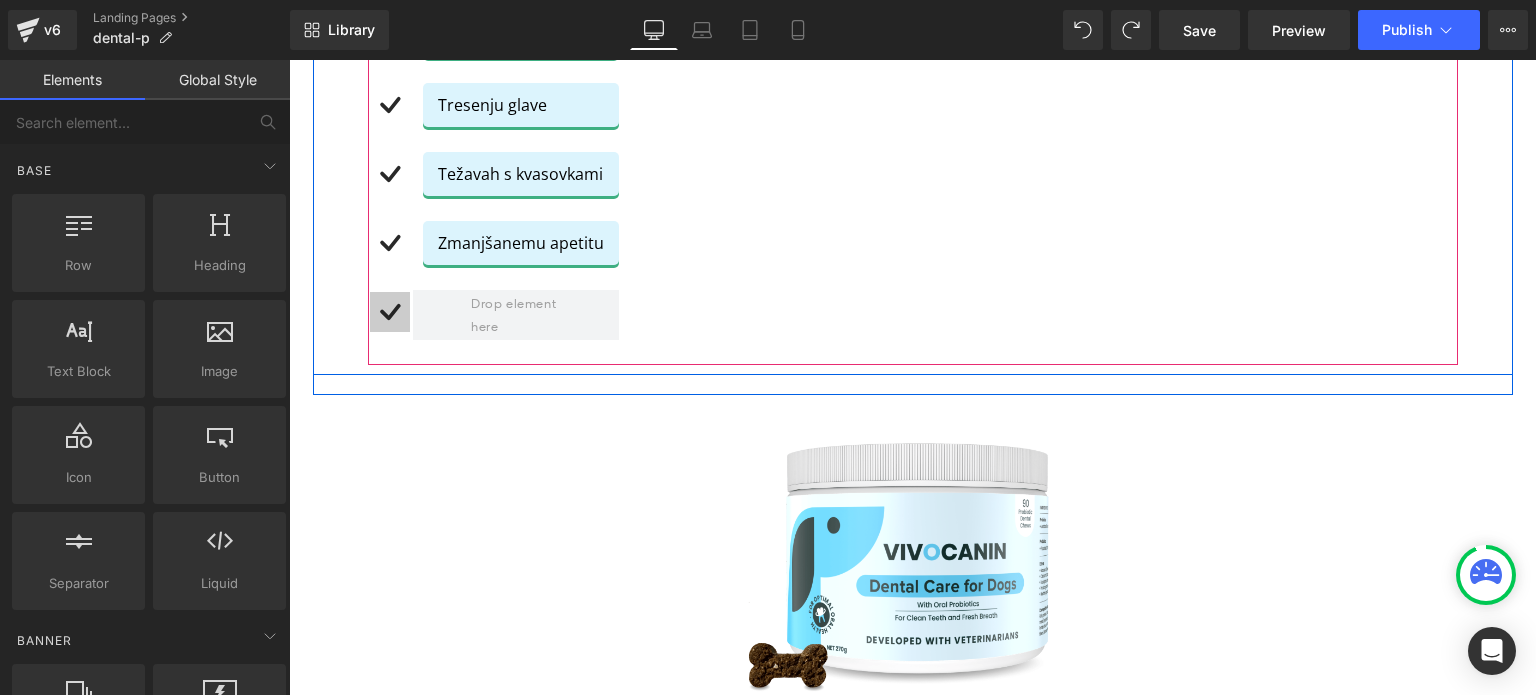 click on "Icon" at bounding box center [390, 316] 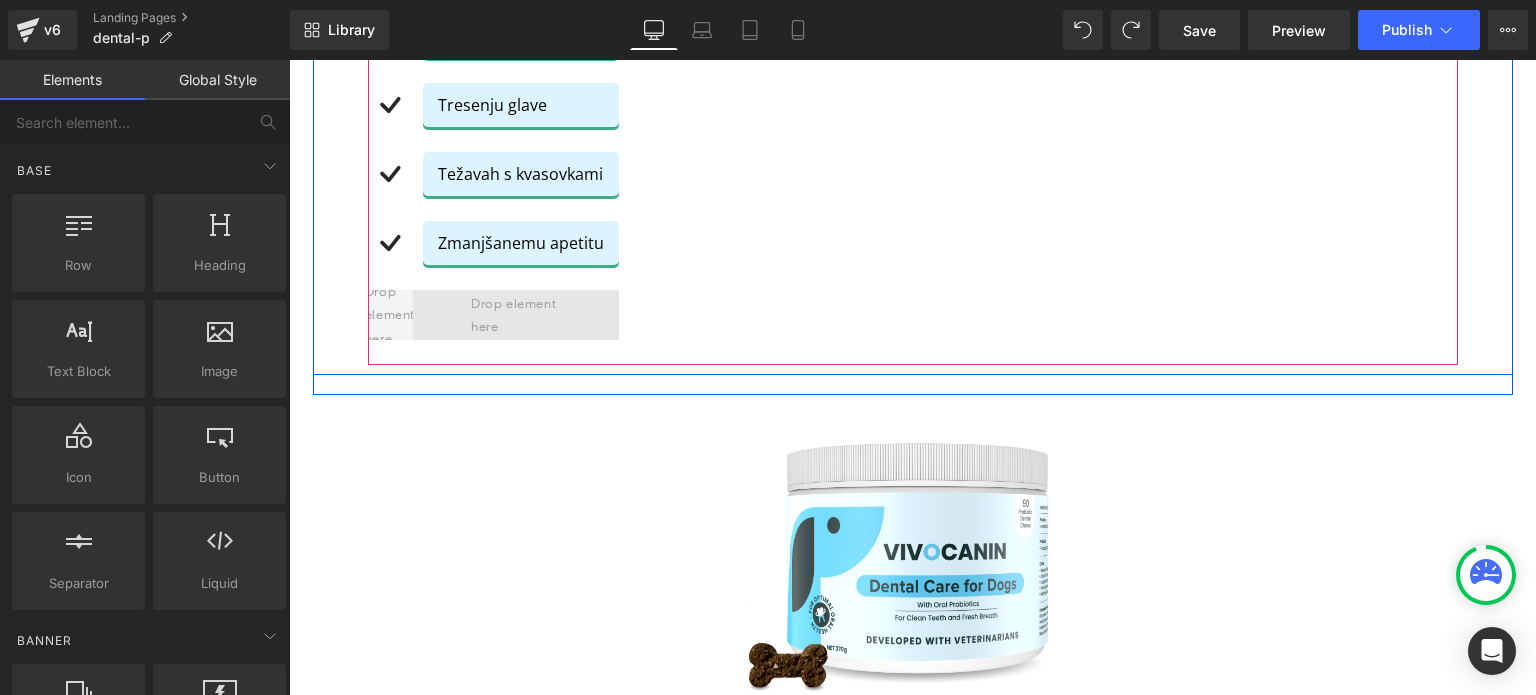 click at bounding box center (515, 314) 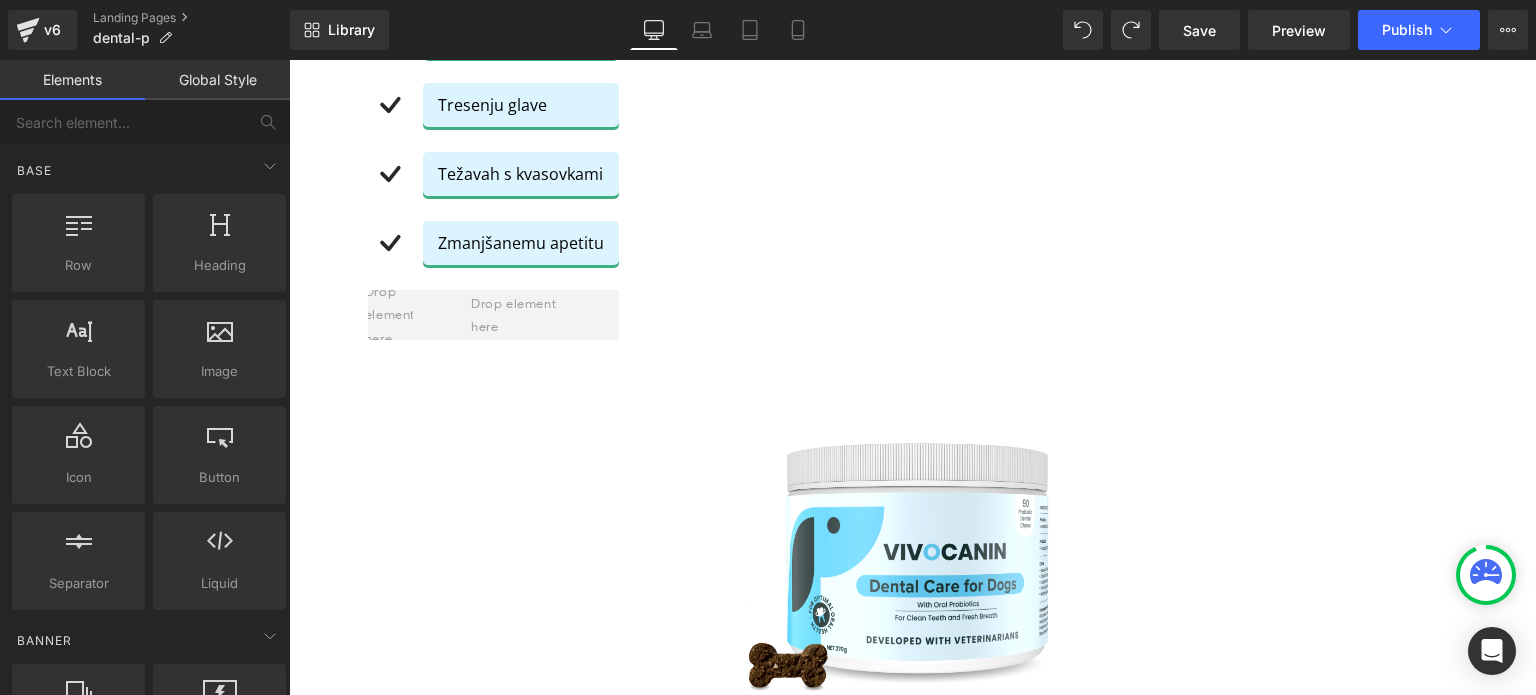scroll, scrollTop: 400, scrollLeft: 0, axis: vertical 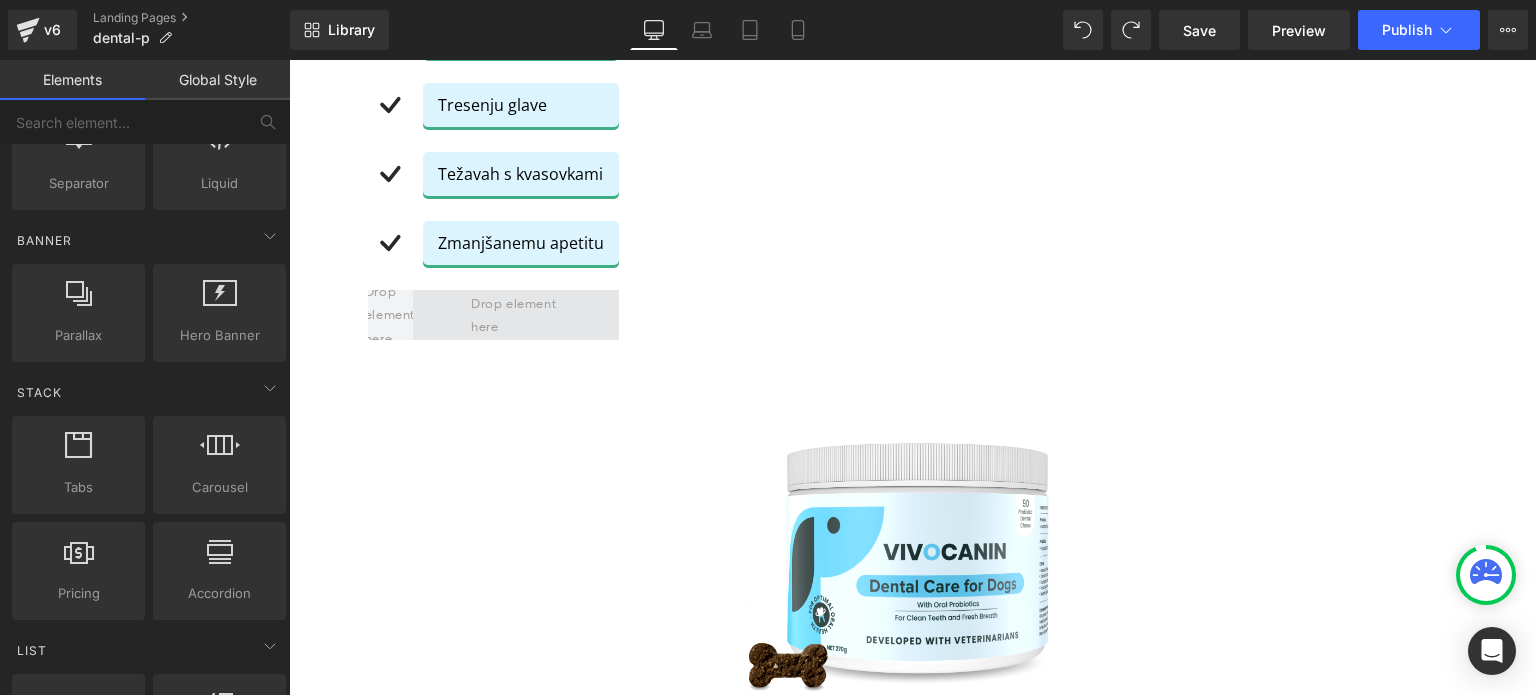 click at bounding box center [515, 314] 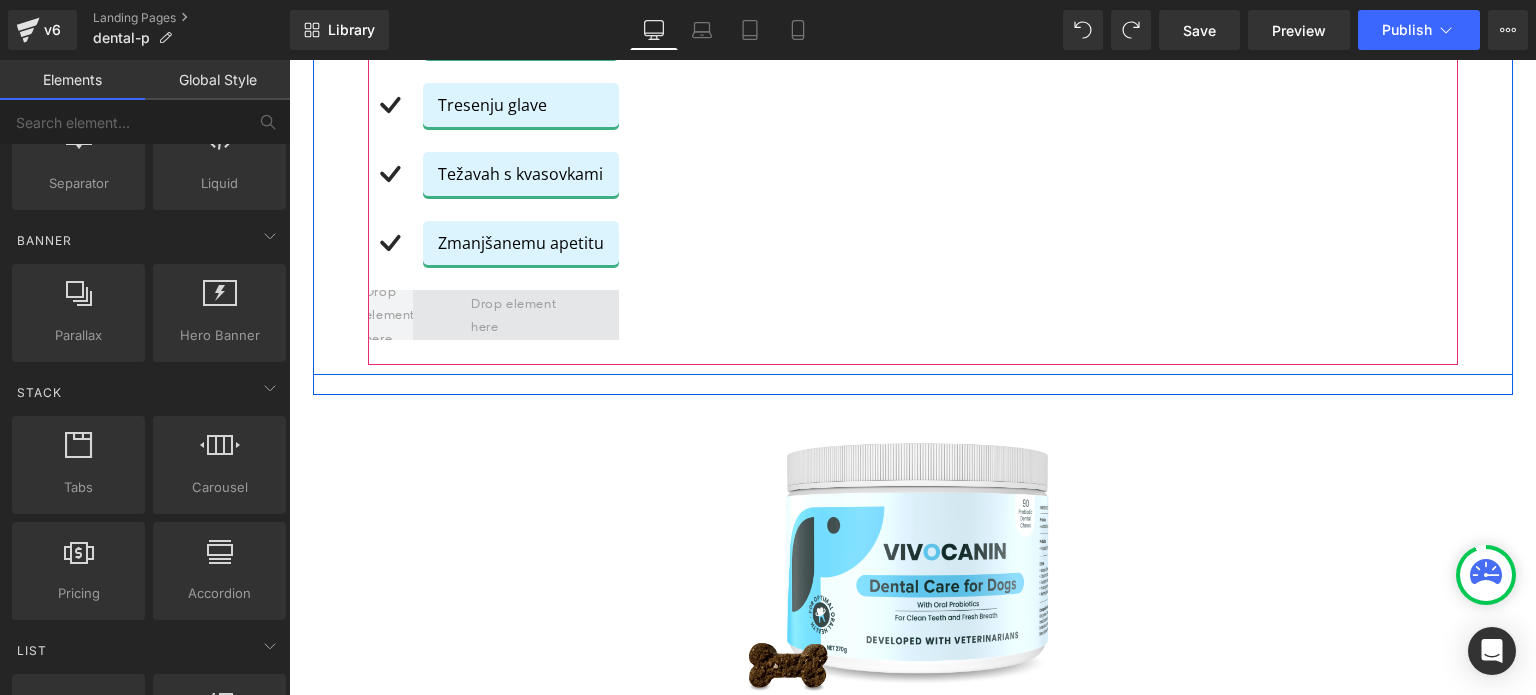 click at bounding box center [515, 314] 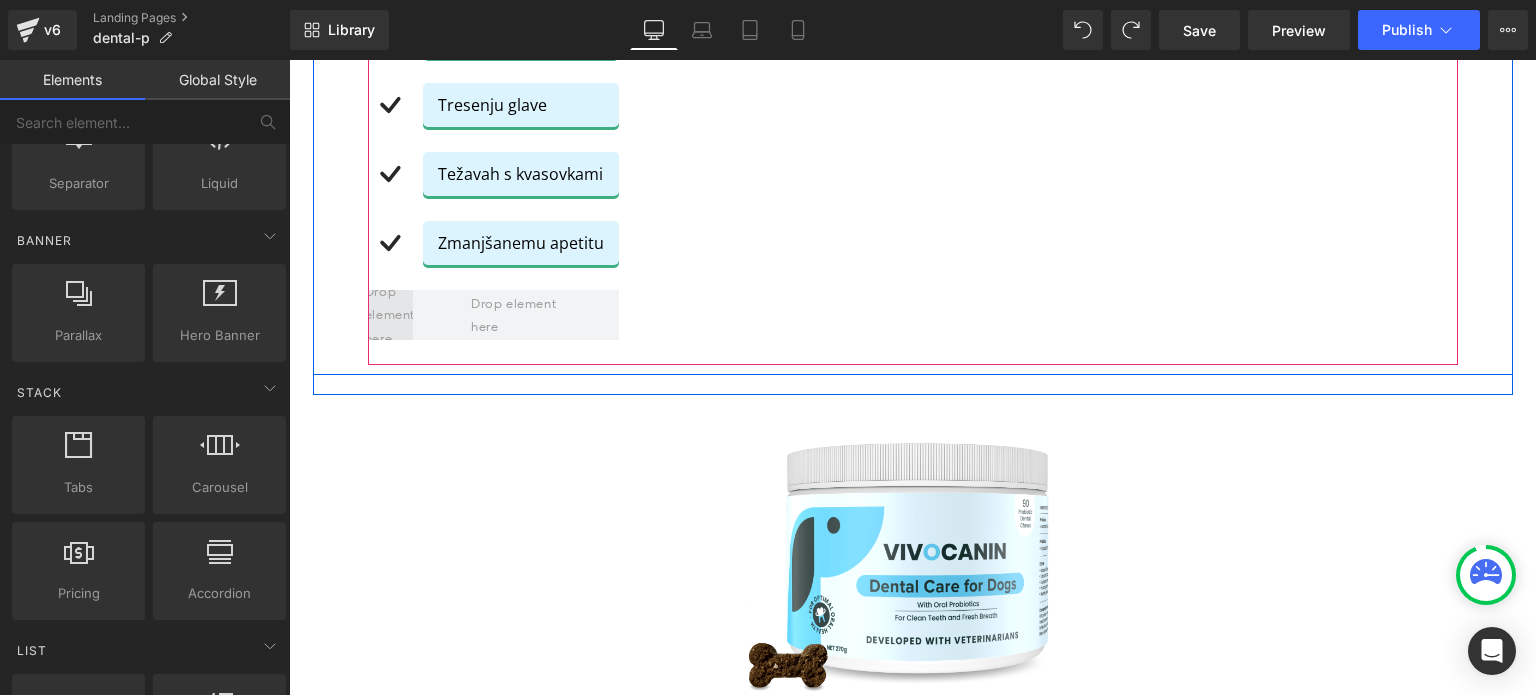click at bounding box center (390, 315) 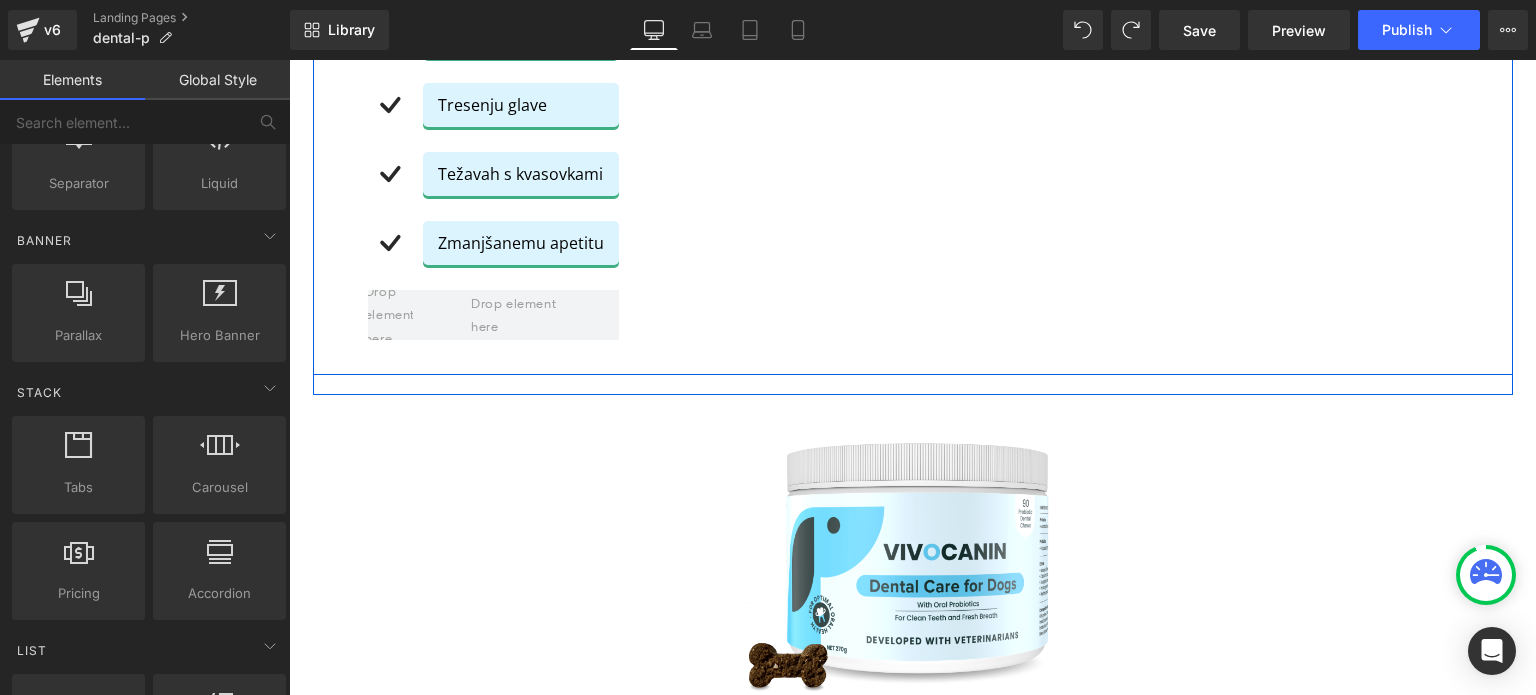 click on "Tvojemu psu lahko pomaga pri: Heading
Icon
Prebavnih težavah
Text Block
Icon
Lizanju tačk Text Block
Icon
Praskanju Text Block" at bounding box center [913, 90] 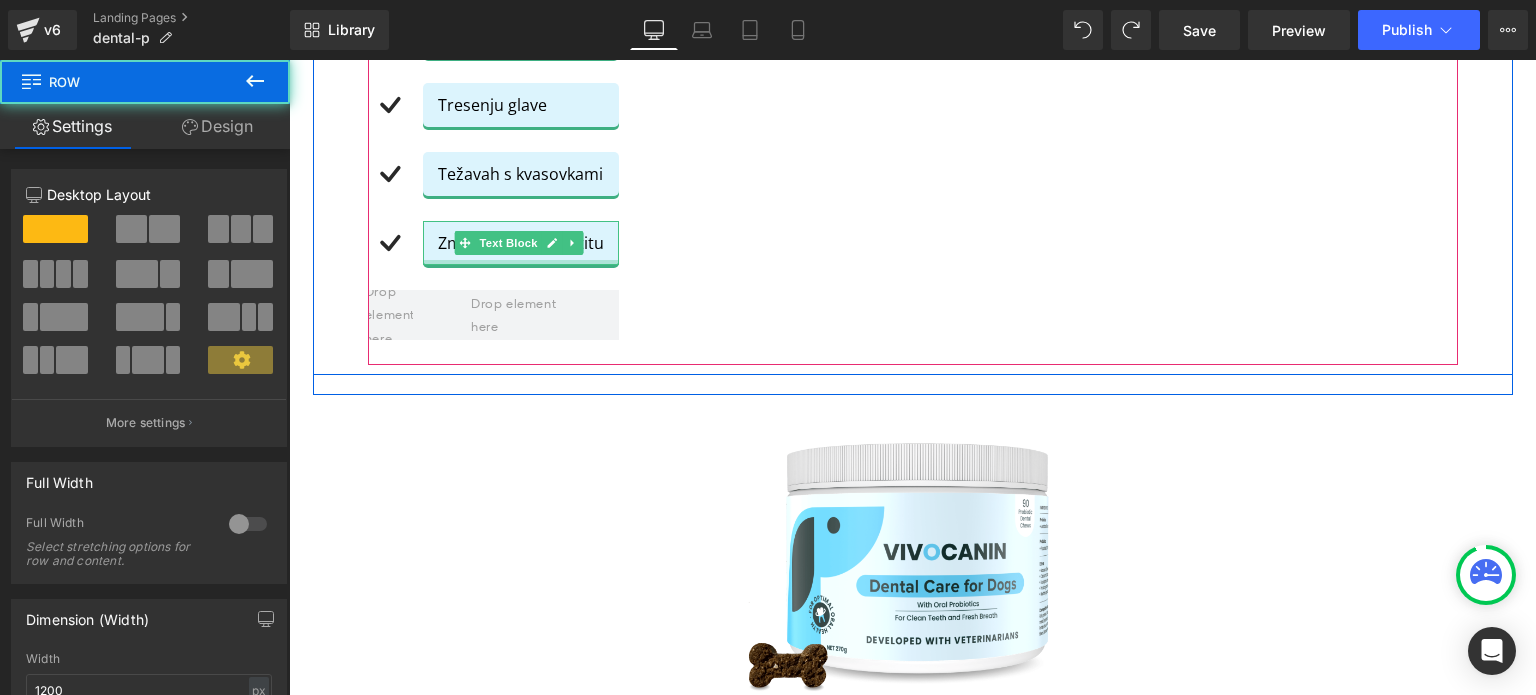 click at bounding box center [521, 262] 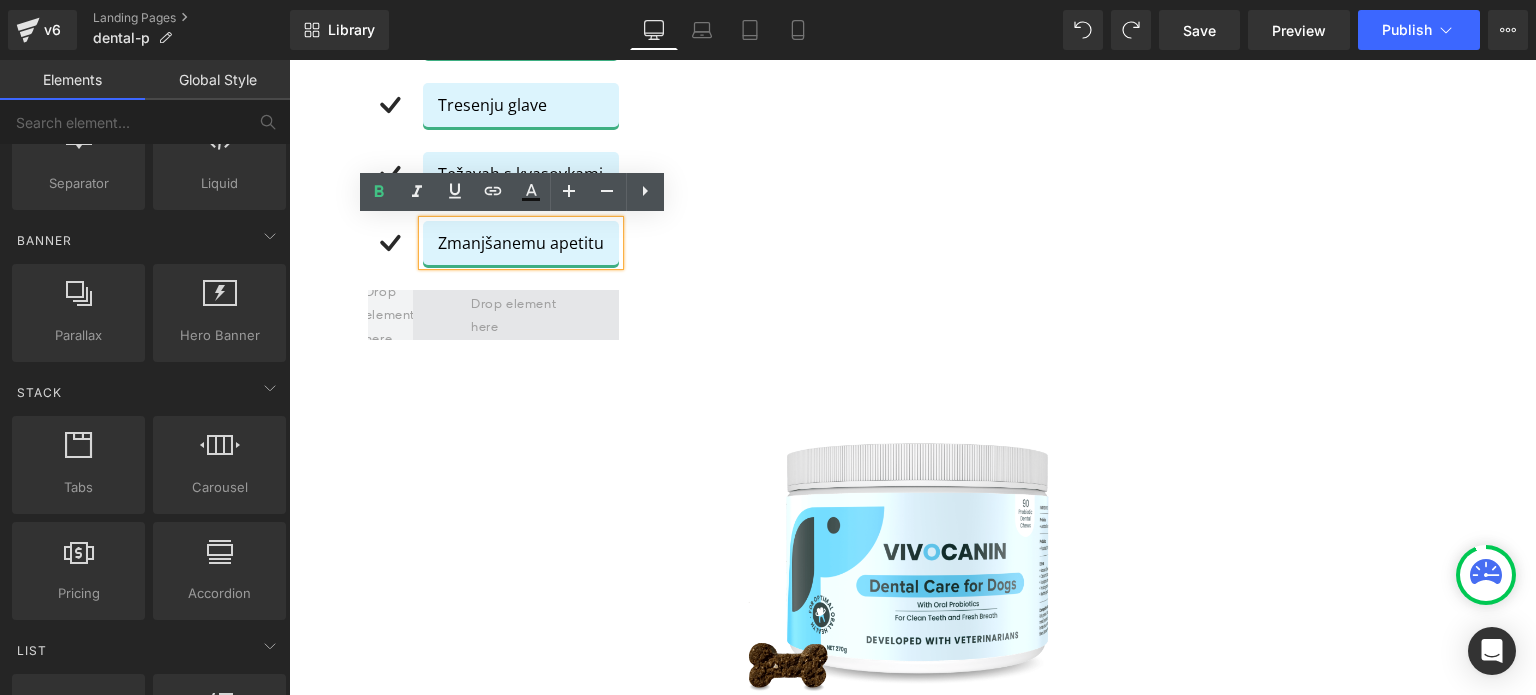 click at bounding box center [515, 314] 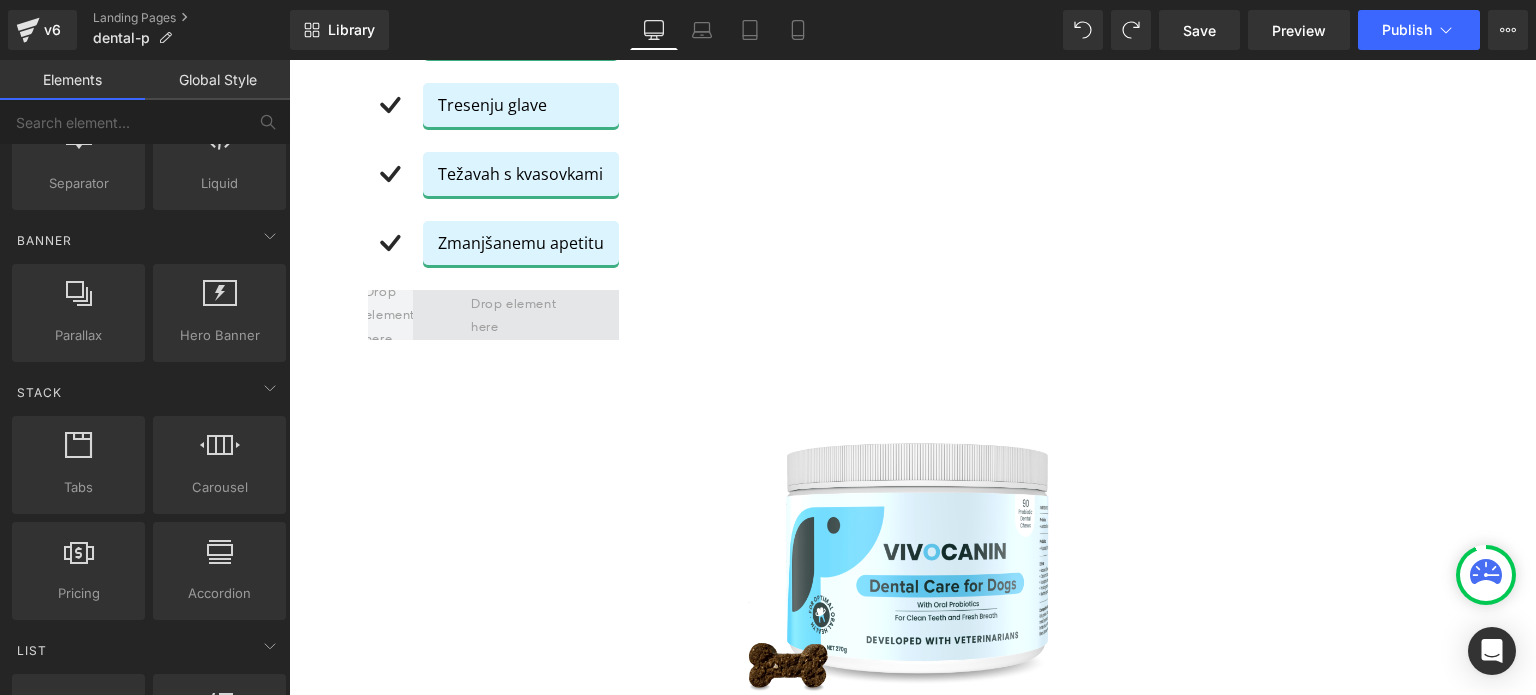 click at bounding box center (515, 314) 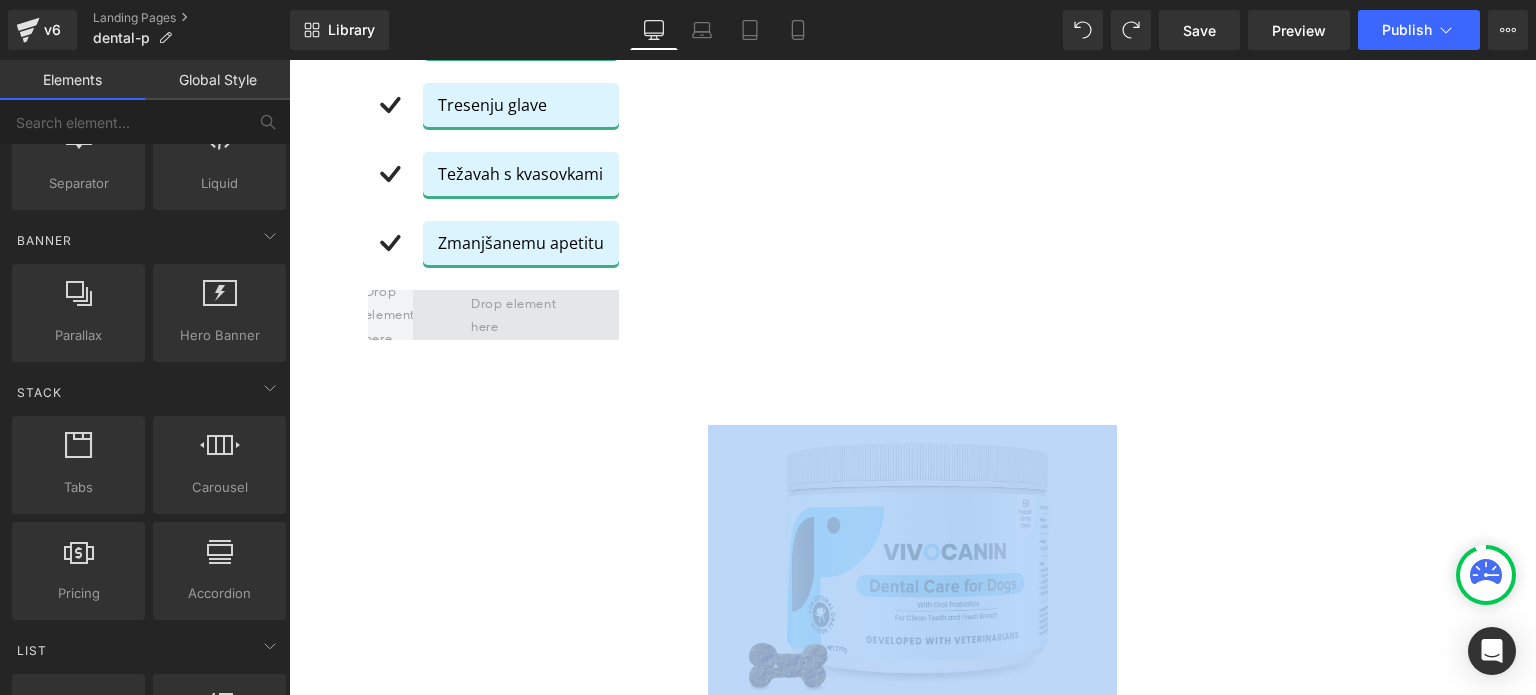 click at bounding box center [515, 314] 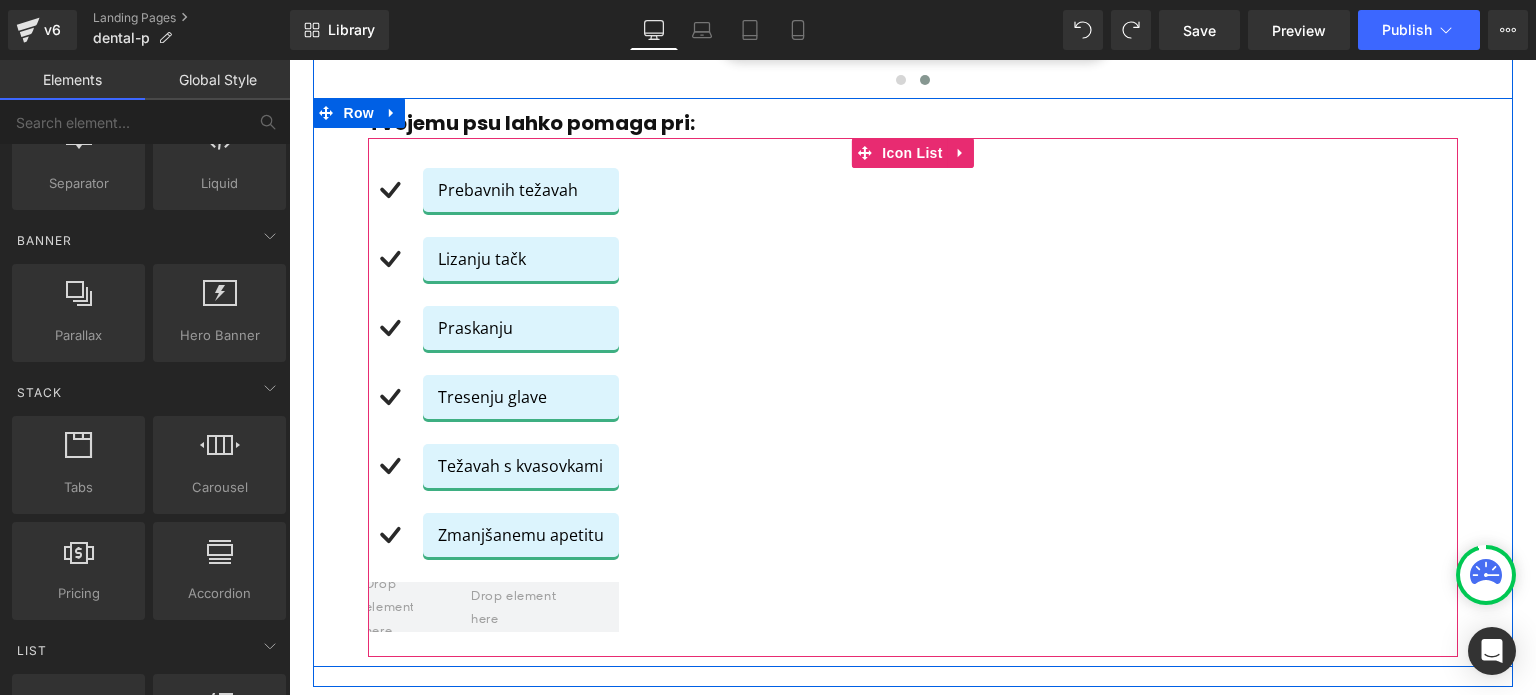 scroll, scrollTop: 1261, scrollLeft: 0, axis: vertical 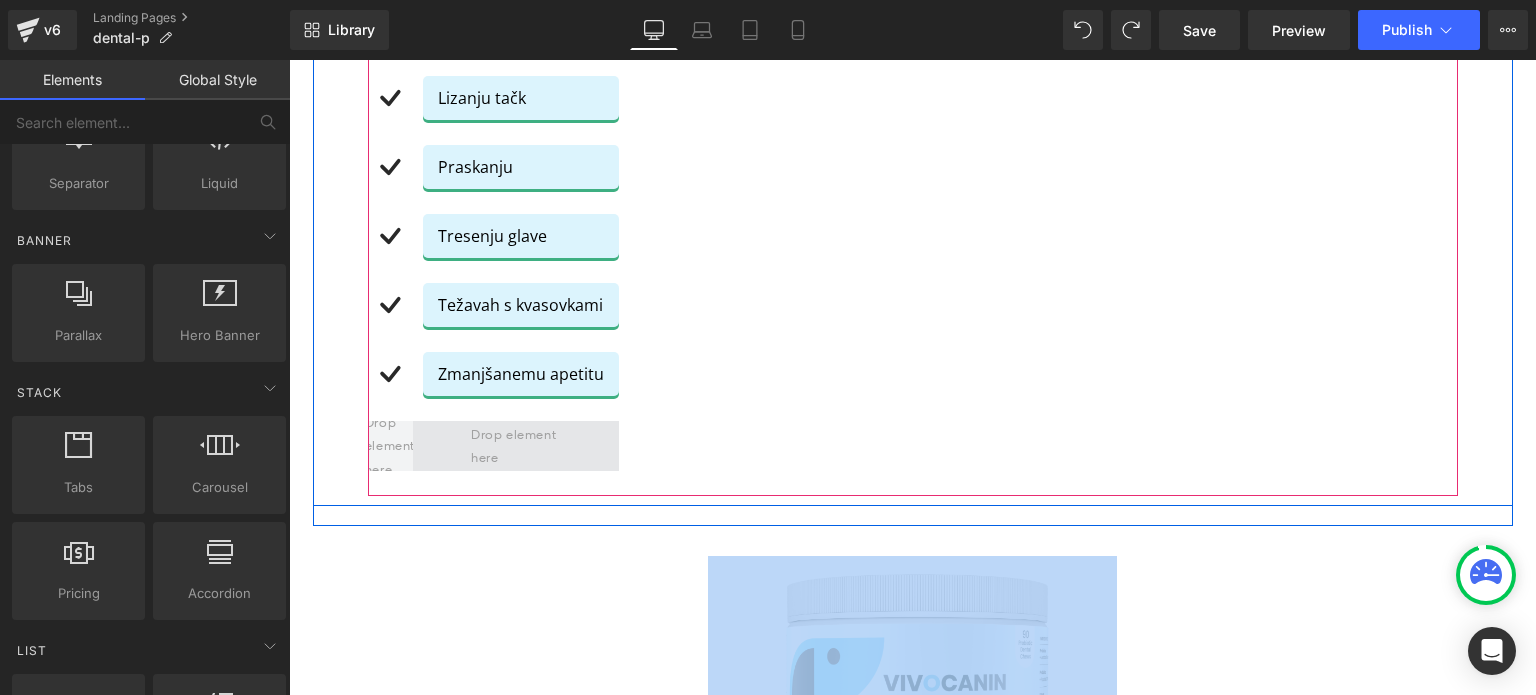 click at bounding box center (515, 445) 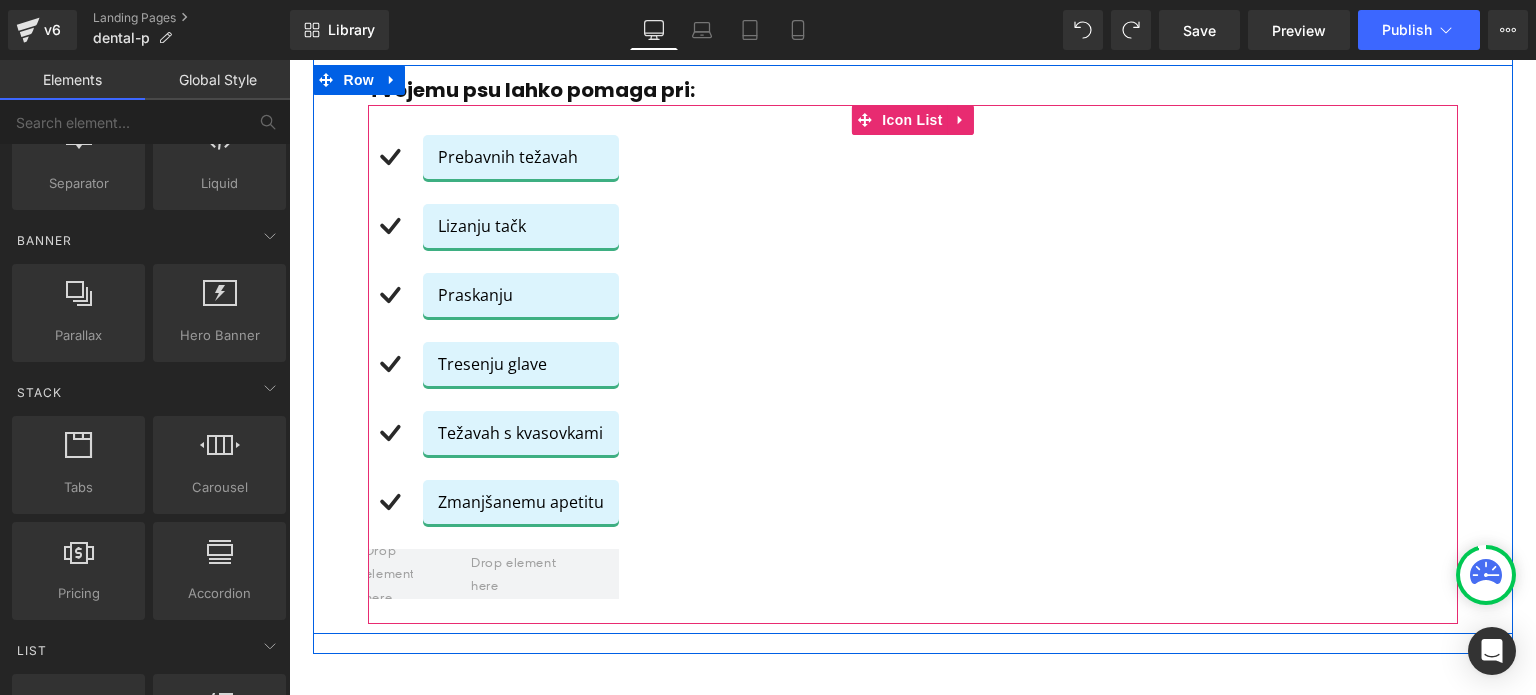 scroll, scrollTop: 1061, scrollLeft: 0, axis: vertical 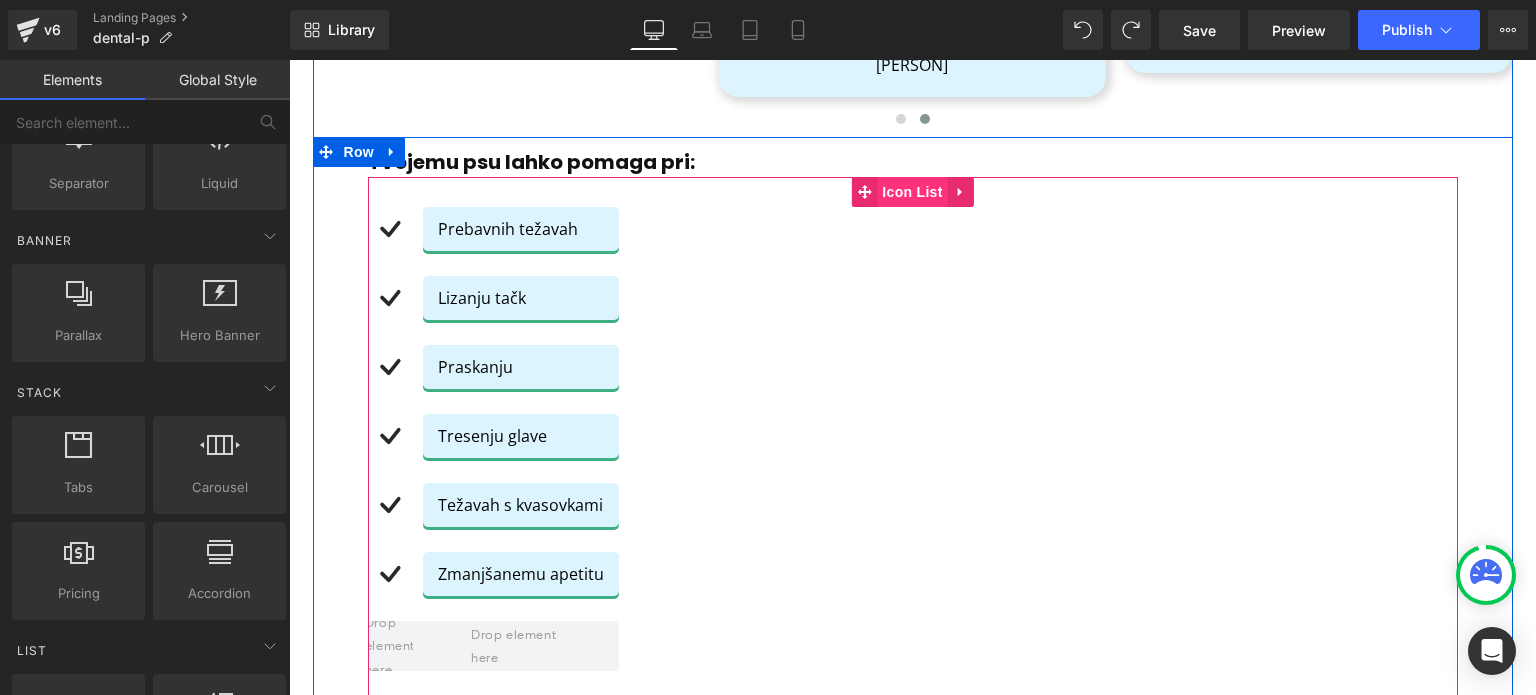 click on "Icon List" at bounding box center [912, 192] 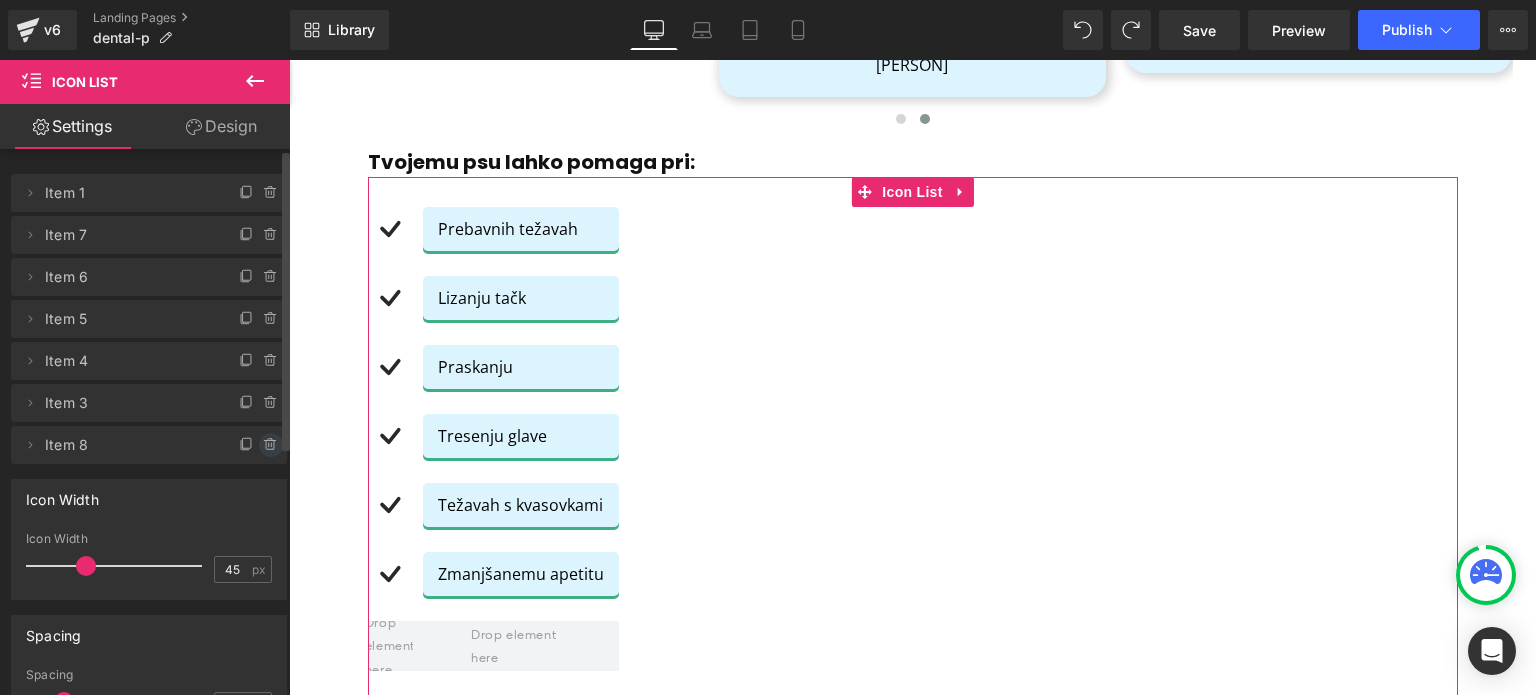 click 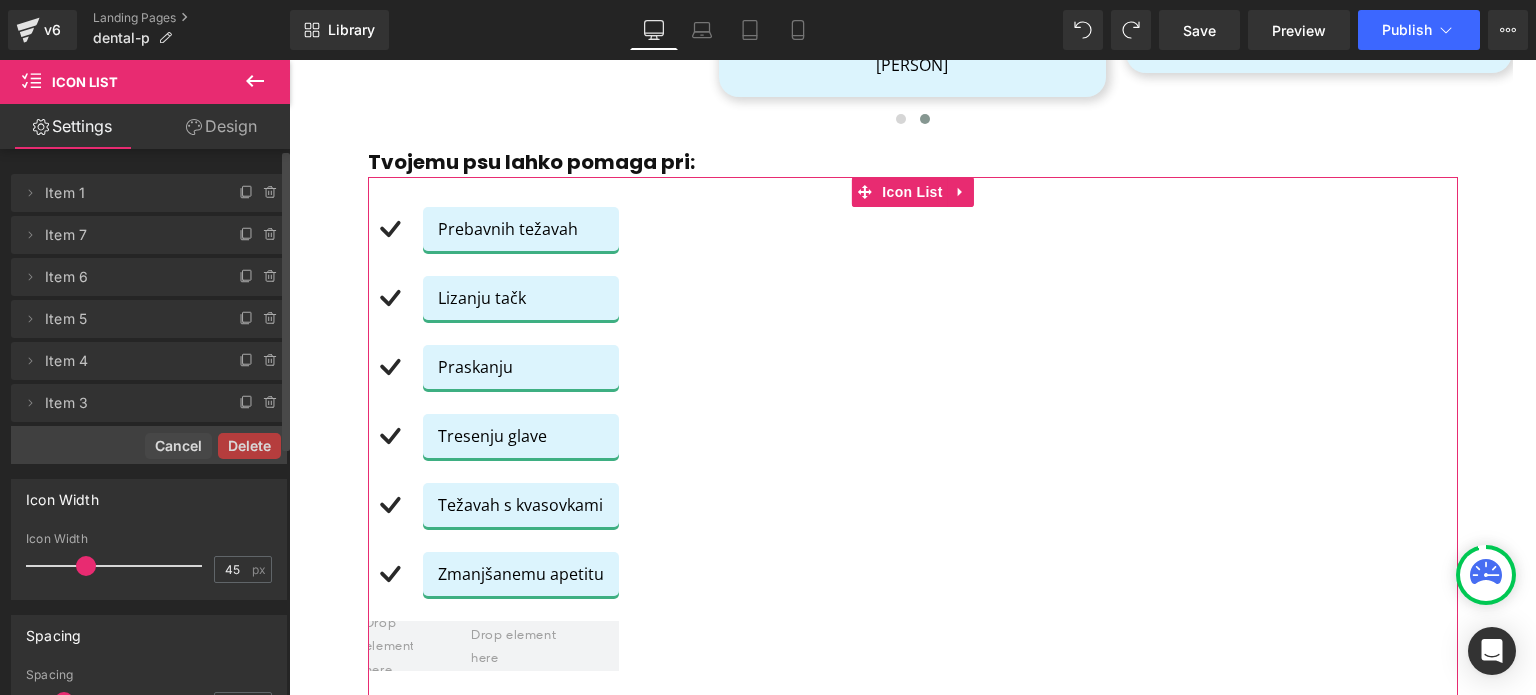 click on "Delete" at bounding box center (249, 446) 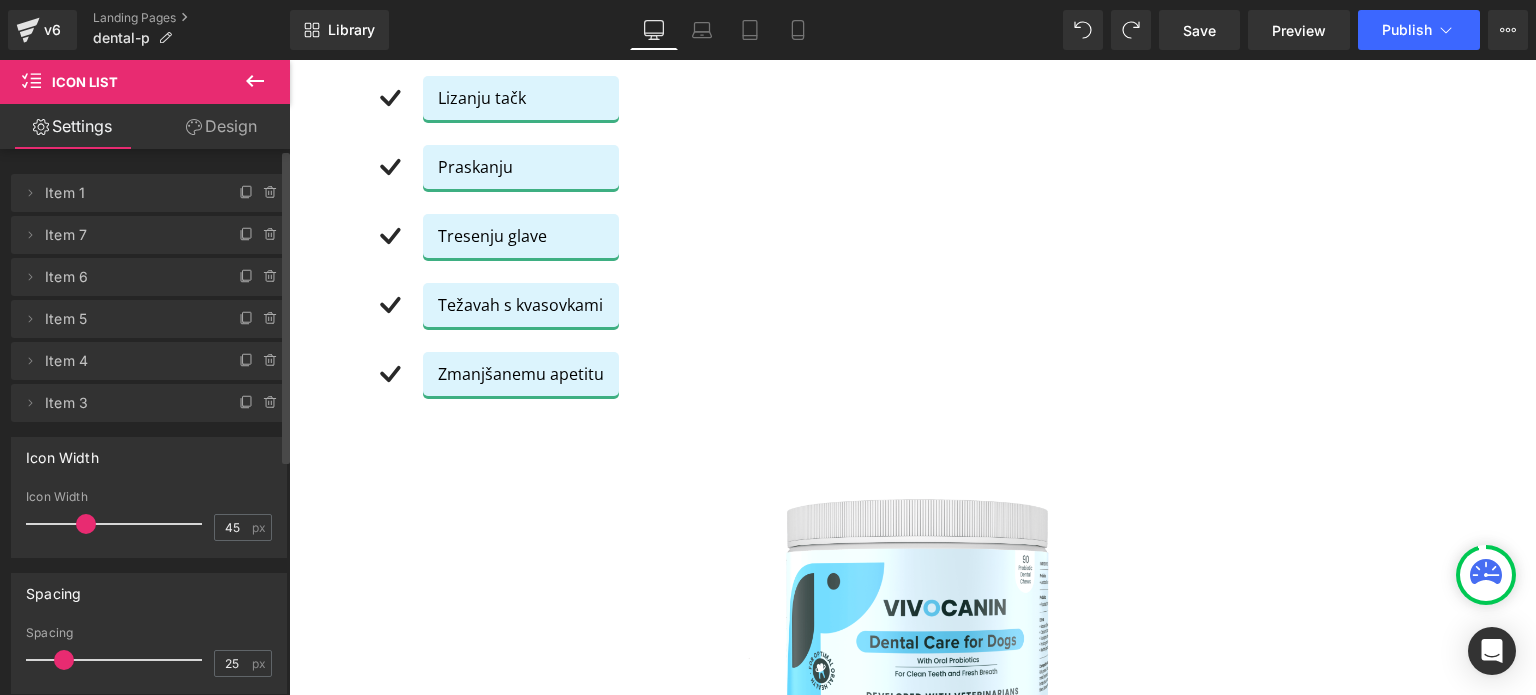 scroll, scrollTop: 1561, scrollLeft: 0, axis: vertical 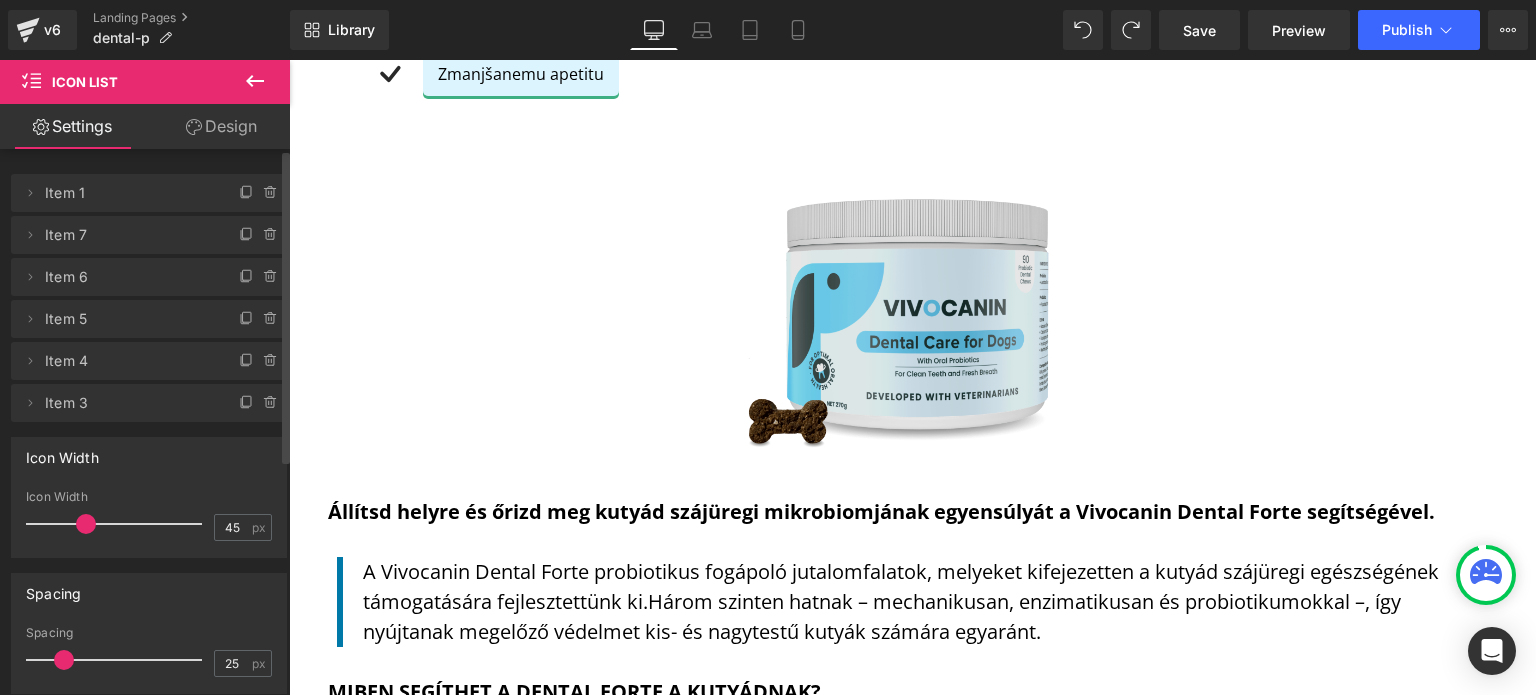click at bounding box center [913, 324] 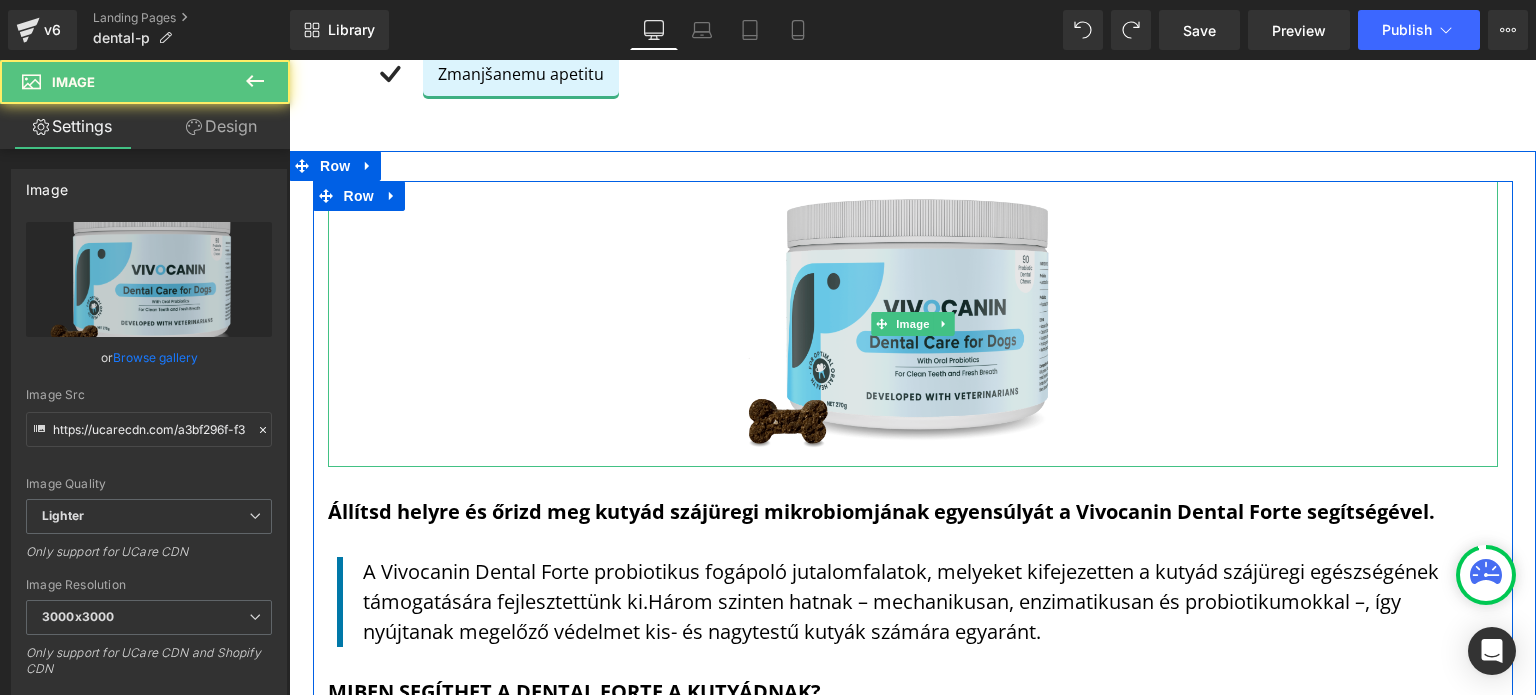 click at bounding box center [913, 324] 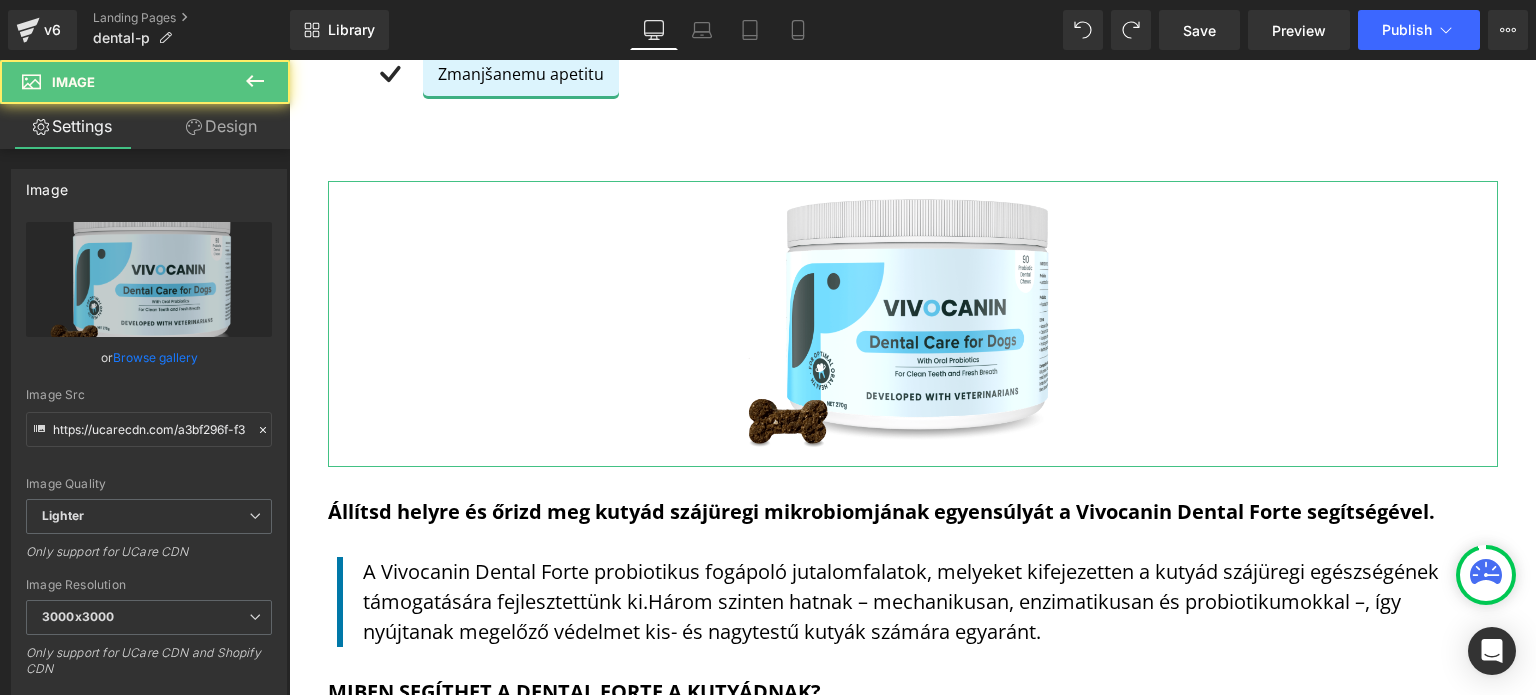 click on "Design" at bounding box center [221, 126] 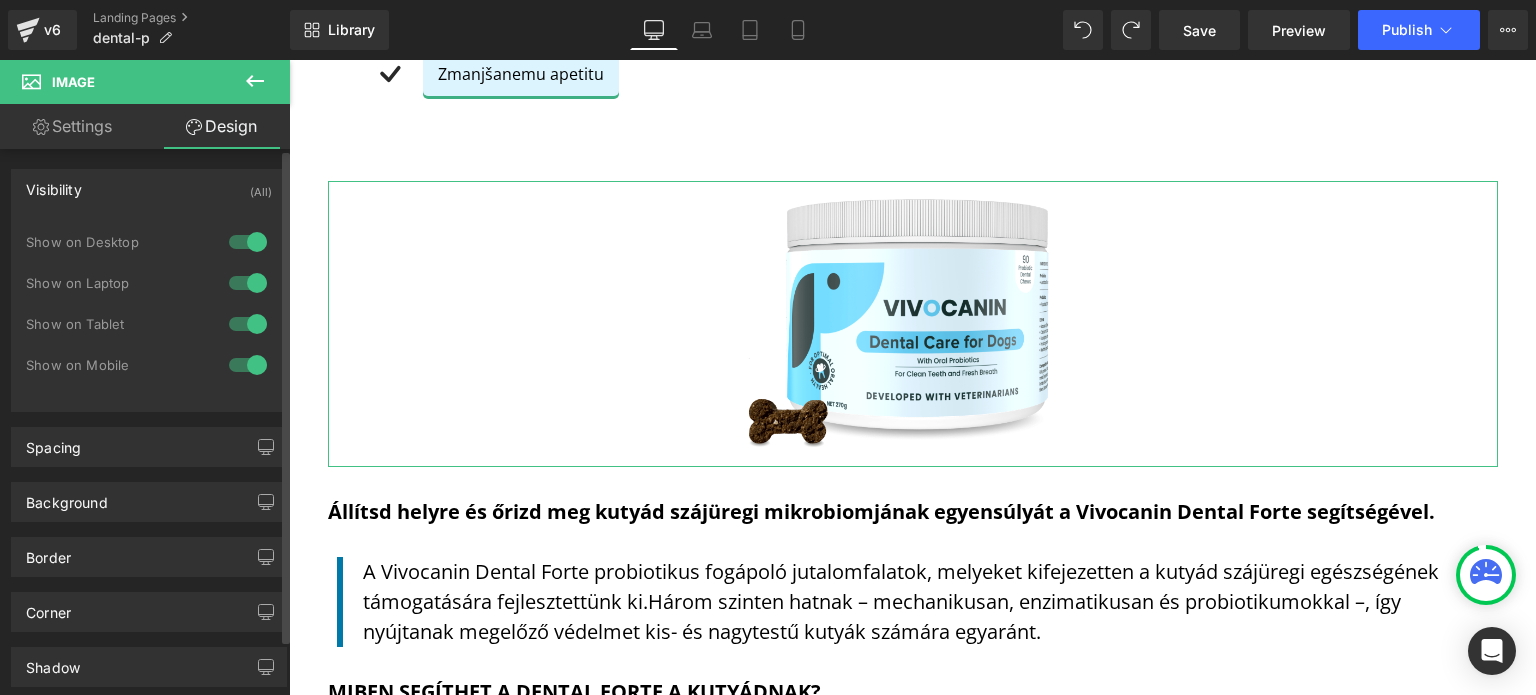 click at bounding box center (248, 324) 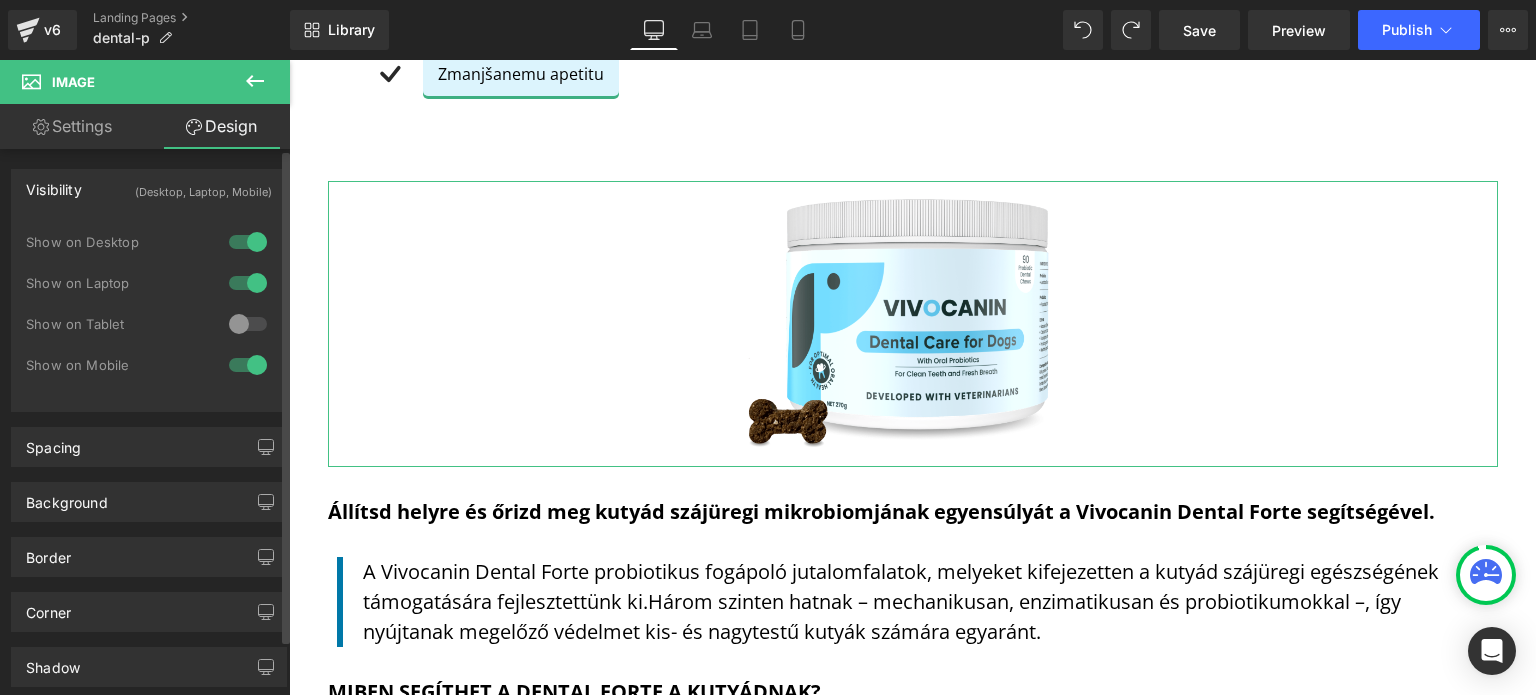 click at bounding box center (248, 365) 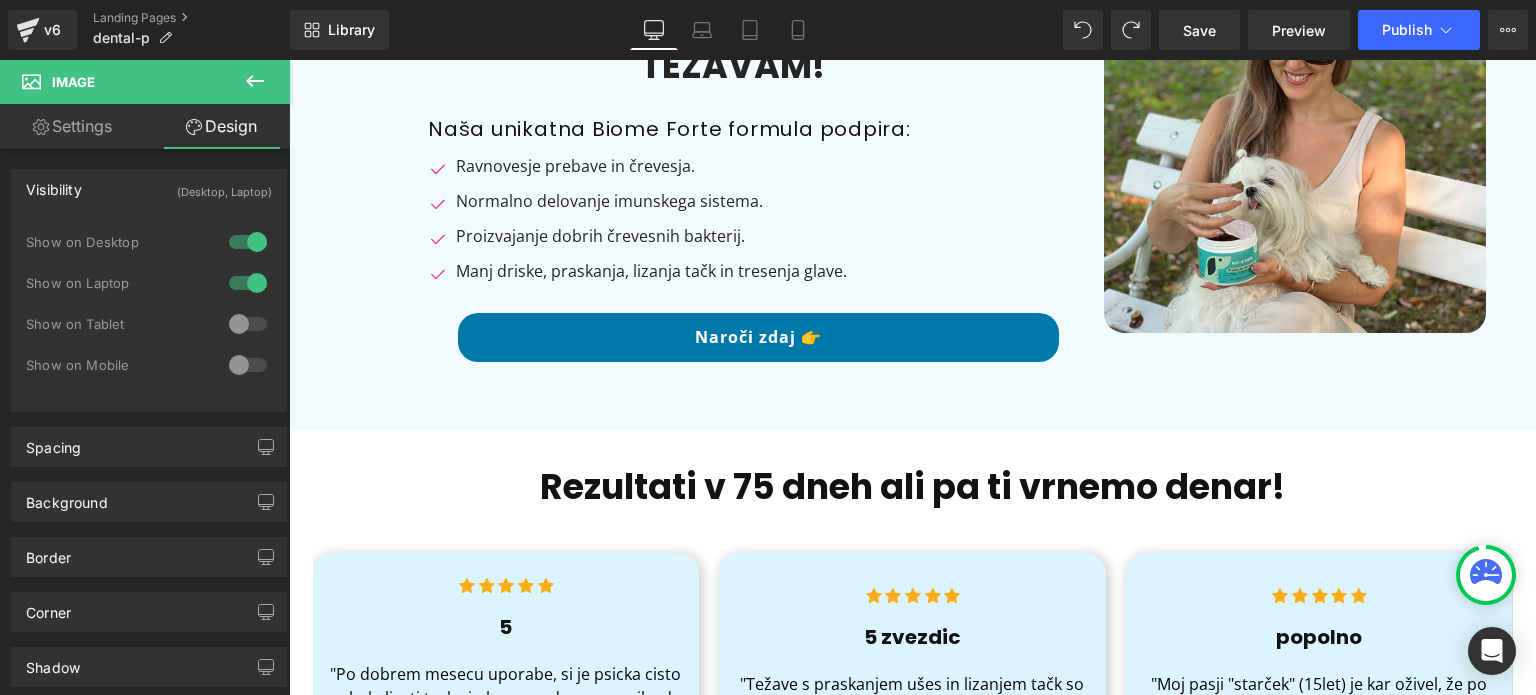 scroll, scrollTop: 0, scrollLeft: 0, axis: both 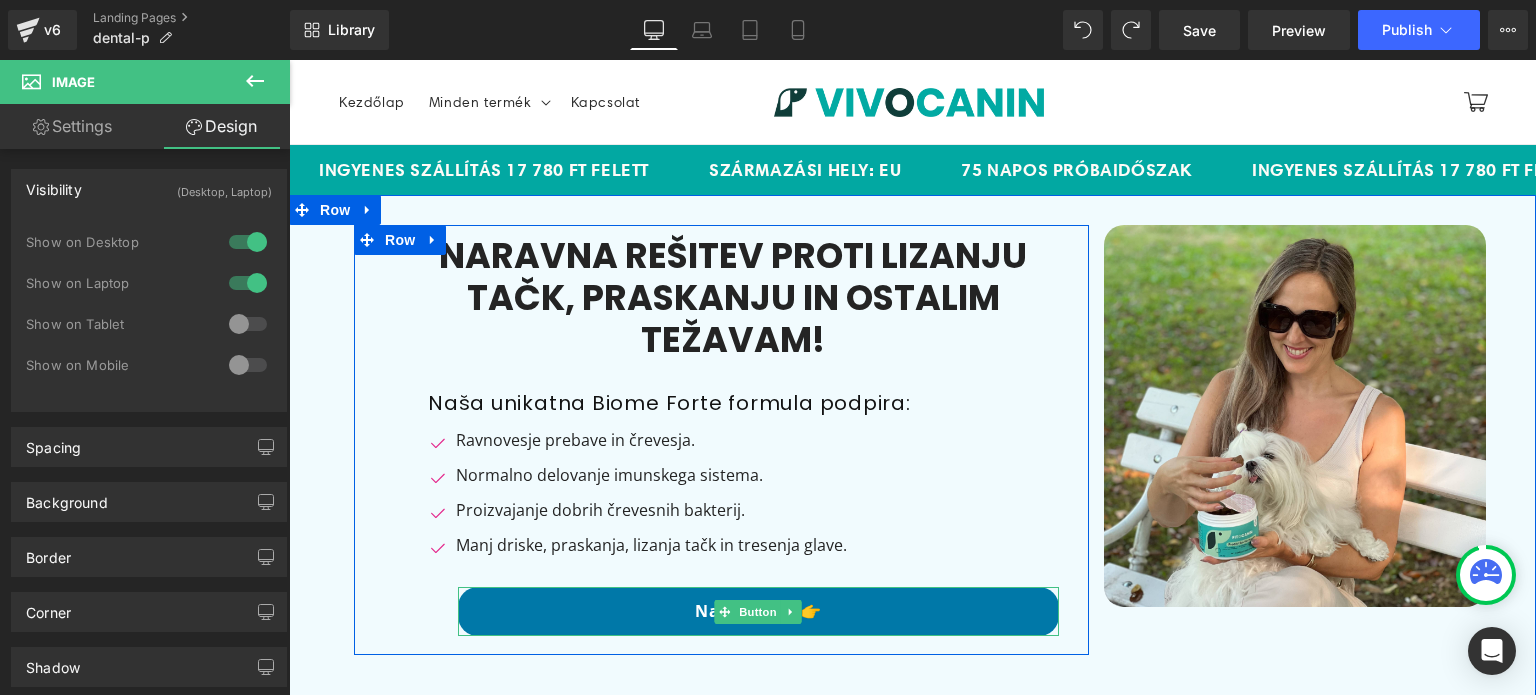 click on "Naroči zdaj 👉" at bounding box center (758, 611) 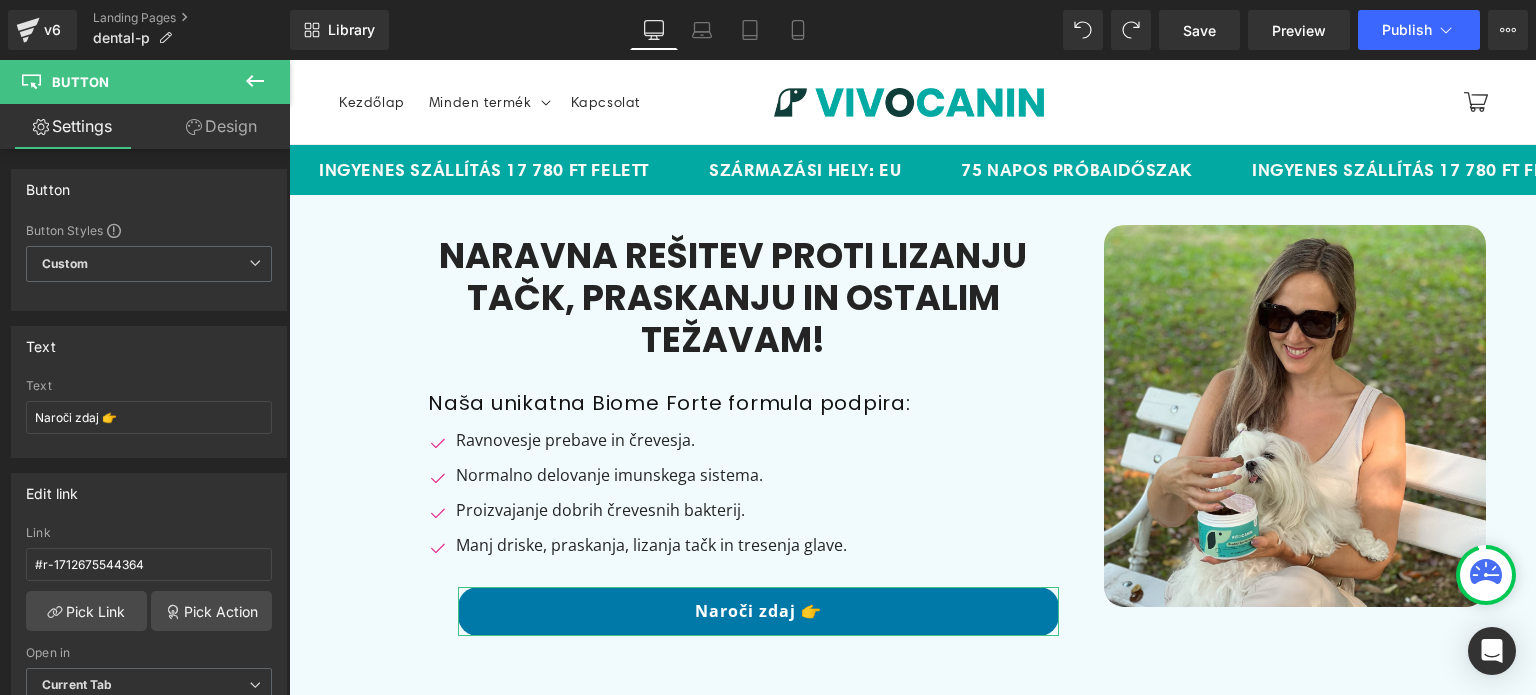 click on "Design" at bounding box center (221, 126) 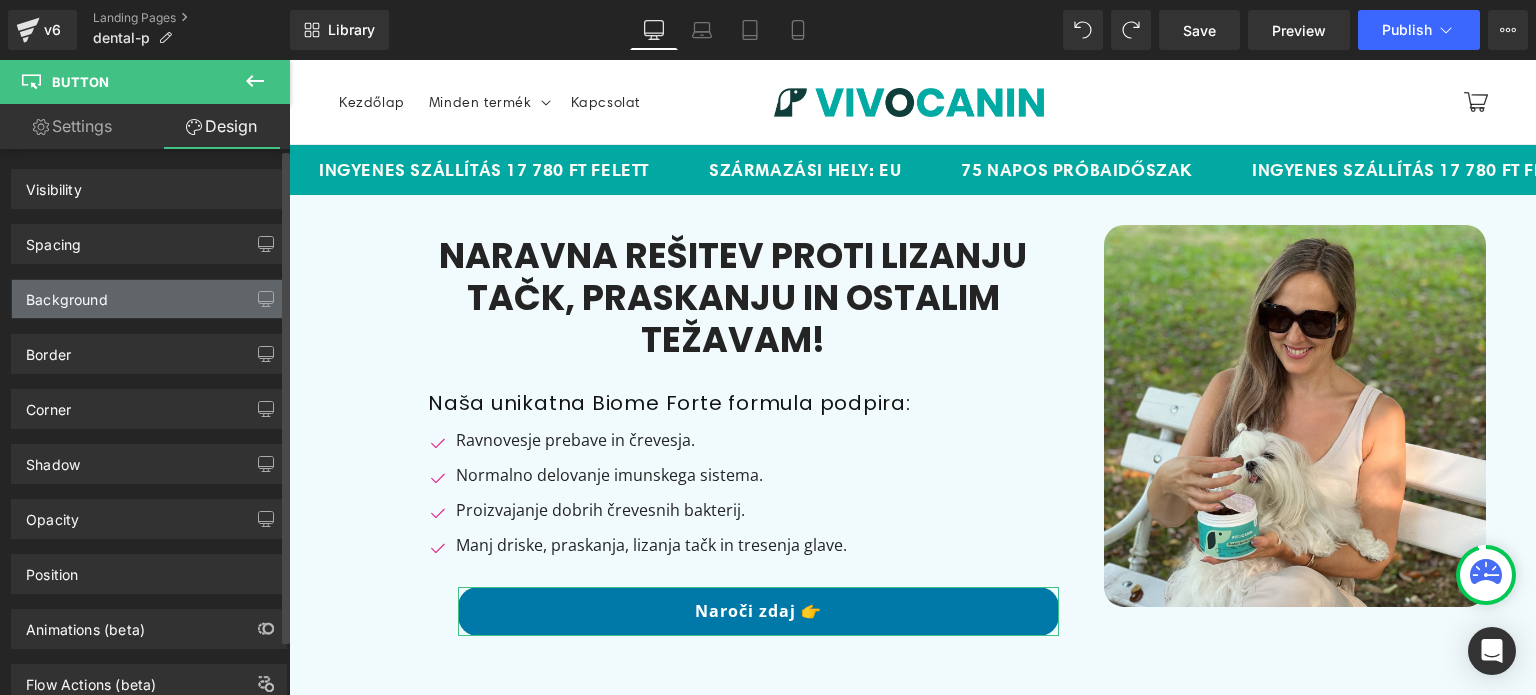 click on "Background" at bounding box center [67, 294] 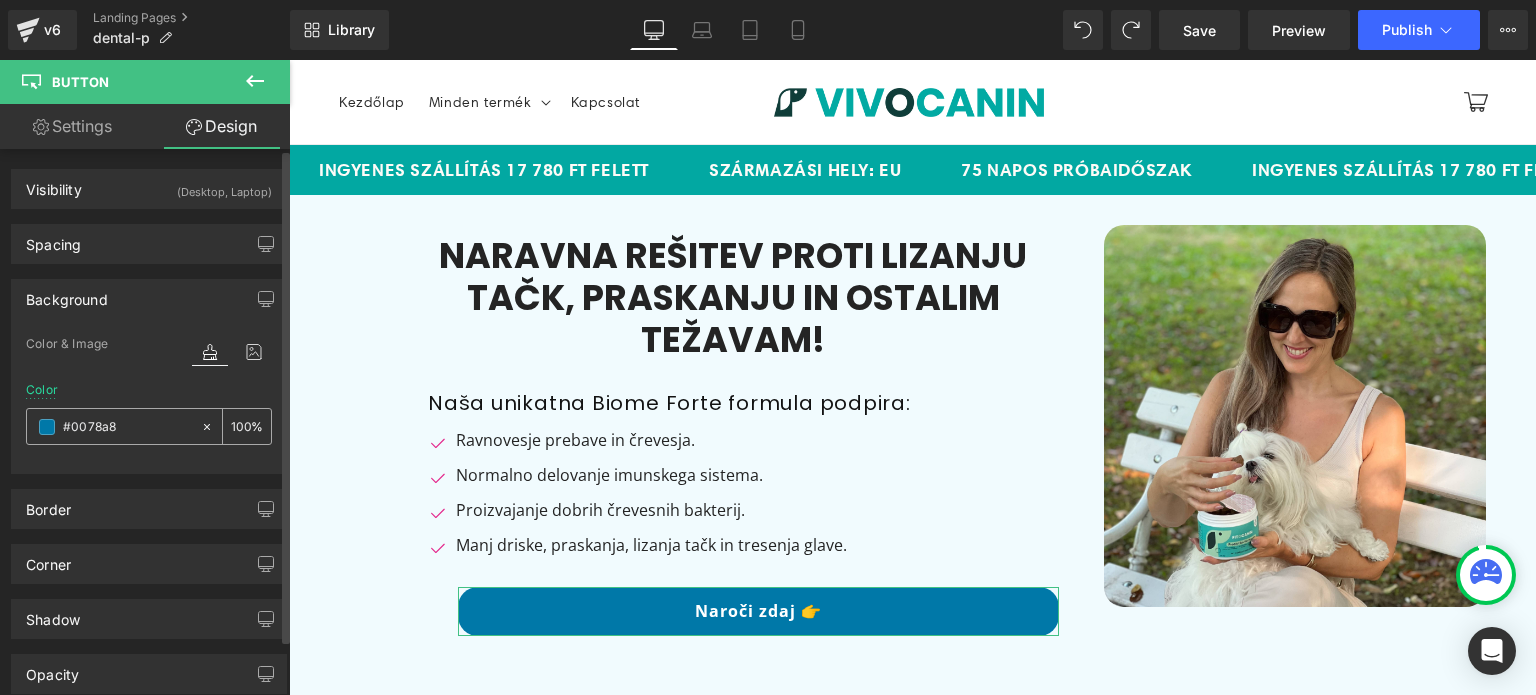 click at bounding box center (127, 427) 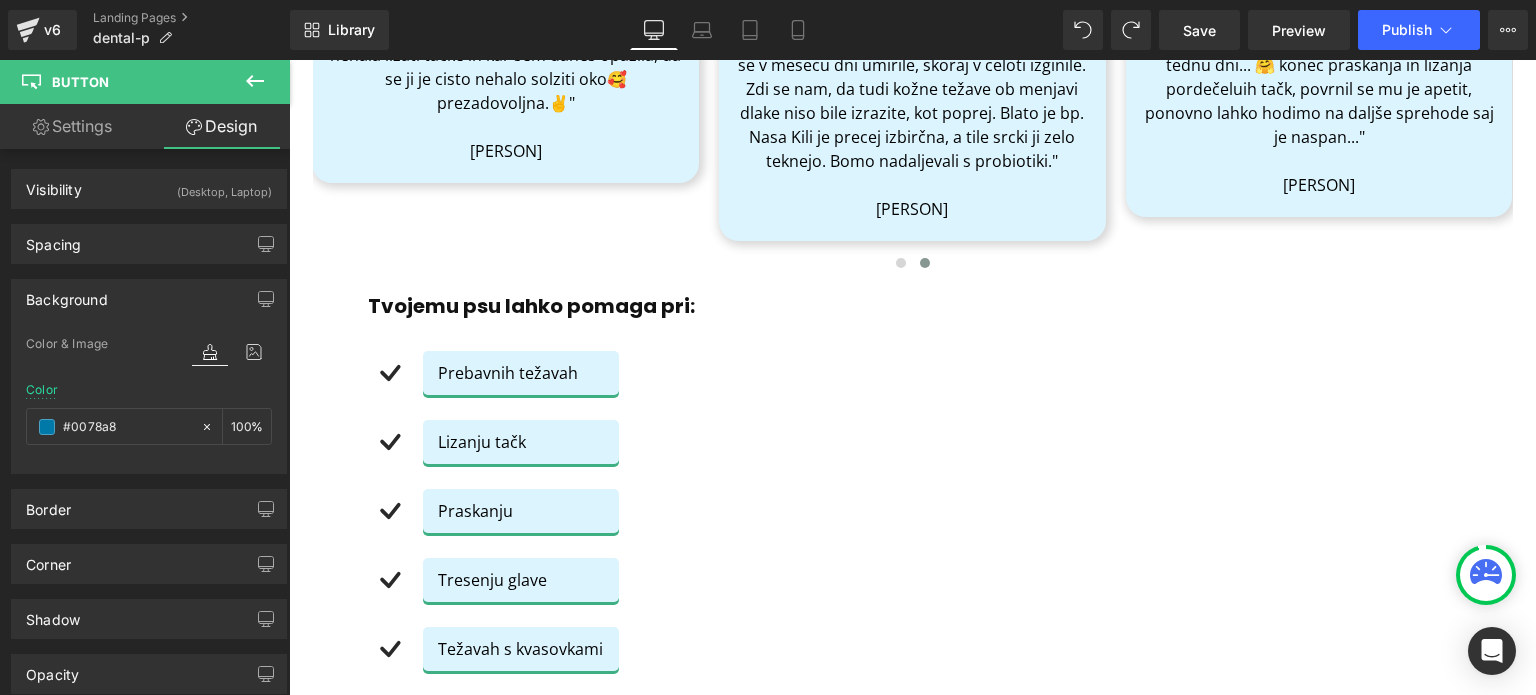 scroll, scrollTop: 1100, scrollLeft: 0, axis: vertical 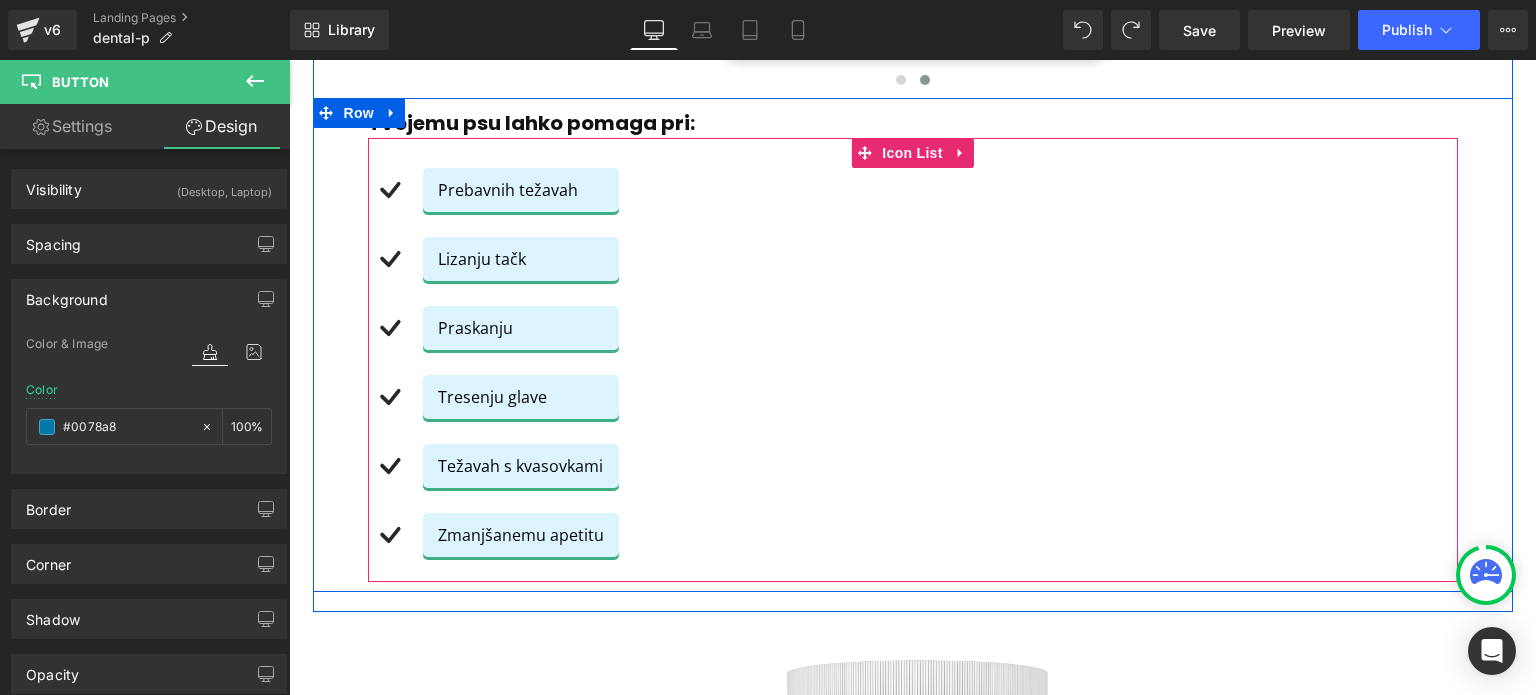 click on "Prebavnih težavah" at bounding box center (521, 190) 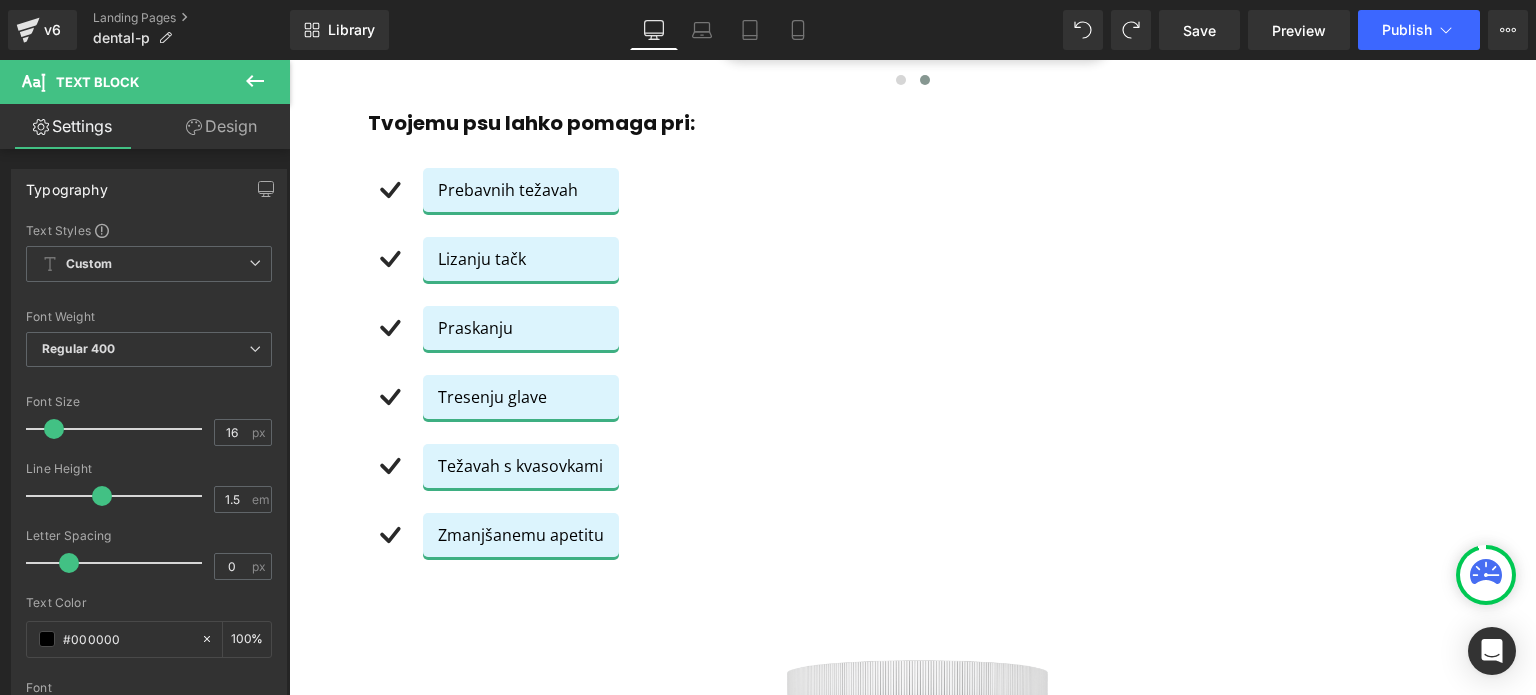 click on "Design" at bounding box center (221, 126) 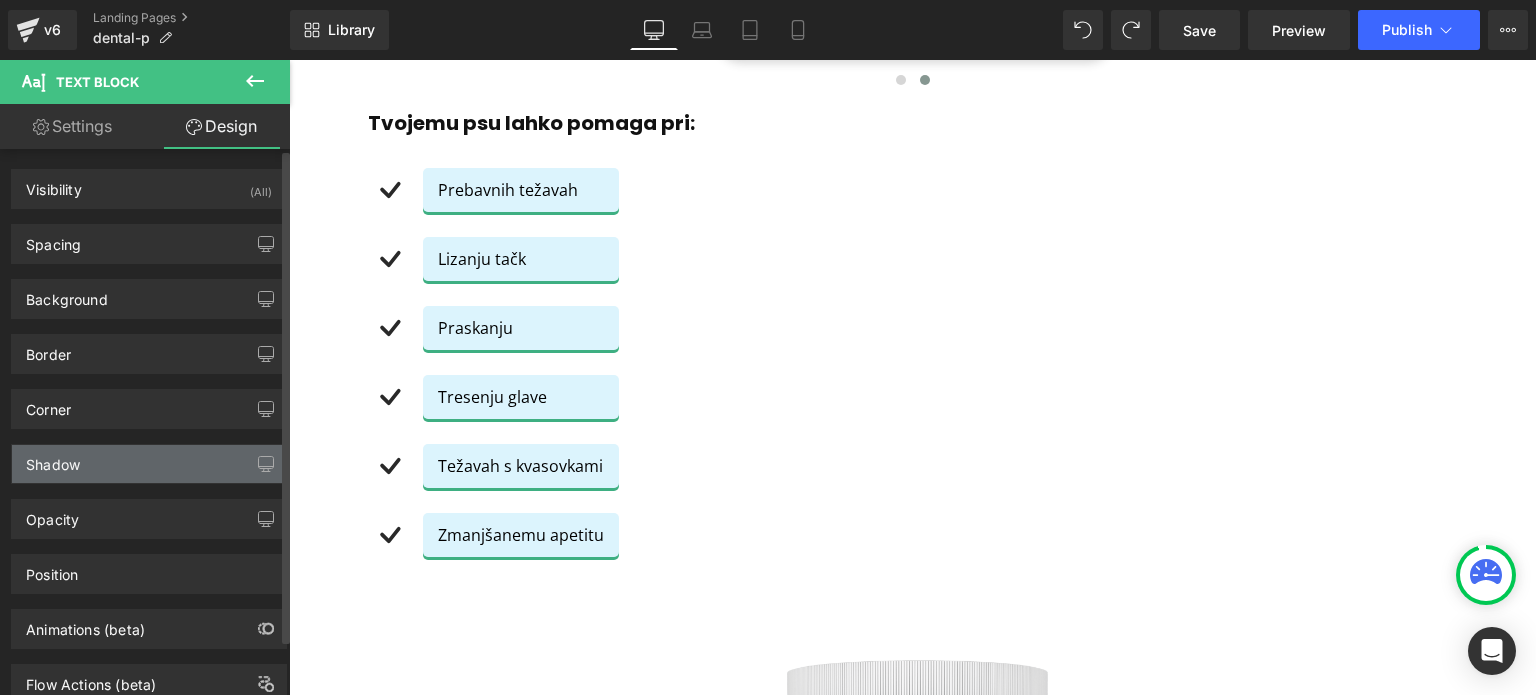 click on "Shadow" at bounding box center (149, 464) 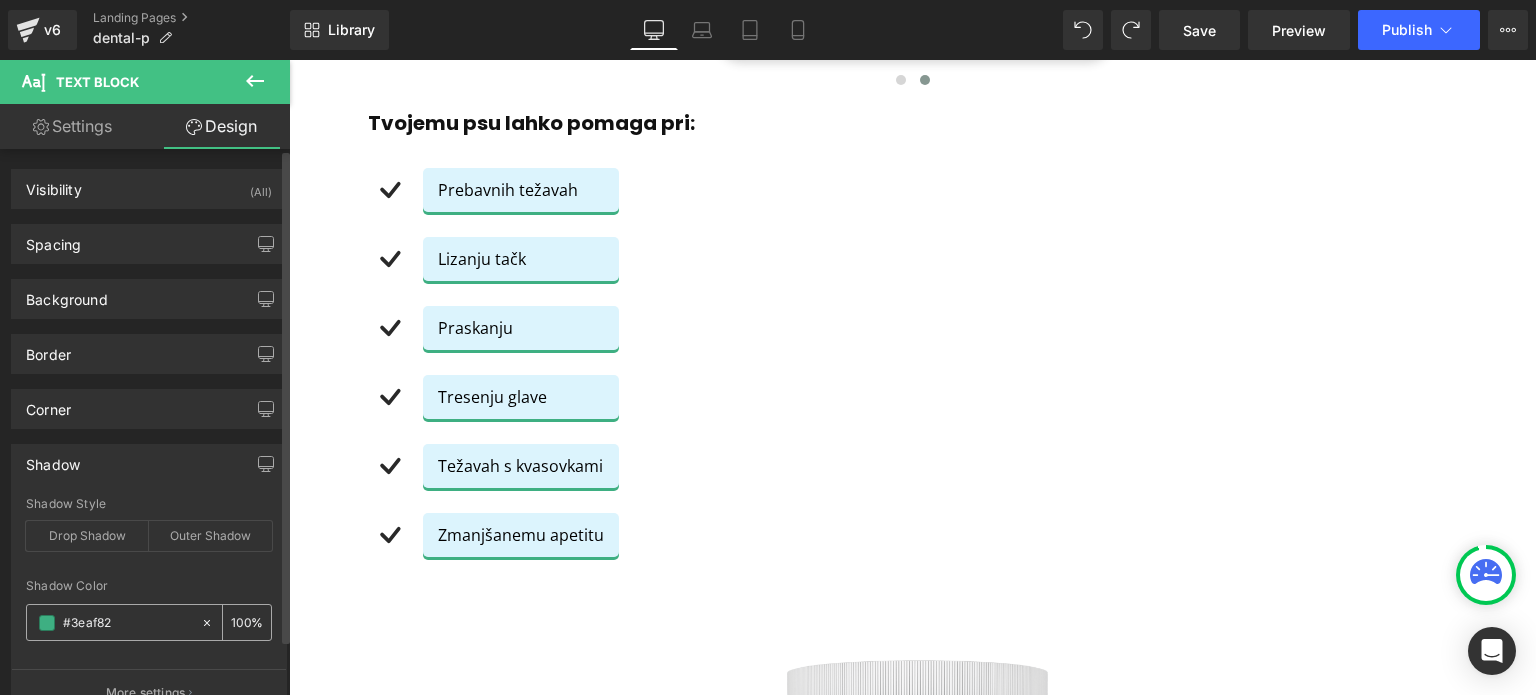 click at bounding box center (127, 623) 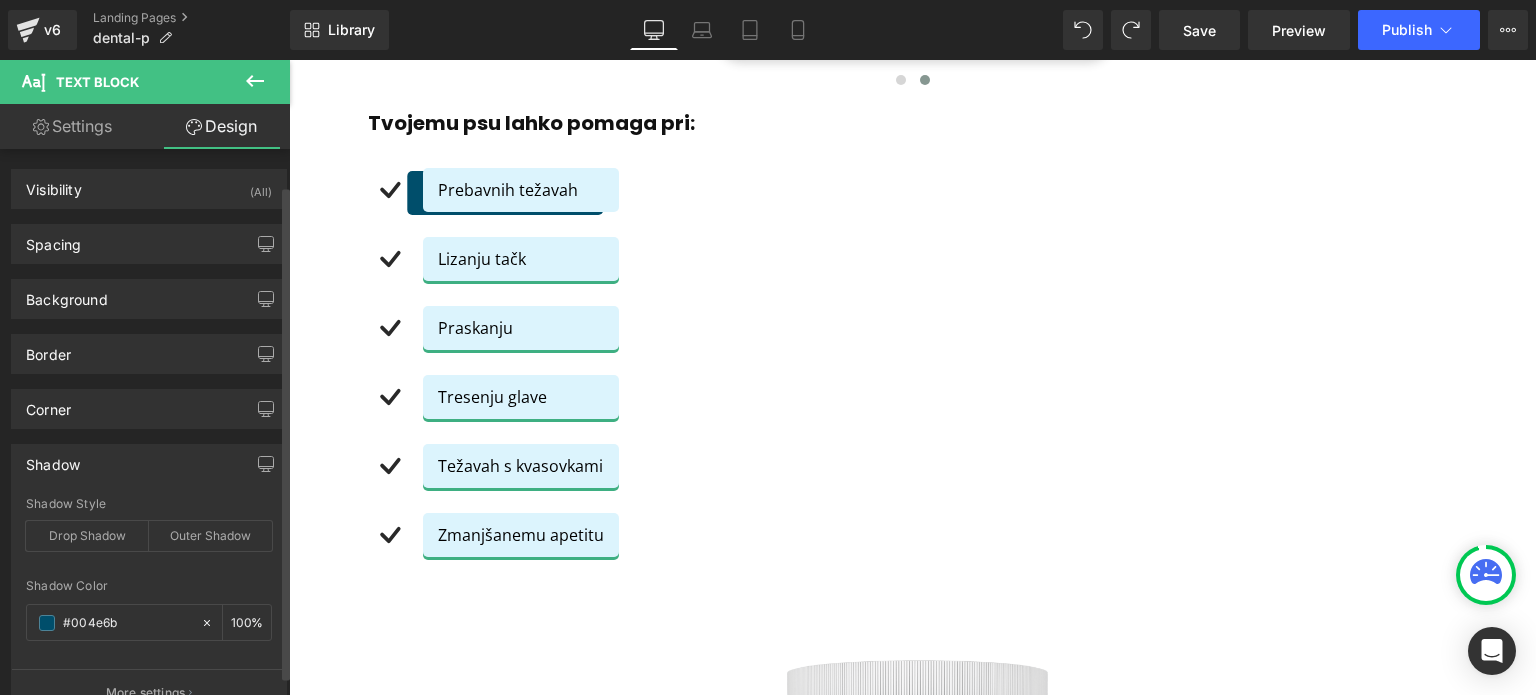 scroll, scrollTop: 200, scrollLeft: 0, axis: vertical 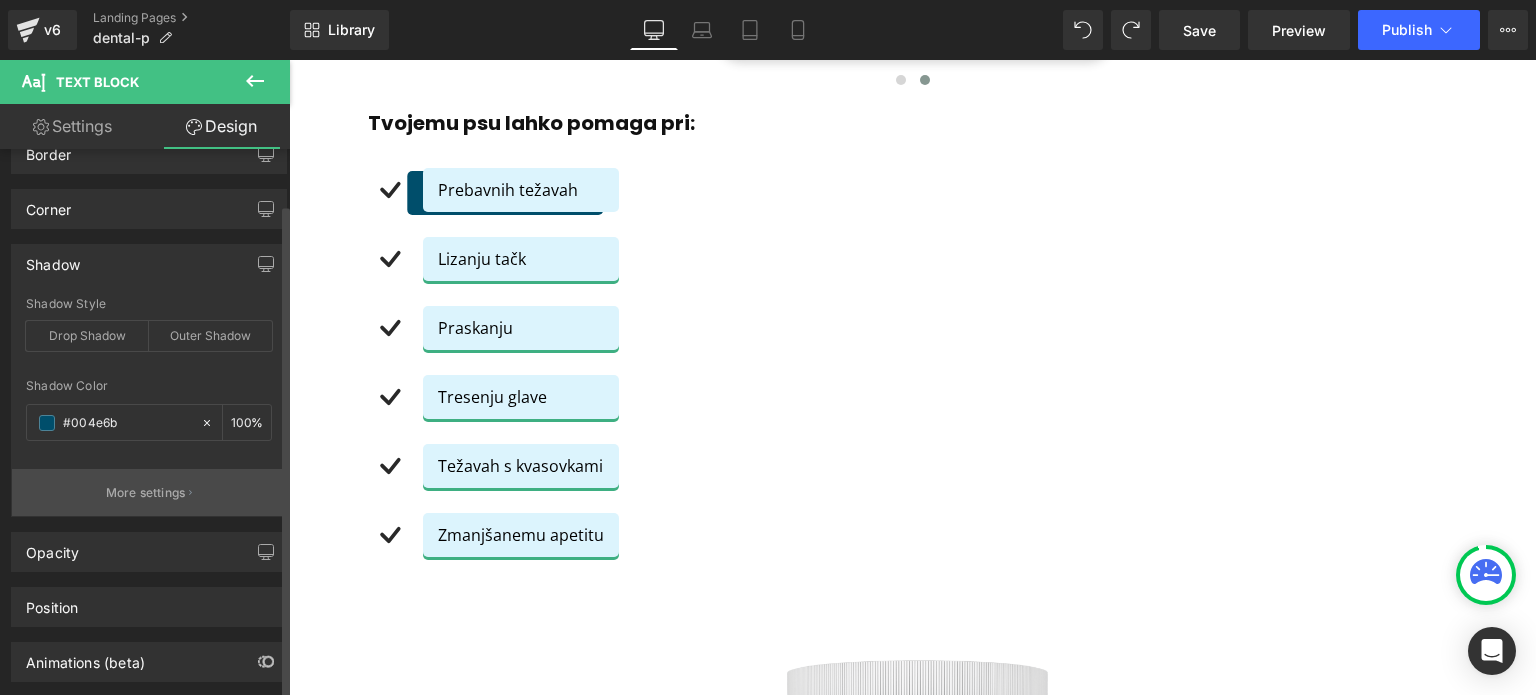 type on "#004e6b" 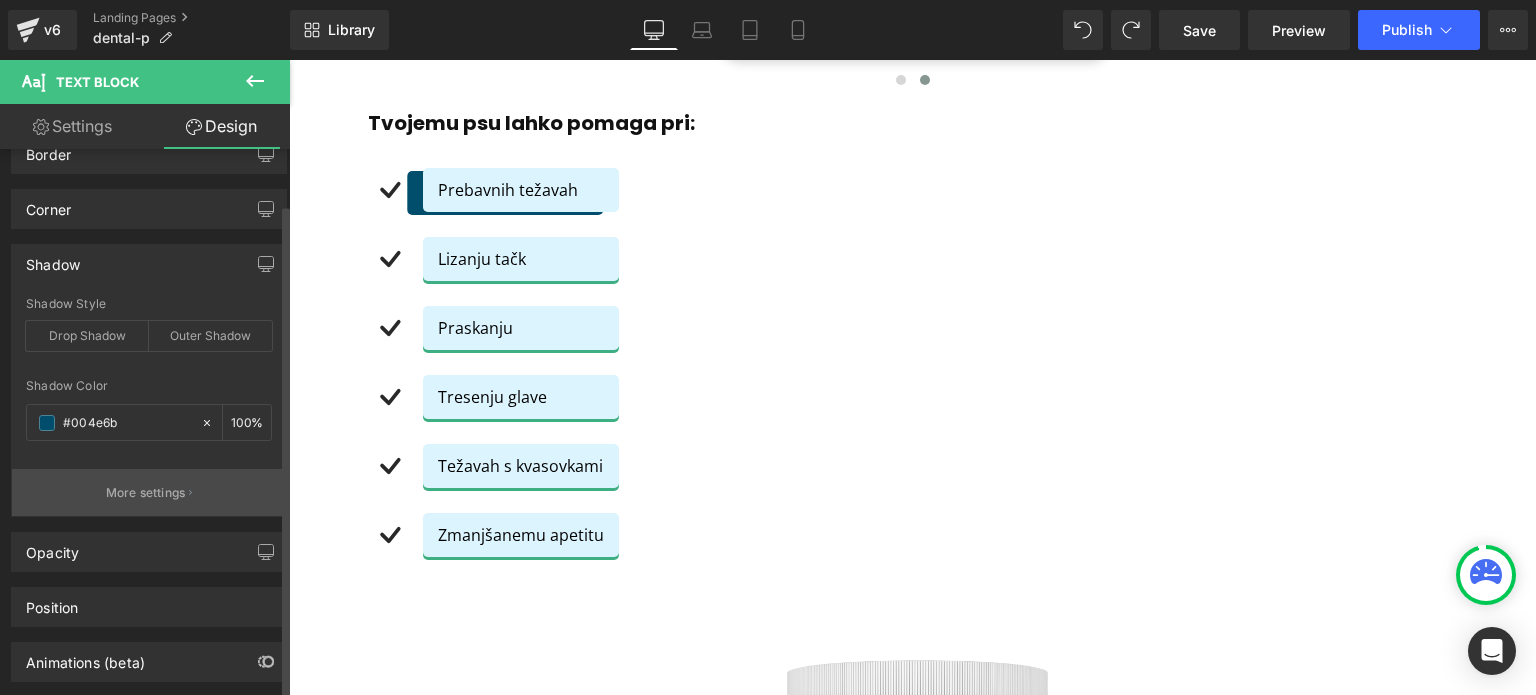 click on "More settings" at bounding box center [146, 493] 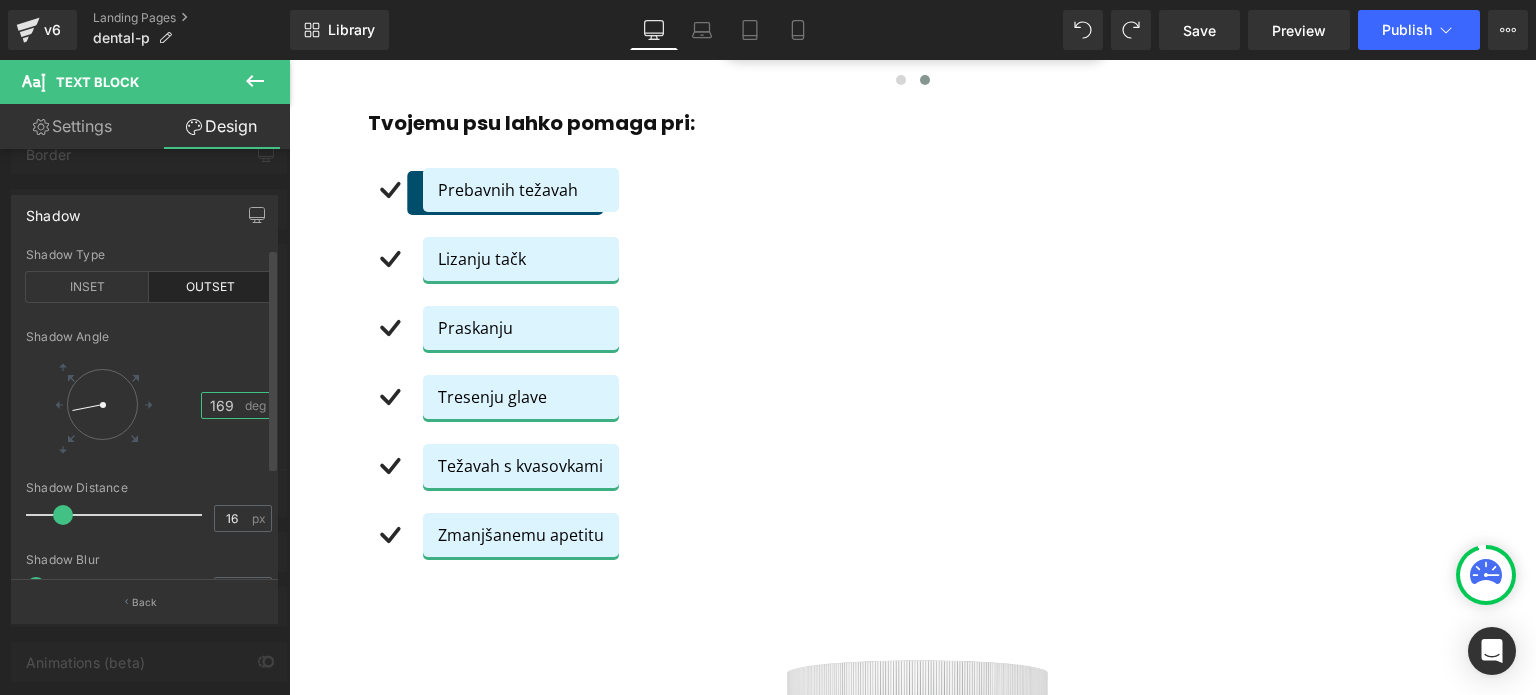 click on "169" at bounding box center [222, 405] 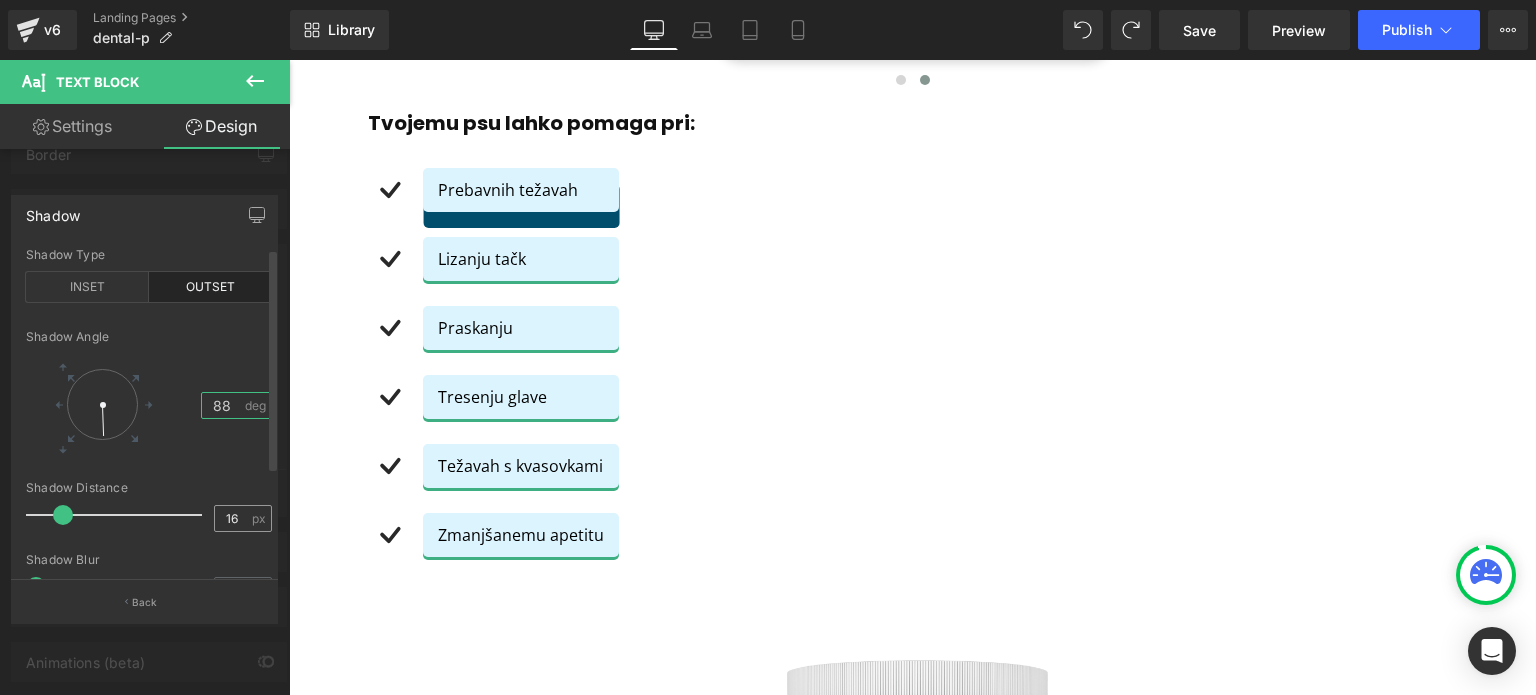 type on "88" 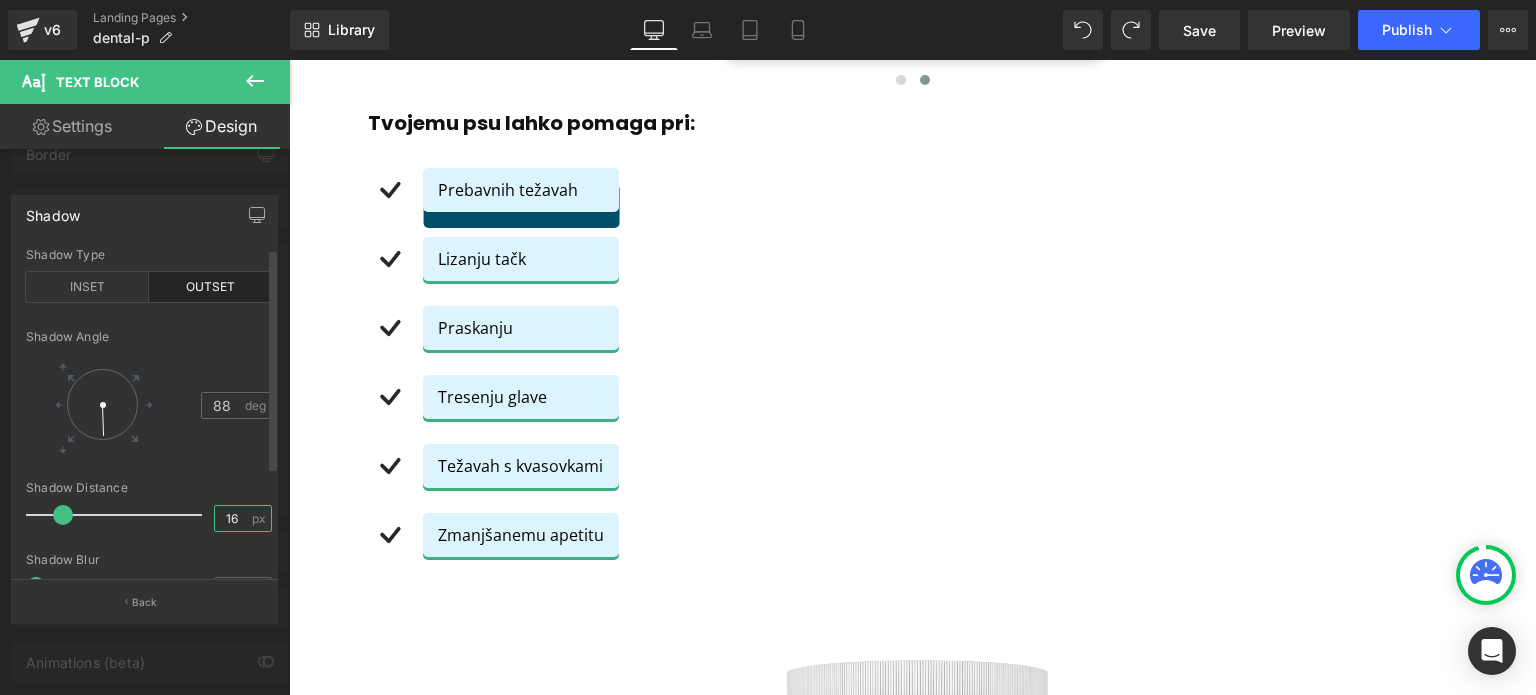 click on "16" at bounding box center (232, 518) 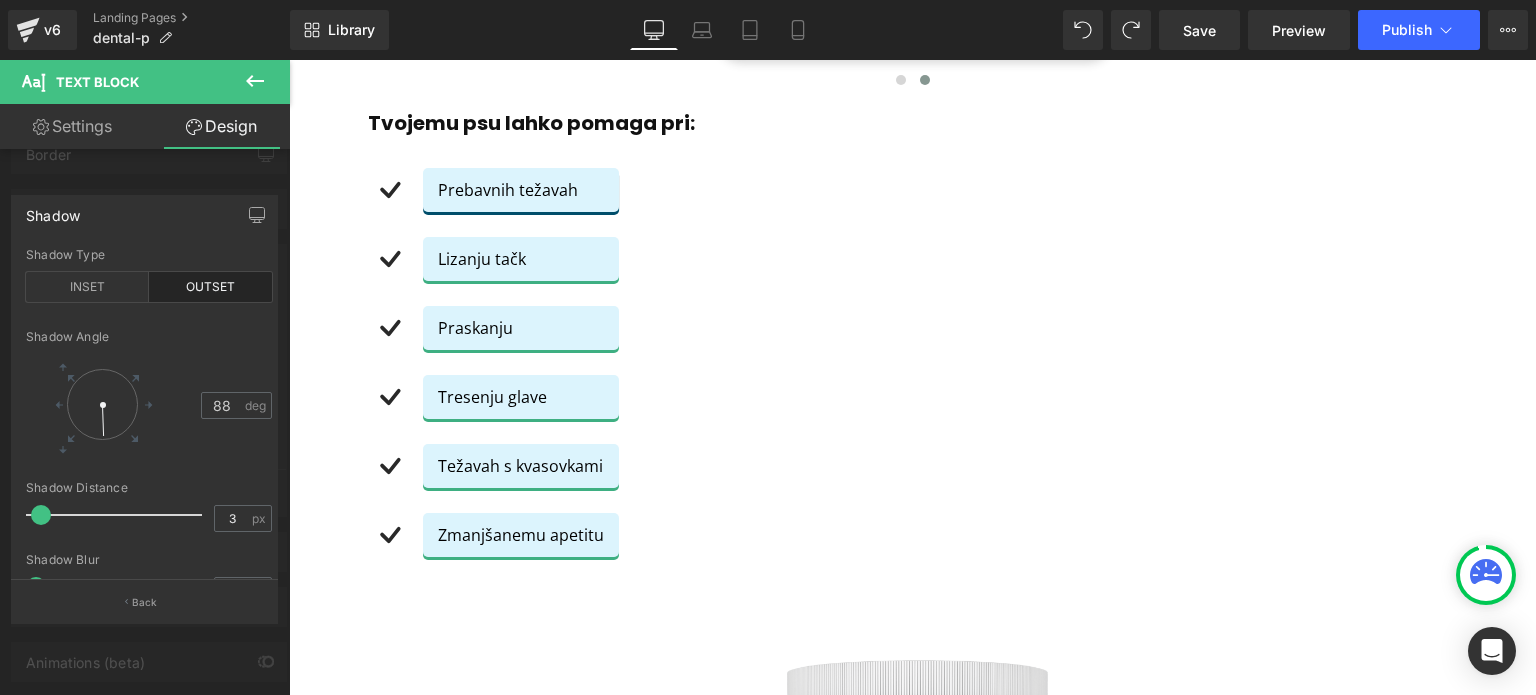 click on "Ugrás a tartalomhoz
A kosarad üres
Vásárlás folytatása
Kosár
Betöltés folyamatban…
Részösszeg:
0 Ft
Megrendelés" at bounding box center (912, 5339) 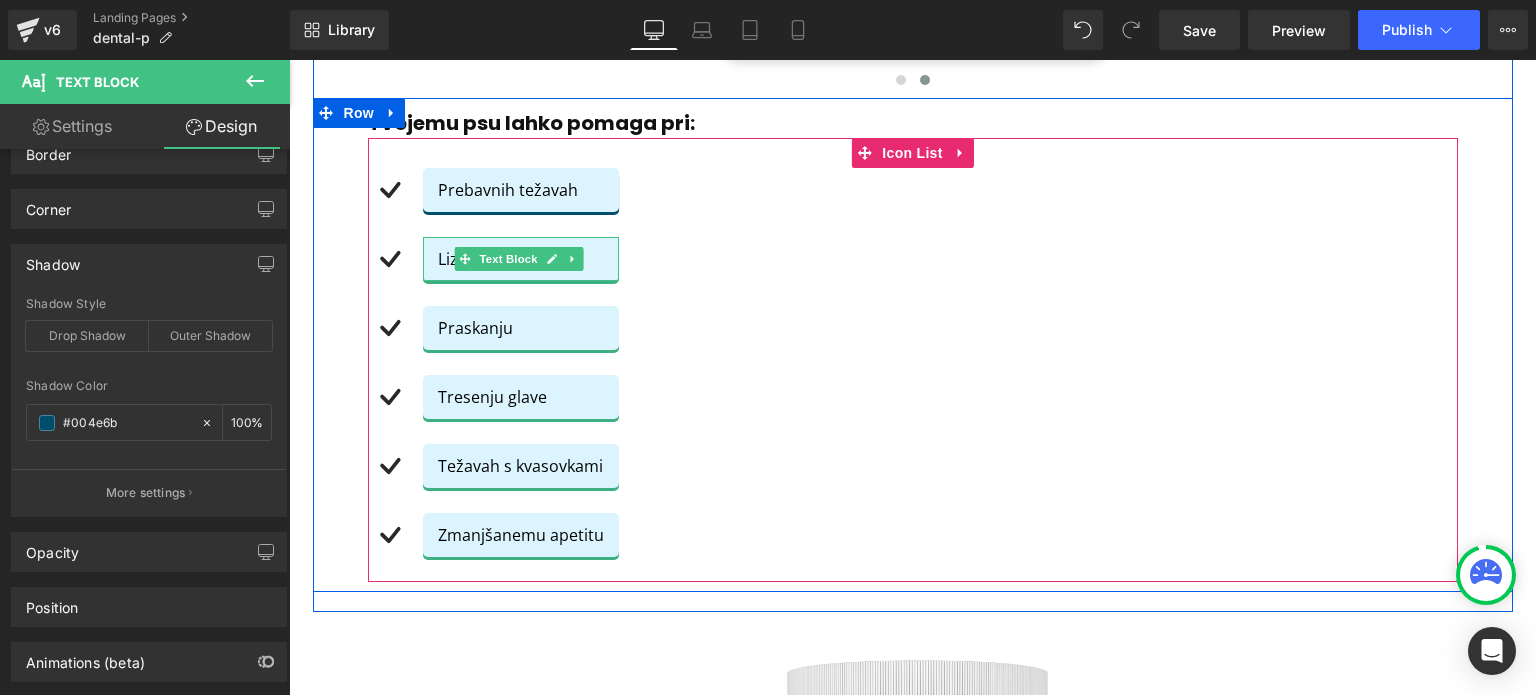 click on "Lizanju tačk" at bounding box center (521, 259) 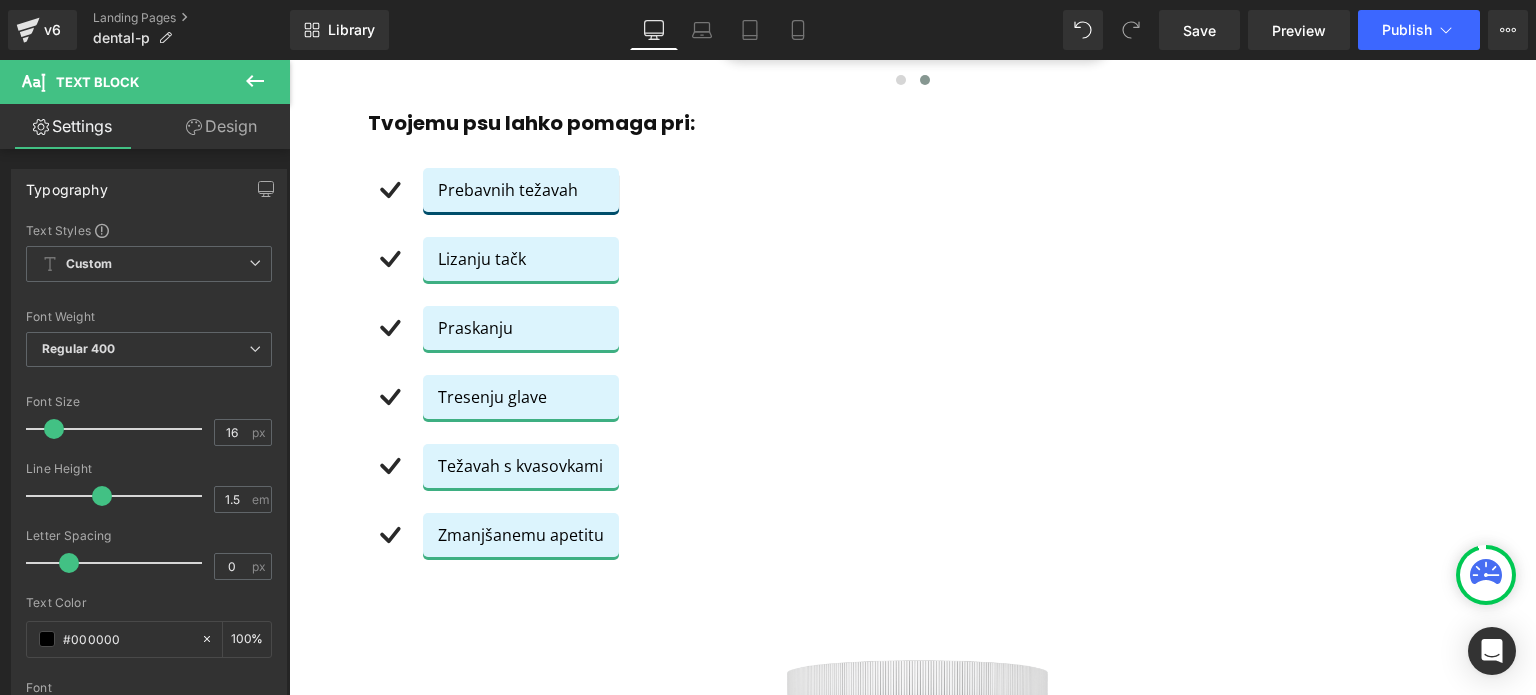 click on "Design" at bounding box center [221, 126] 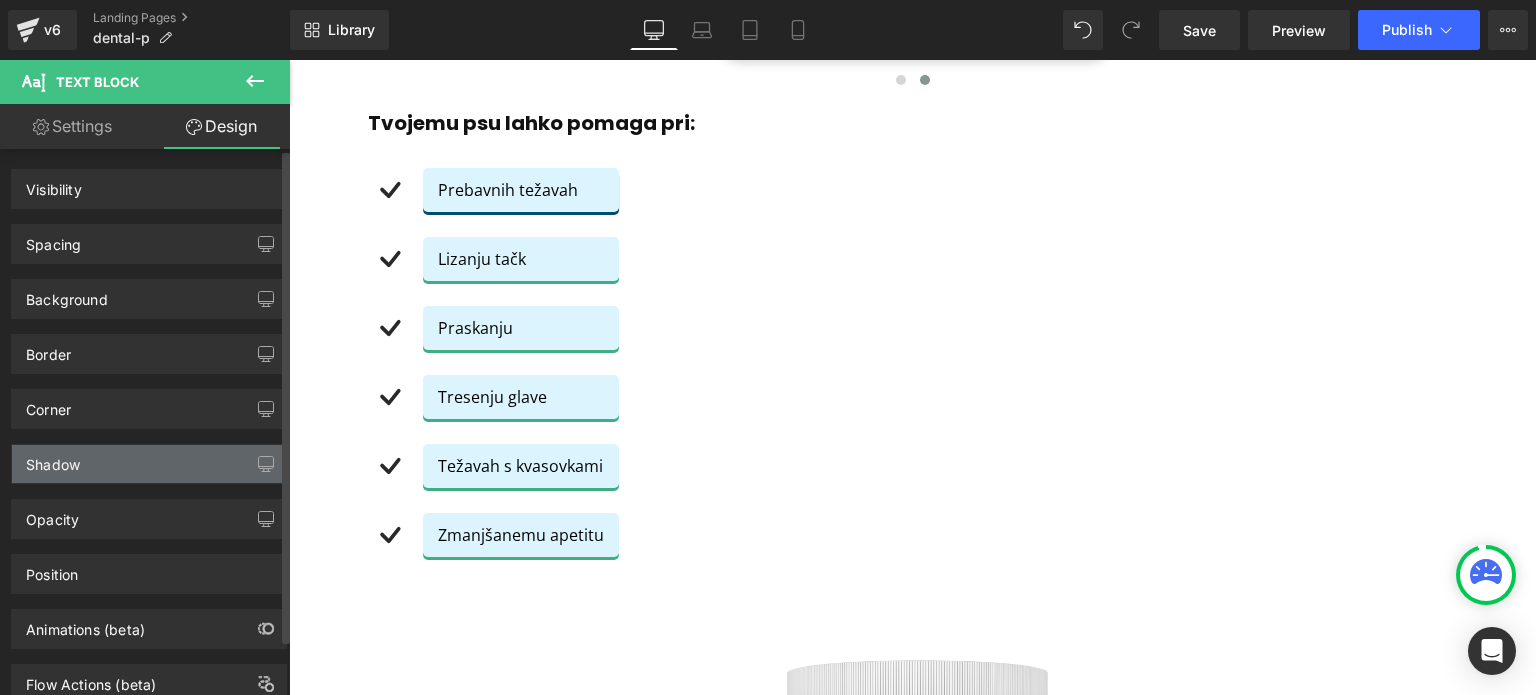 click on "Shadow" at bounding box center [149, 464] 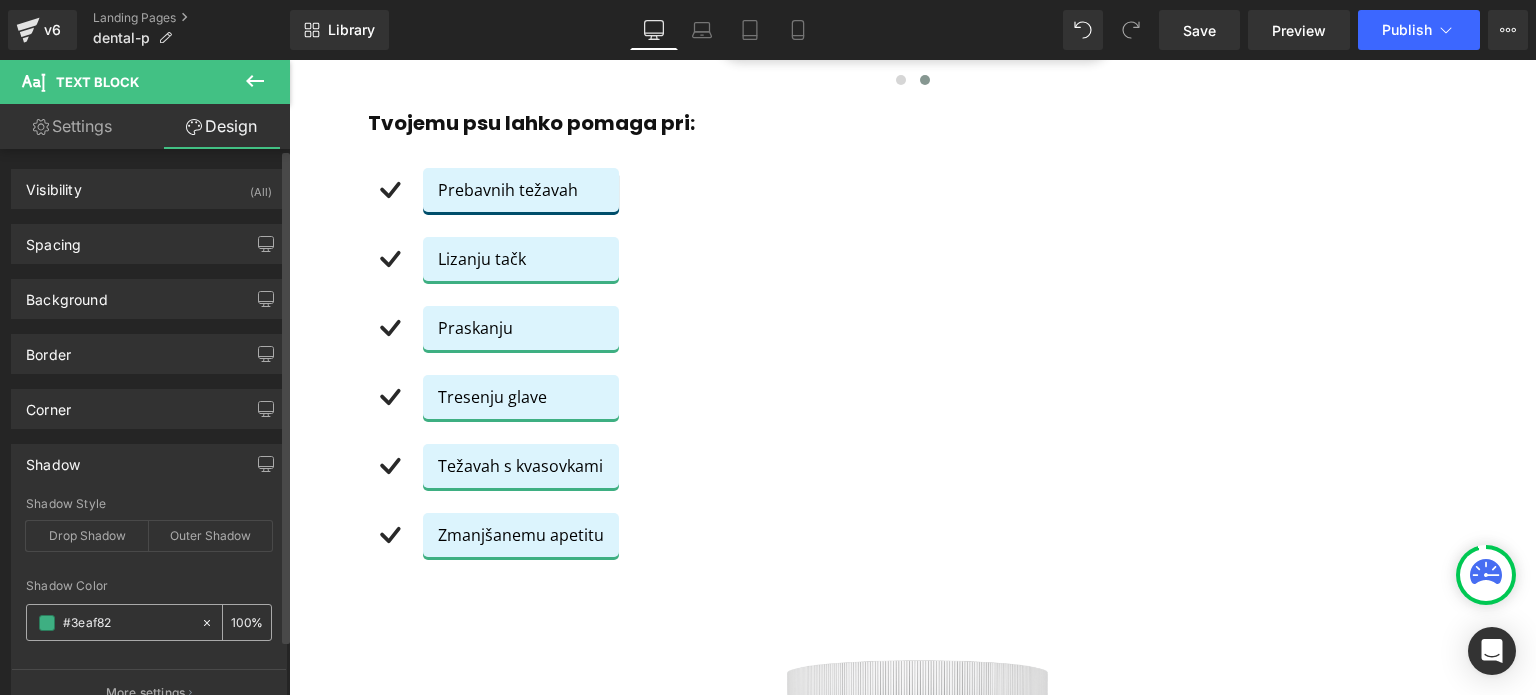 click at bounding box center [127, 623] 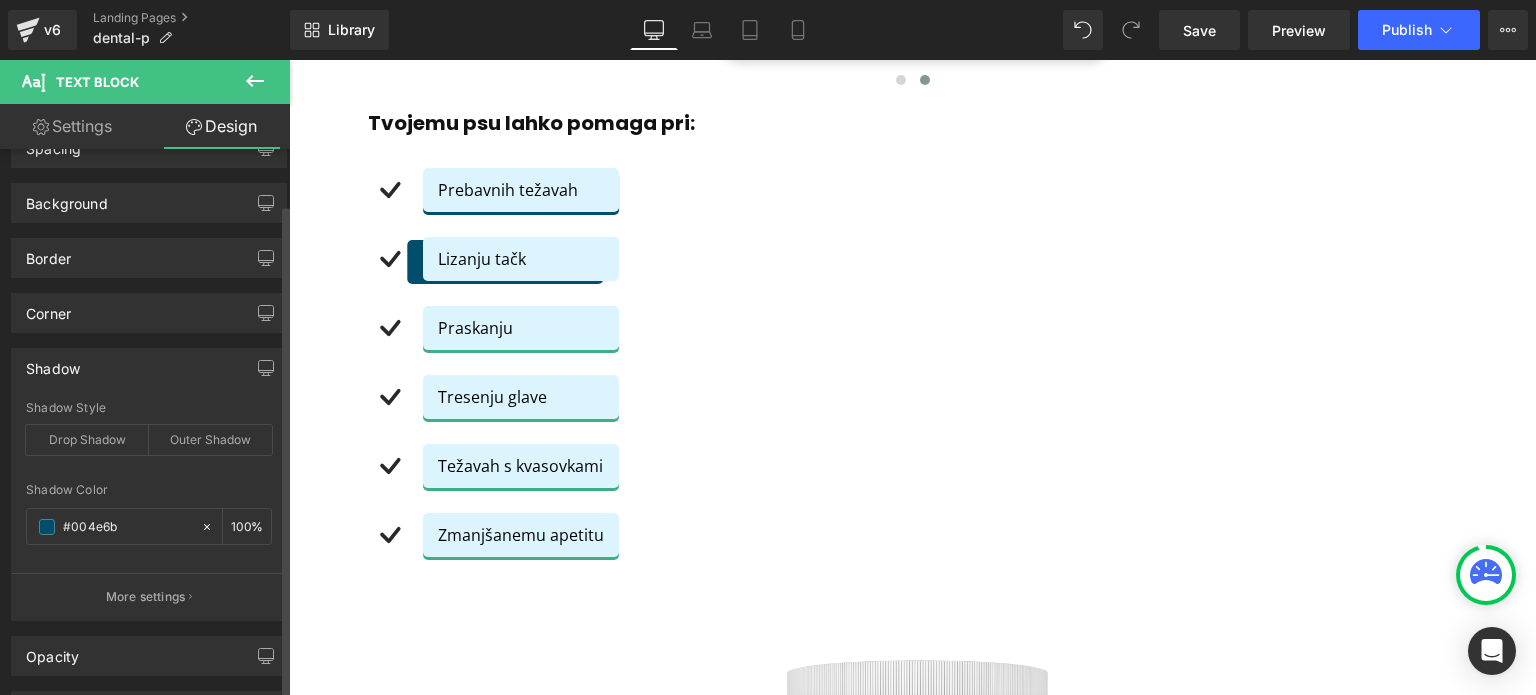 scroll, scrollTop: 200, scrollLeft: 0, axis: vertical 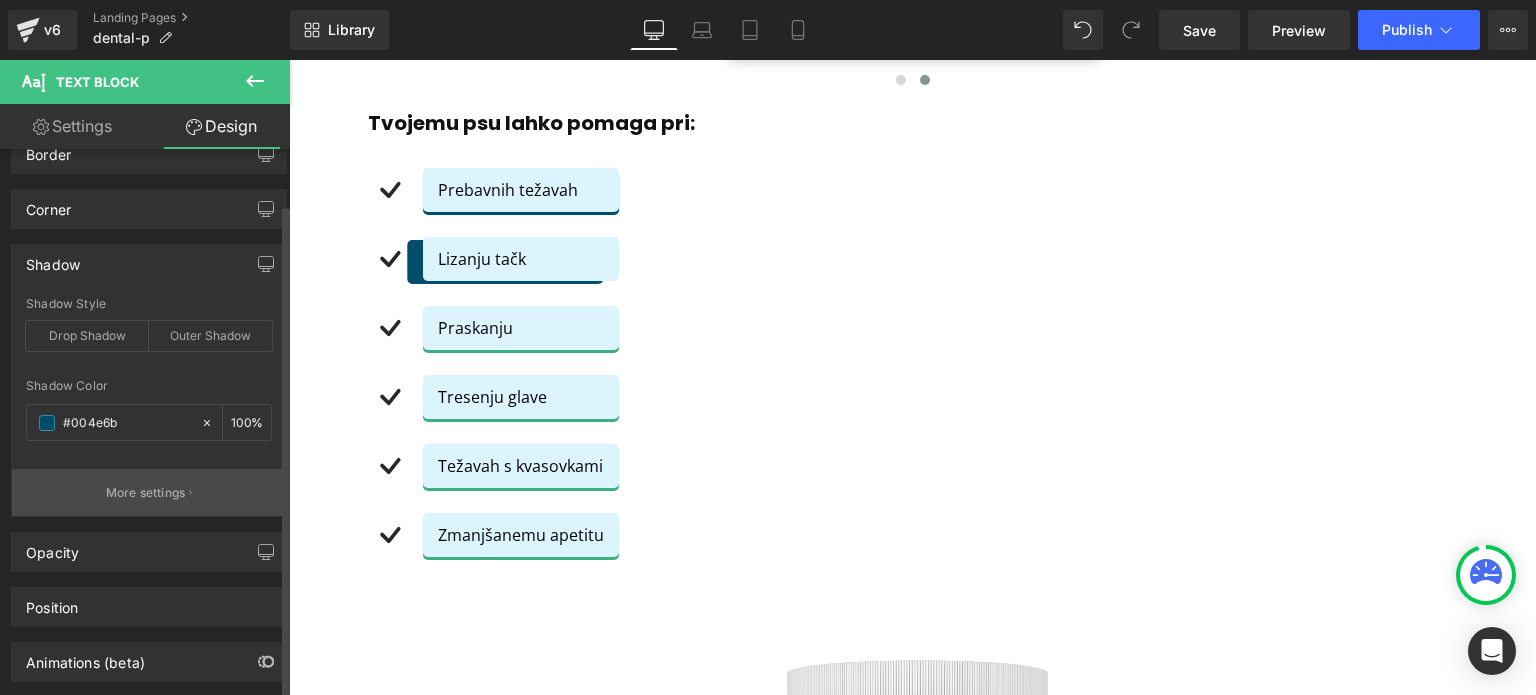 type on "#004e6b" 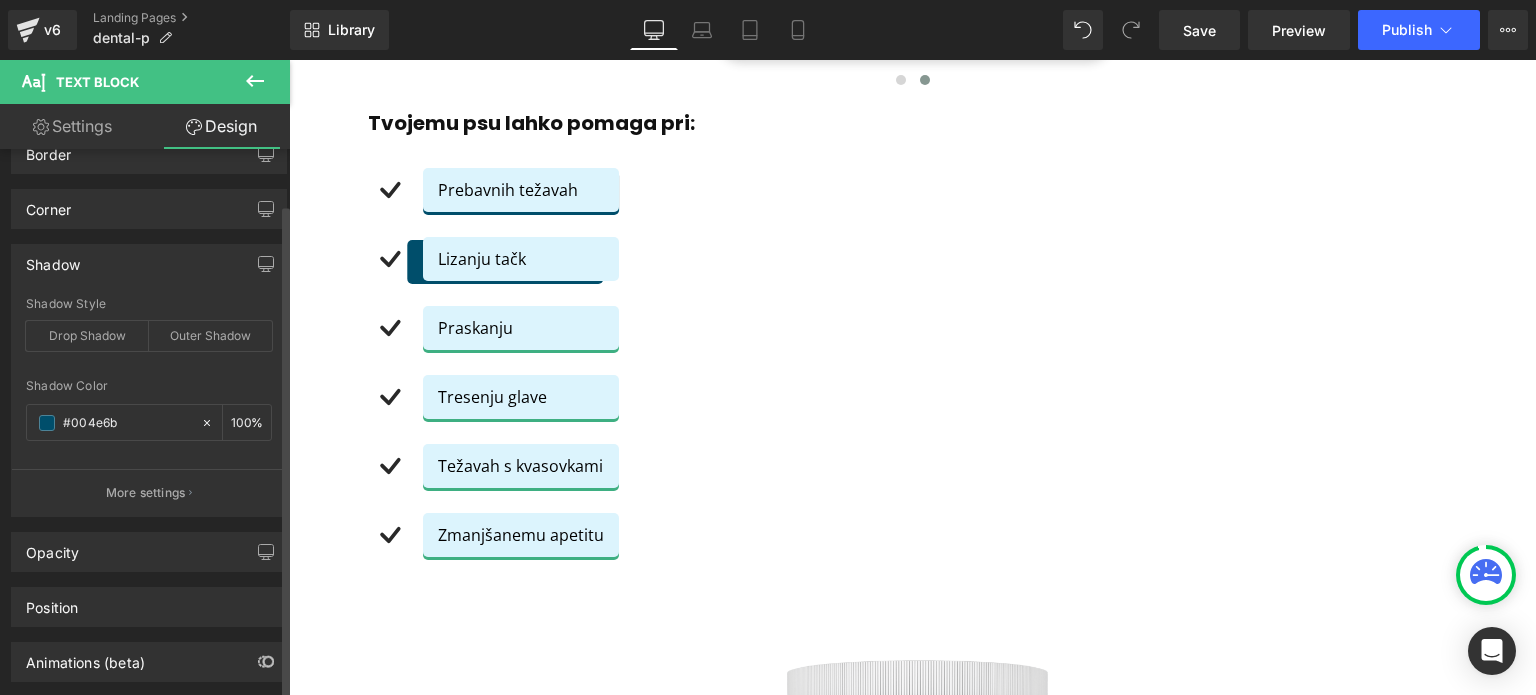 click on "More settings" at bounding box center [146, 493] 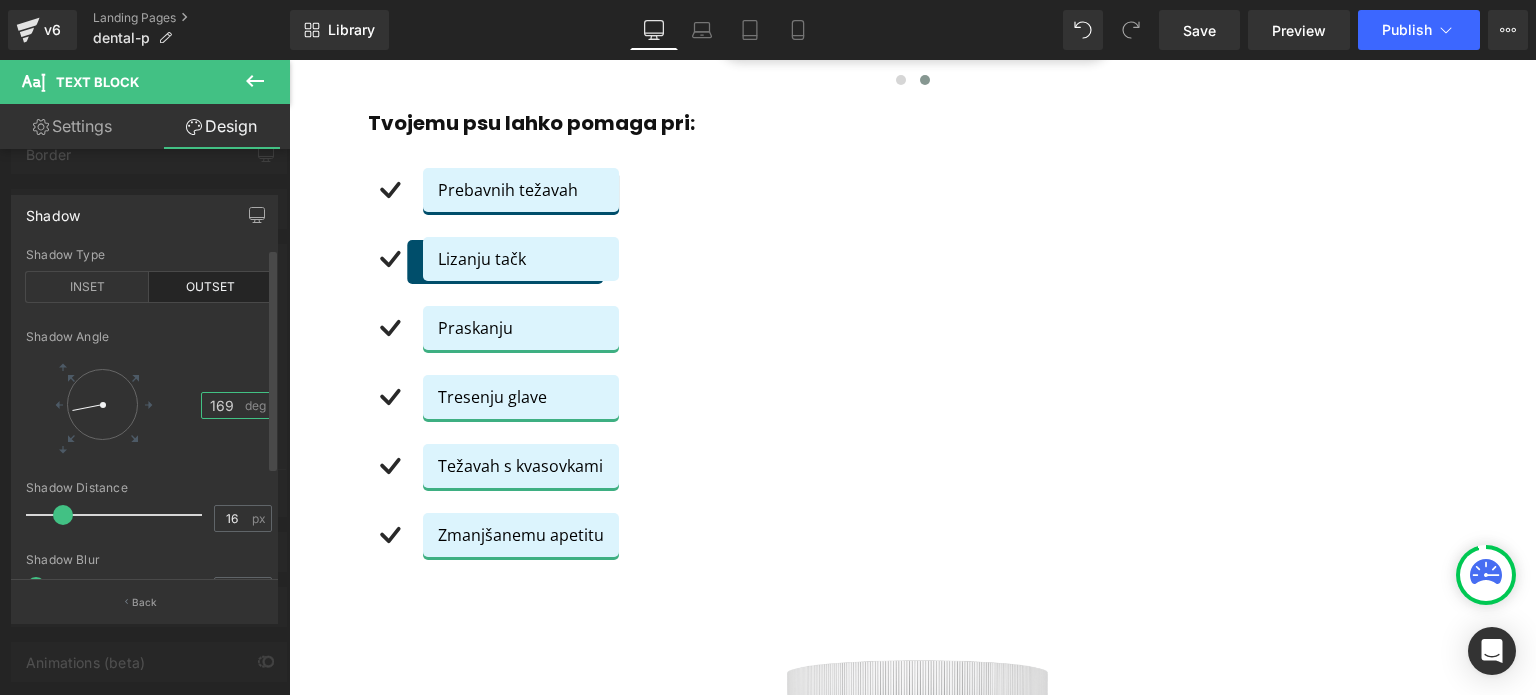 click on "169" at bounding box center [222, 405] 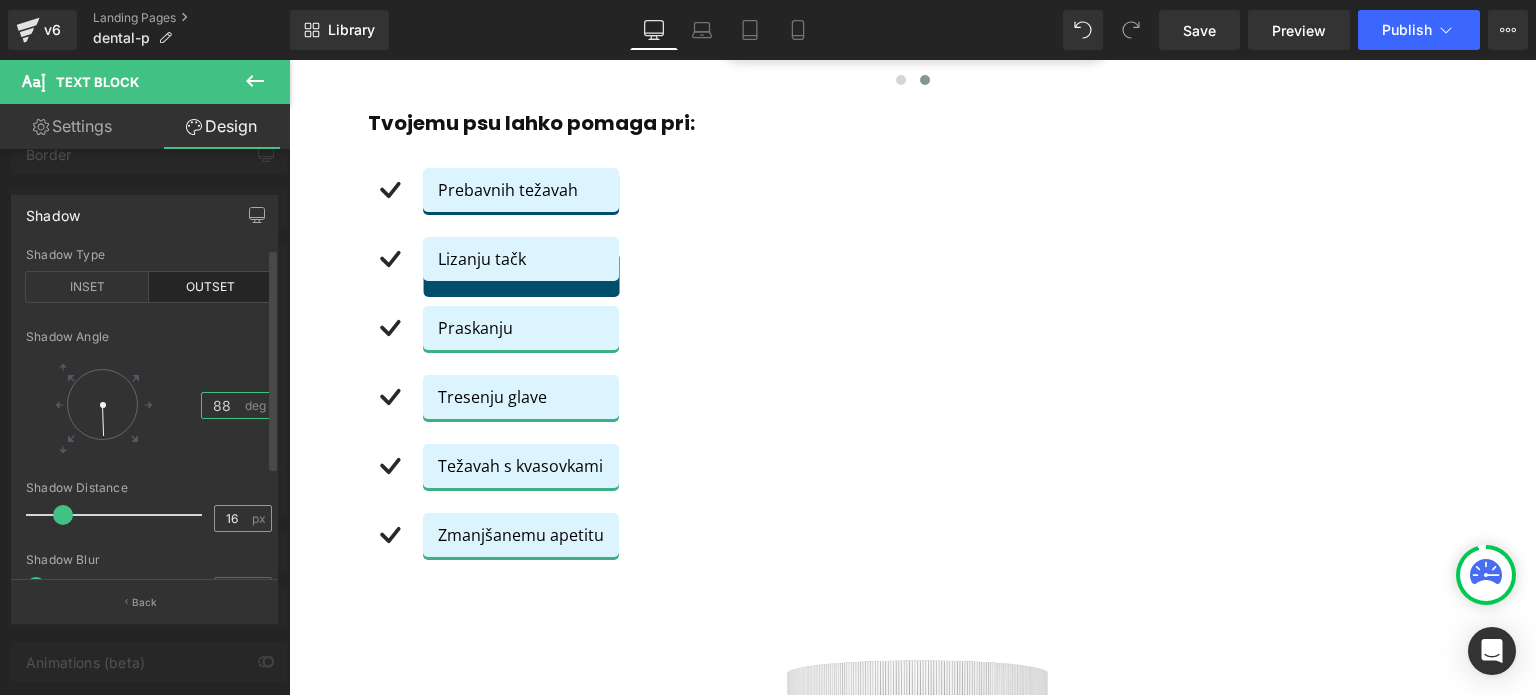 type on "88" 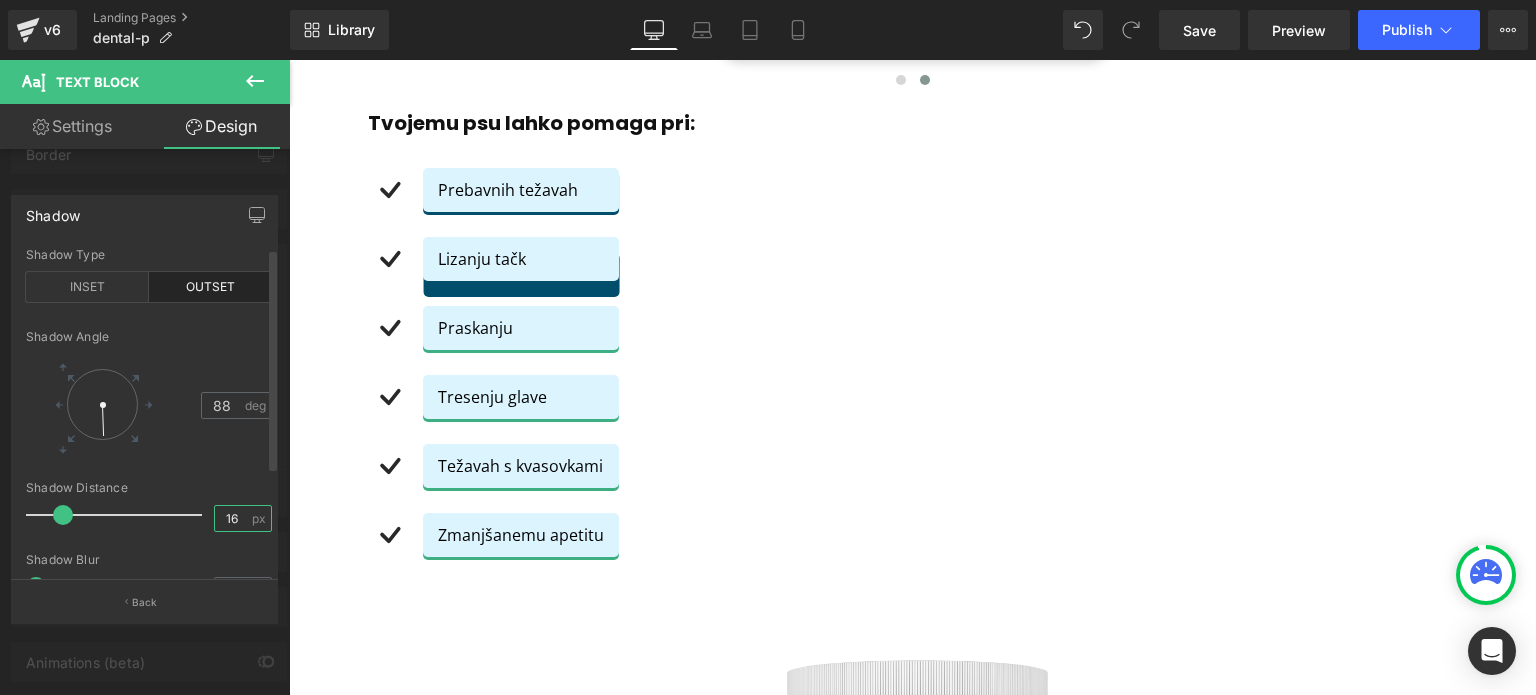 click on "16" at bounding box center [232, 518] 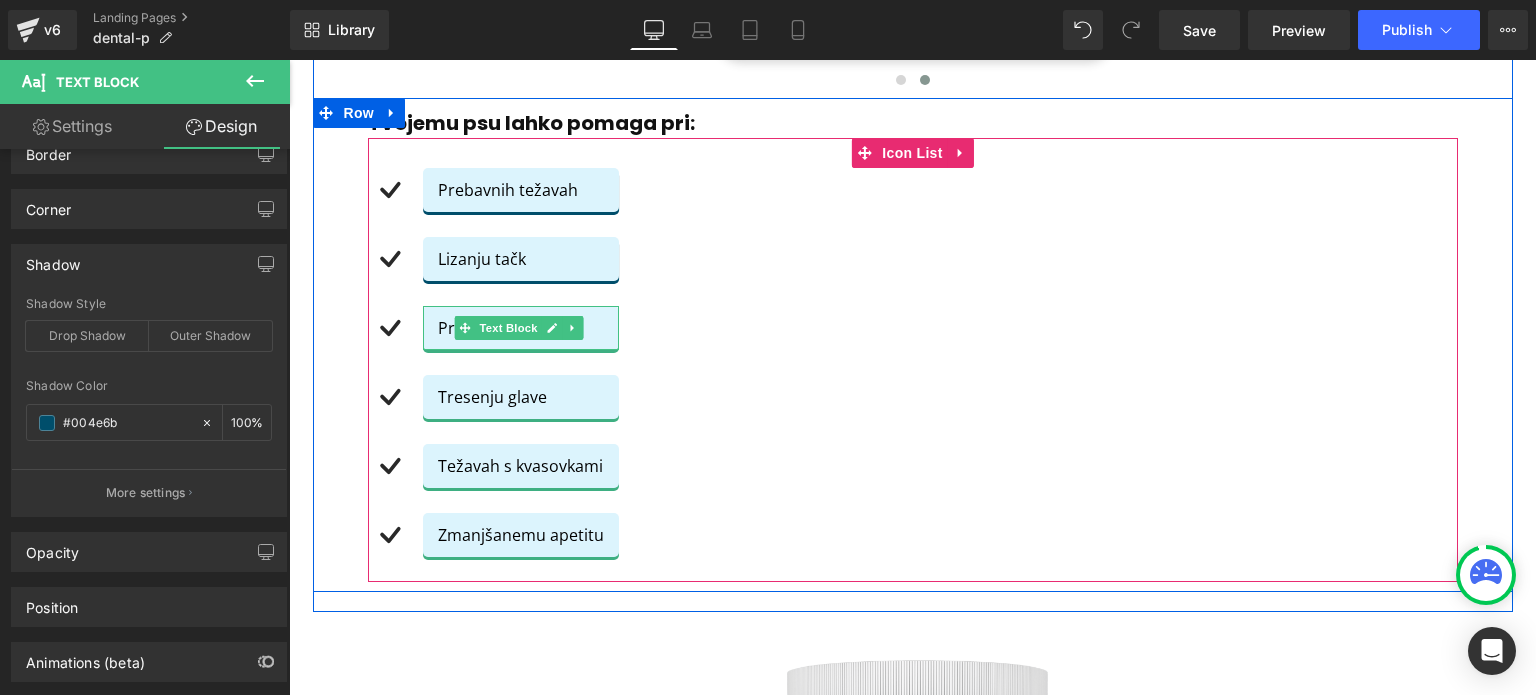 click on "Ugrás a tartalomhoz
A kosarad üres
Vásárlás folytatása
Kosár
Betöltés folyamatban…
Részösszeg:
0 Ft
Megrendelés" at bounding box center [912, 5339] 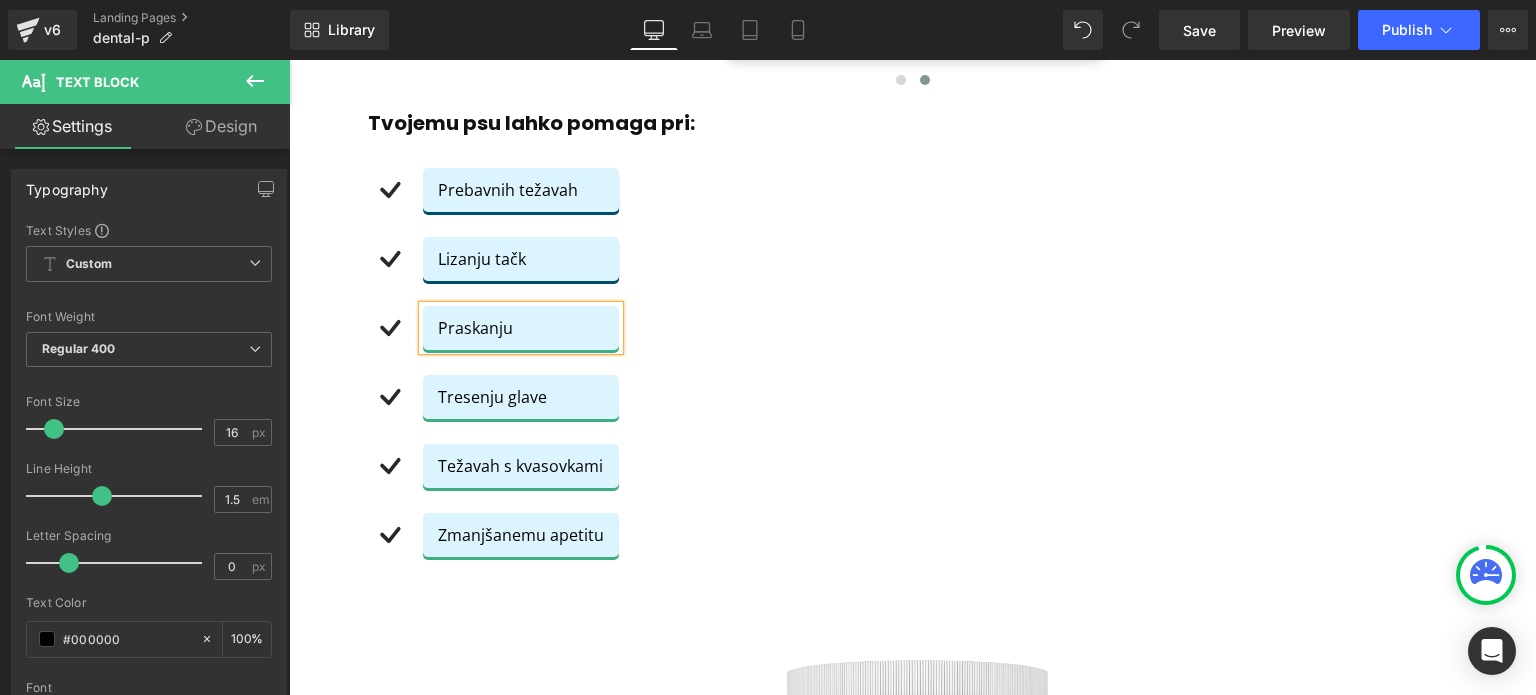 click on "Design" at bounding box center (221, 126) 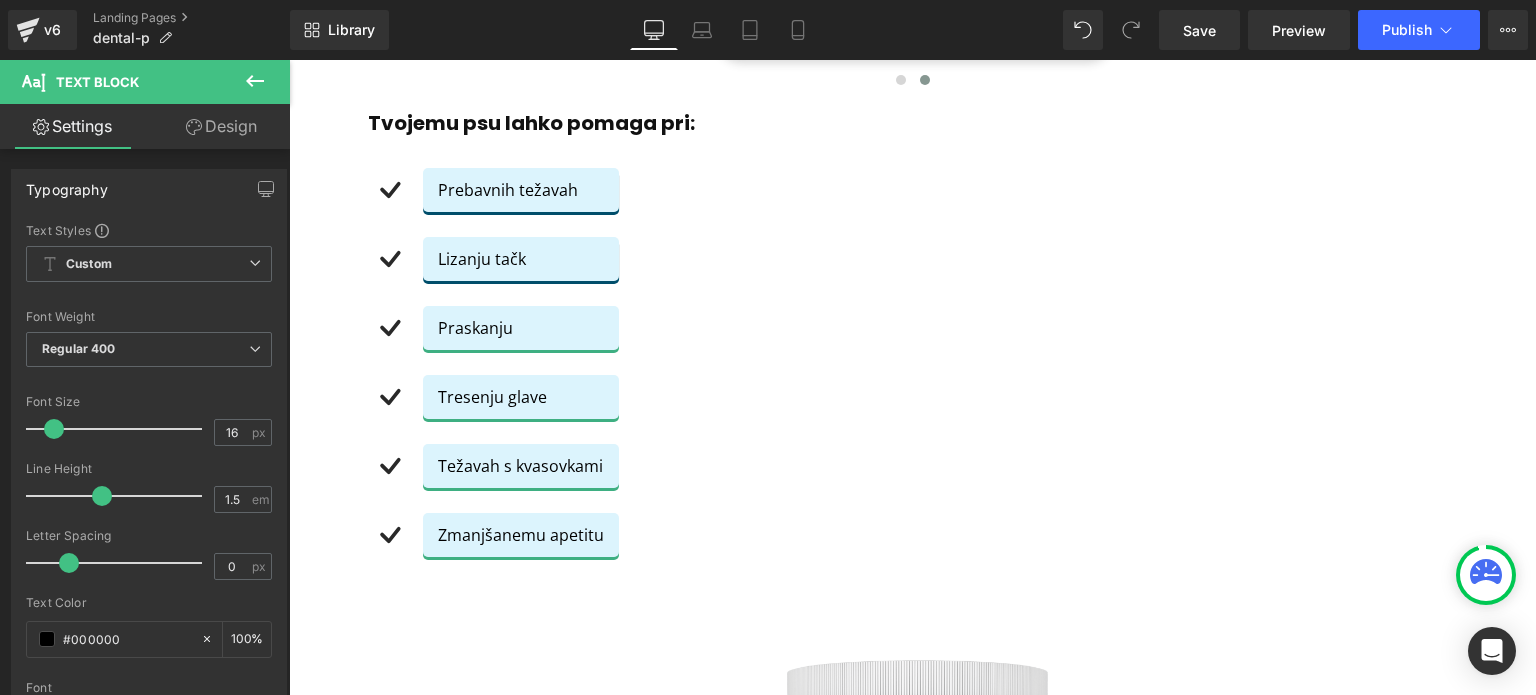 click on "Shadow" at bounding box center [0, 0] 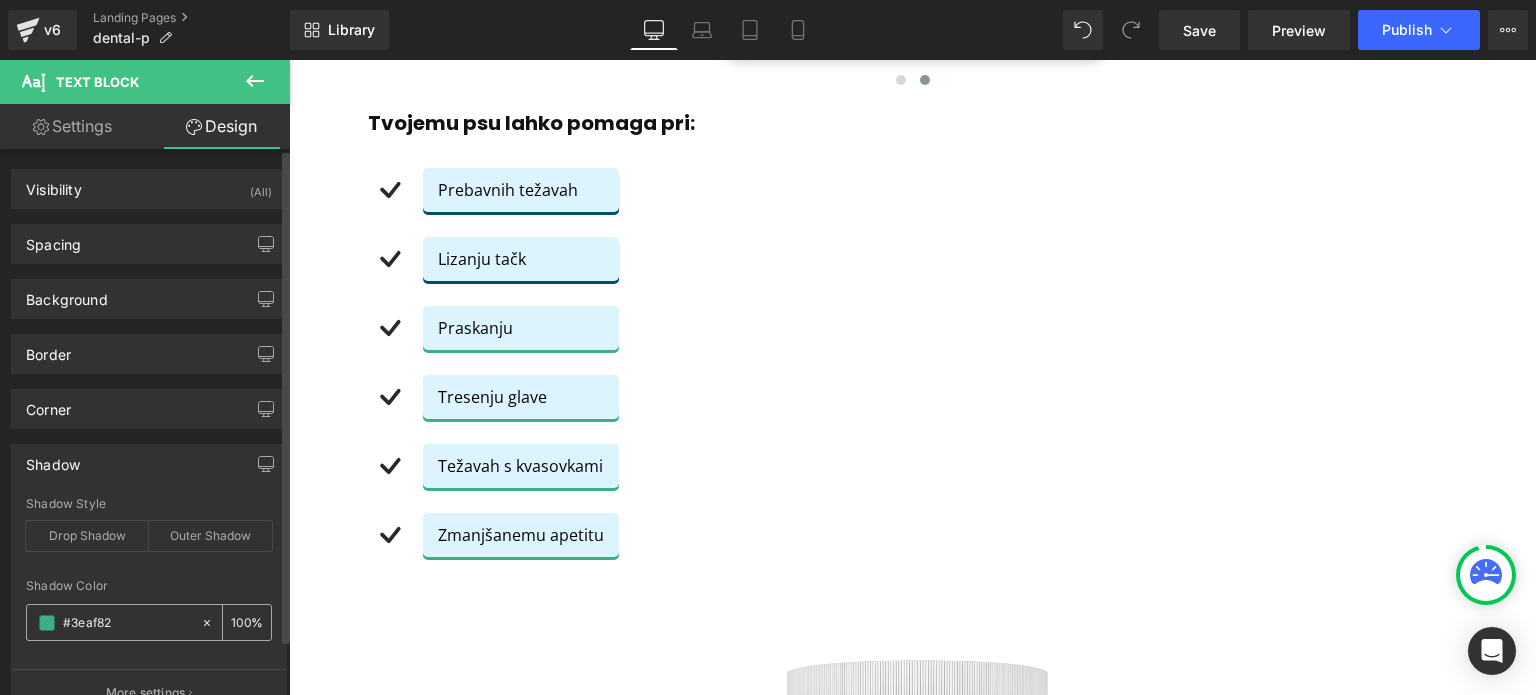 click at bounding box center [127, 623] 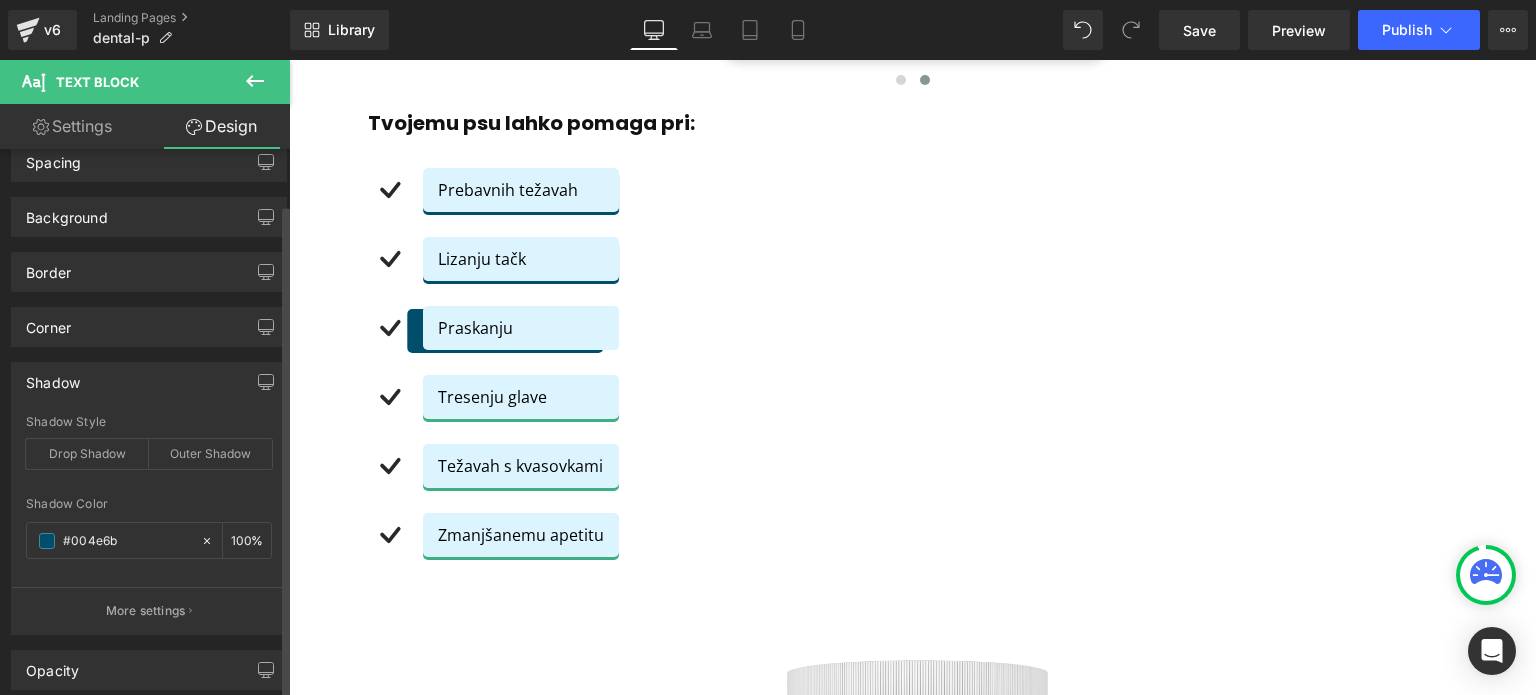 scroll, scrollTop: 200, scrollLeft: 0, axis: vertical 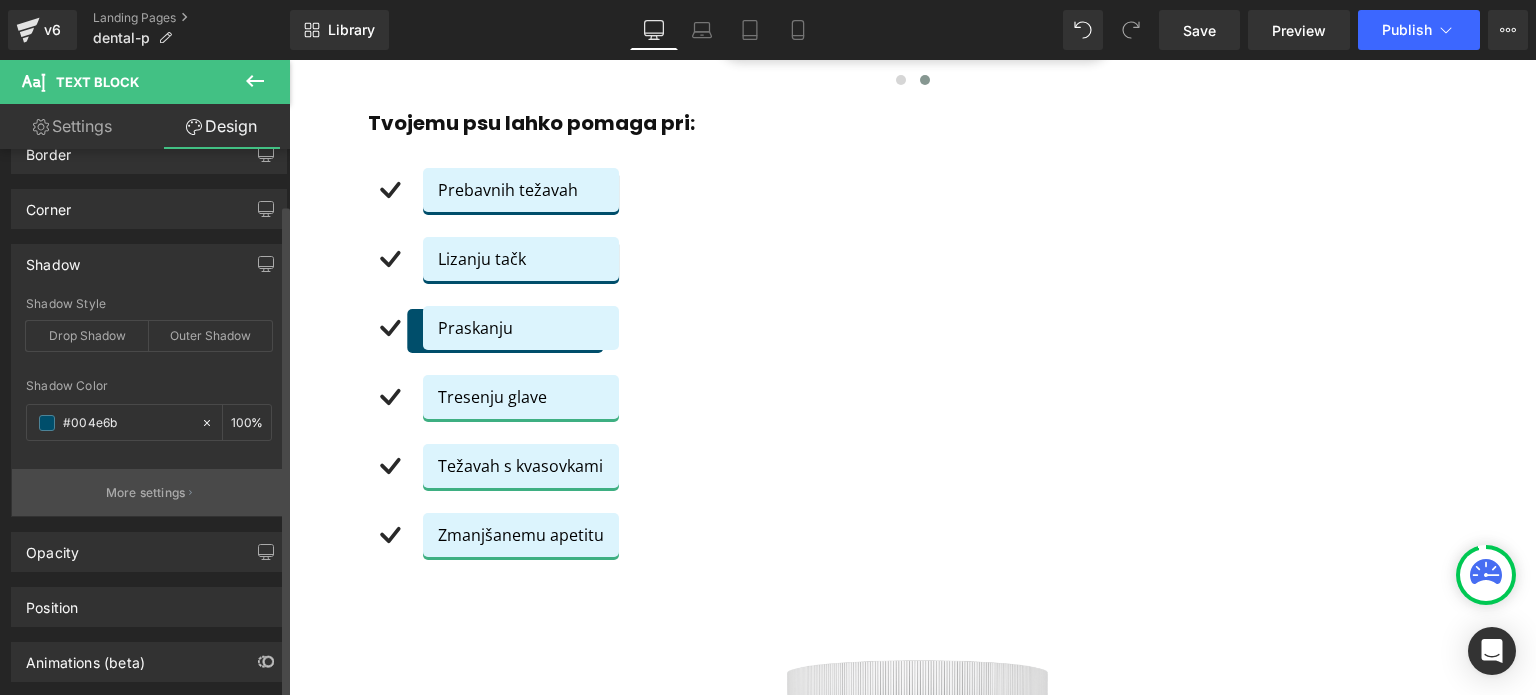 type on "#004e6b" 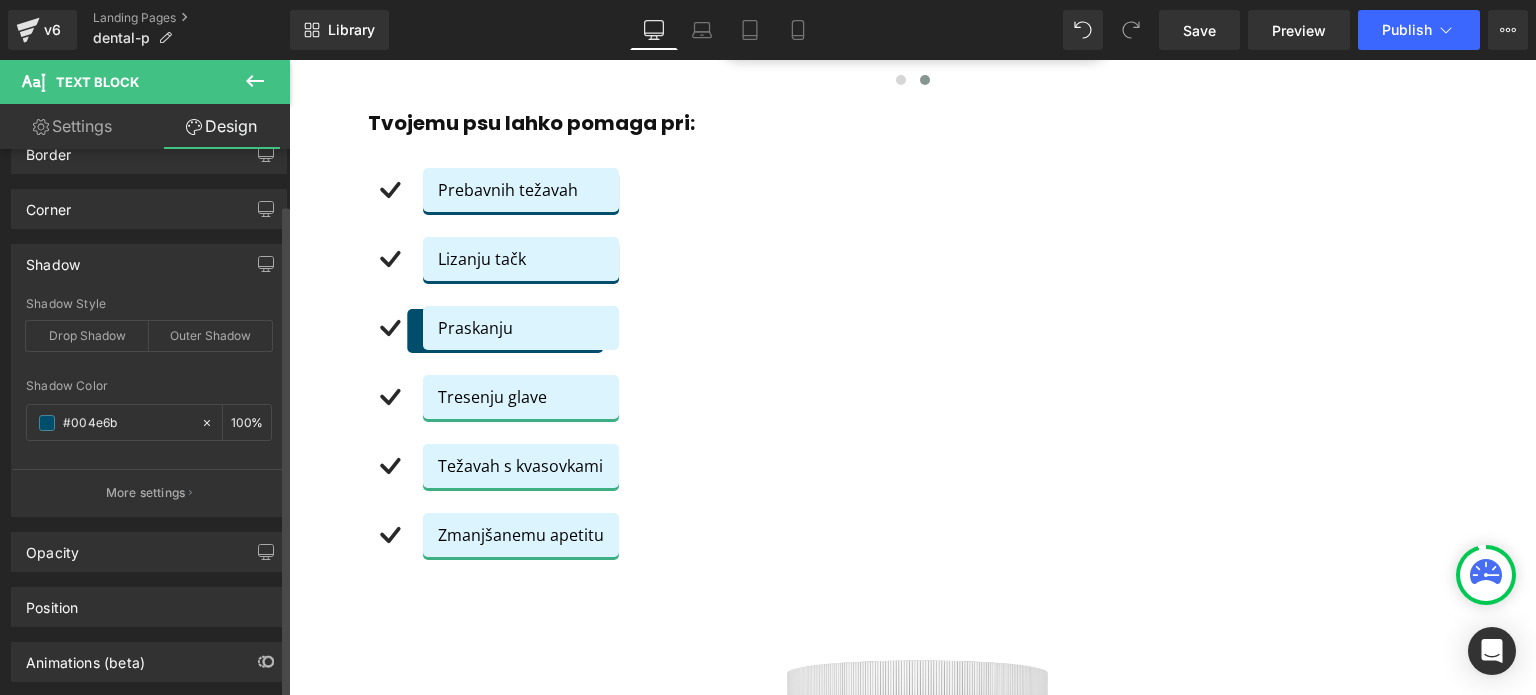 click on "More settings" at bounding box center (146, 493) 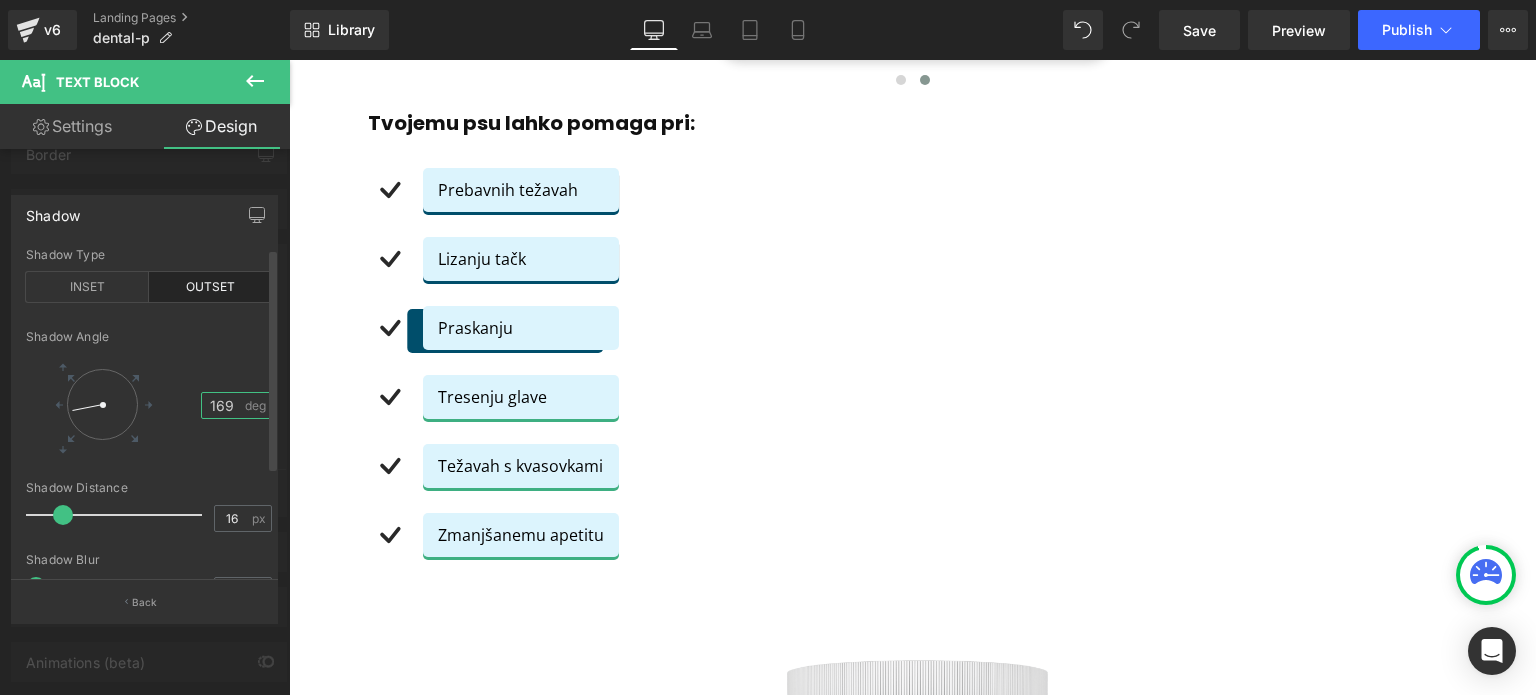 click on "169" at bounding box center (222, 405) 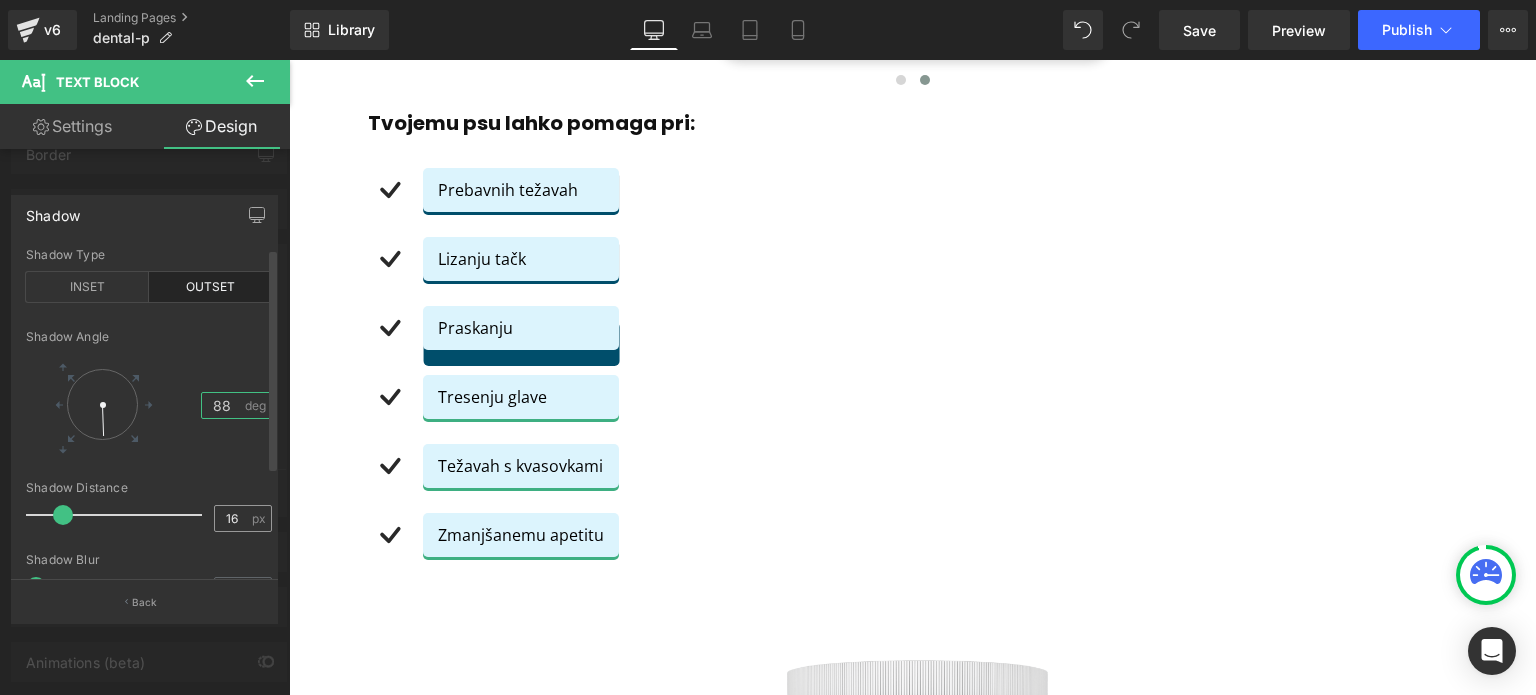 type on "88" 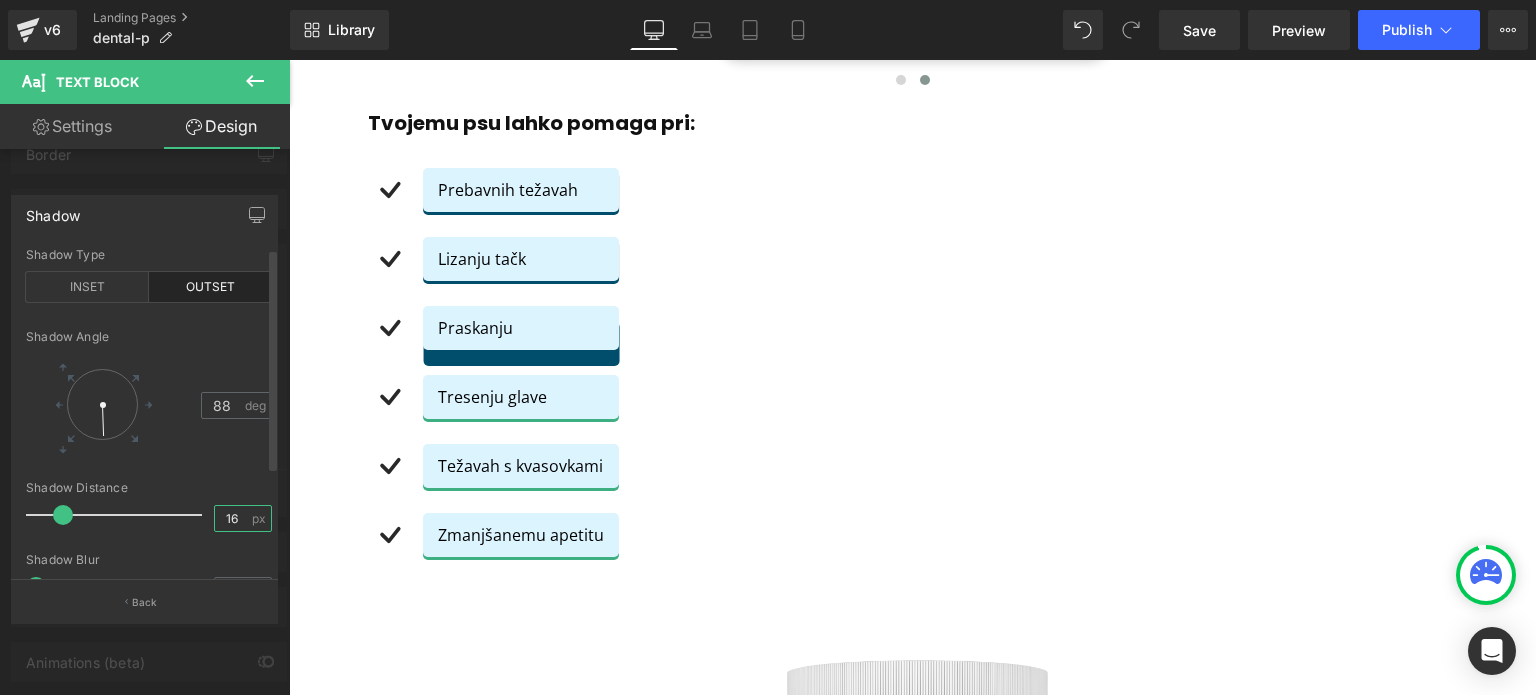 click on "16" at bounding box center [232, 518] 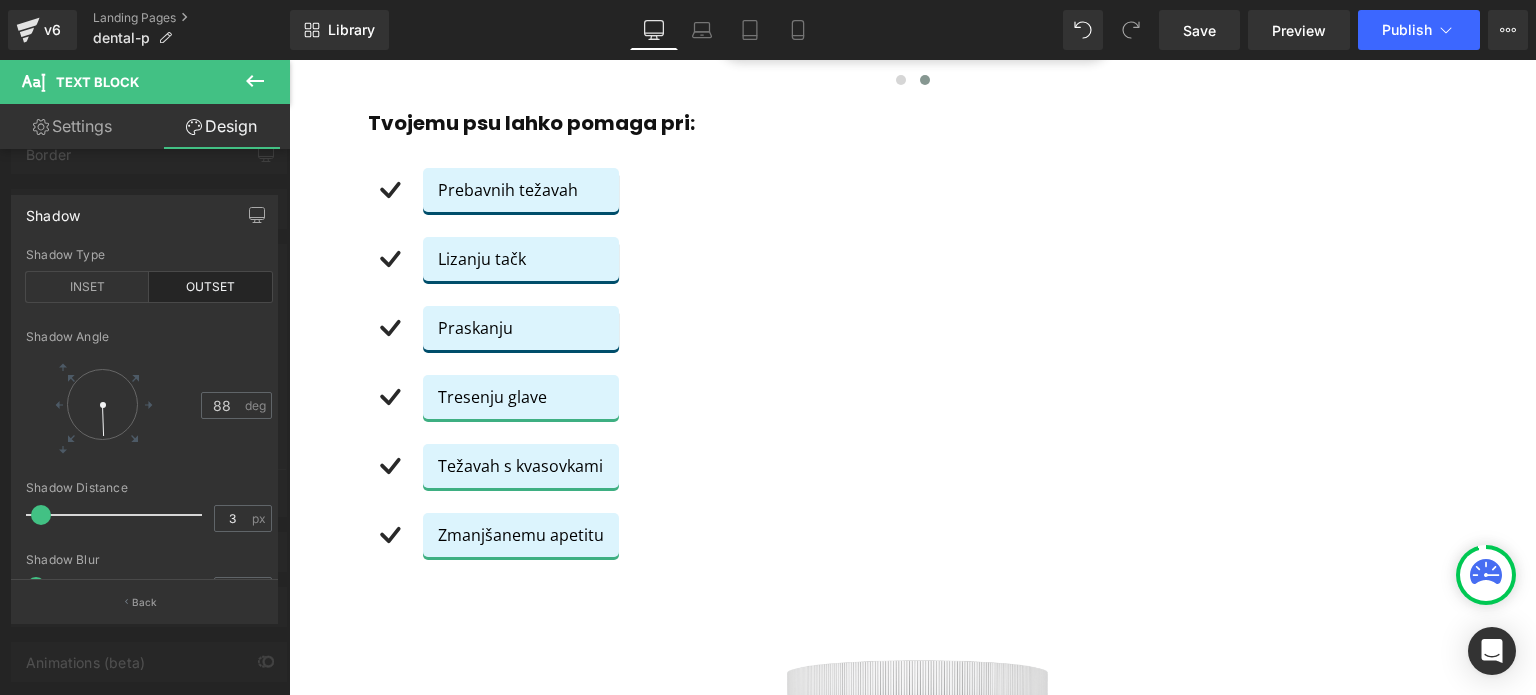 click on "Ugrás a tartalomhoz
A kosarad üres
Vásárlás folytatása
Kosár
Betöltés folyamatban…
Részösszeg:
0 Ft
Megrendelés" at bounding box center [912, 5339] 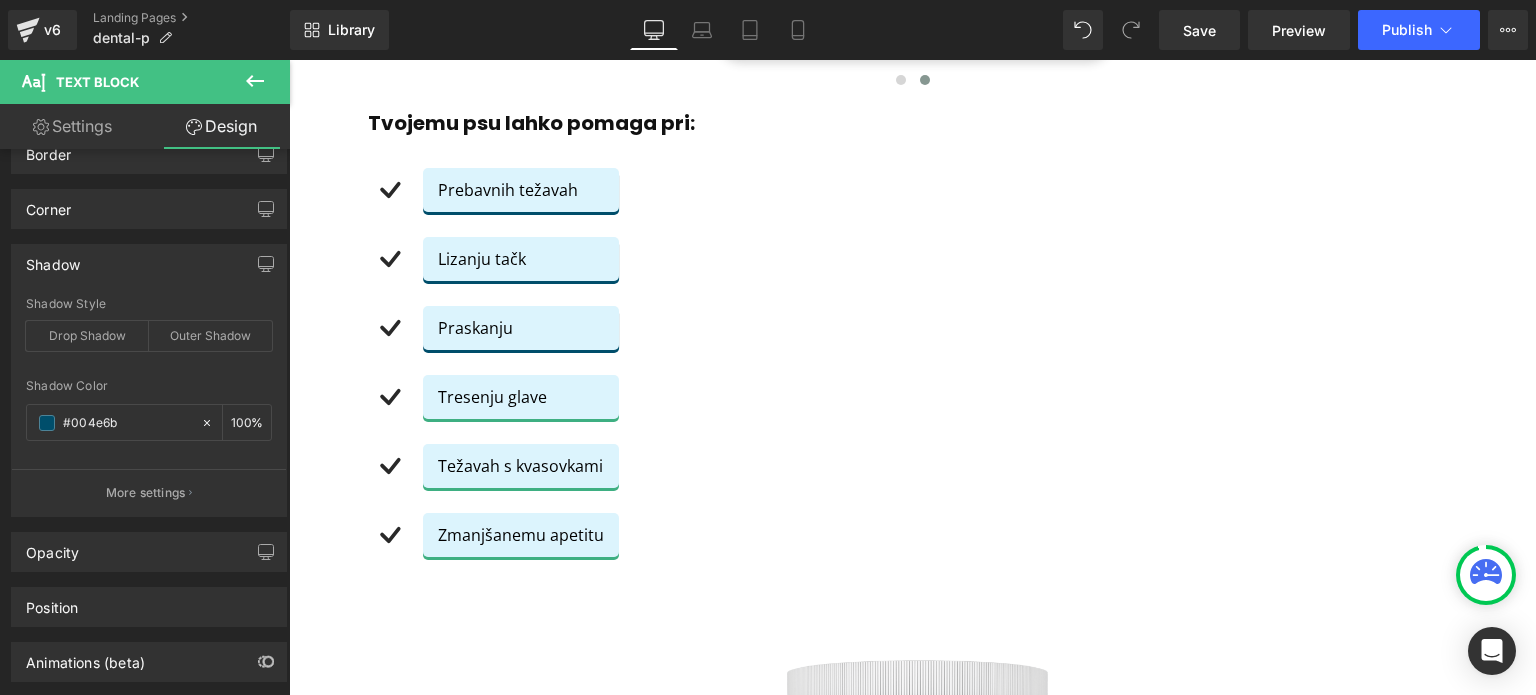 click on "Tresenju glave" at bounding box center (521, 397) 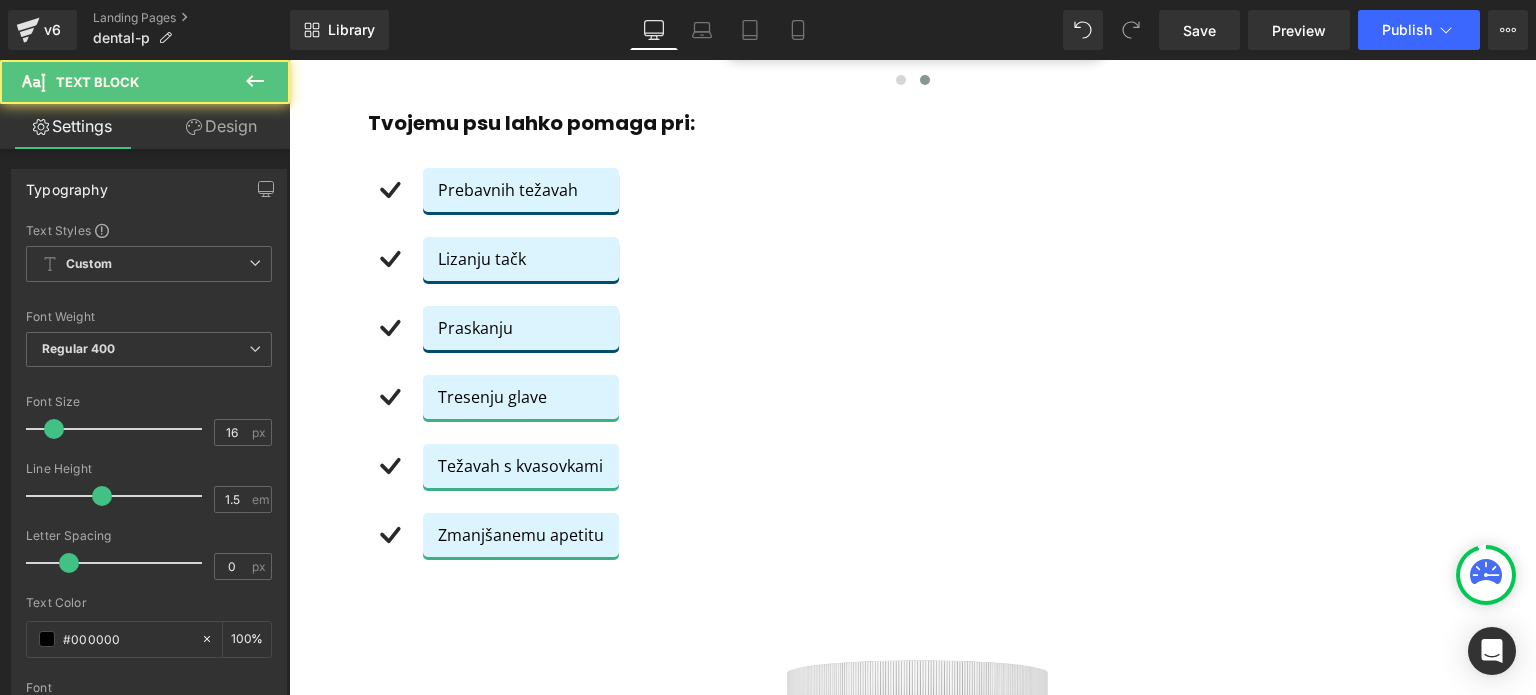 click on "Design" at bounding box center (221, 126) 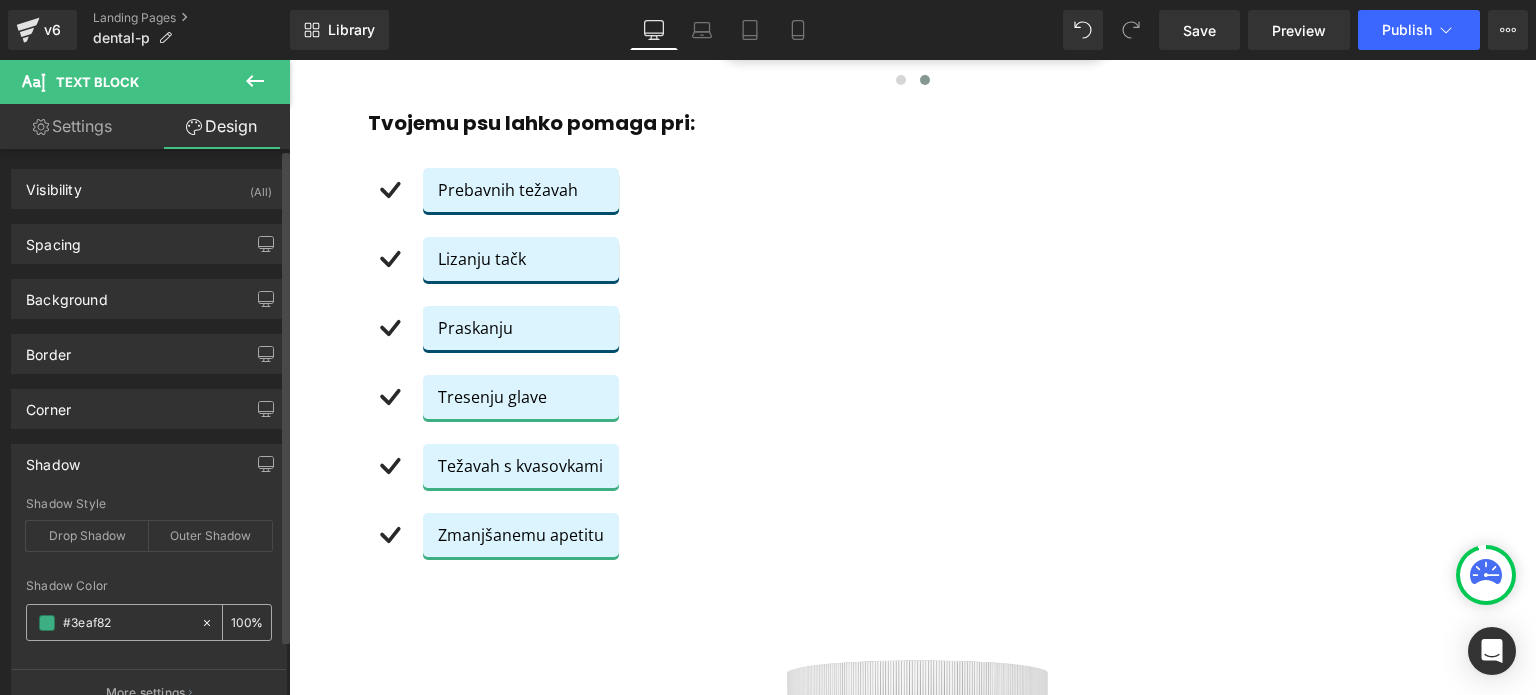 paste on "004e6b" 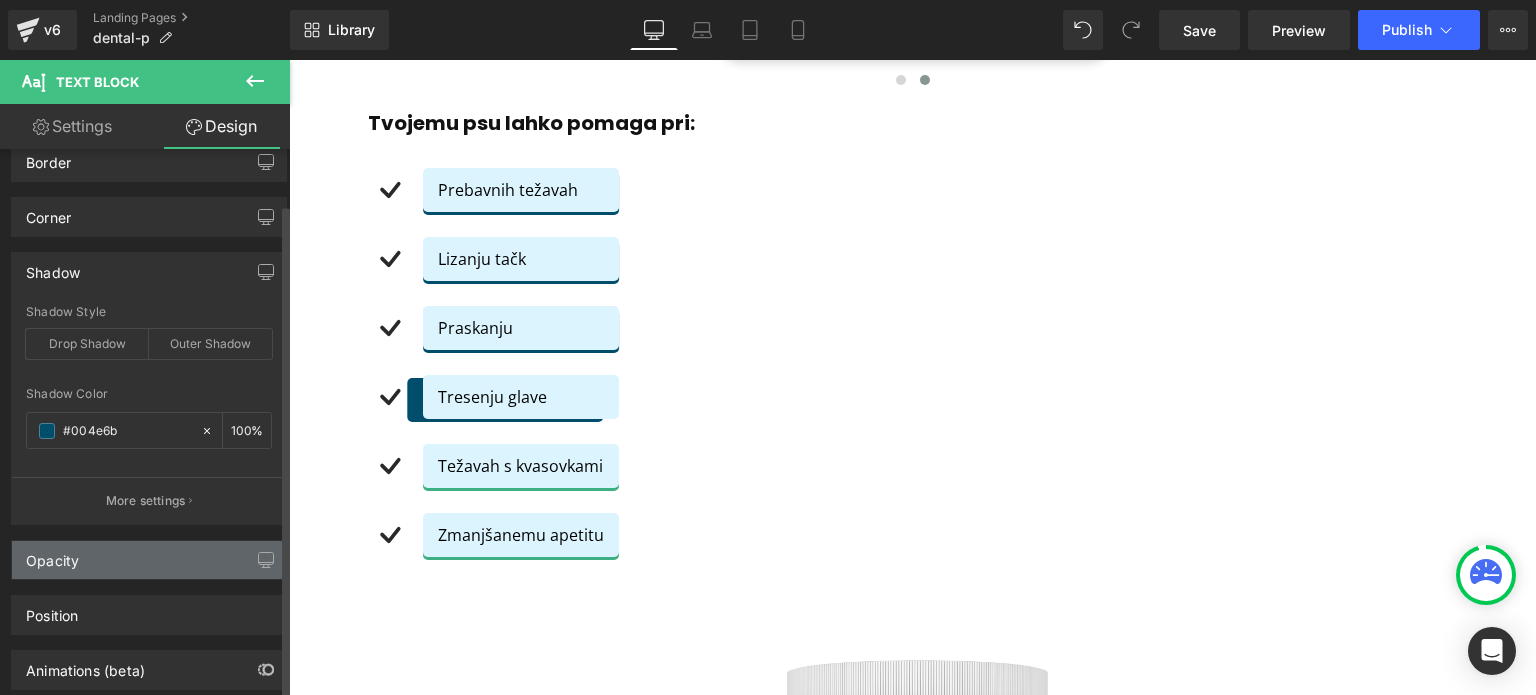 scroll, scrollTop: 200, scrollLeft: 0, axis: vertical 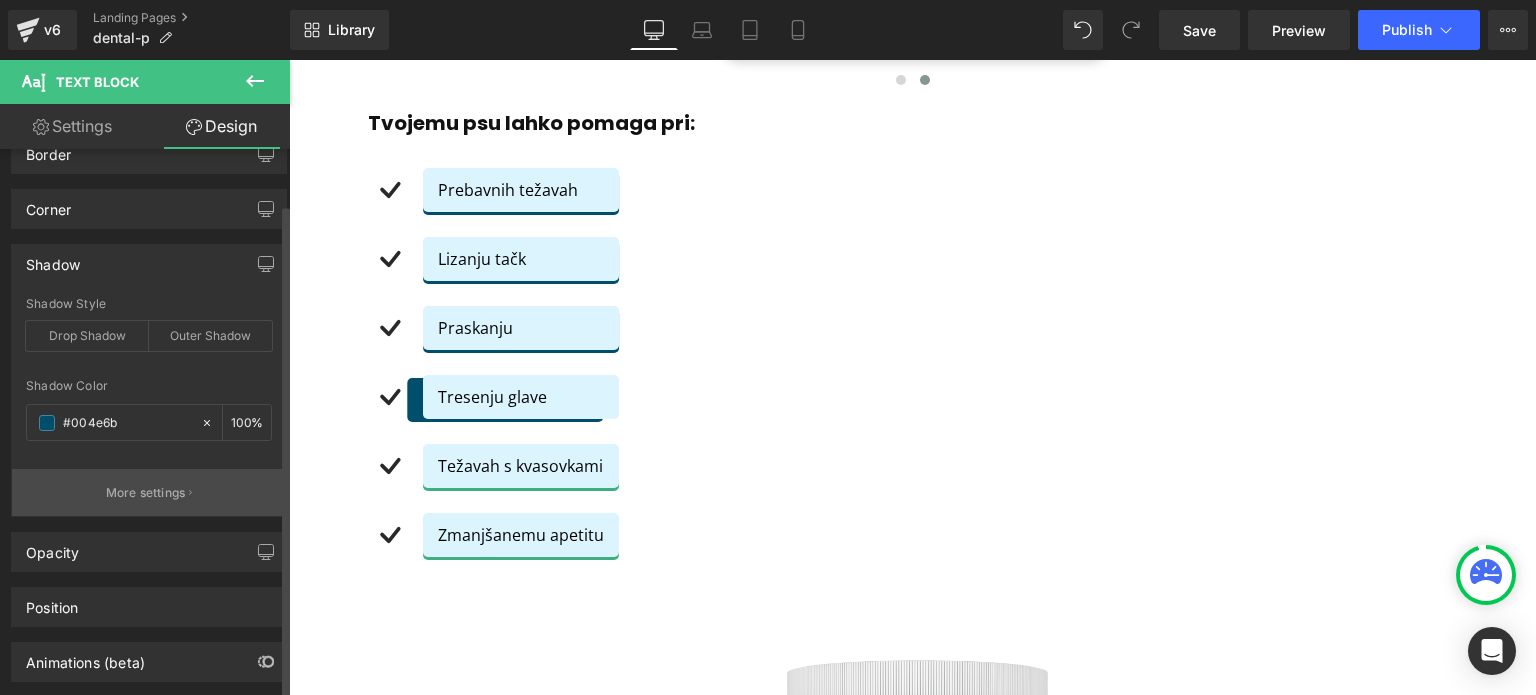 type on "#004e6b" 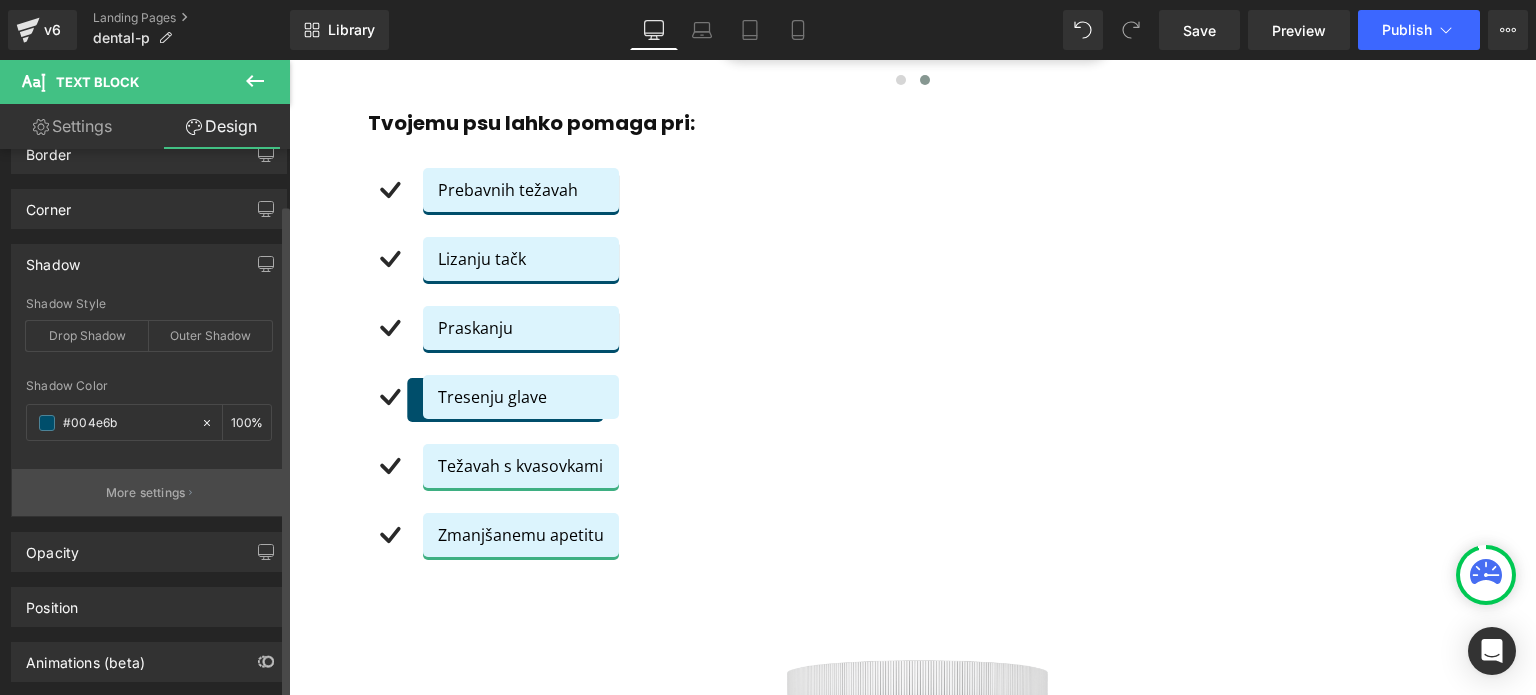 click on "More settings" at bounding box center [146, 493] 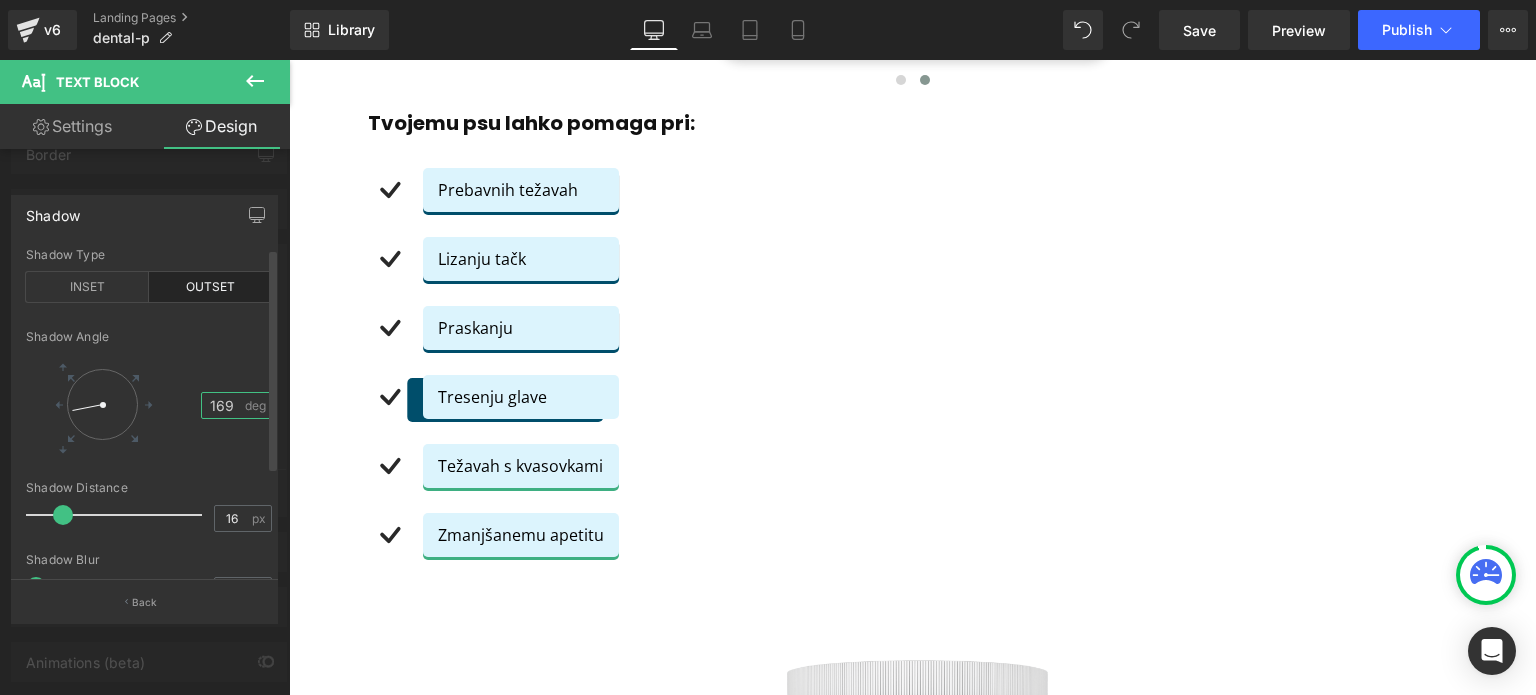 click on "169" at bounding box center (222, 405) 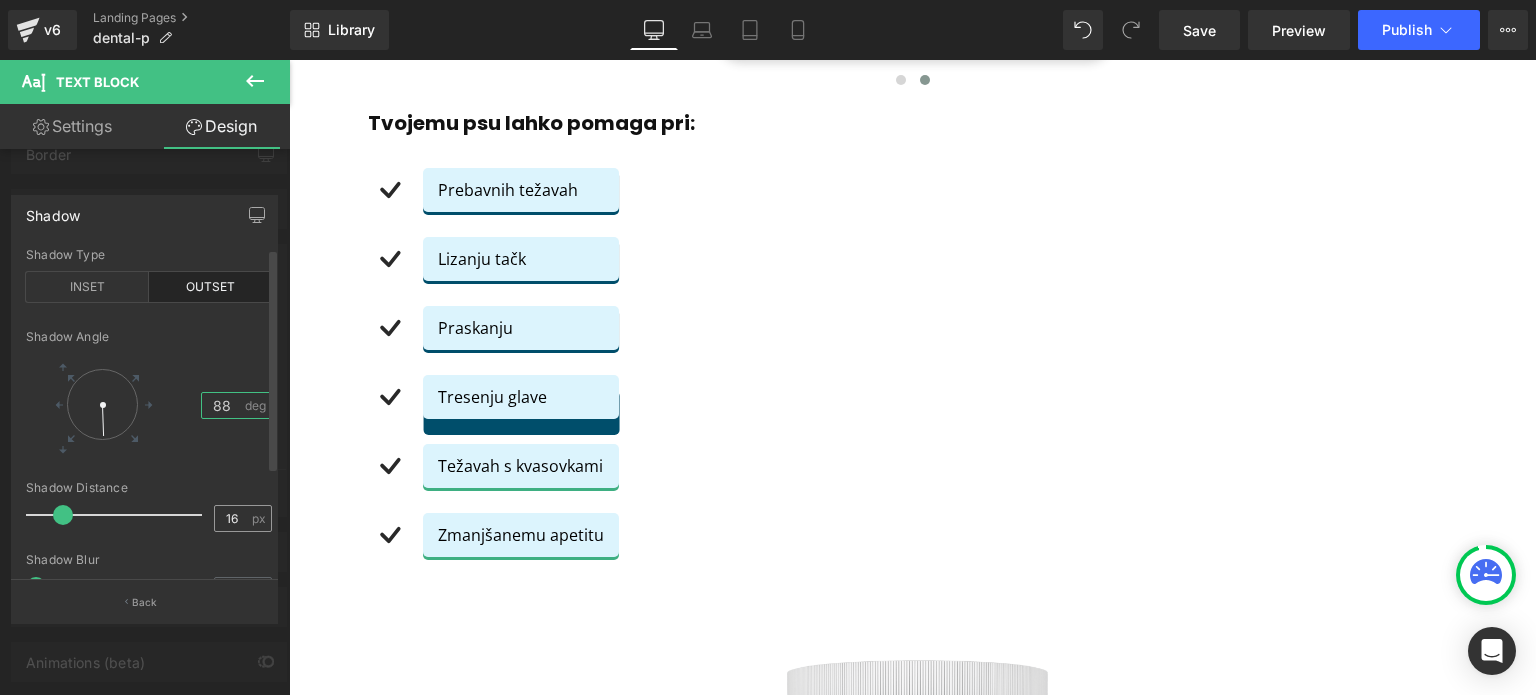 type on "88" 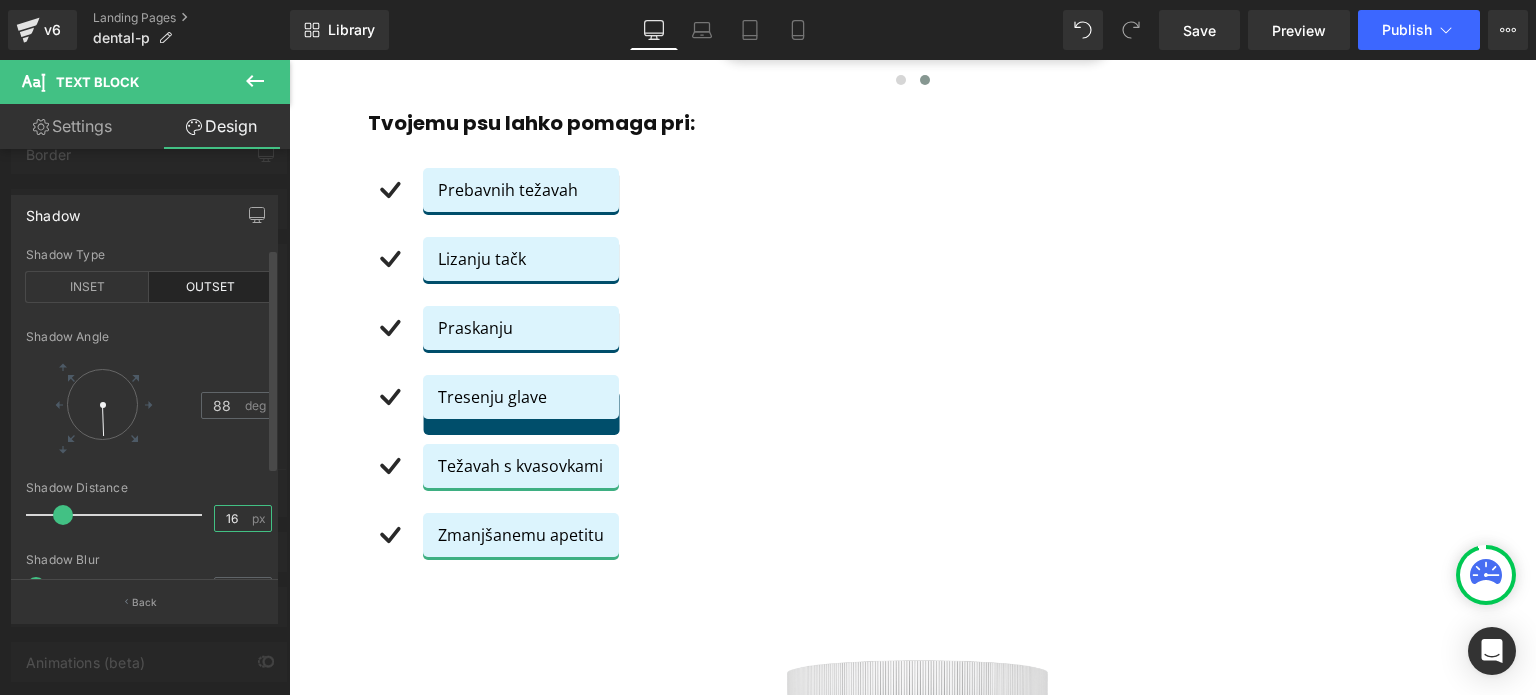 click on "16" at bounding box center [232, 518] 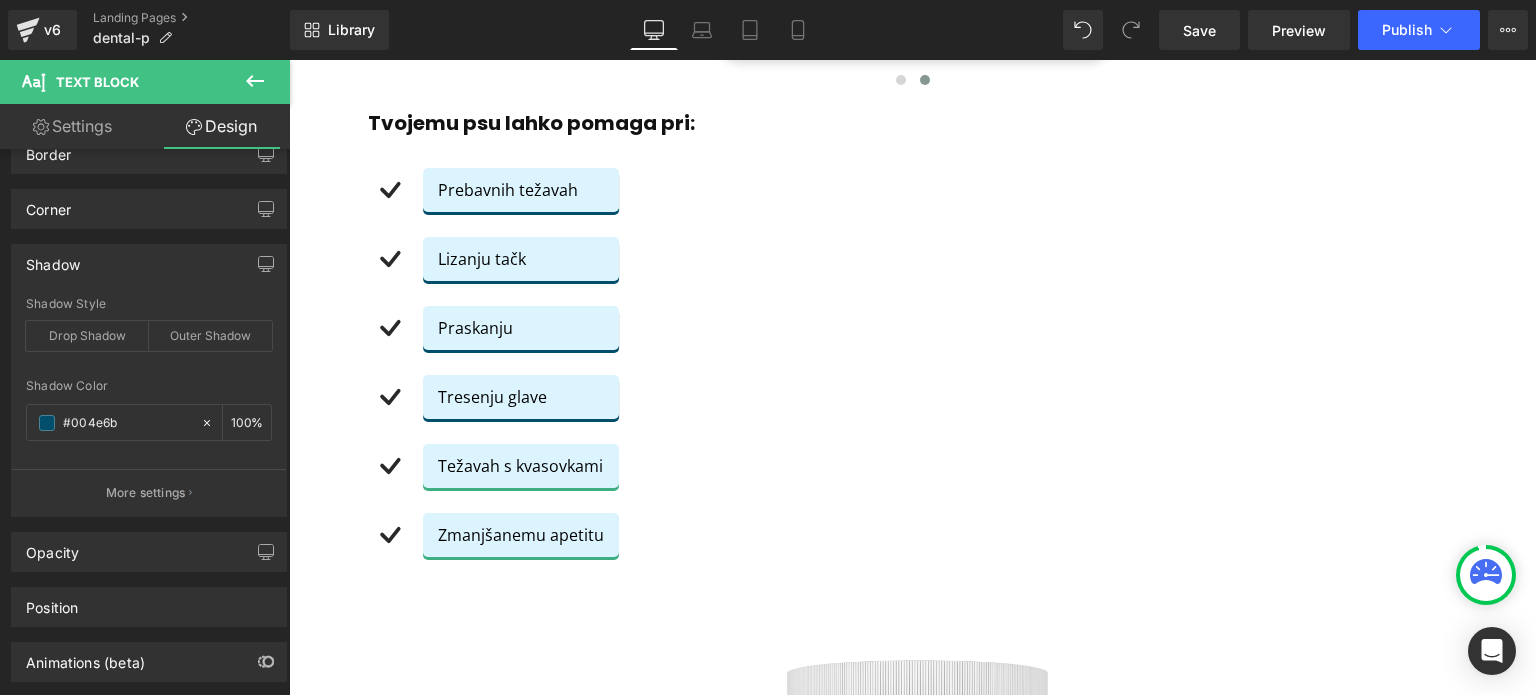 click on "Ugrás a tartalomhoz
A kosarad üres
Vásárlás folytatása
Kosár
Betöltés folyamatban…
Részösszeg:
0 Ft
Megrendelés" at bounding box center [912, 5339] 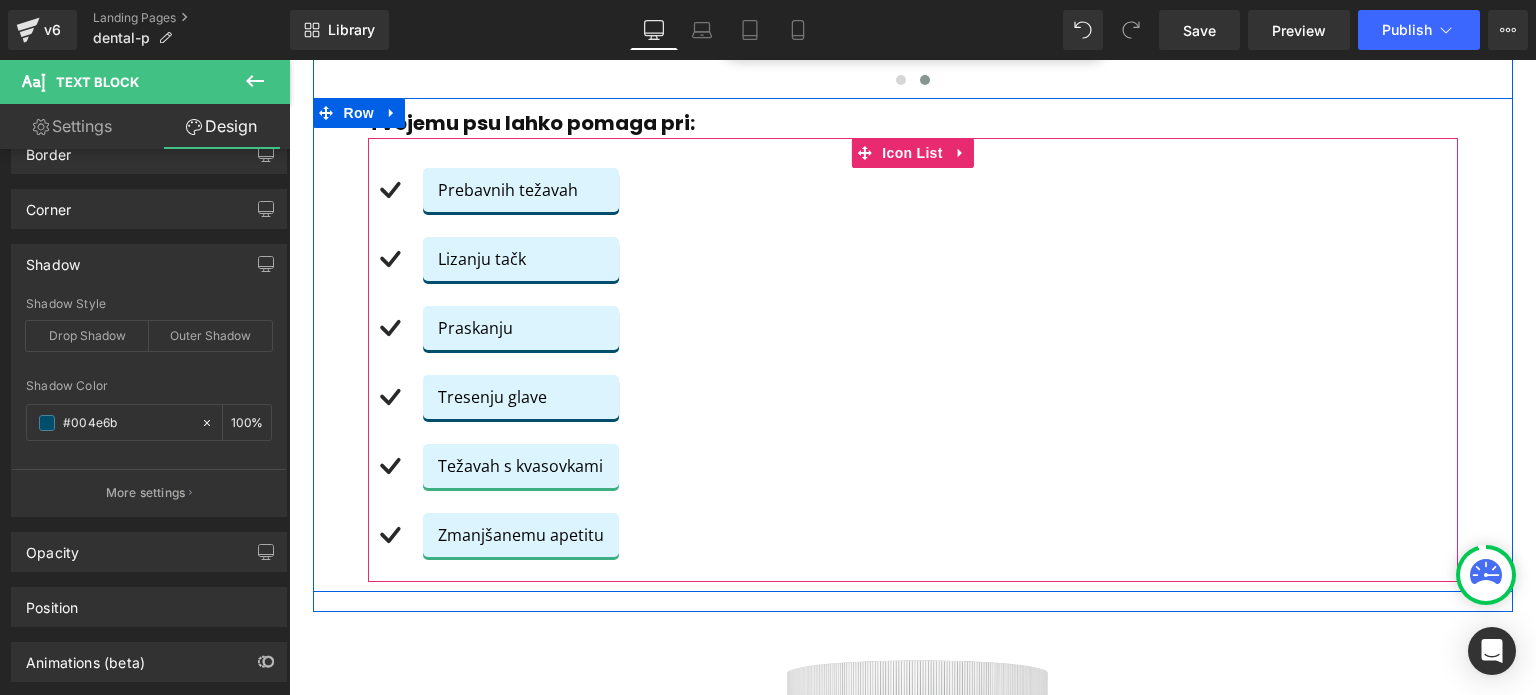 click on "Težavah s kvasovkami" at bounding box center (521, 466) 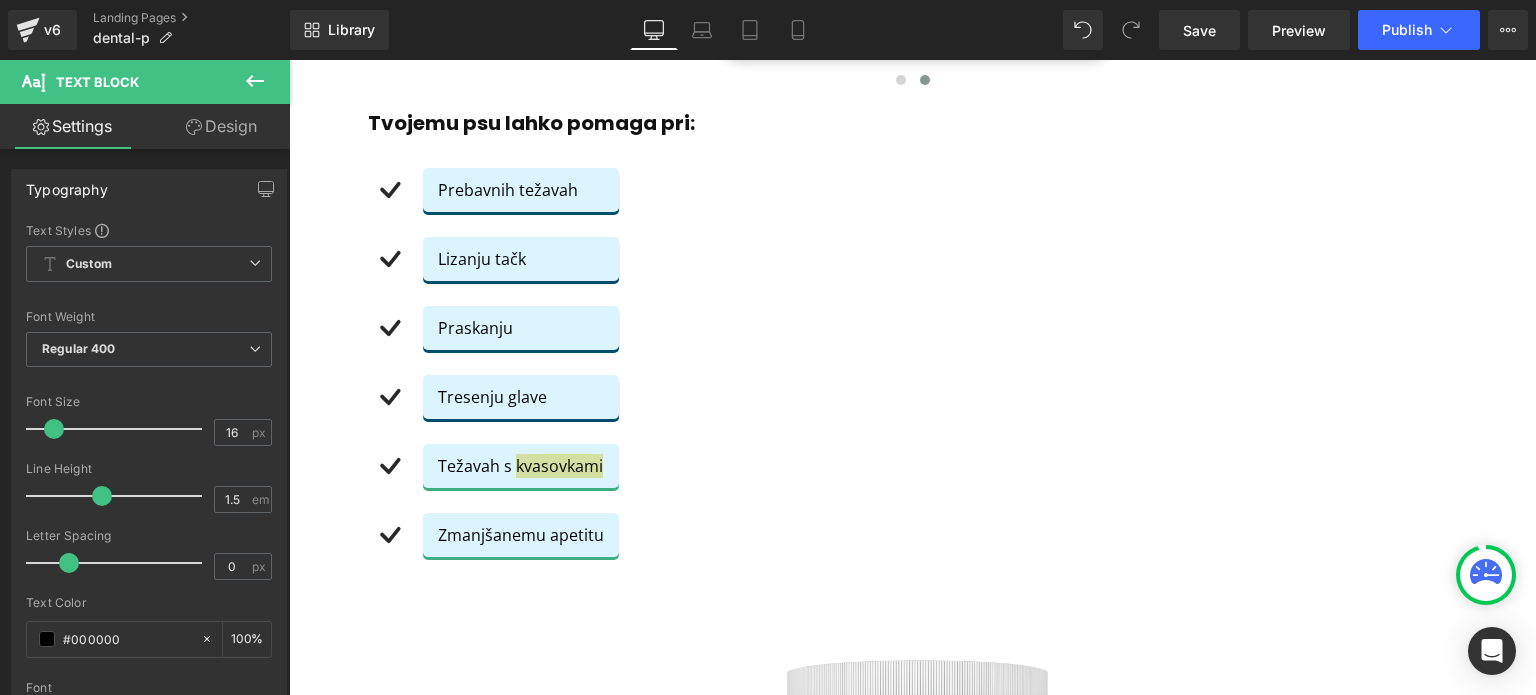 click on "Design" at bounding box center (221, 126) 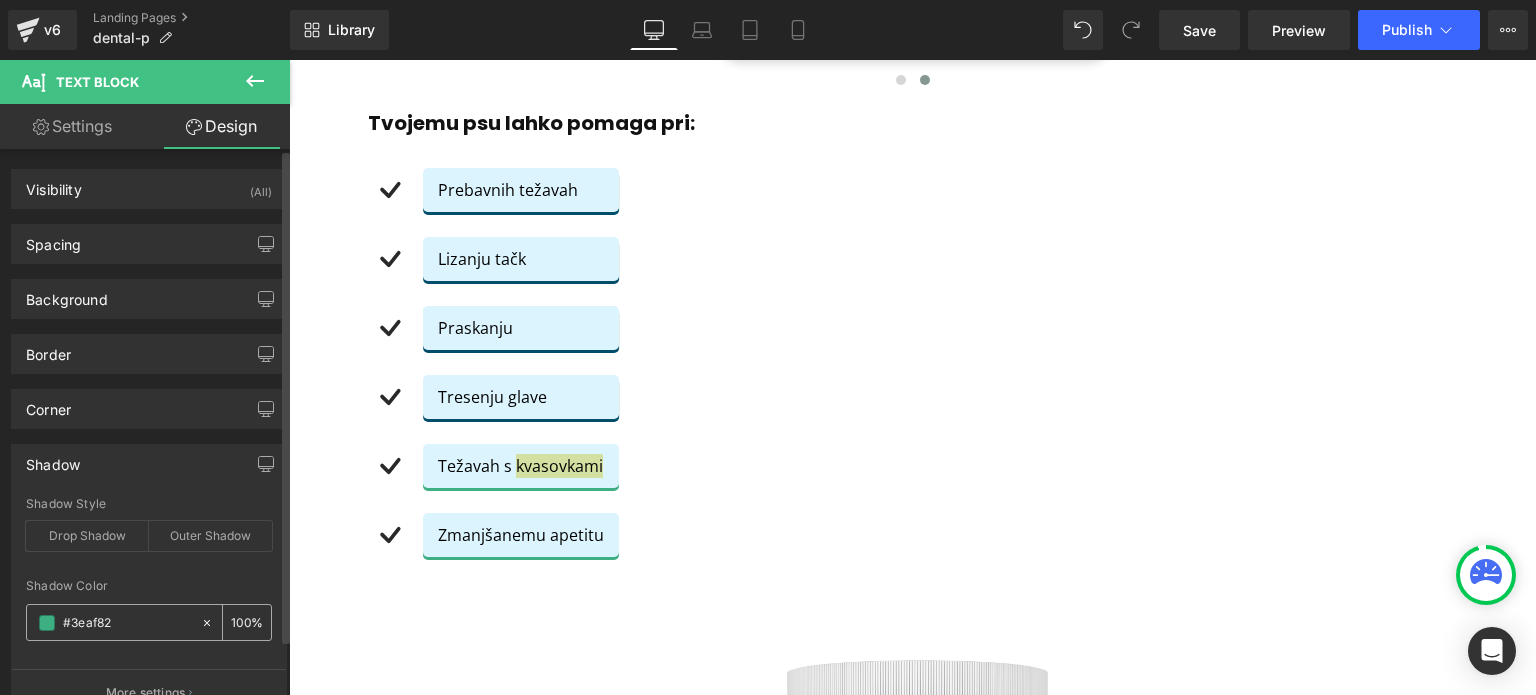 drag, startPoint x: 141, startPoint y: 635, endPoint x: 149, endPoint y: 613, distance: 23.409399 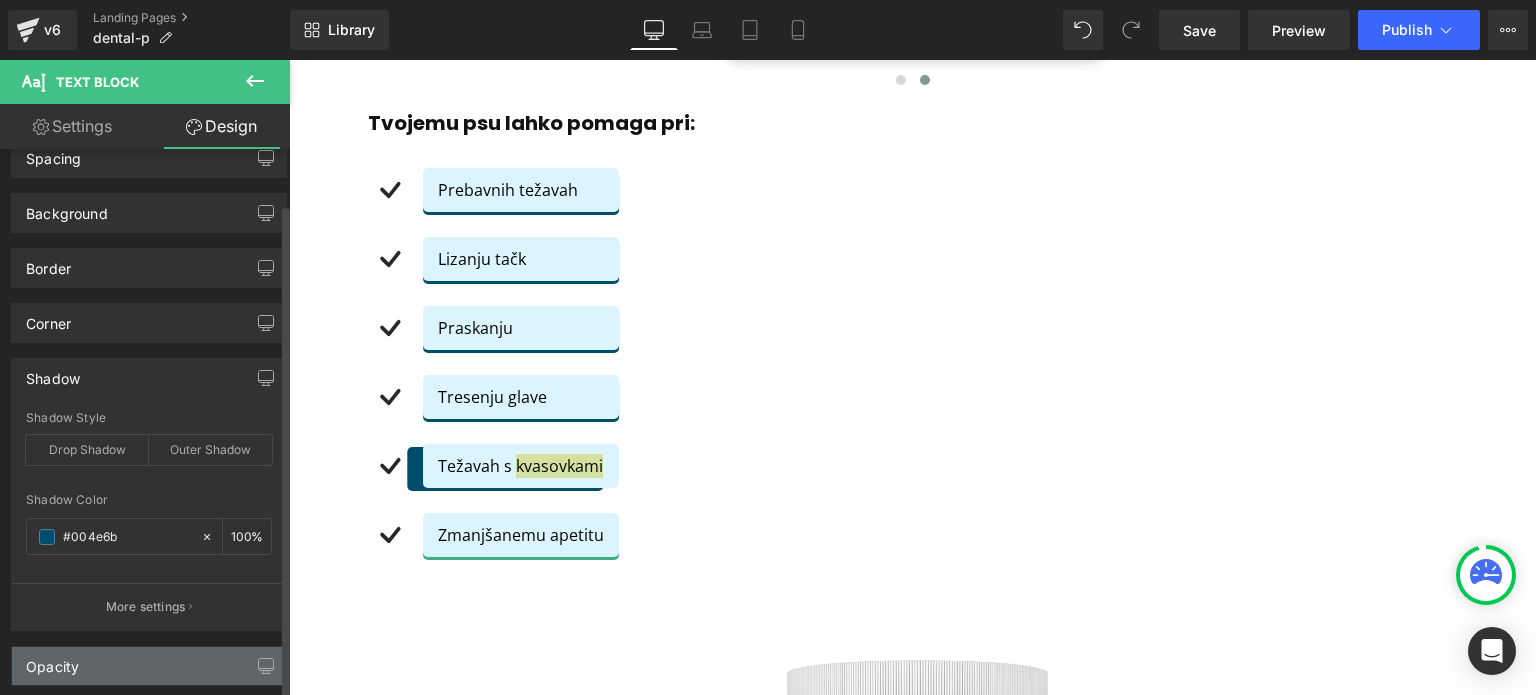 scroll, scrollTop: 200, scrollLeft: 0, axis: vertical 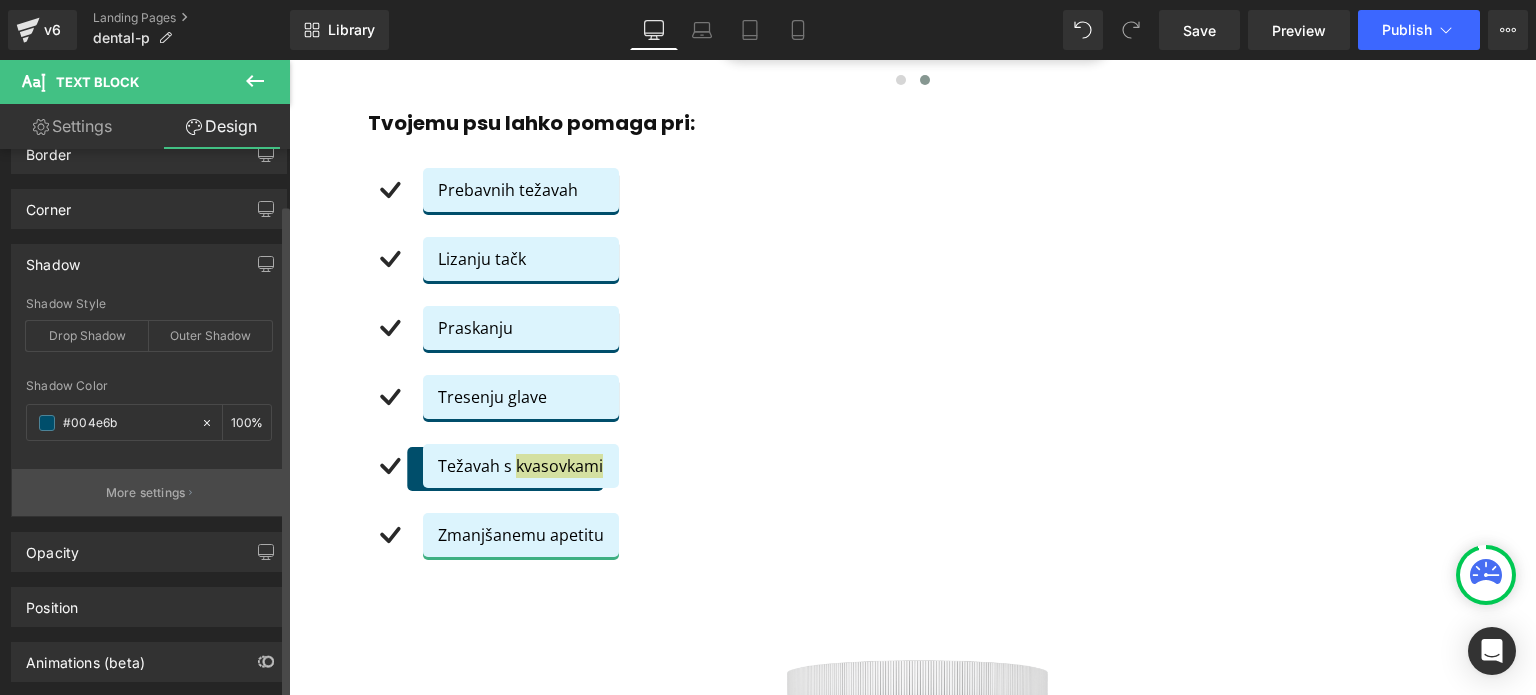 type on "#004e6b" 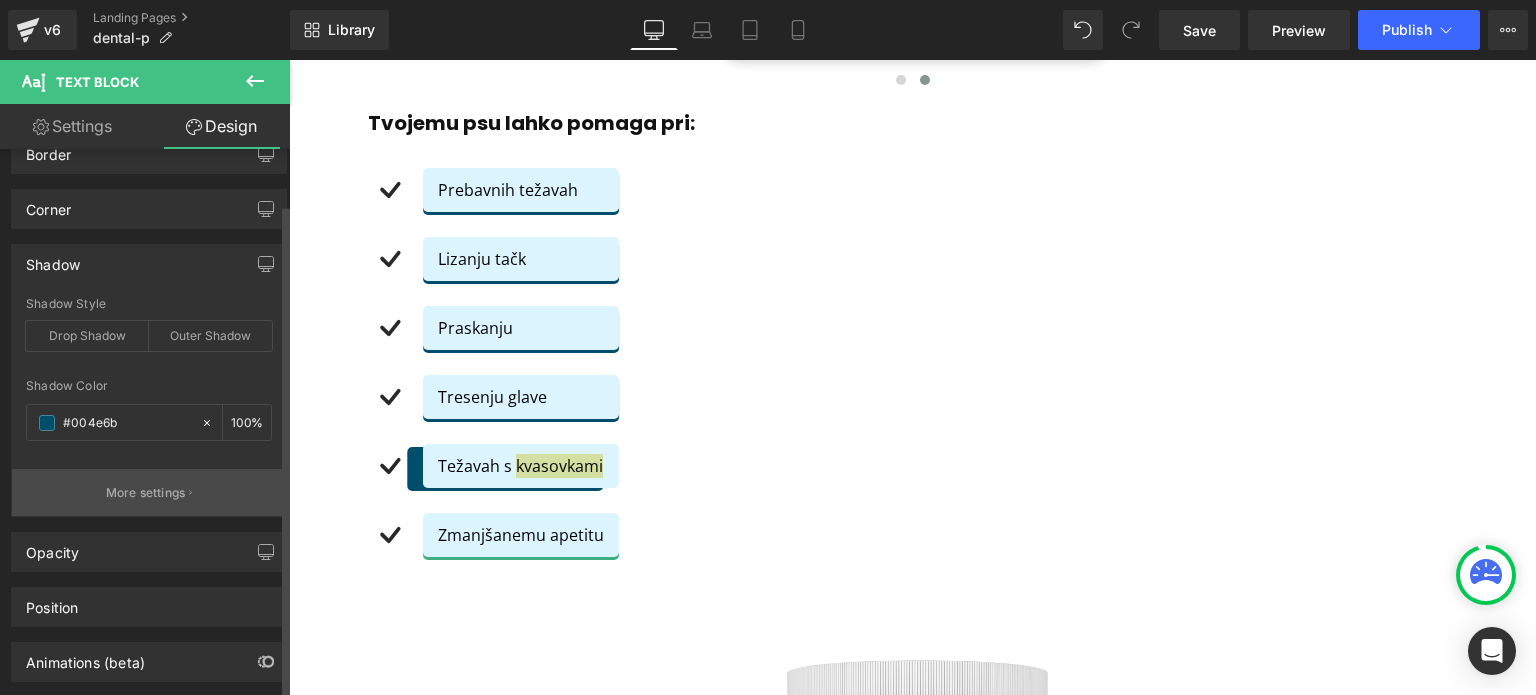 click on "More settings" at bounding box center [146, 493] 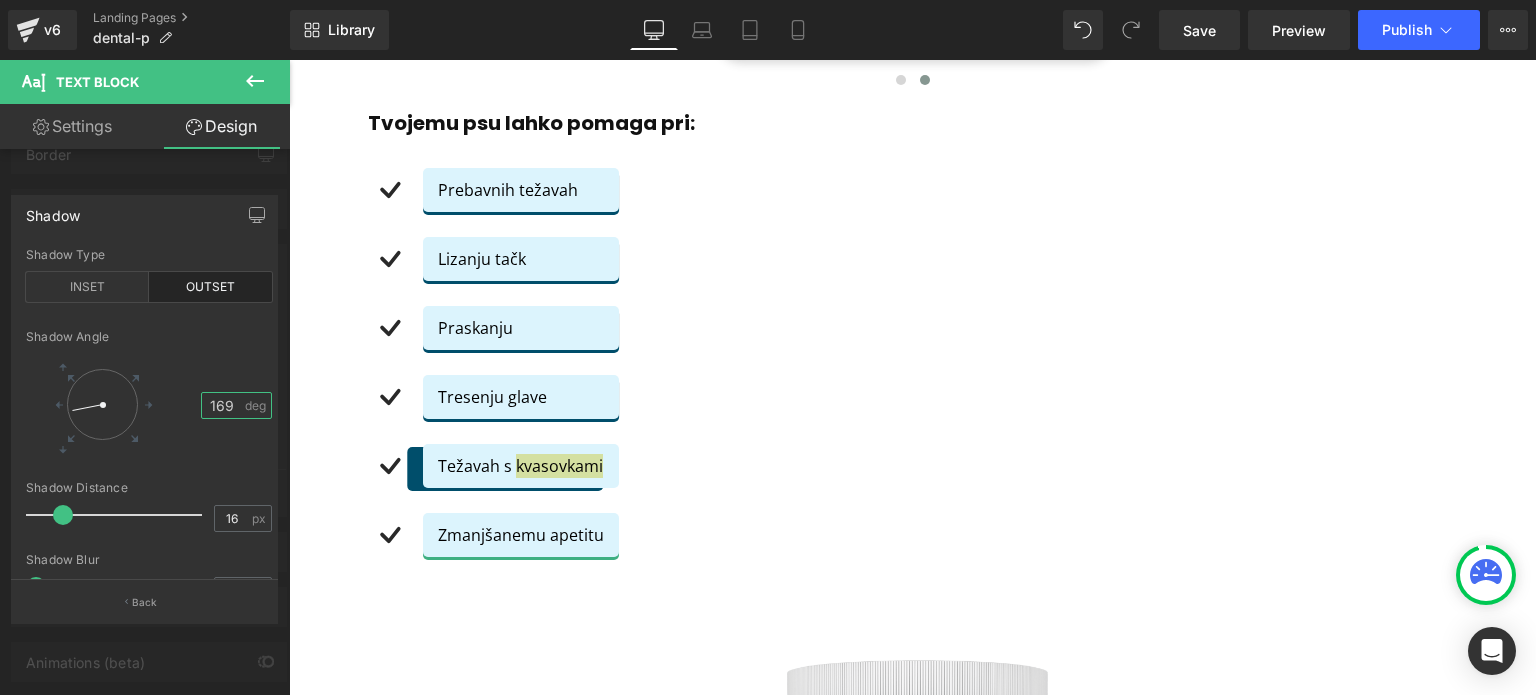 click on "169" at bounding box center [222, 405] 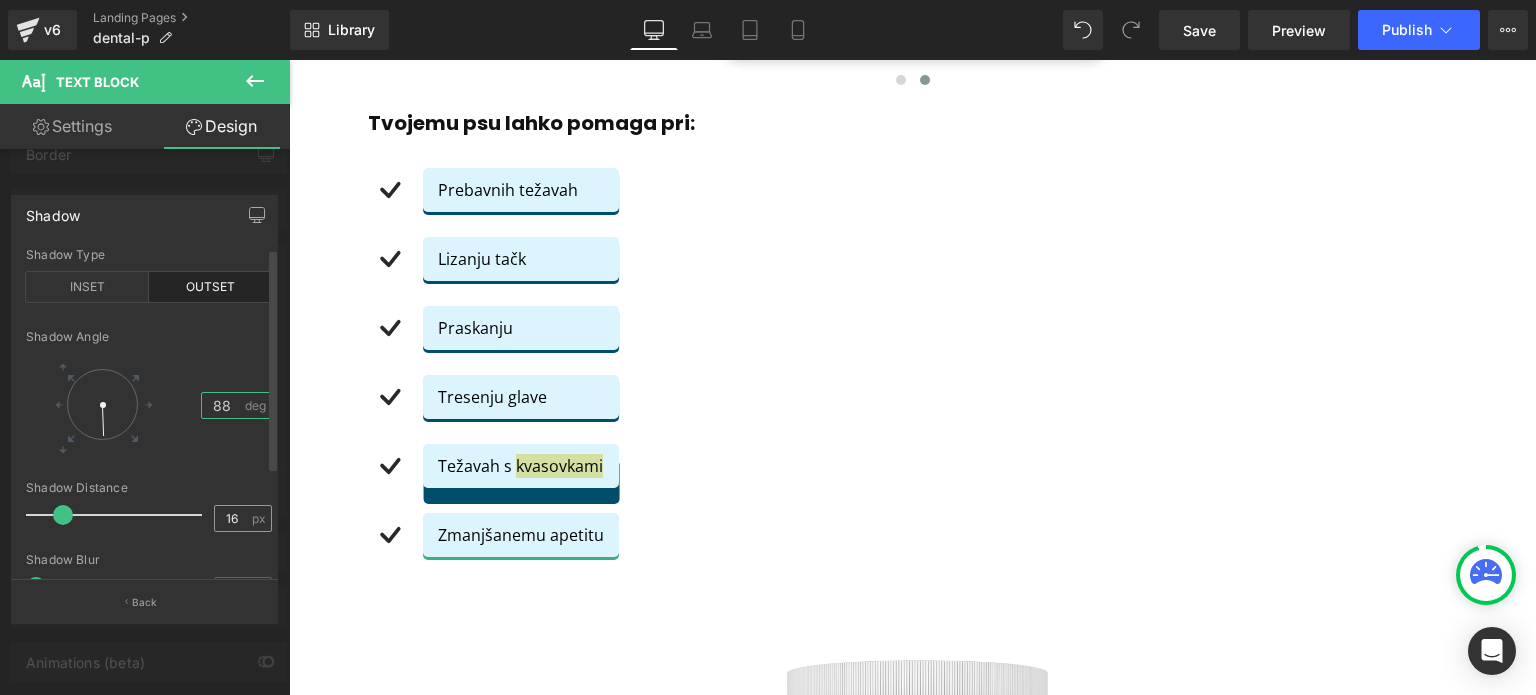 type on "88" 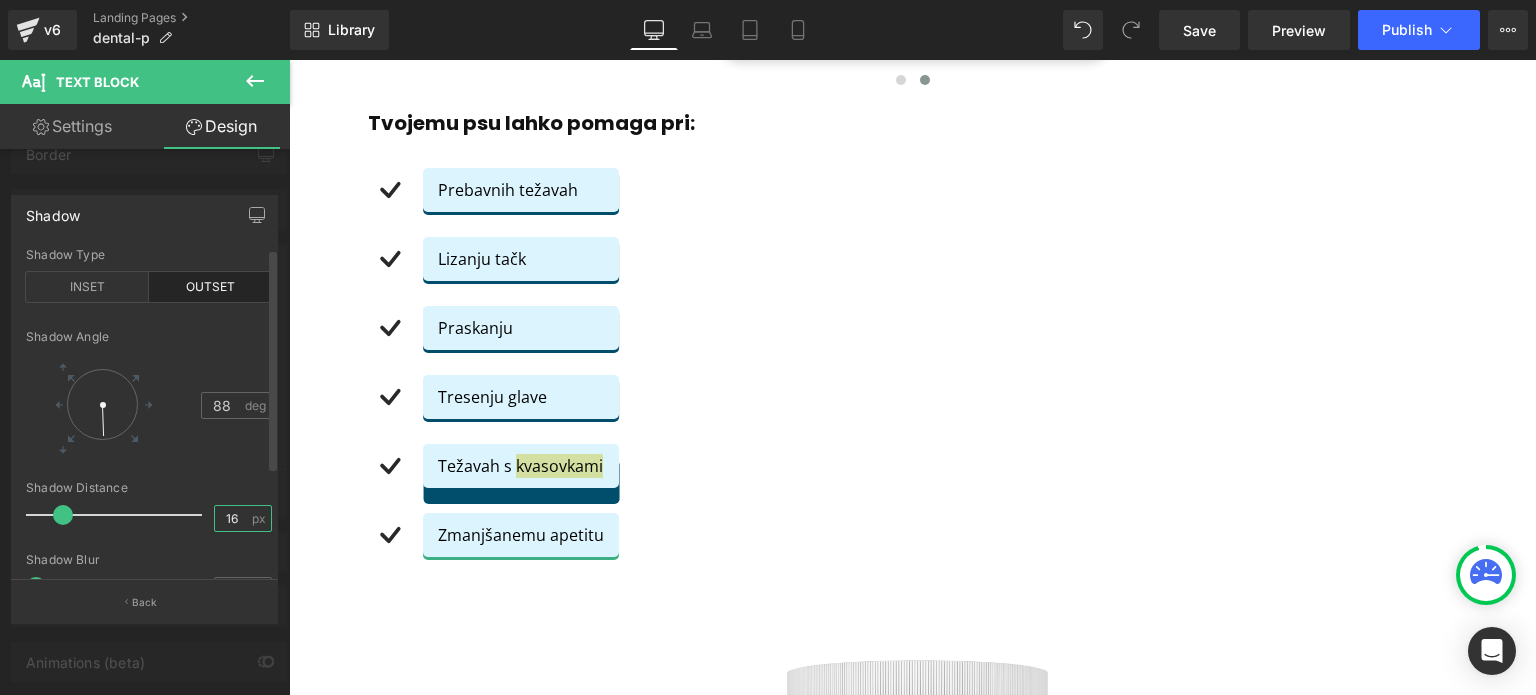 click on "16" at bounding box center (232, 518) 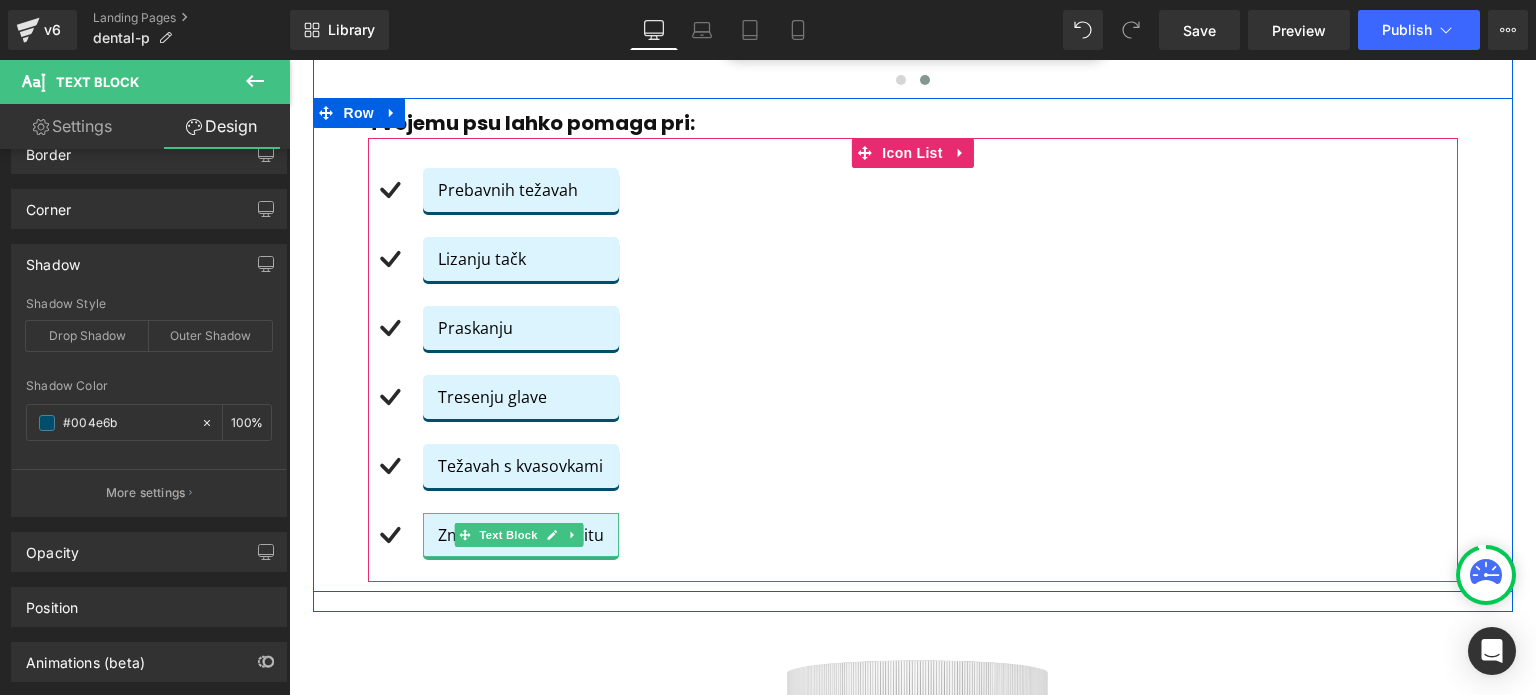 click on "Ugrás a tartalomhoz
A kosarad üres
Vásárlás folytatása
Kosár
Betöltés folyamatban…
Részösszeg:
0 Ft
Megrendelés" at bounding box center [912, 5339] 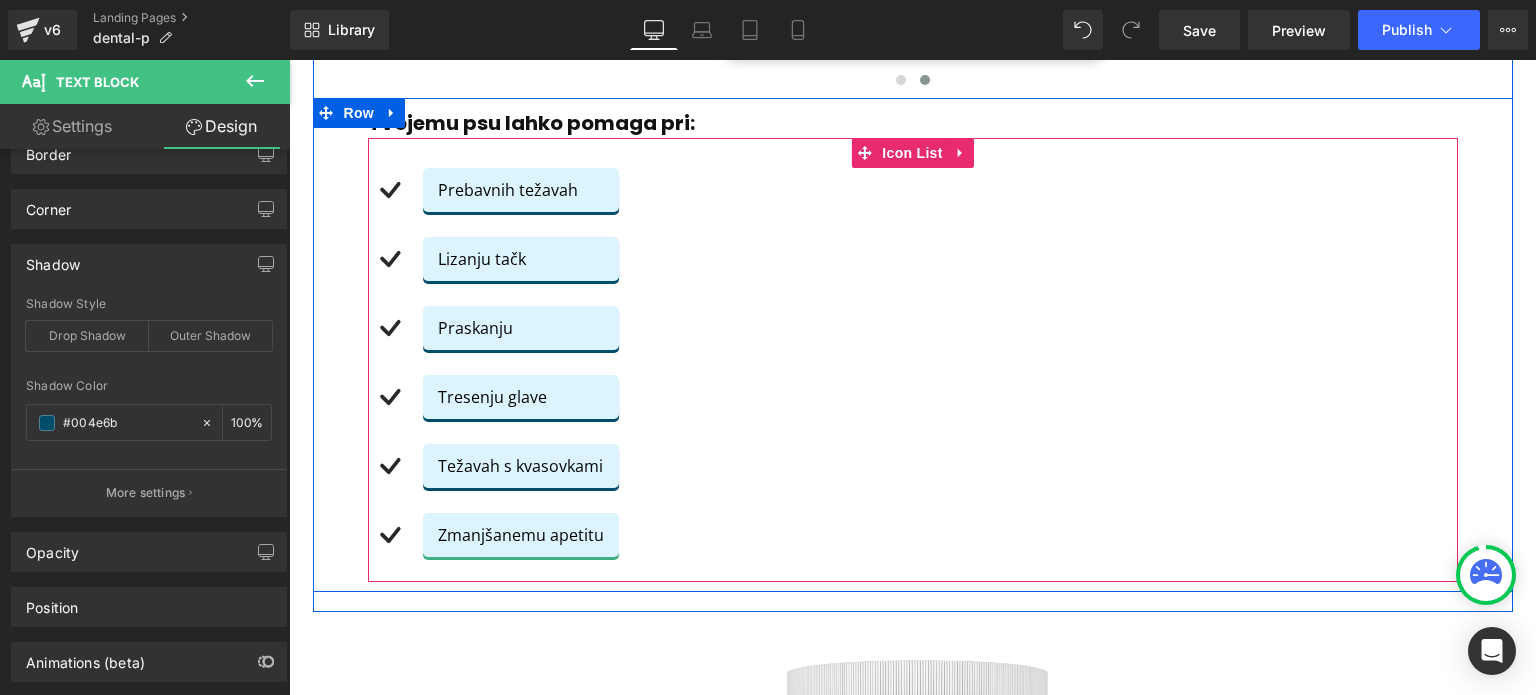 click on "Zmanjšanemu apetitu Text Block" at bounding box center [521, 535] 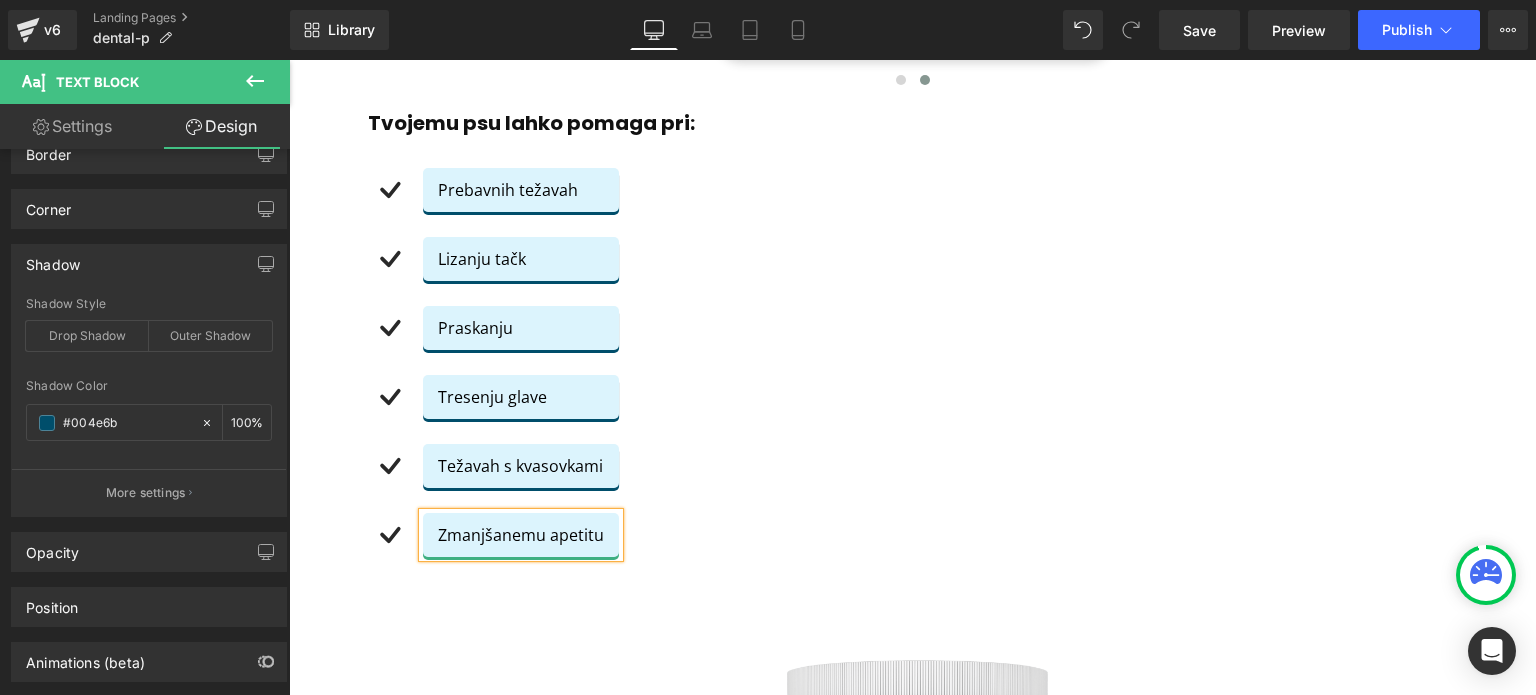 click on "Zmanjšanemu apetitu" at bounding box center (521, 535) 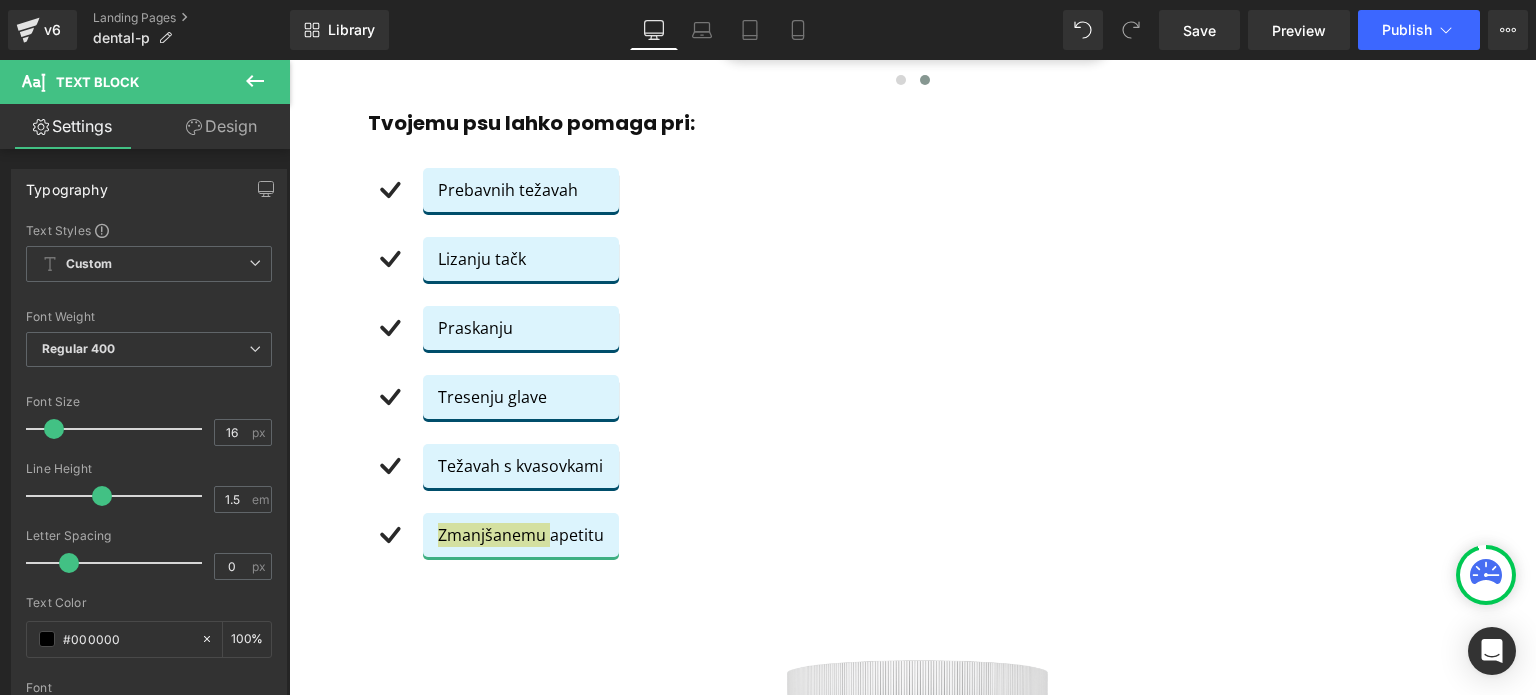 click on "Design" at bounding box center (221, 126) 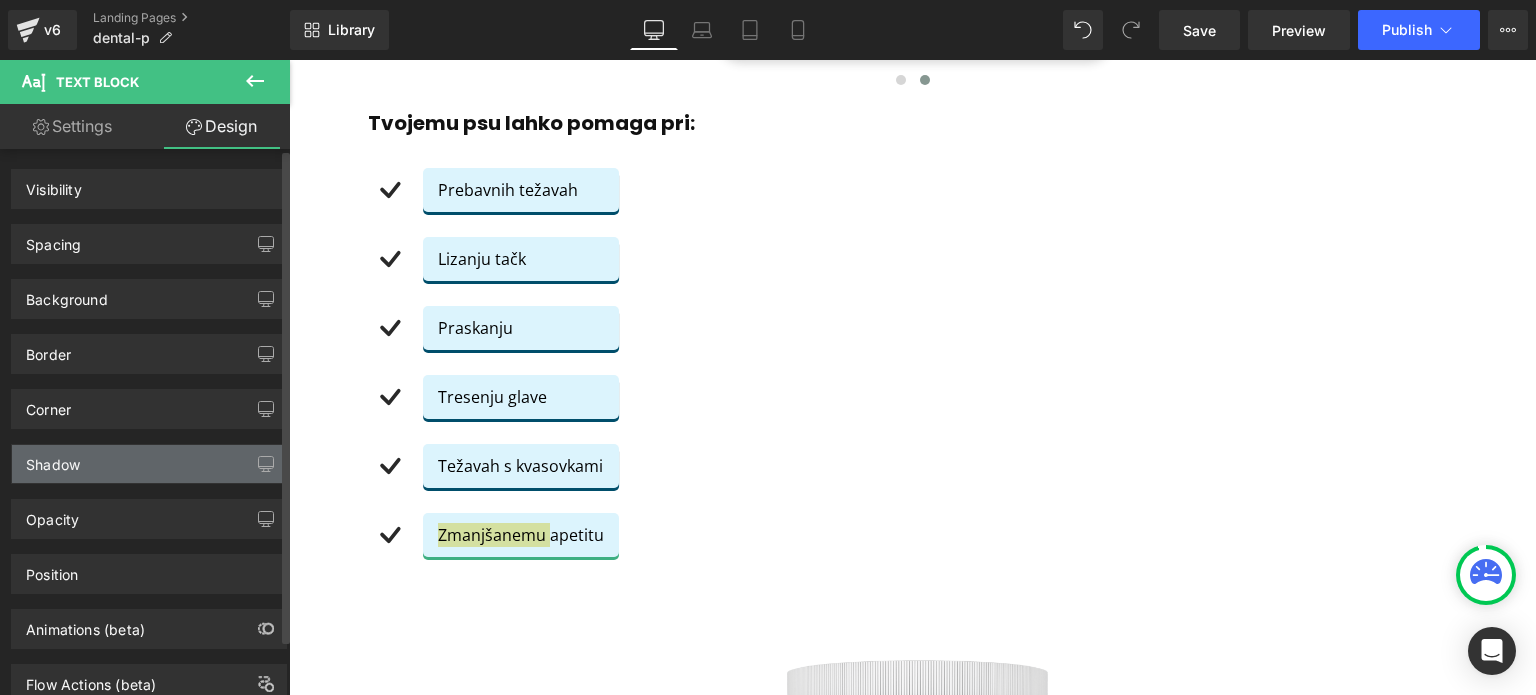 click on "Shadow" at bounding box center [149, 464] 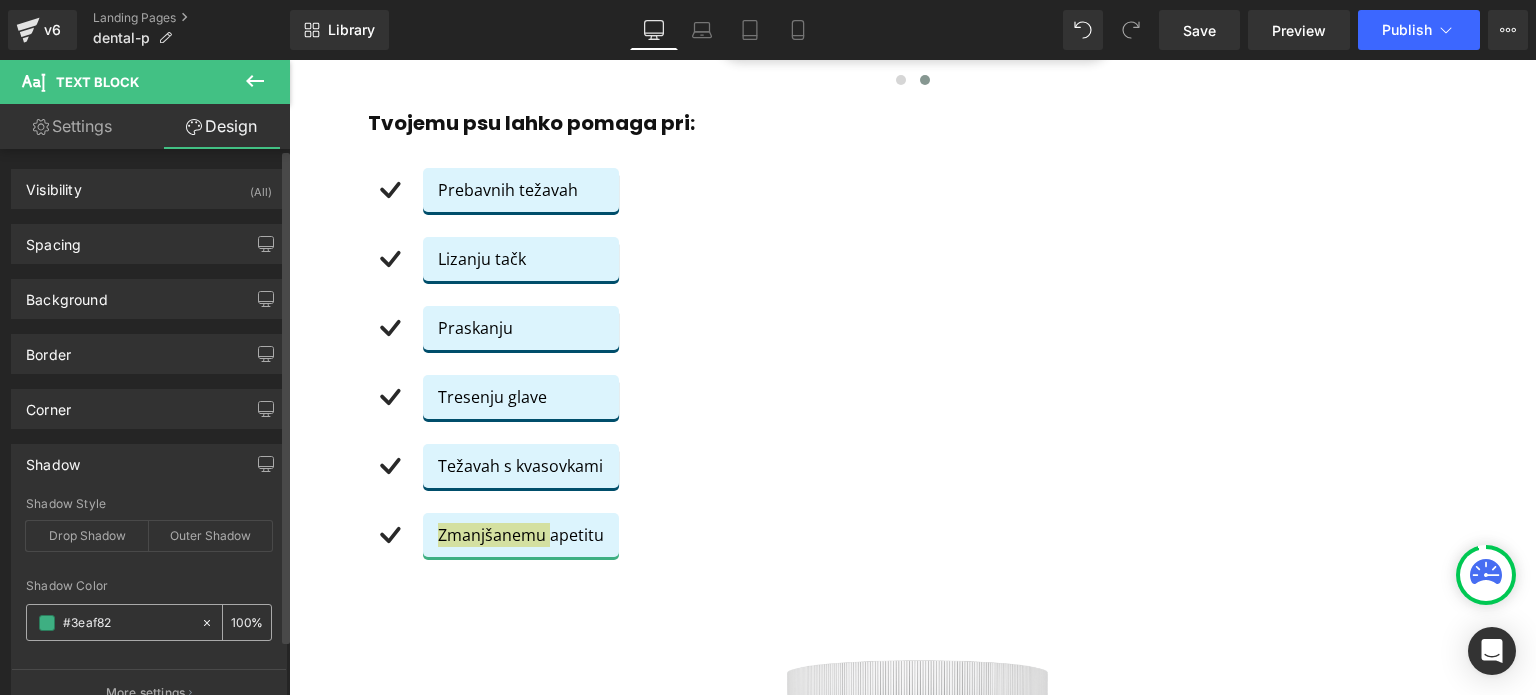click at bounding box center [127, 623] 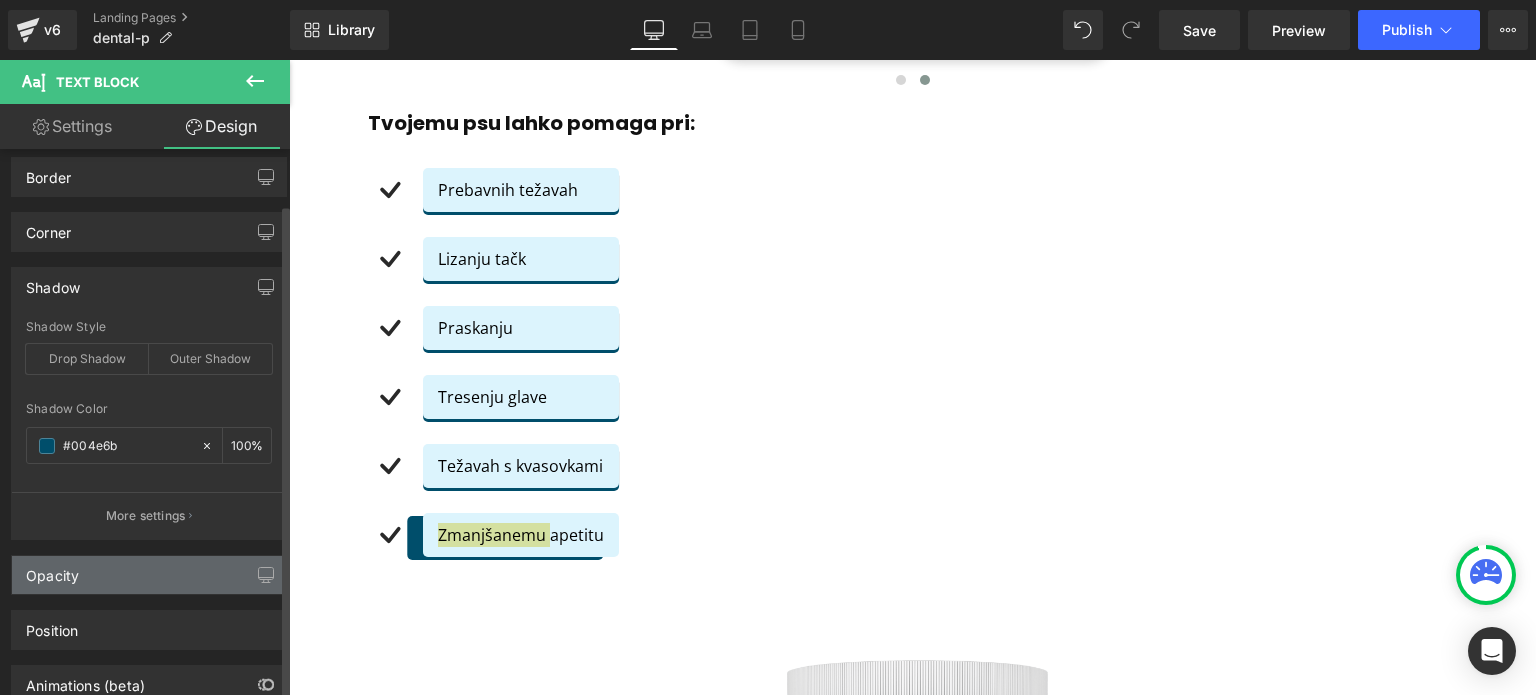 scroll, scrollTop: 200, scrollLeft: 0, axis: vertical 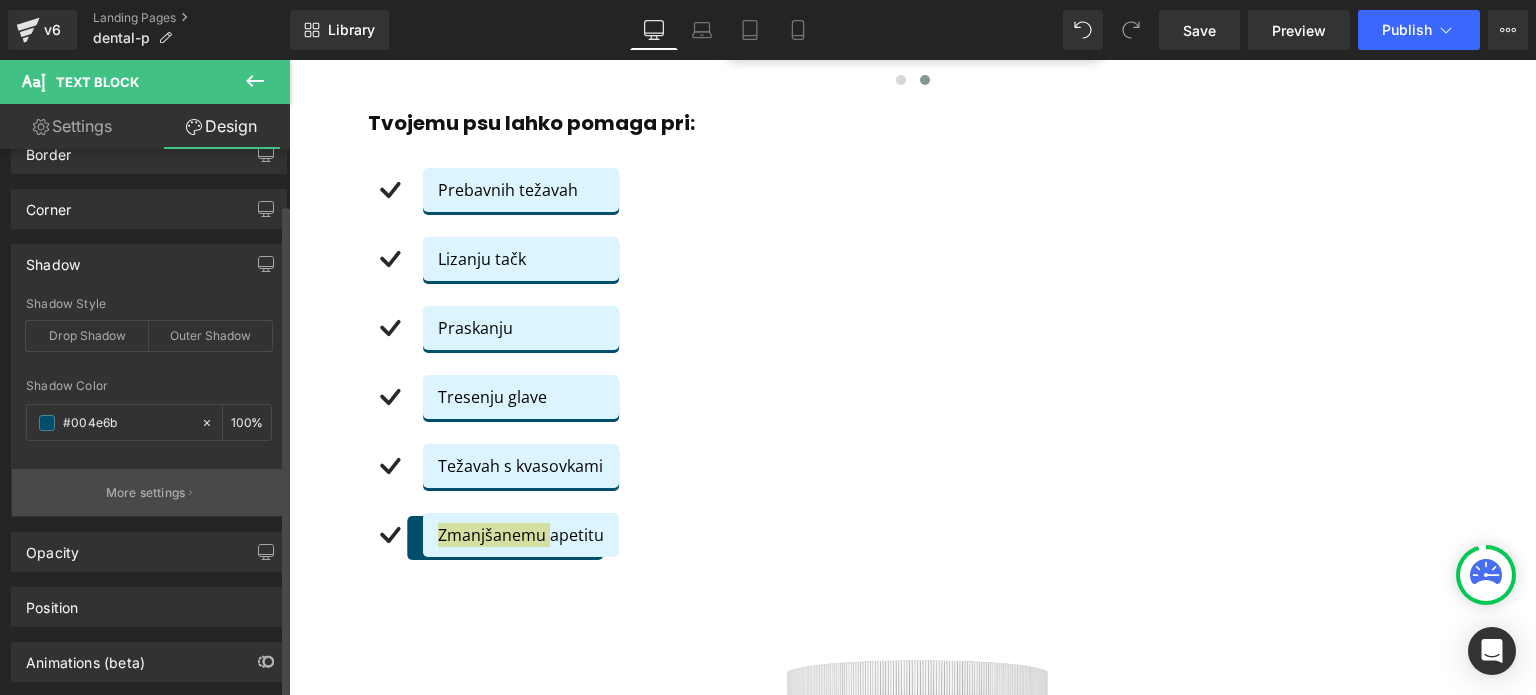 type on "#004e6b" 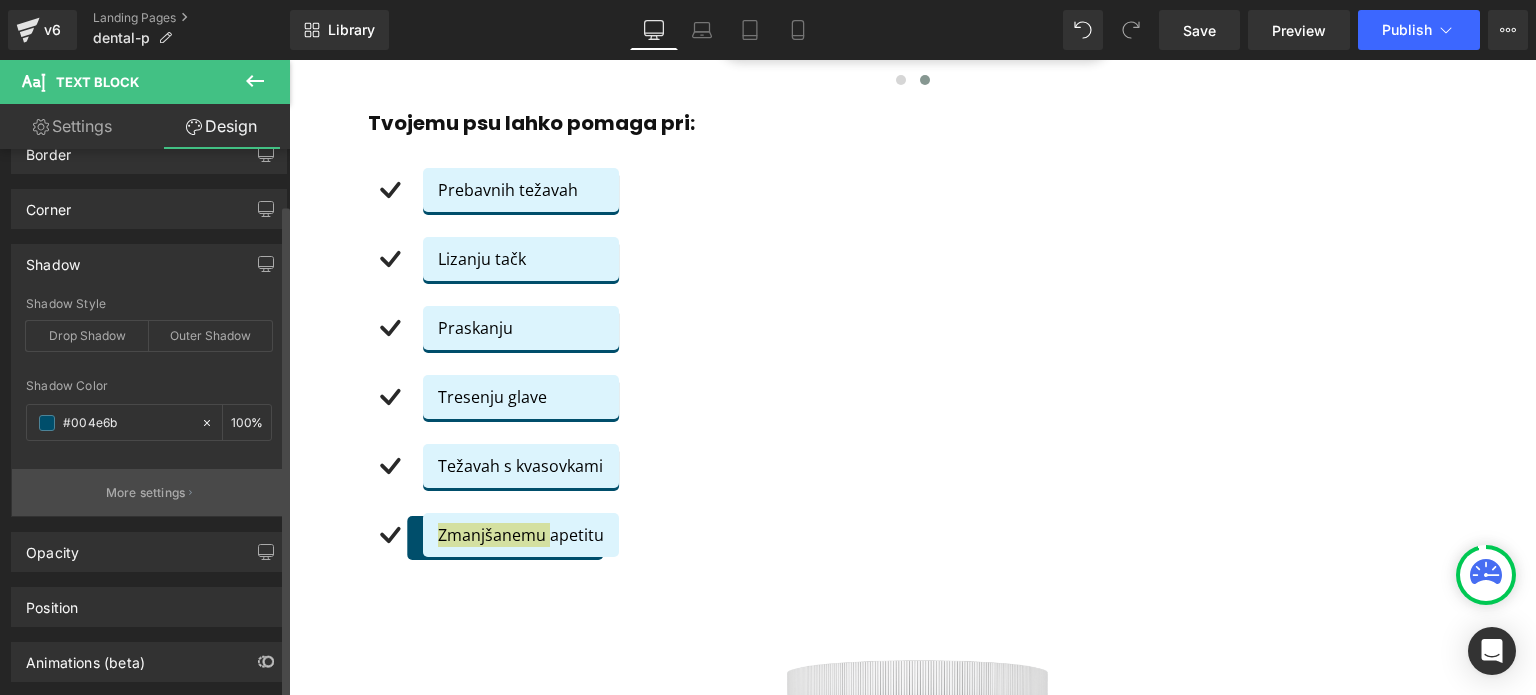 click on "More settings" at bounding box center [146, 493] 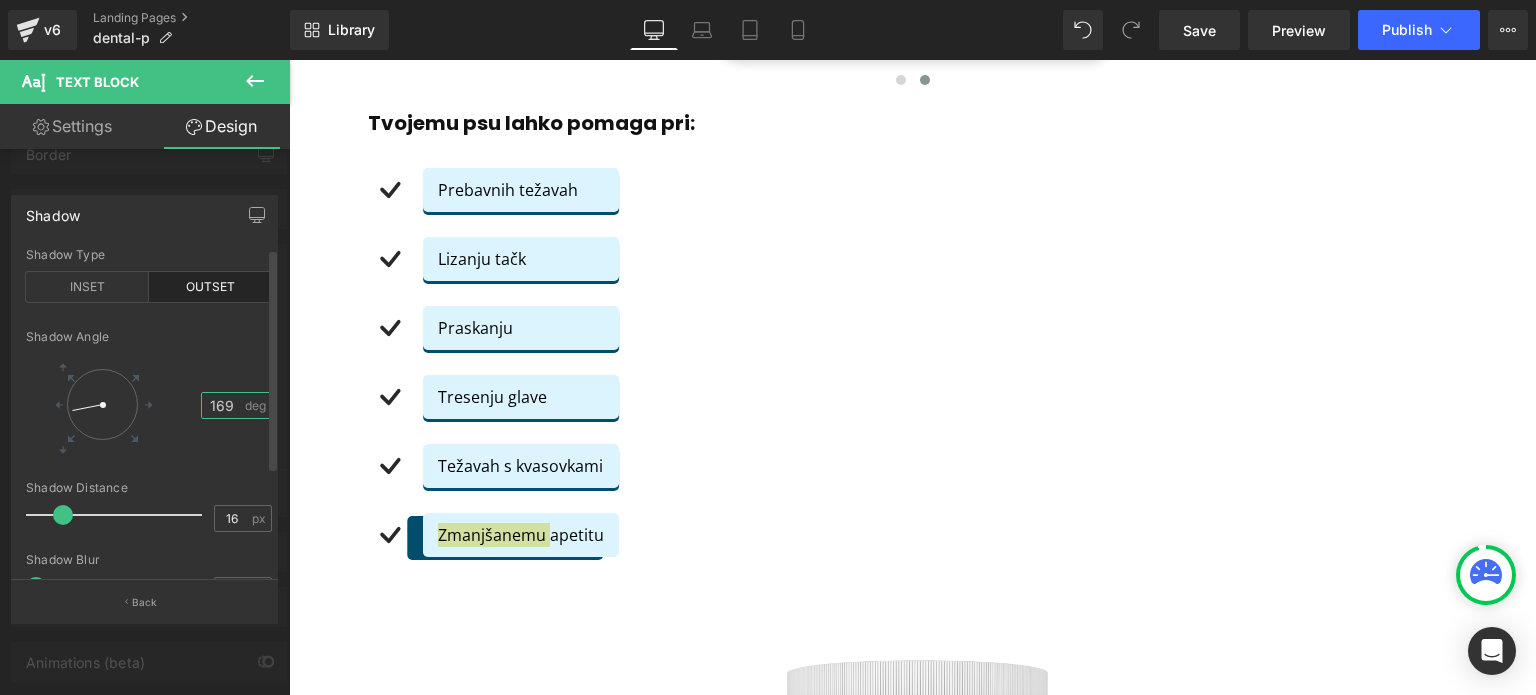 click on "169" at bounding box center [222, 405] 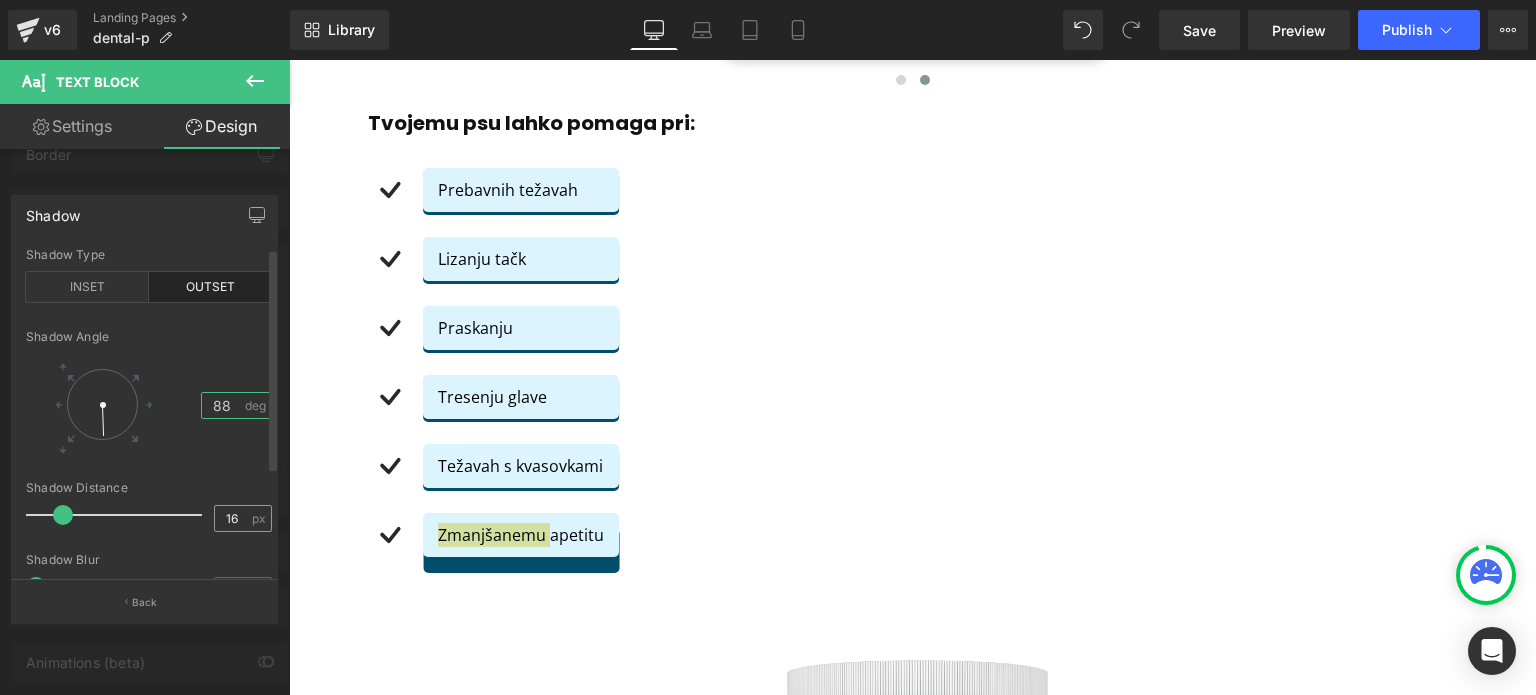 type on "88" 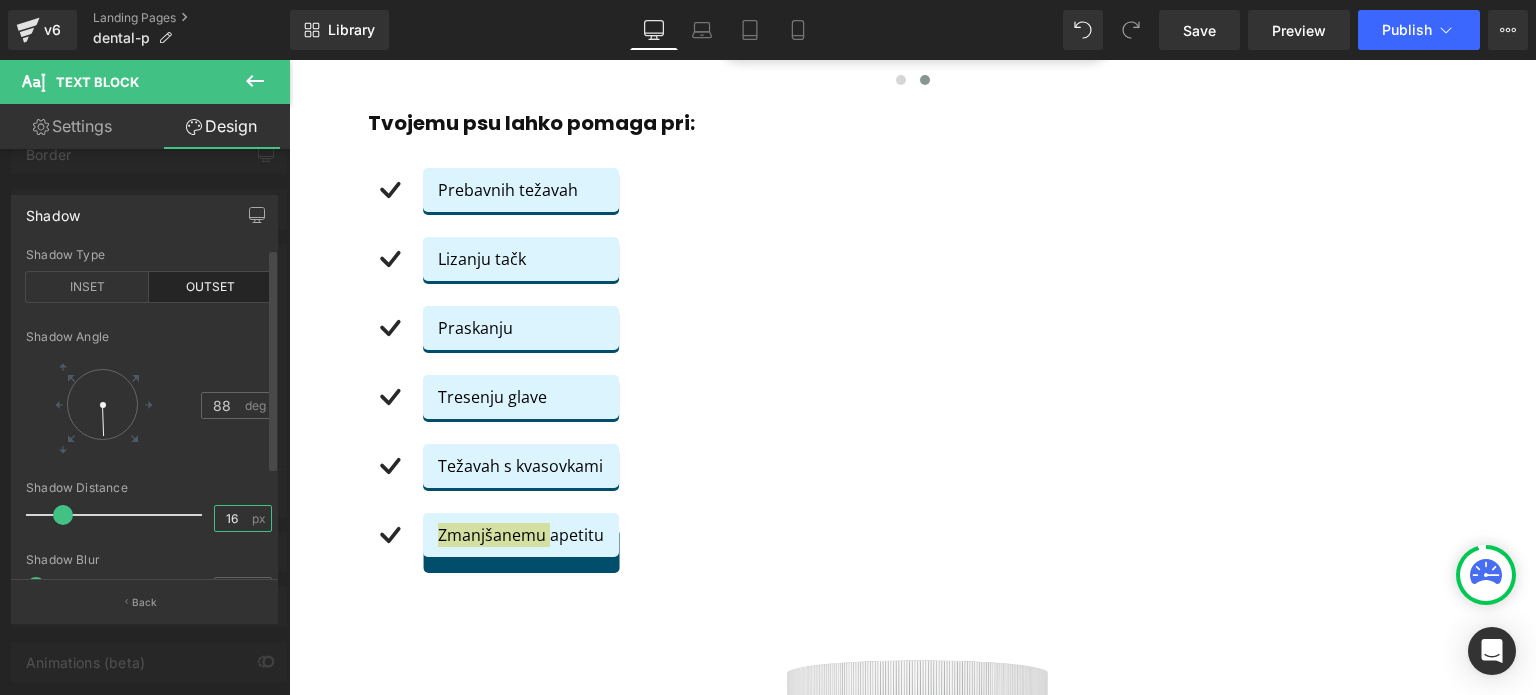 click on "16" at bounding box center [232, 518] 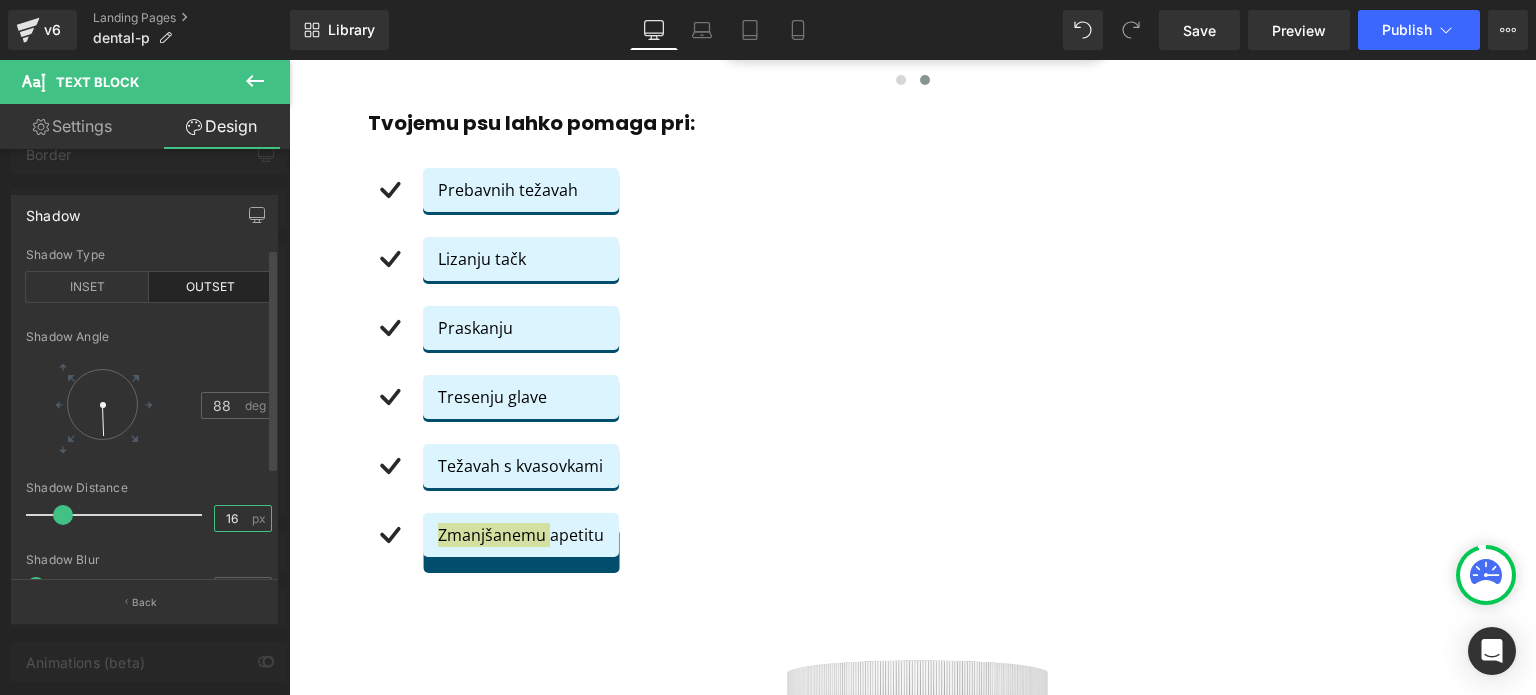 type on "3" 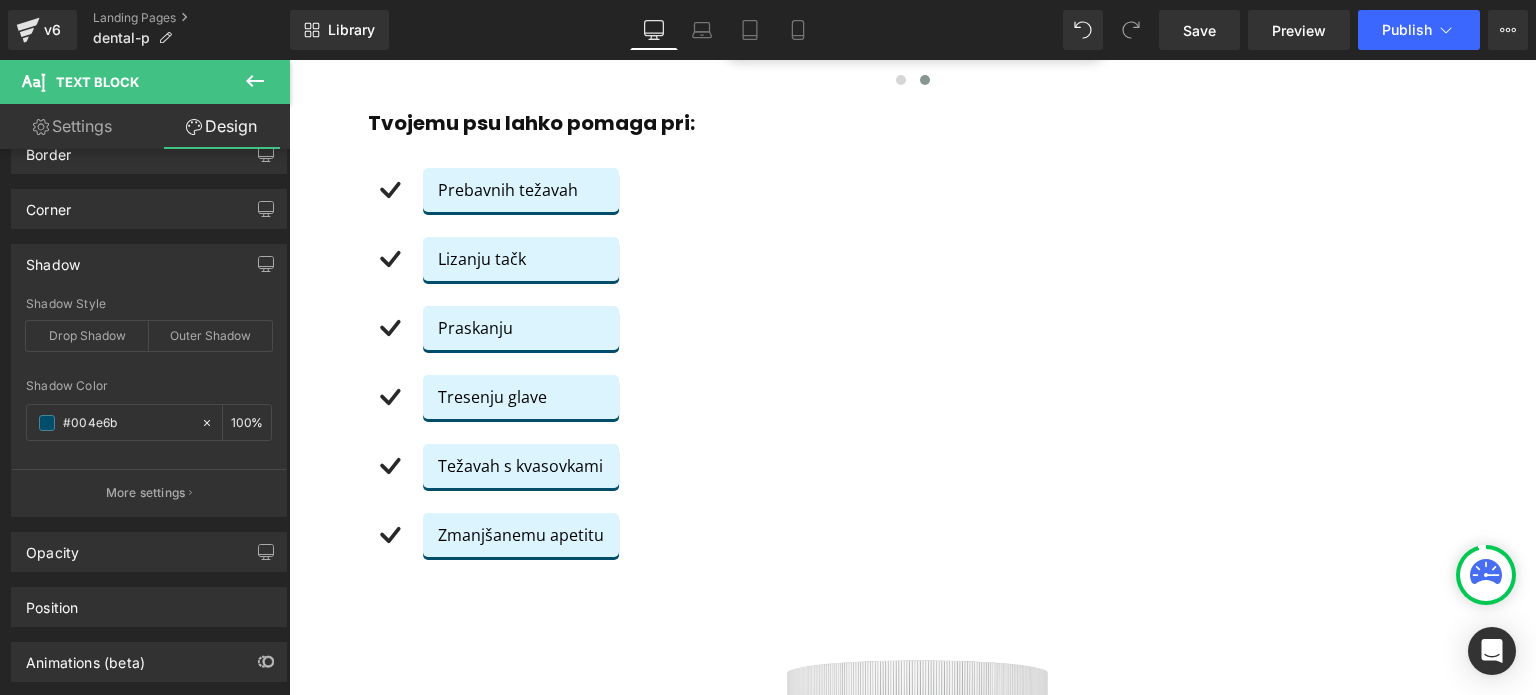 click on "Ugrás a tartalomhoz
A kosarad üres
Vásárlás folytatása
Kosár
Betöltés folyamatban…
Részösszeg:
0 Ft
Megrendelés" at bounding box center (912, 5339) 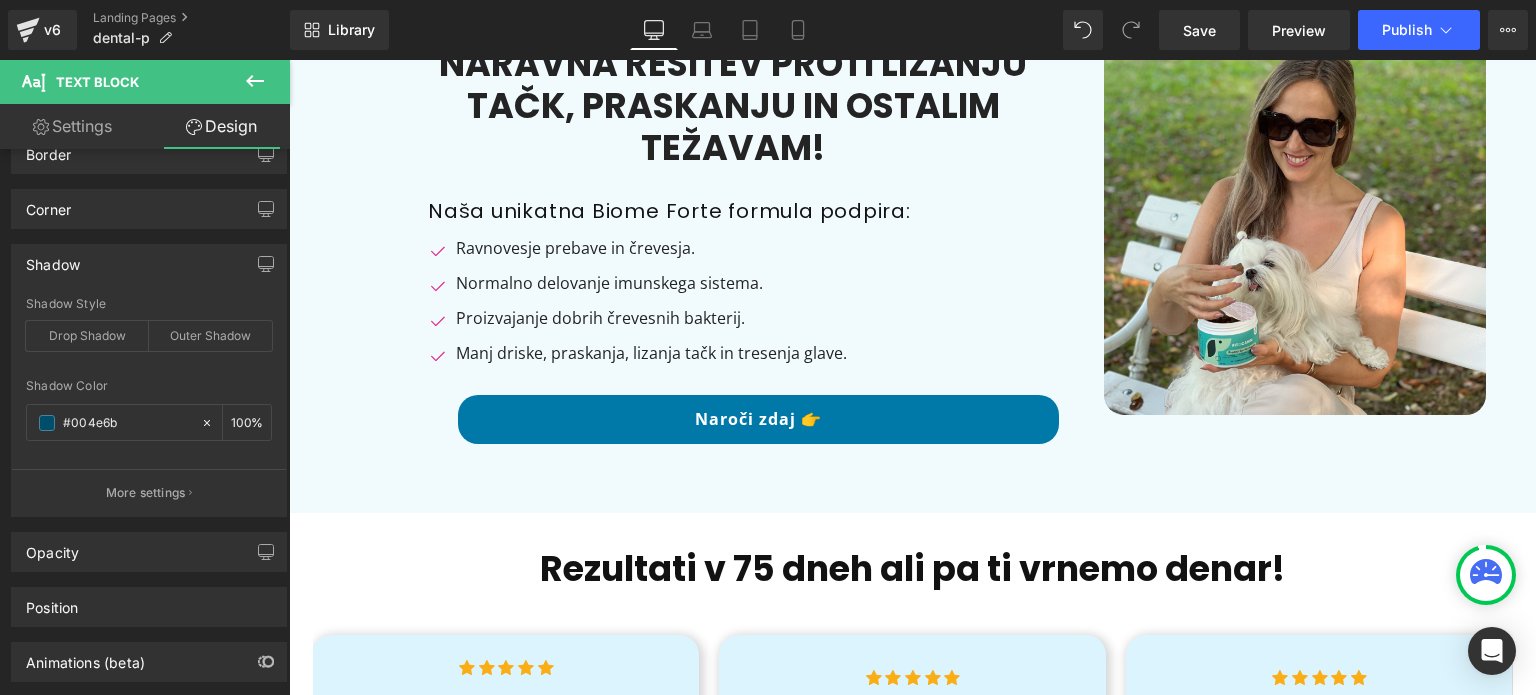 scroll, scrollTop: 191, scrollLeft: 0, axis: vertical 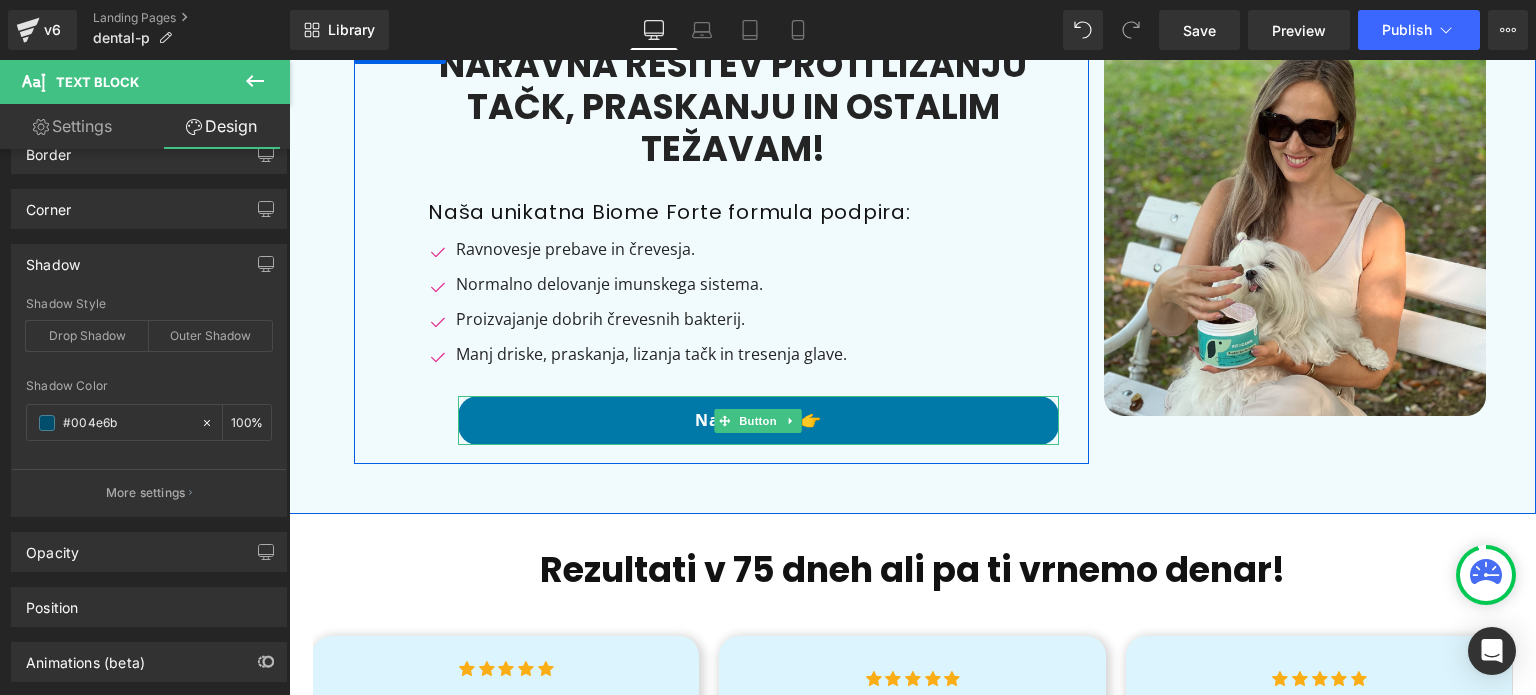 click on "Naroči zdaj 👉" at bounding box center (758, 420) 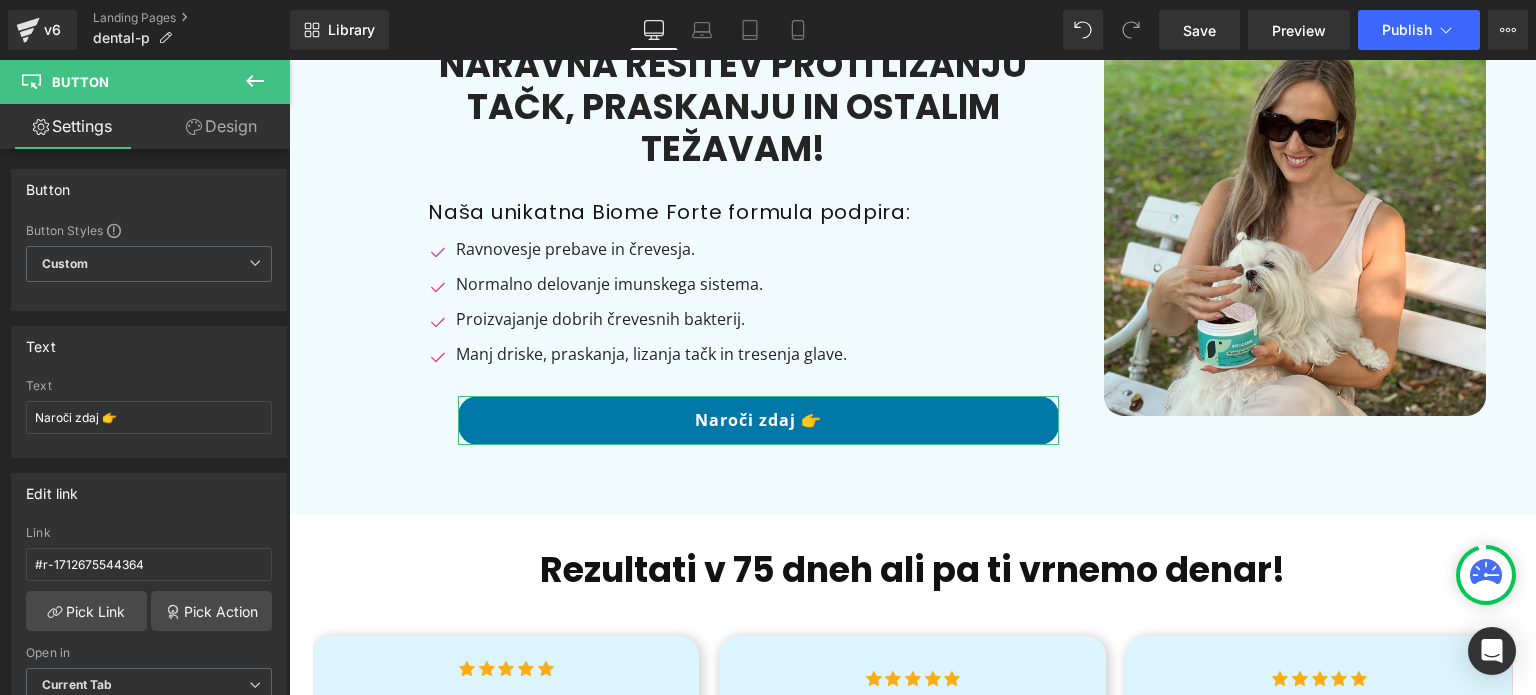 click on "Design" at bounding box center [221, 126] 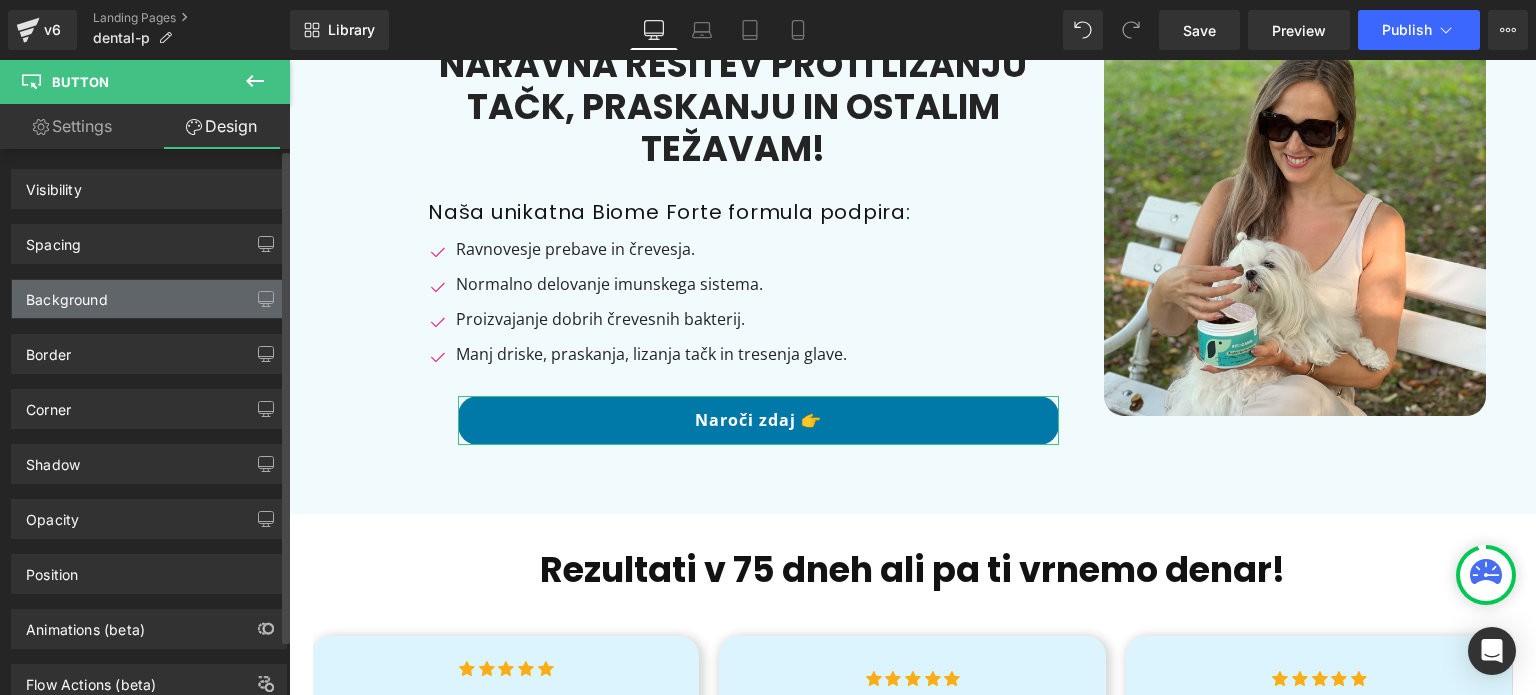 click on "Background" at bounding box center (149, 299) 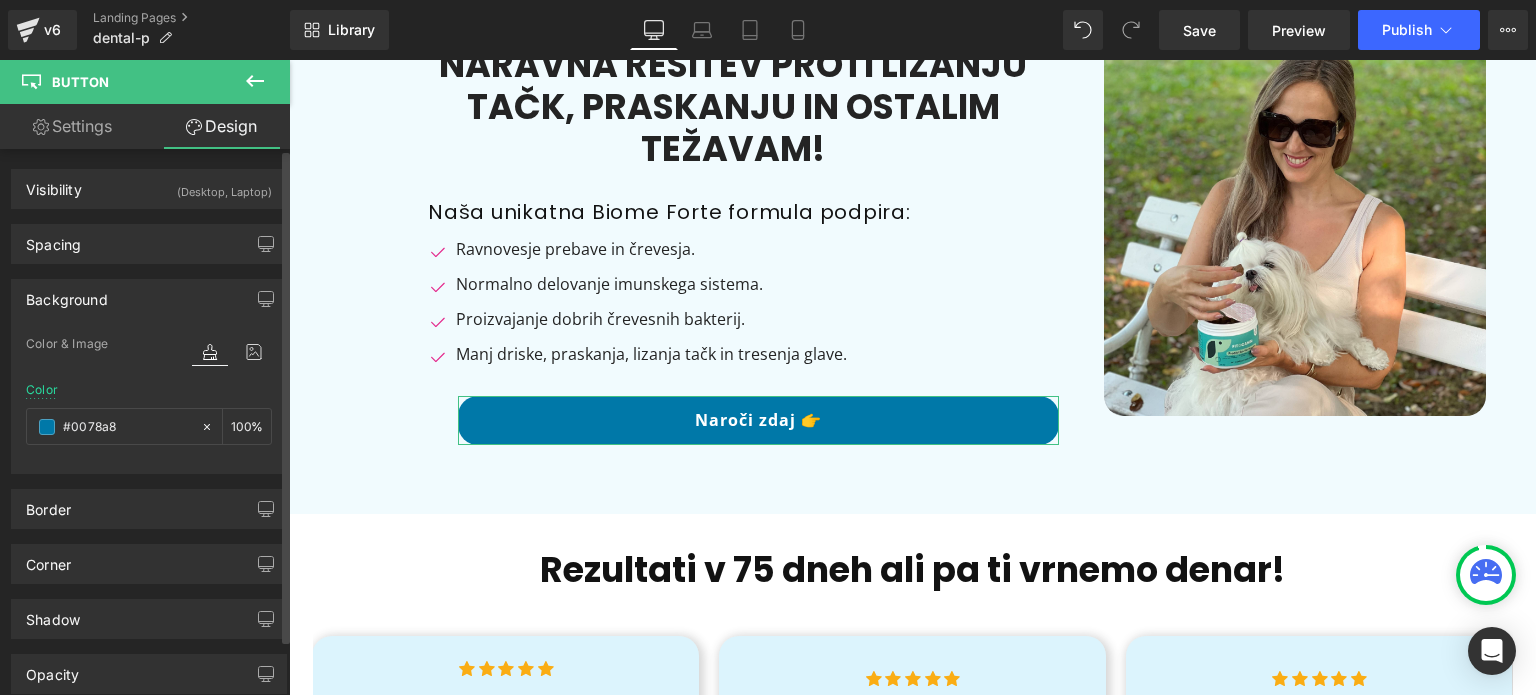 click on "Background" at bounding box center [149, 299] 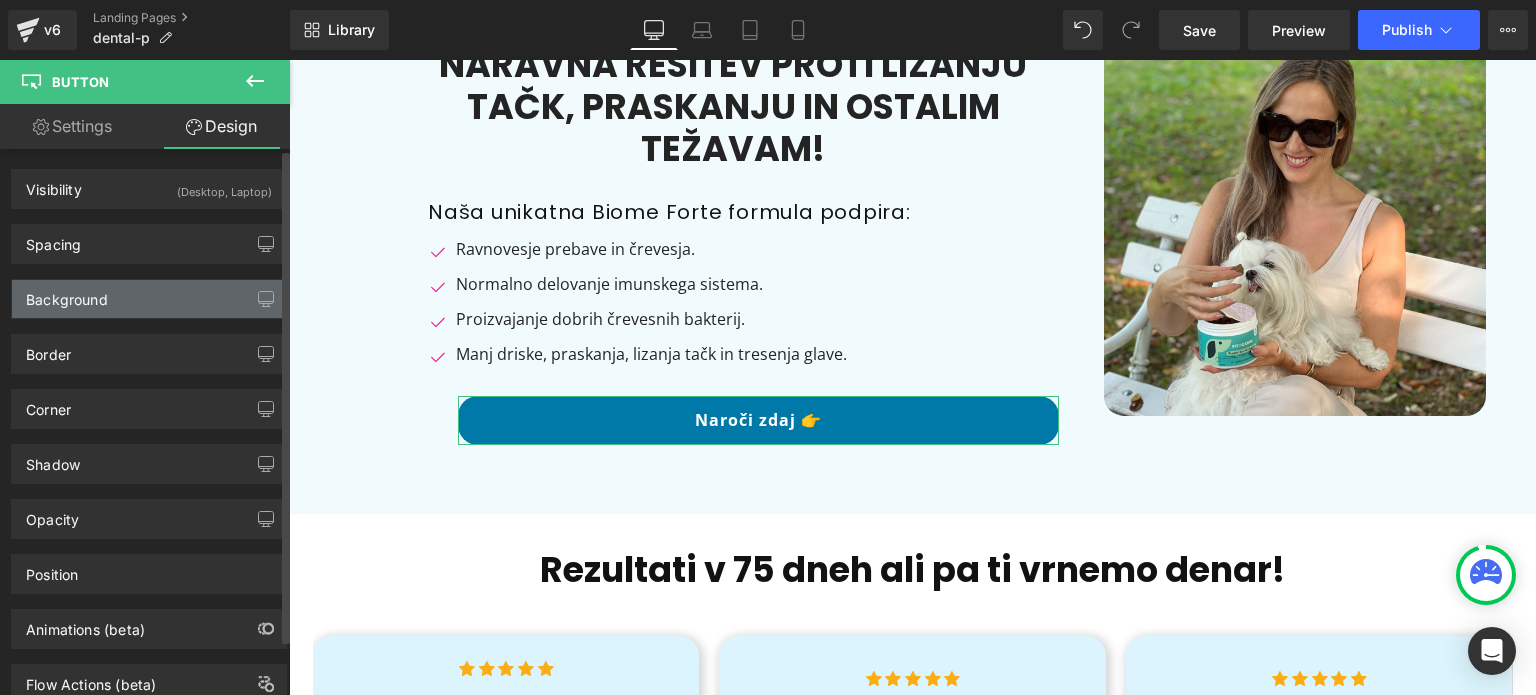 click on "Background" at bounding box center [67, 294] 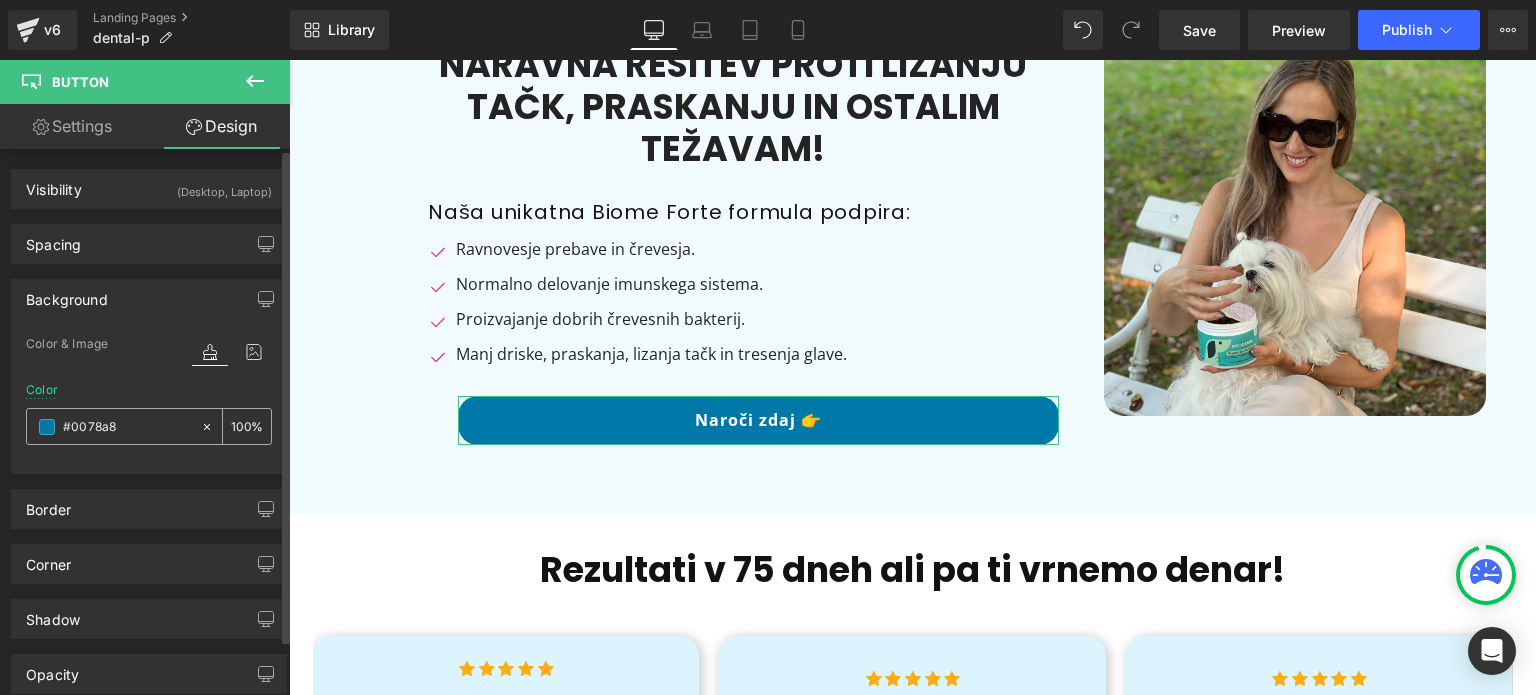 click at bounding box center (127, 427) 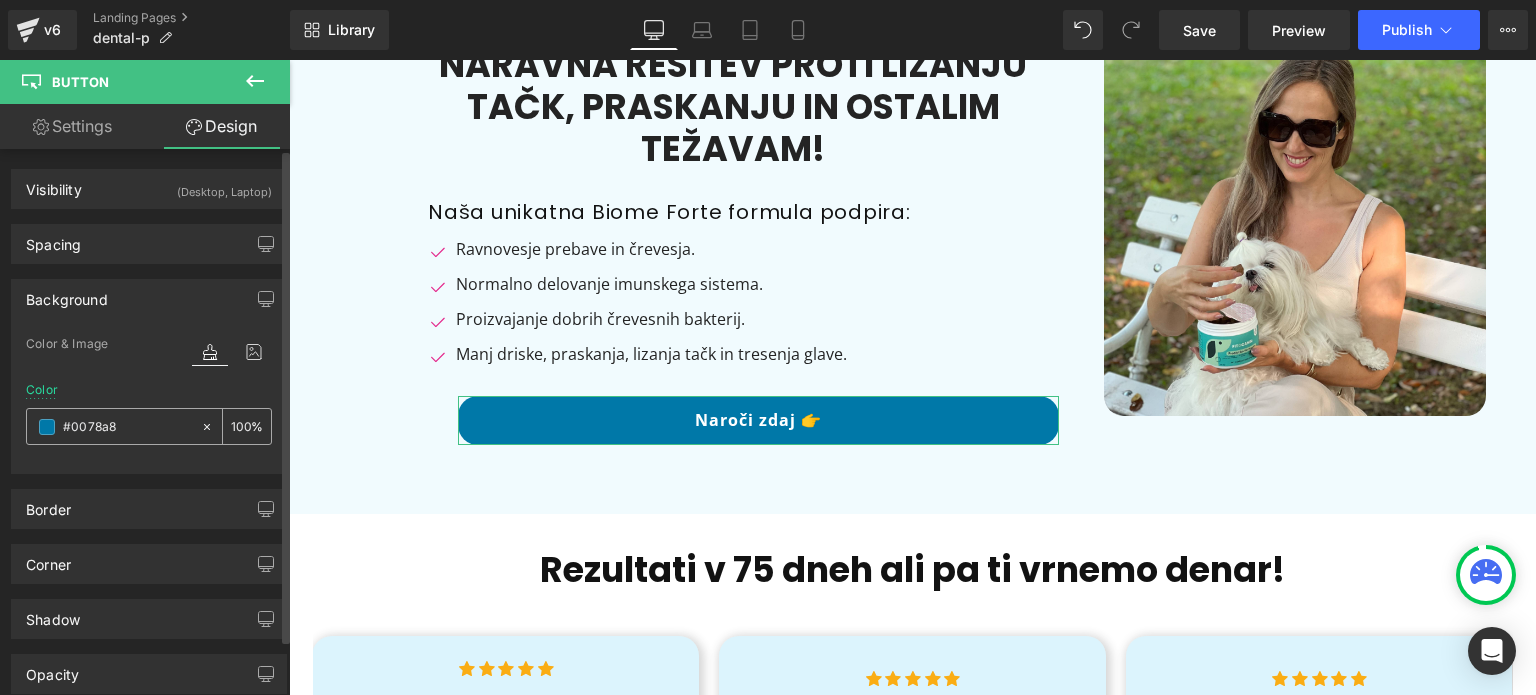type on "#0078a8" 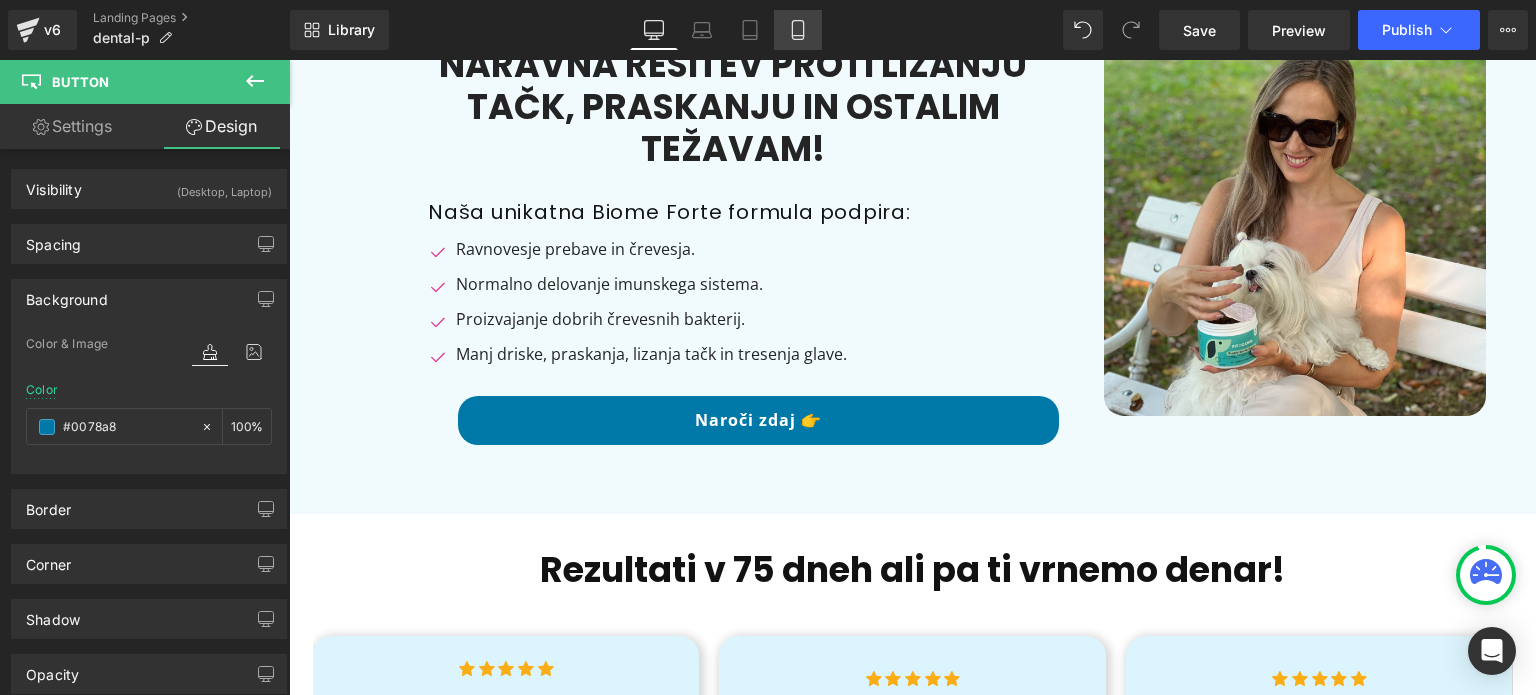 click 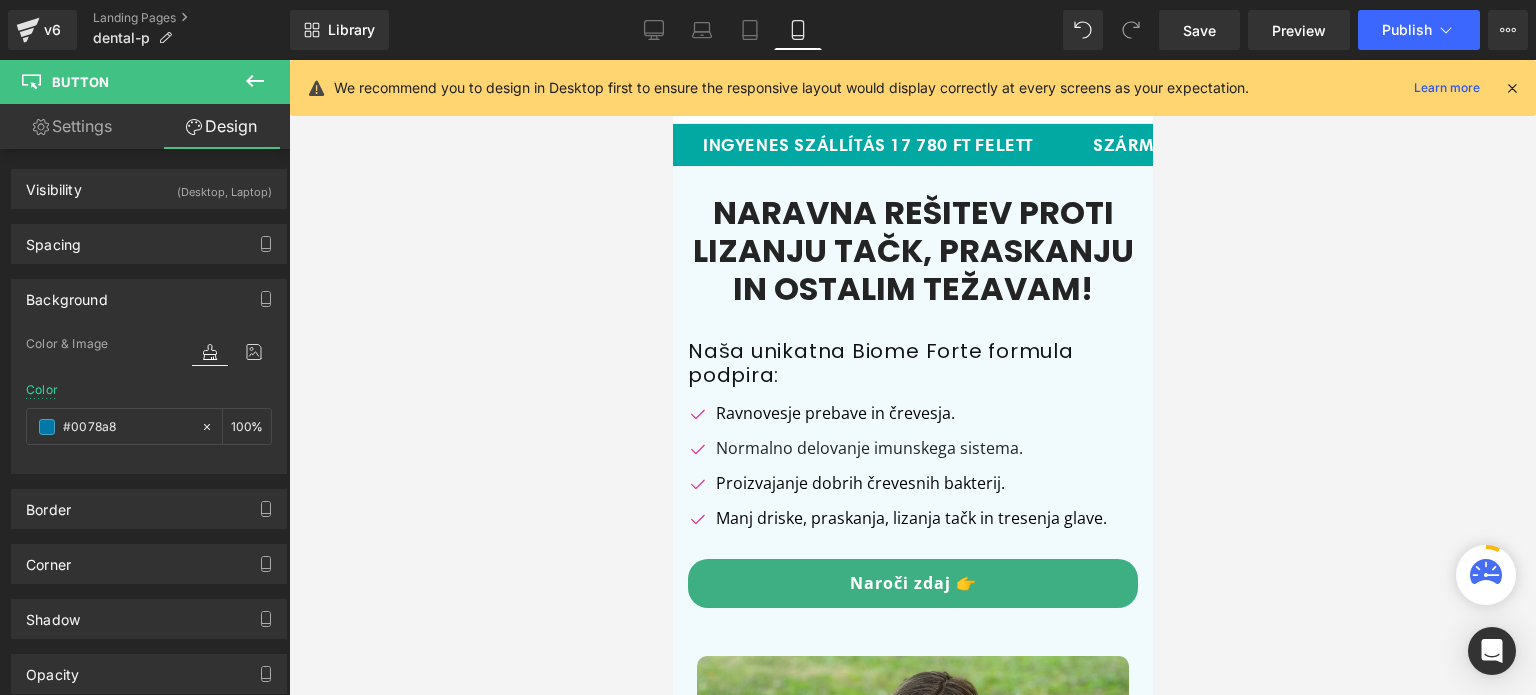 scroll, scrollTop: 300, scrollLeft: 0, axis: vertical 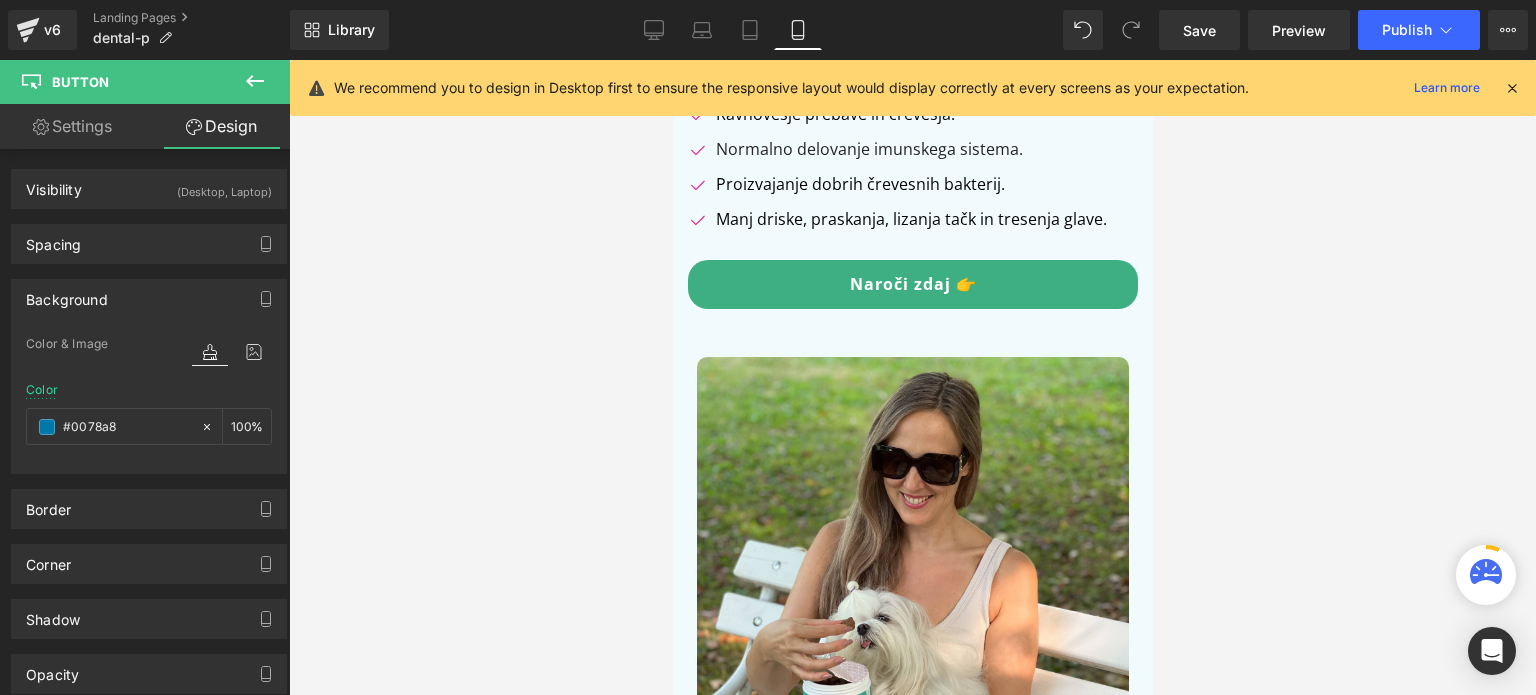 click on "Naroči zdaj 👉" at bounding box center [912, 284] 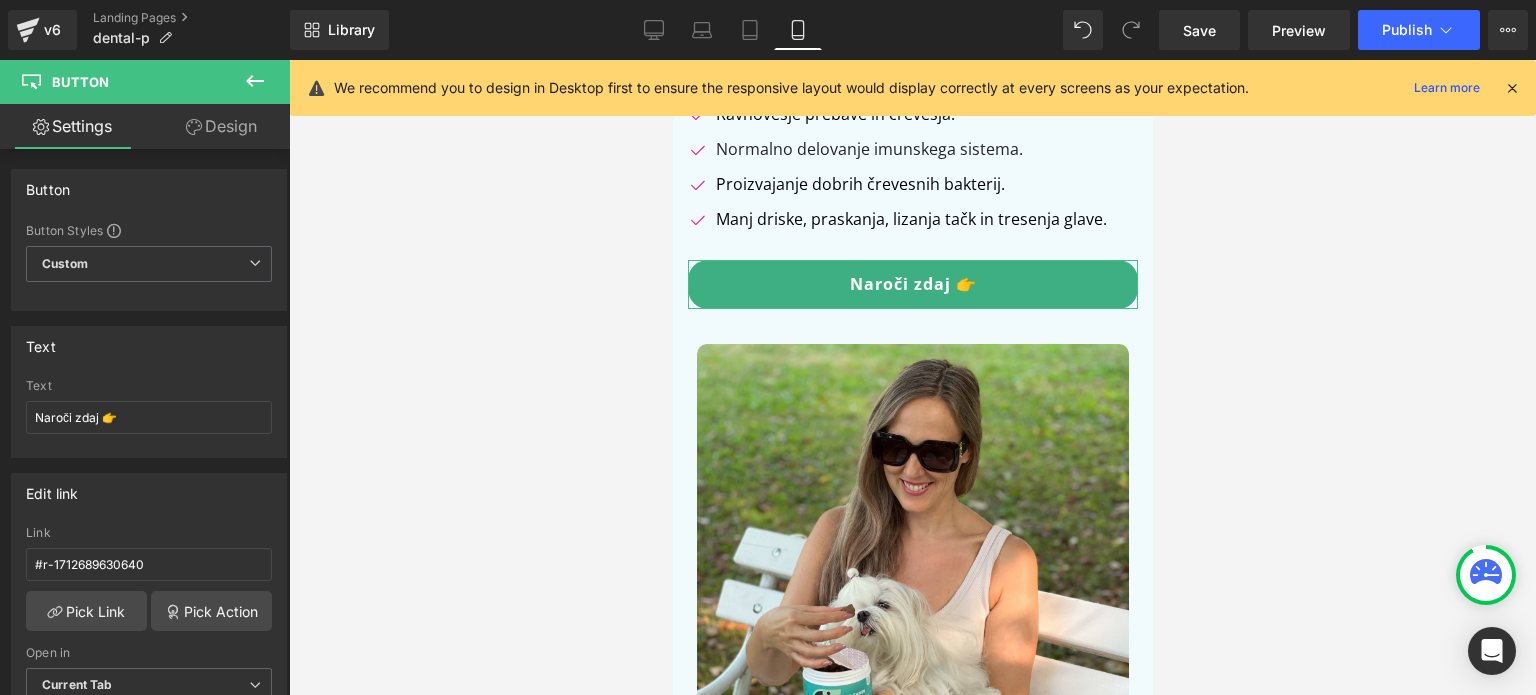 click on "Design" at bounding box center (221, 126) 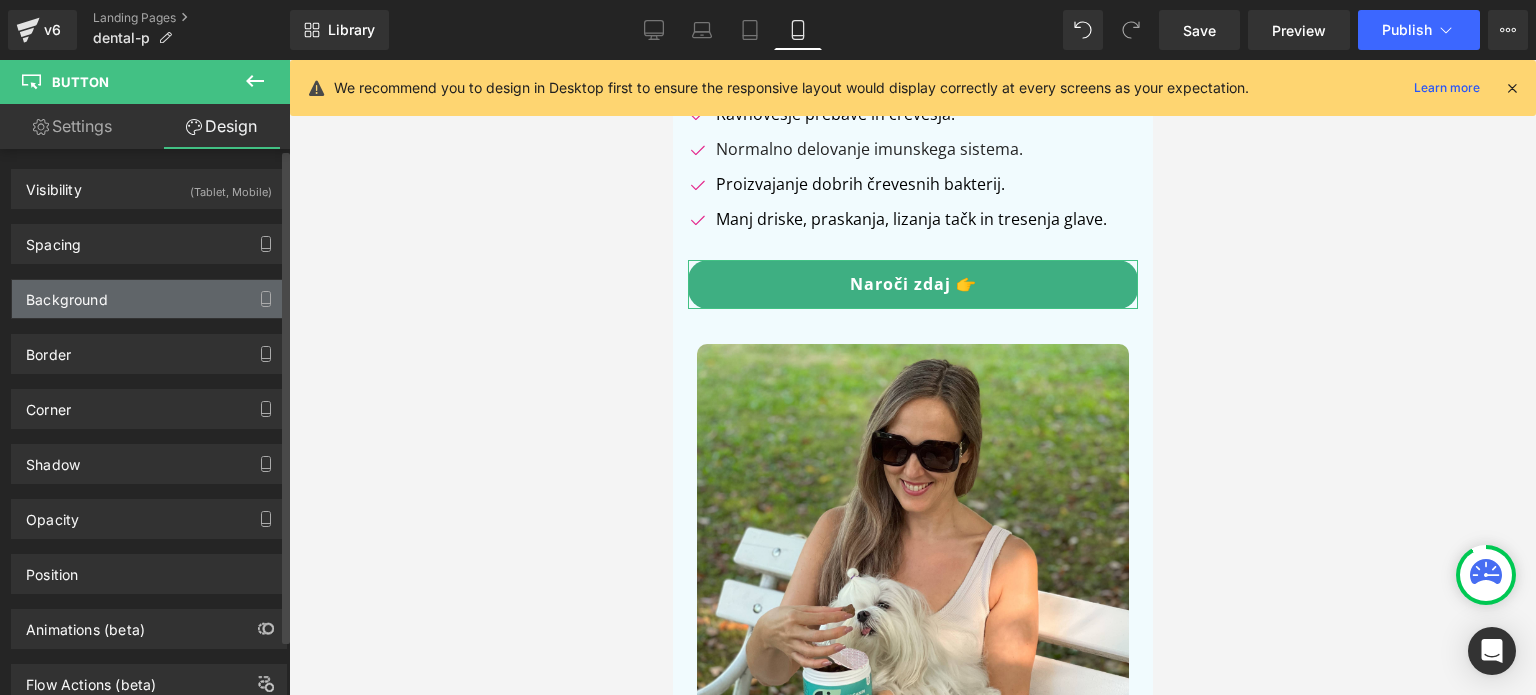 click on "Background" at bounding box center (149, 299) 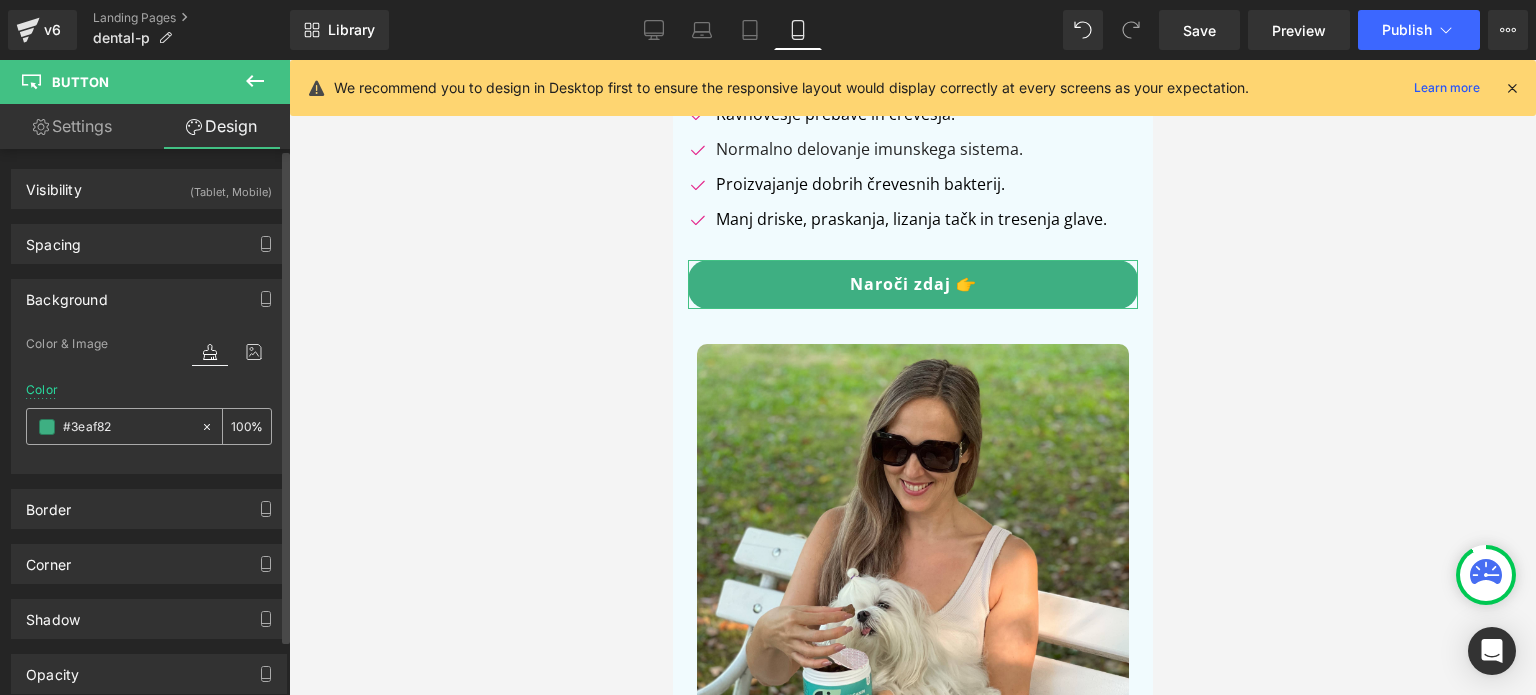 click at bounding box center [127, 427] 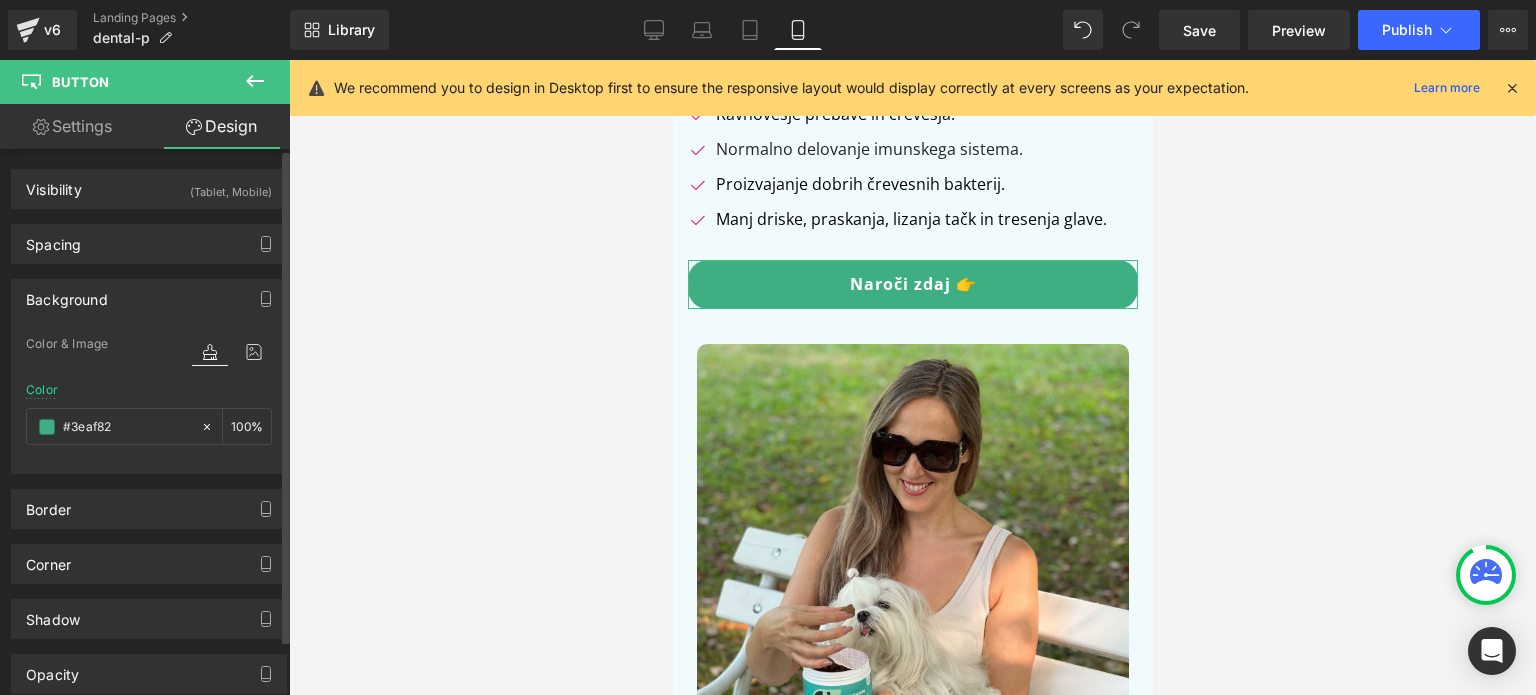 paste on "0078a8" 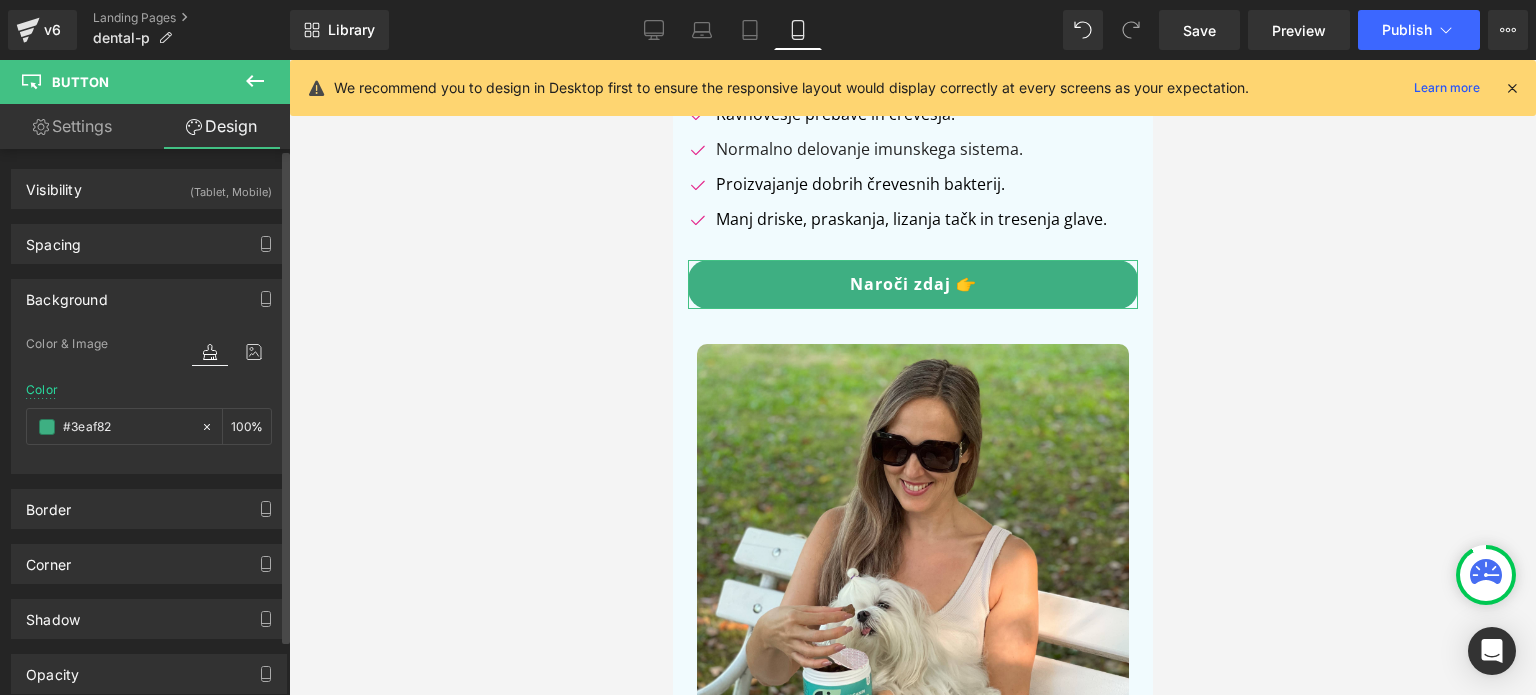 type on "#0078a8" 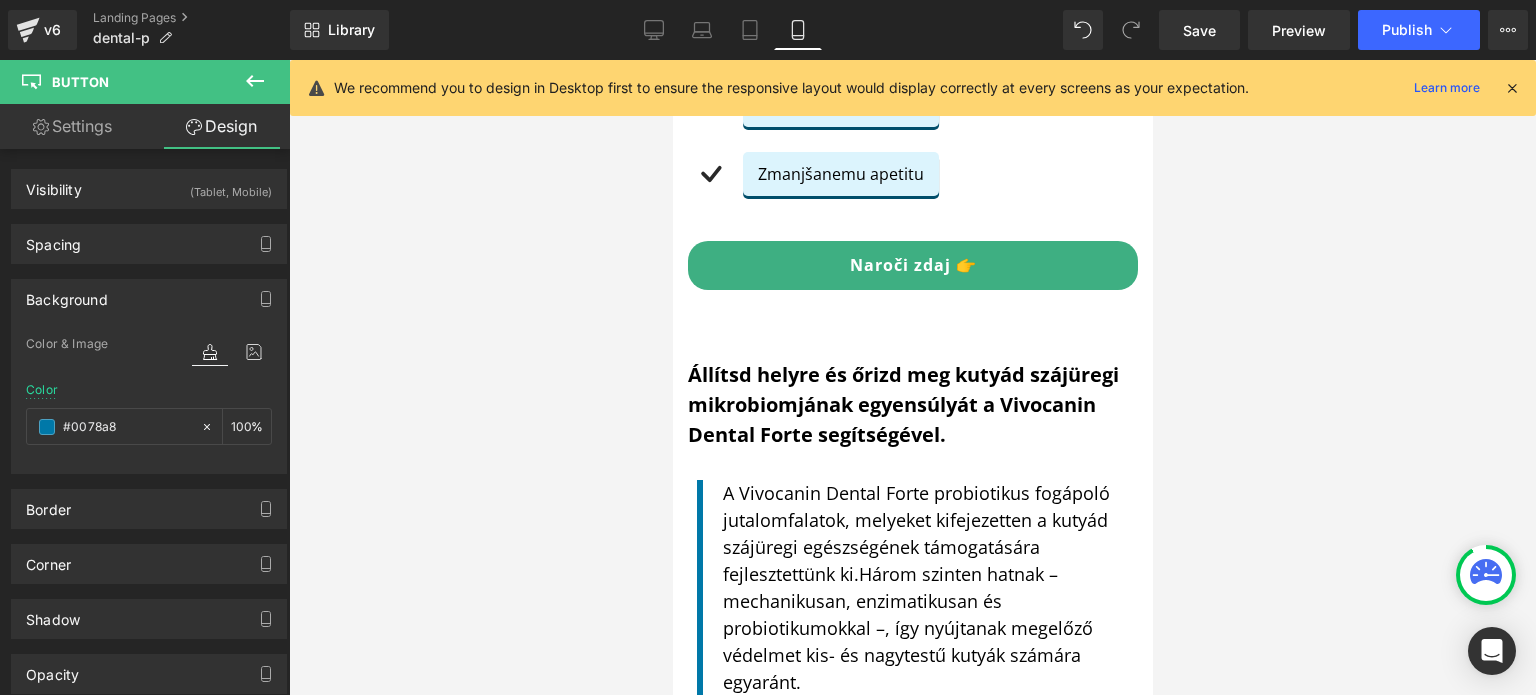 scroll, scrollTop: 2100, scrollLeft: 0, axis: vertical 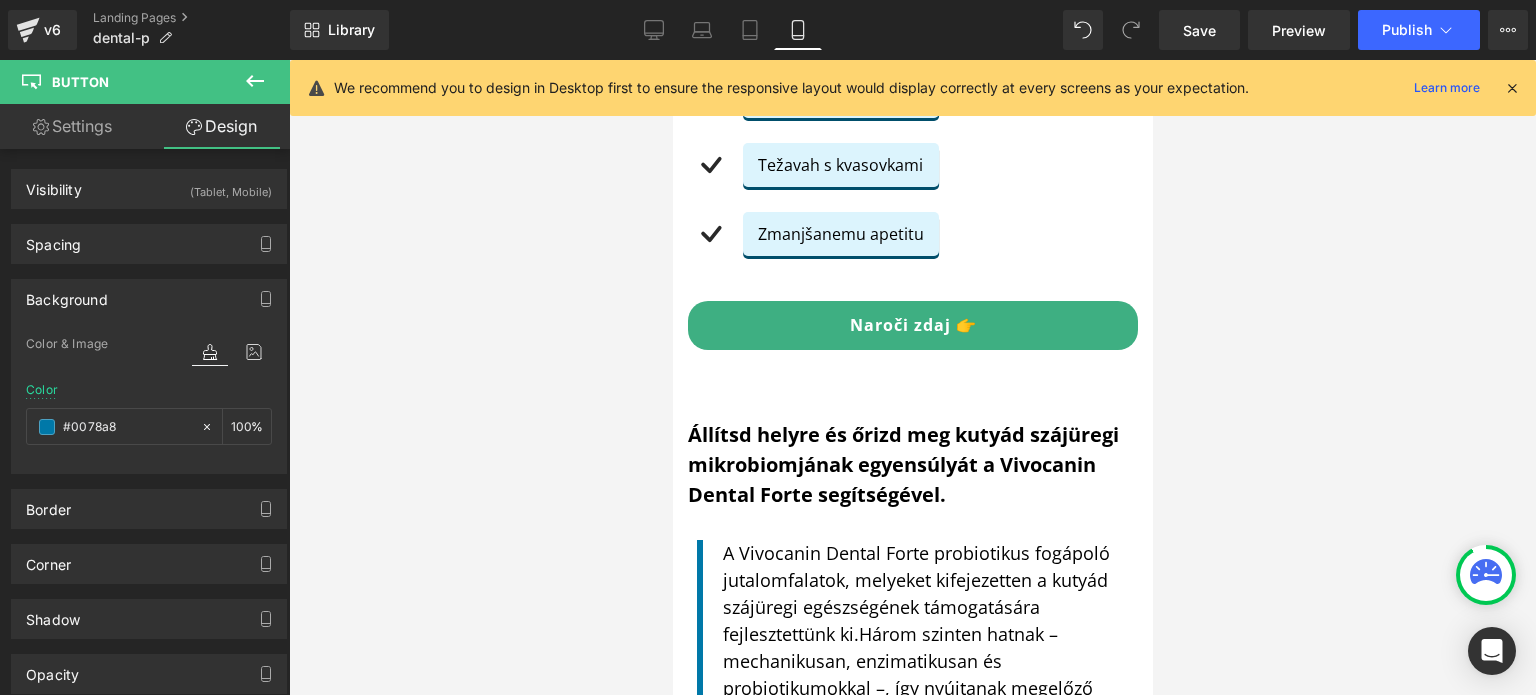 click on "Naroči zdaj 👉" at bounding box center [912, 325] 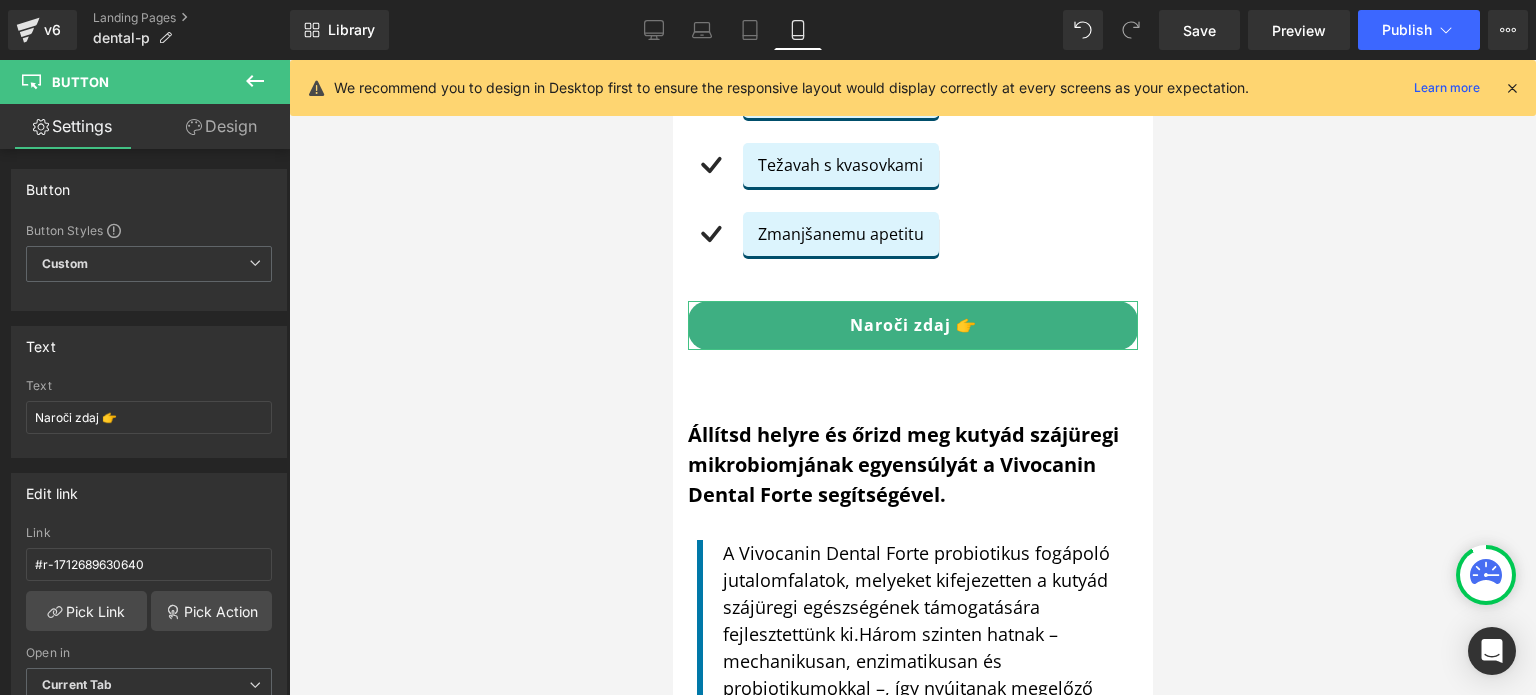 click 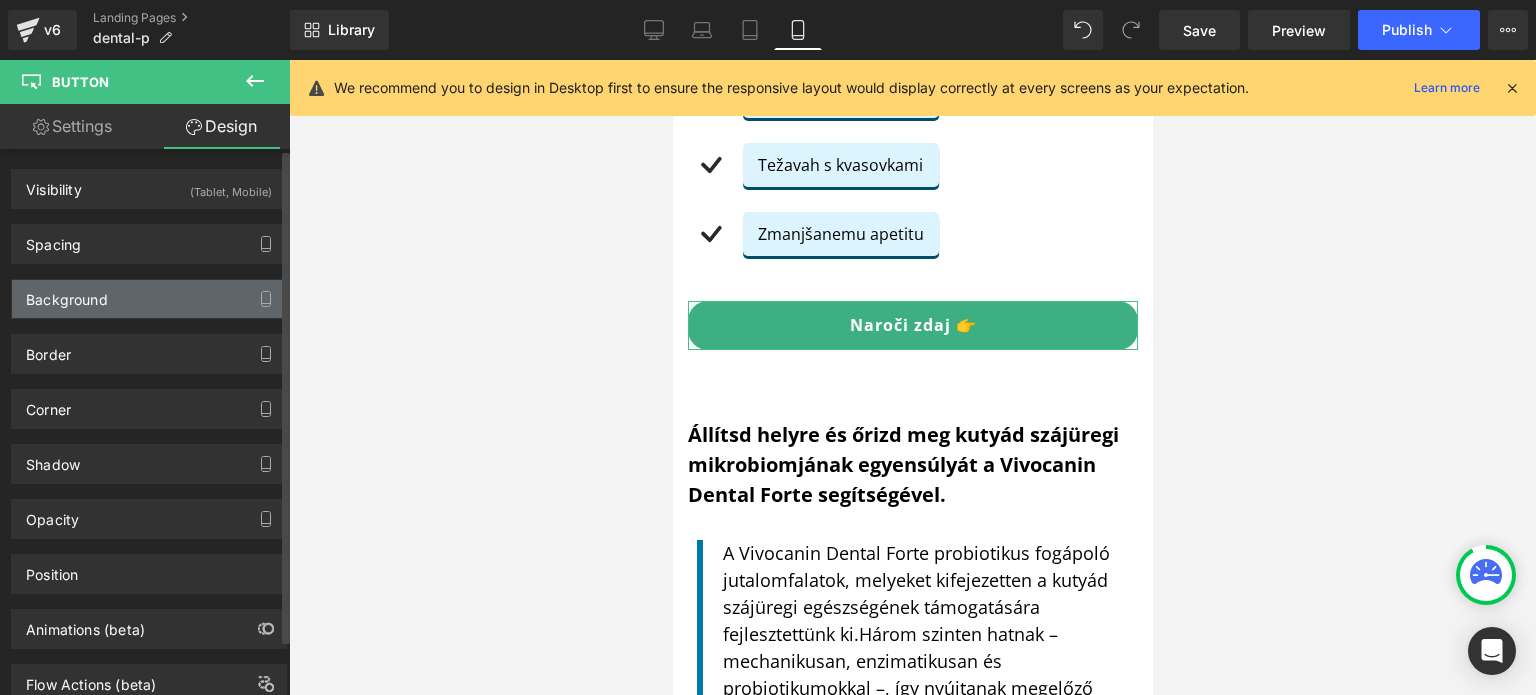 click on "Background" at bounding box center (67, 294) 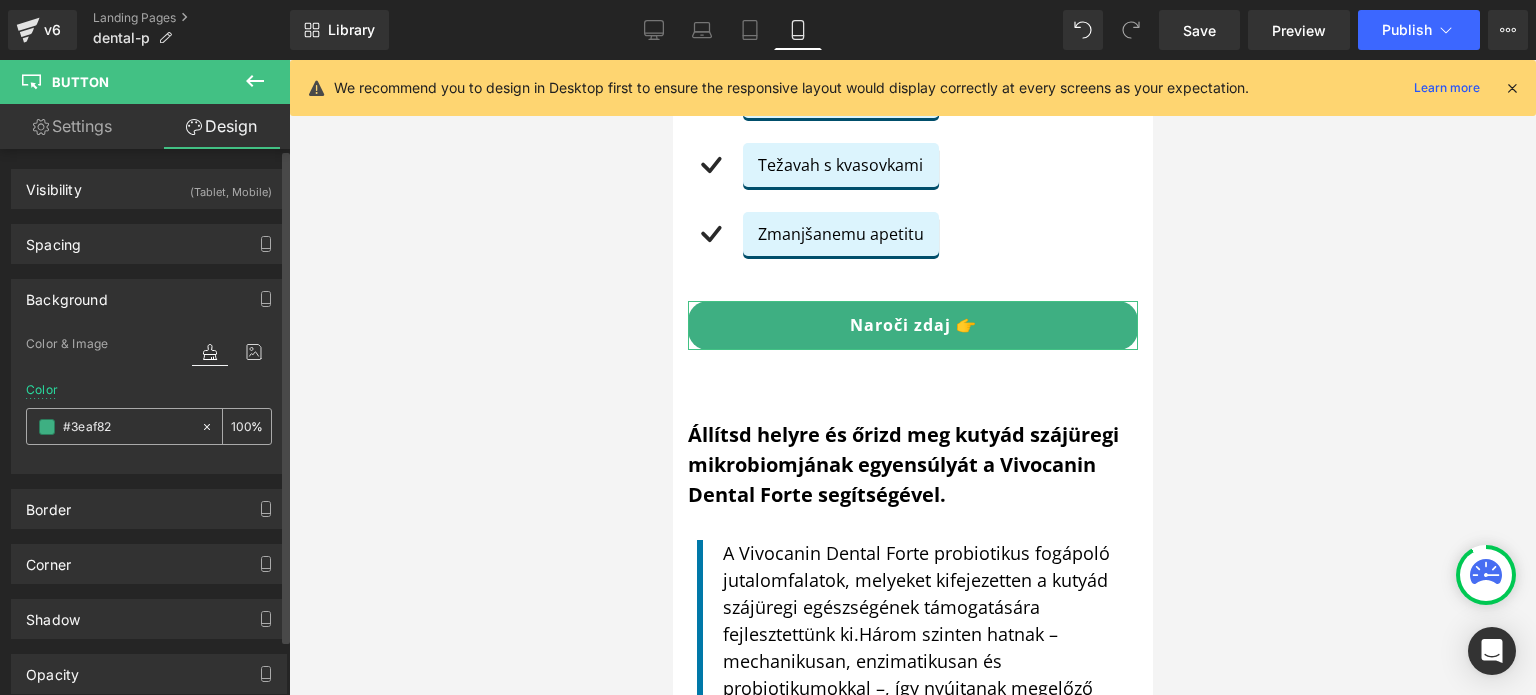 click at bounding box center (113, 426) 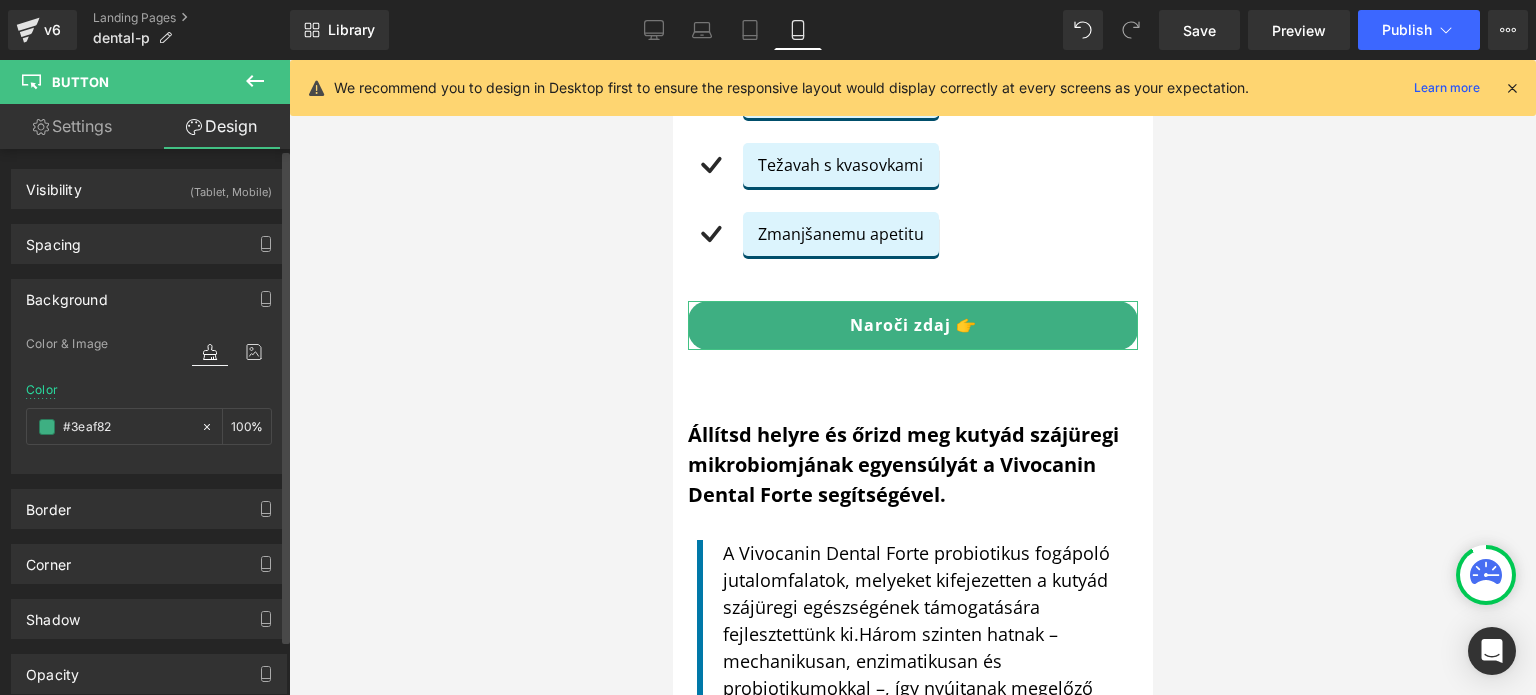 paste on "0078a8" 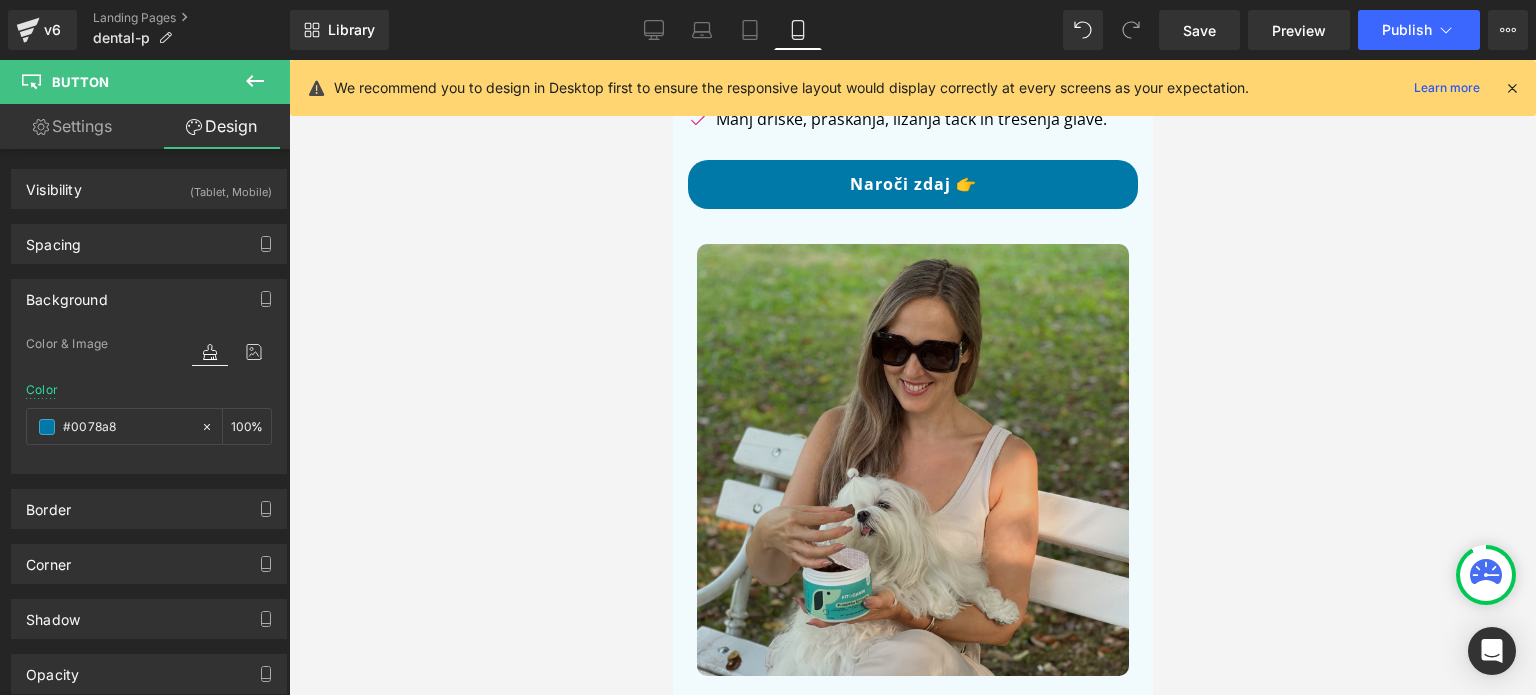 scroll, scrollTop: 0, scrollLeft: 0, axis: both 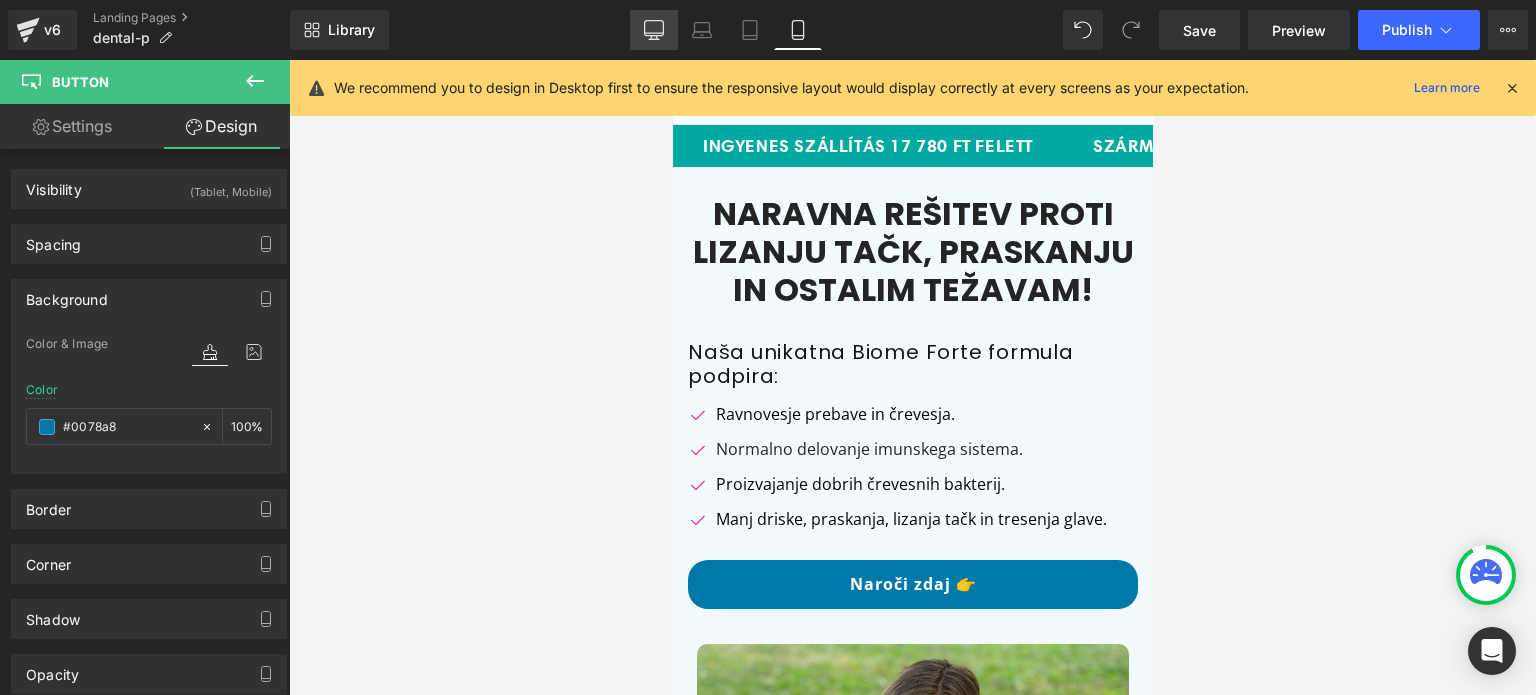 type on "#0078a8" 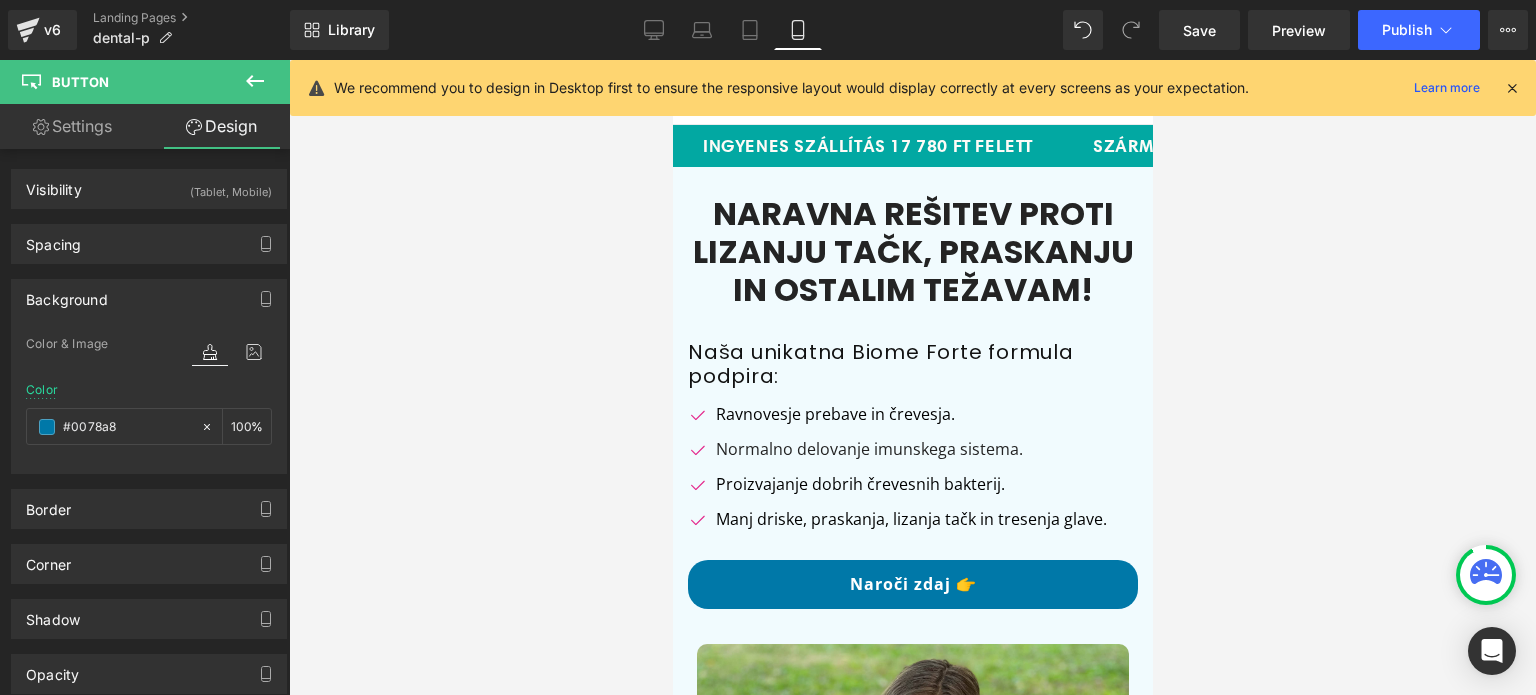 drag, startPoint x: 642, startPoint y: 27, endPoint x: 619, endPoint y: 104, distance: 80.36168 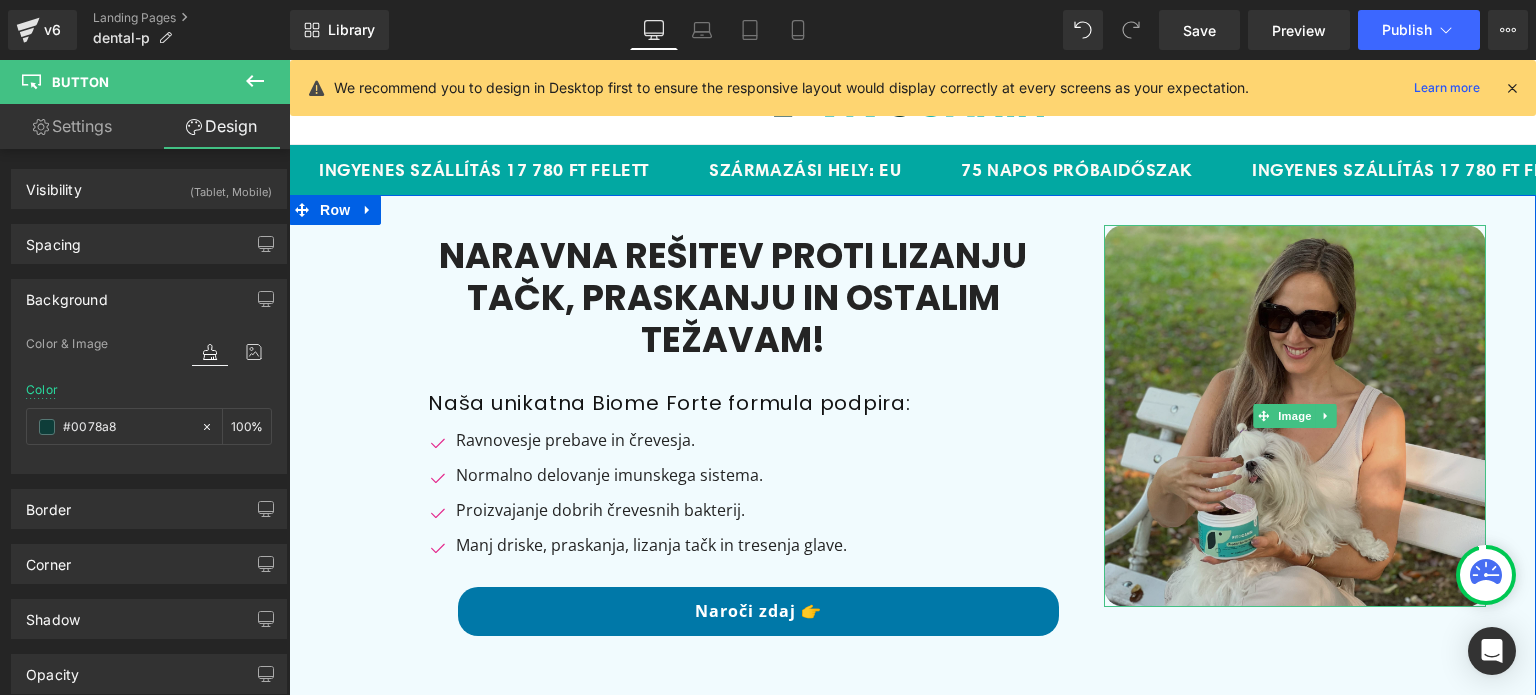click at bounding box center (1295, 416) 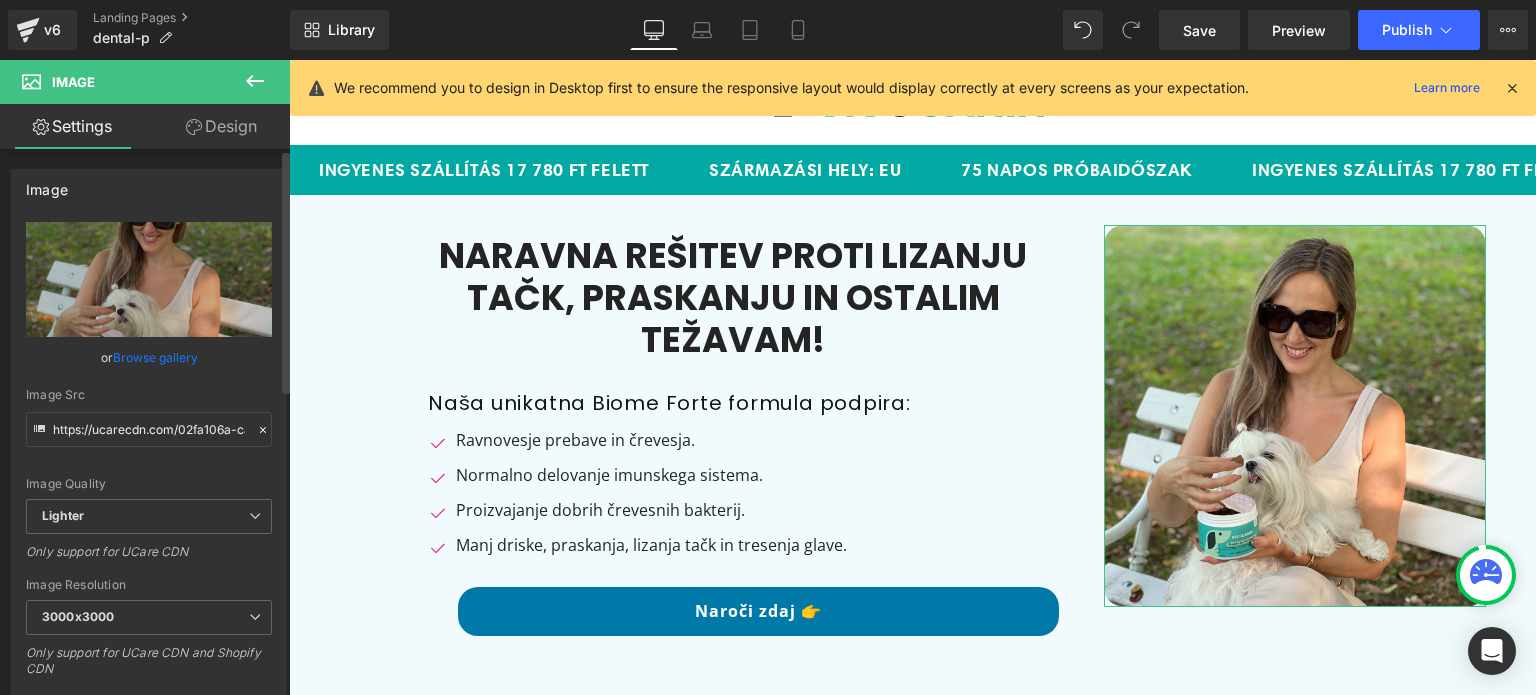 click on "Browse gallery" at bounding box center [155, 357] 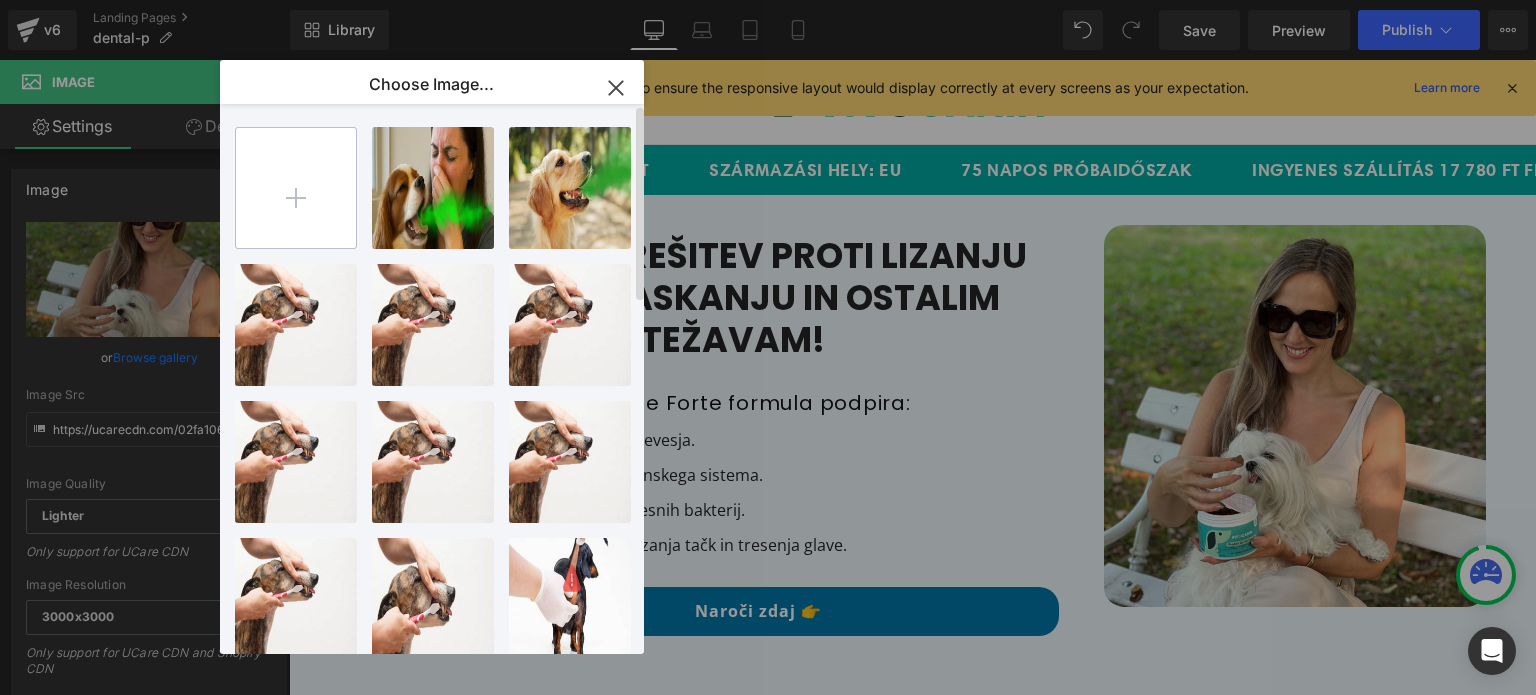 click at bounding box center (296, 188) 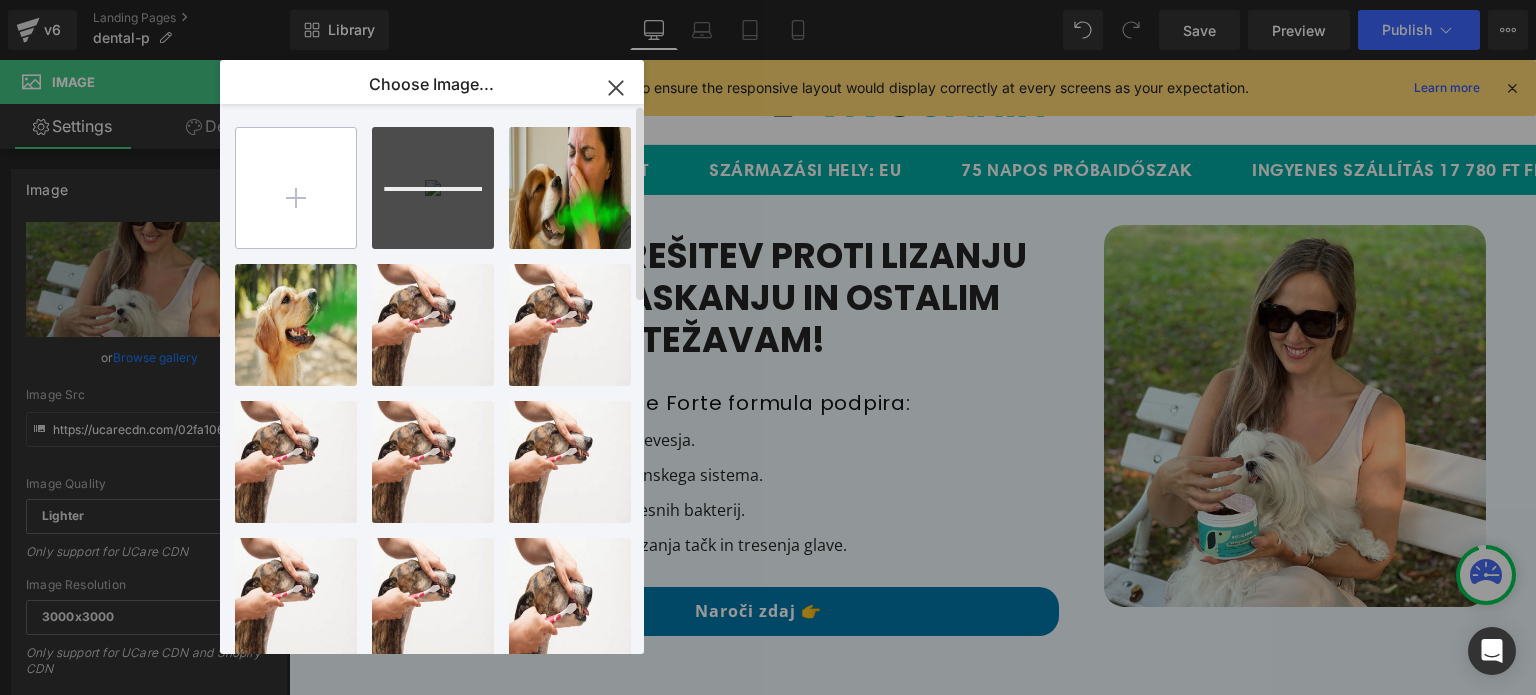 click at bounding box center (296, 188) 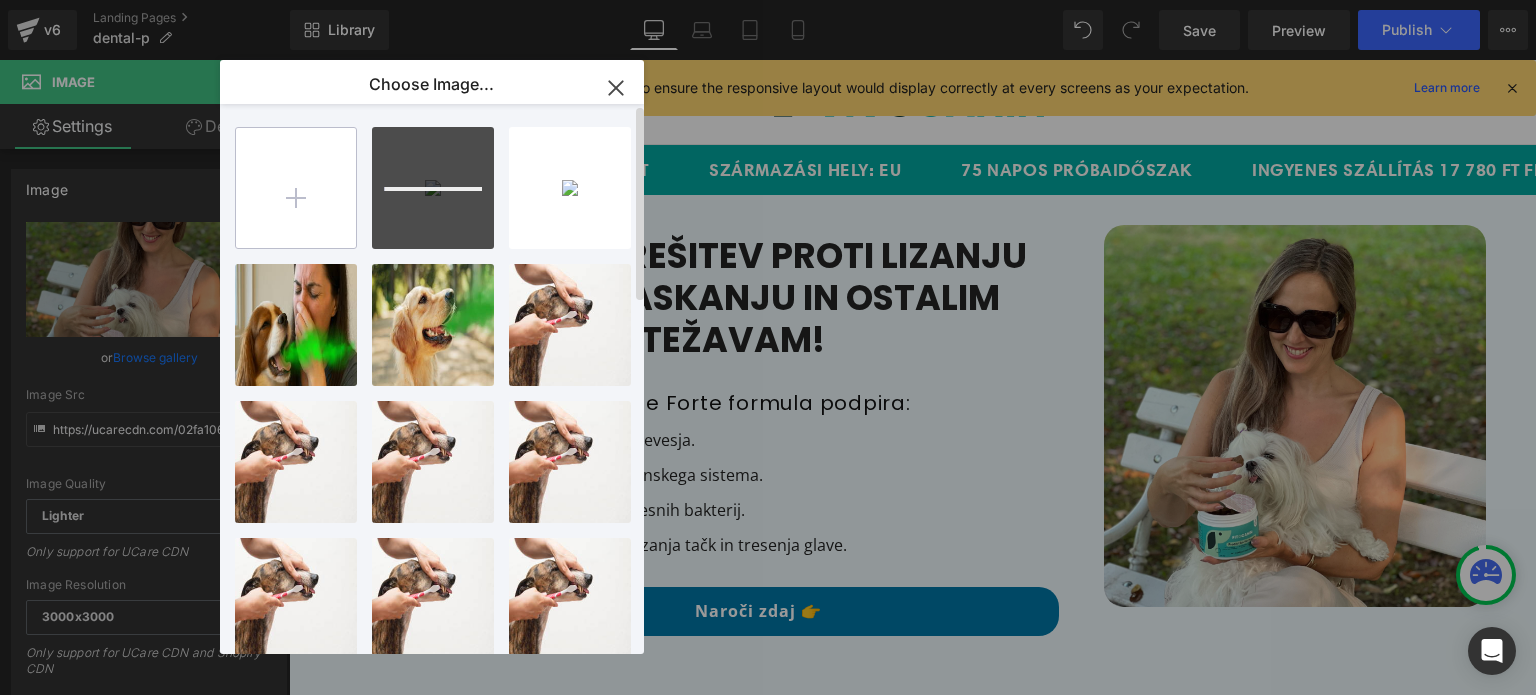 click at bounding box center [296, 188] 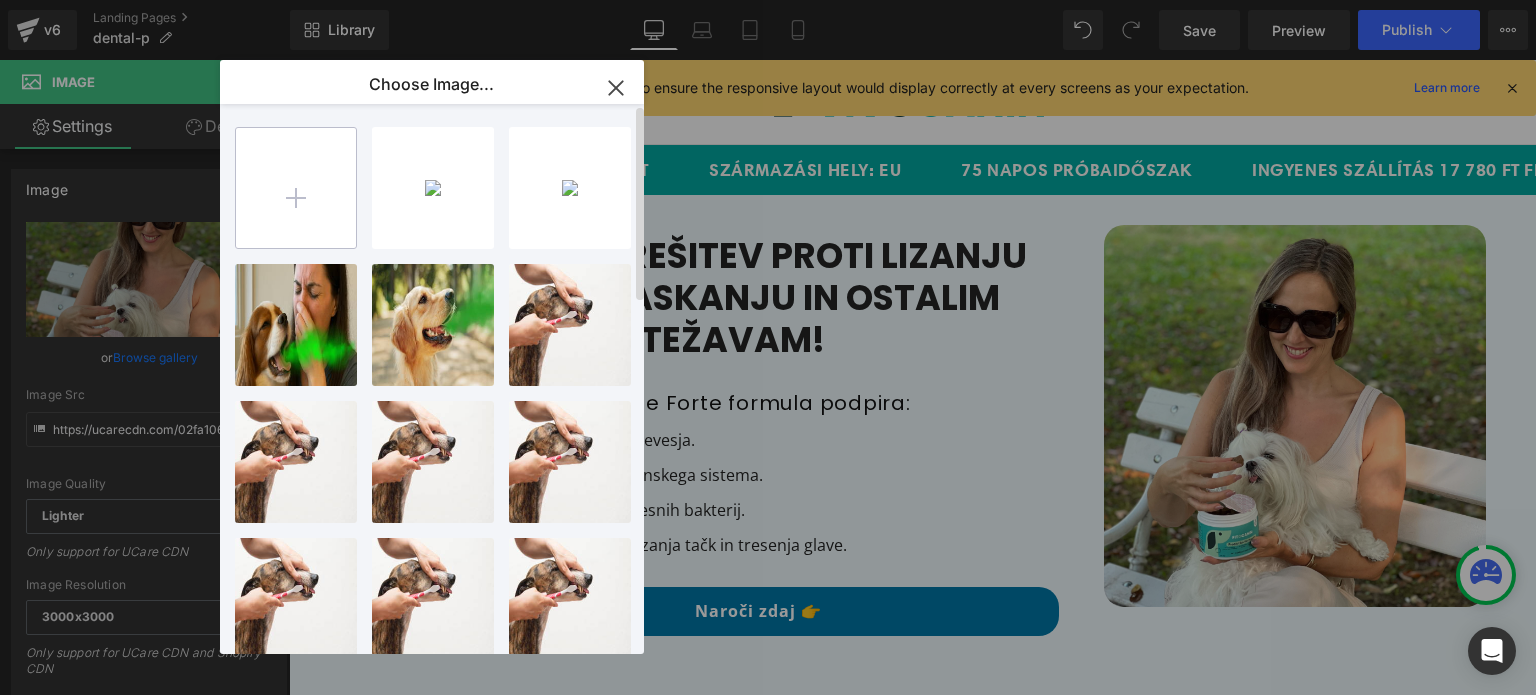 type on "C:\fakepath\Dental forte grechewwn - Copy (1) (1) (1).png" 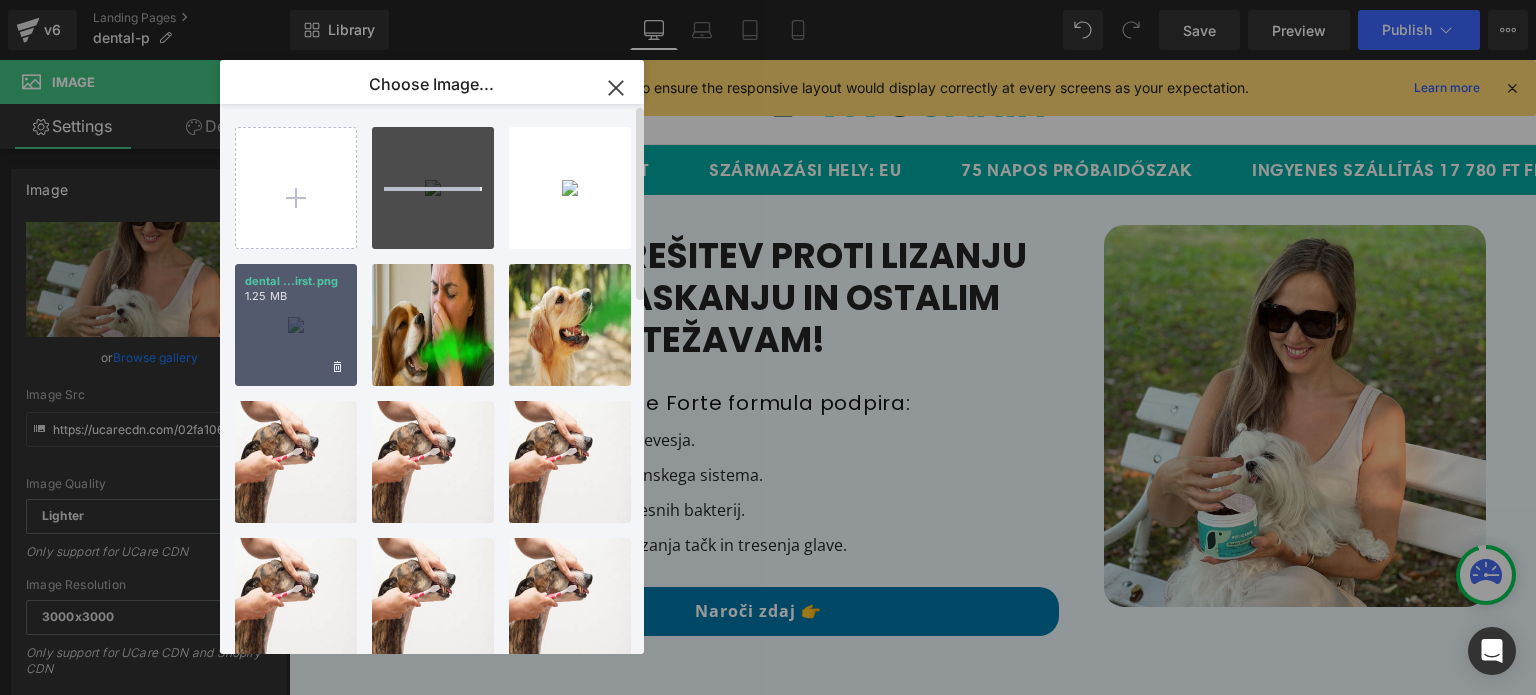 drag, startPoint x: 305, startPoint y: 303, endPoint x: 15, endPoint y: 245, distance: 295.74313 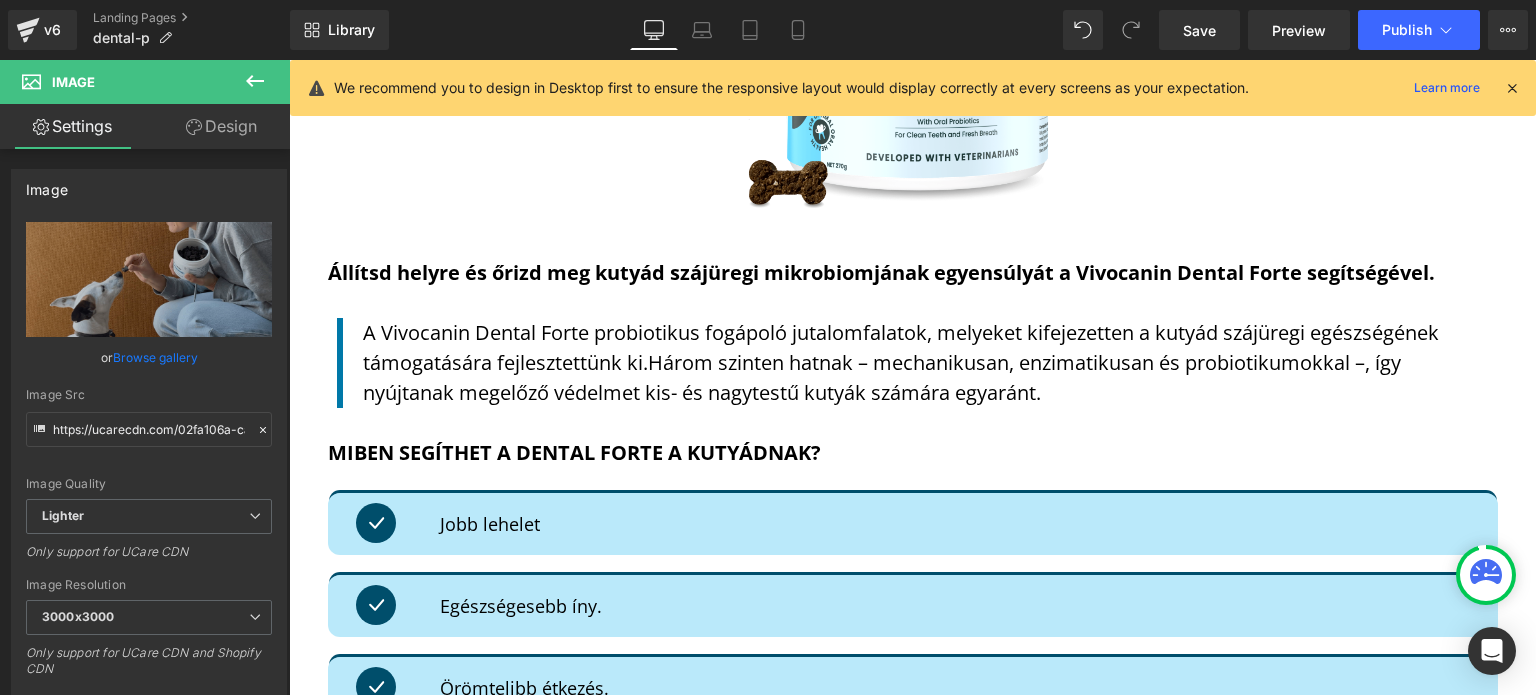 scroll, scrollTop: 2000, scrollLeft: 0, axis: vertical 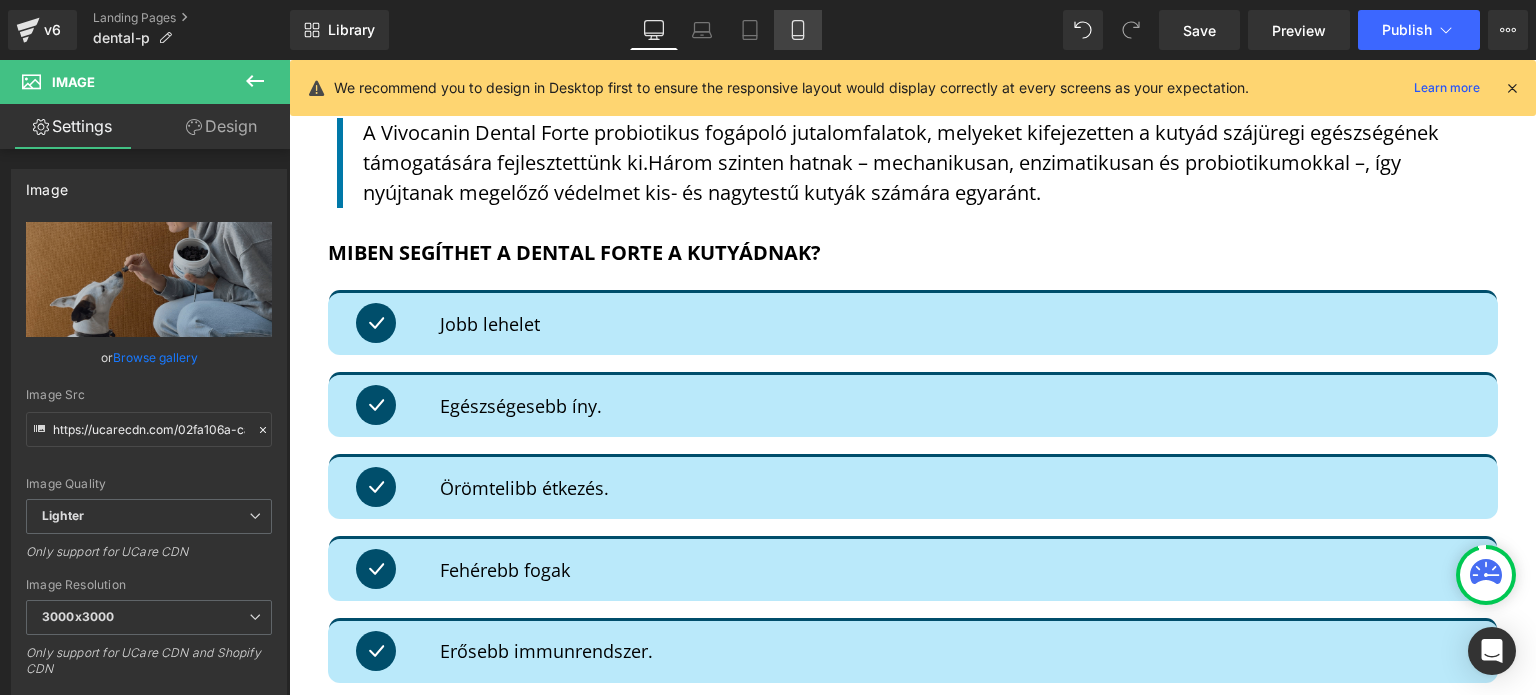 drag, startPoint x: 818, startPoint y: 43, endPoint x: 77, endPoint y: 203, distance: 758.07715 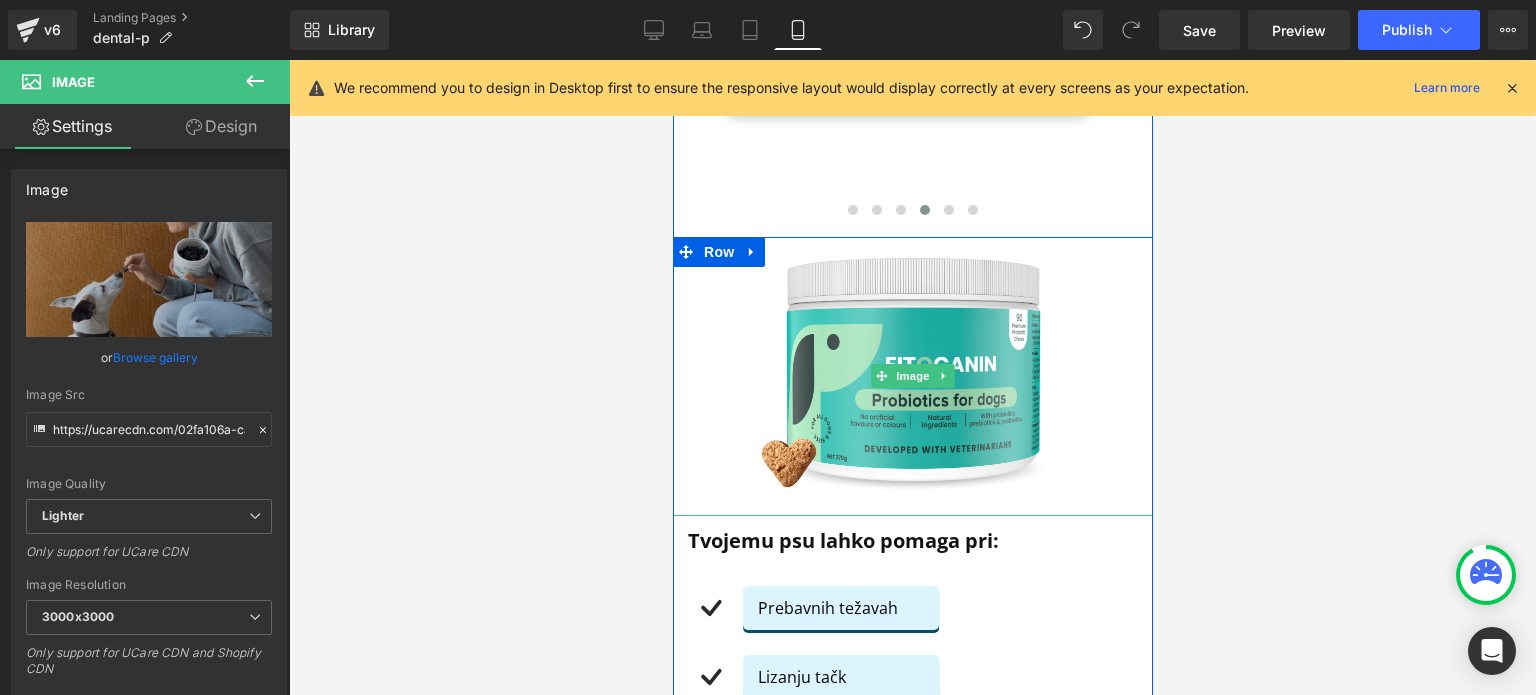 scroll, scrollTop: 1481, scrollLeft: 0, axis: vertical 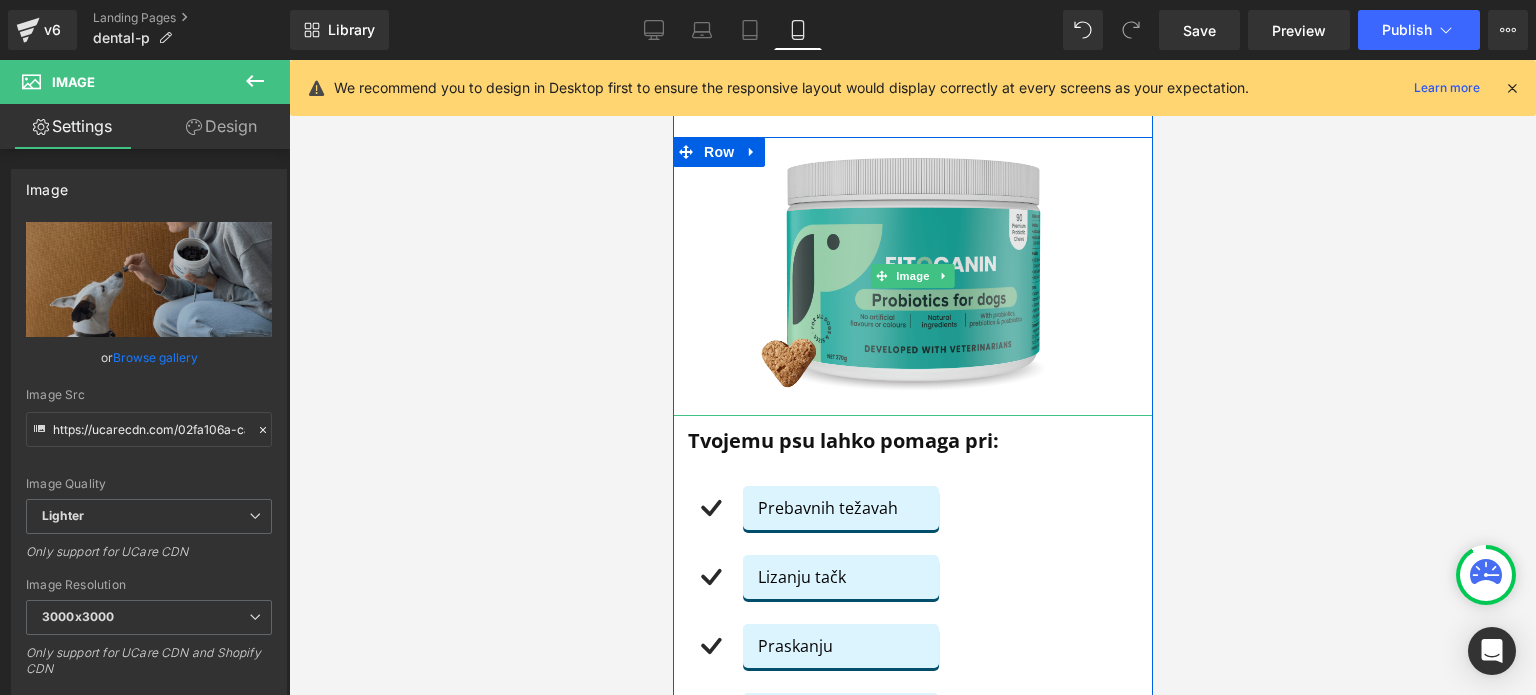 click at bounding box center (912, 276) 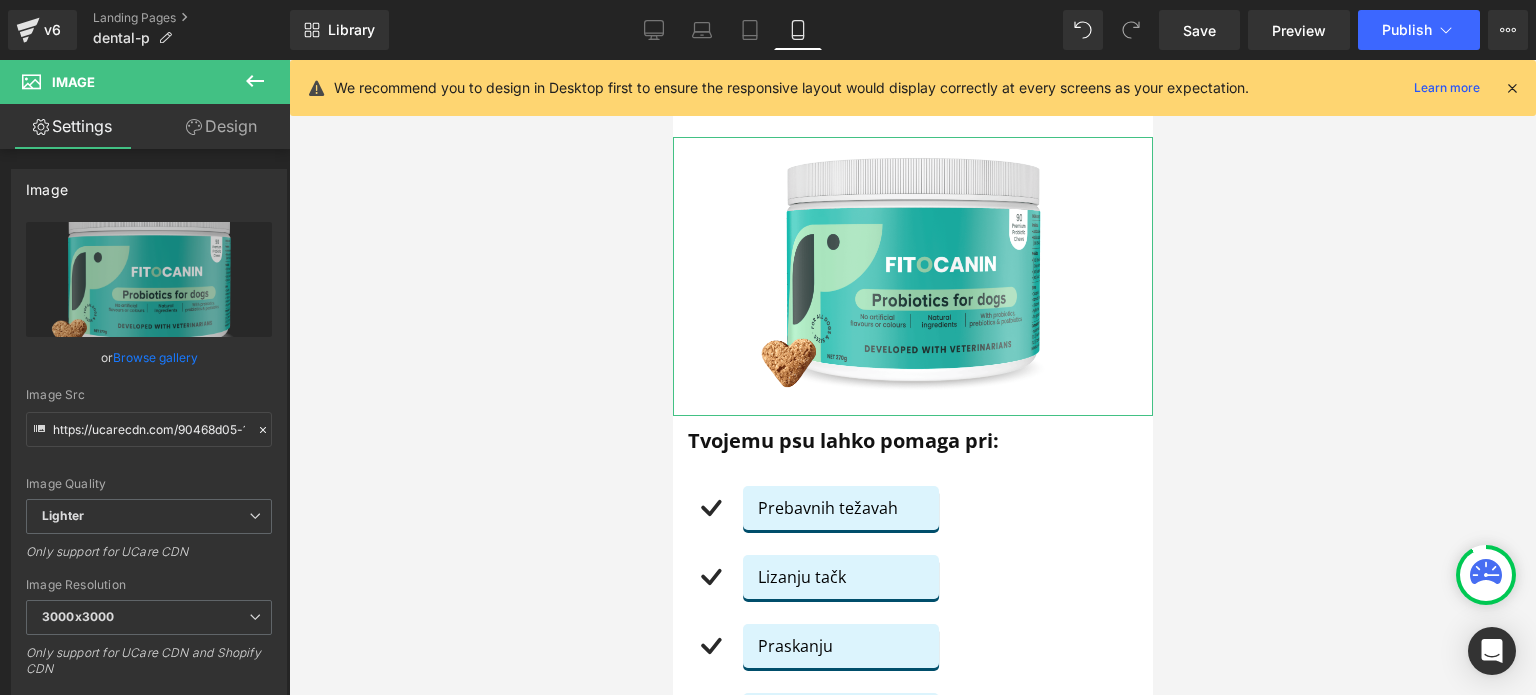 click on "Design" at bounding box center (221, 126) 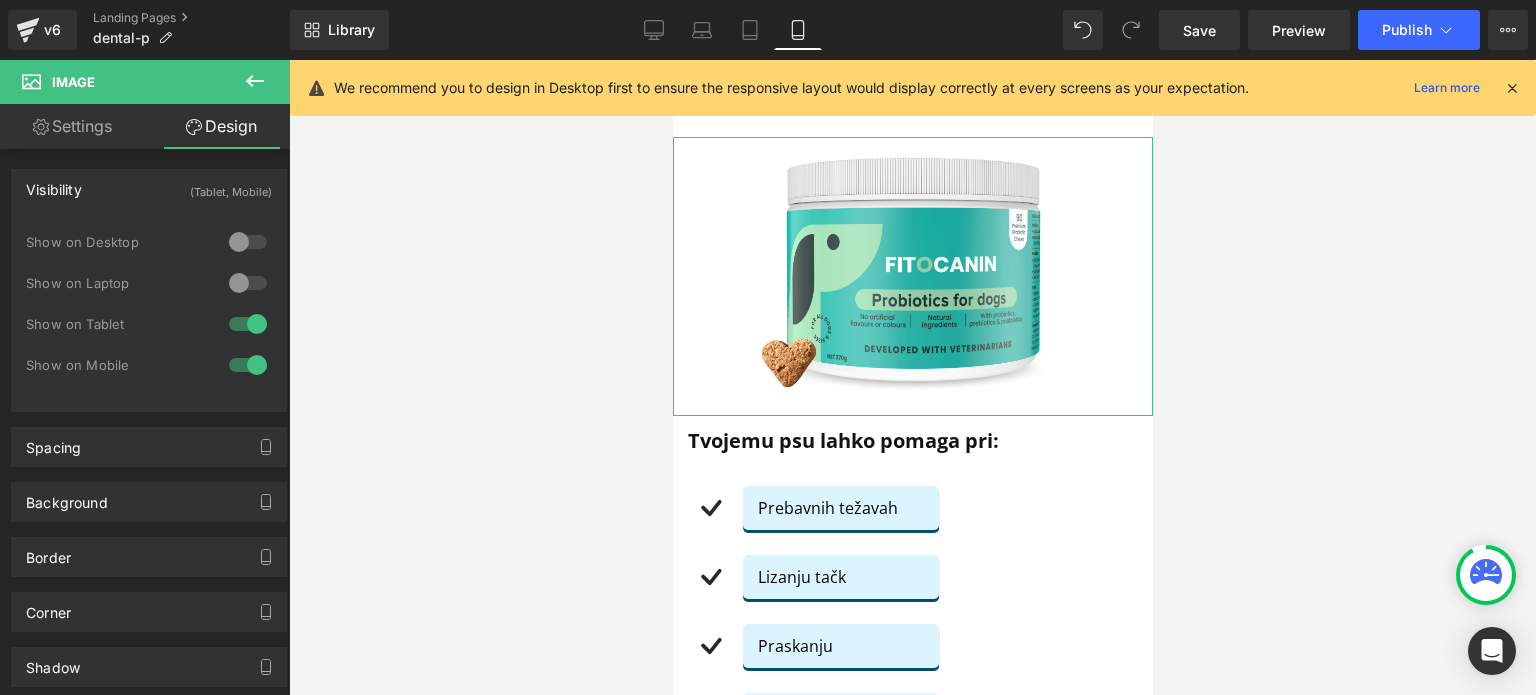 click on "Design" at bounding box center [221, 126] 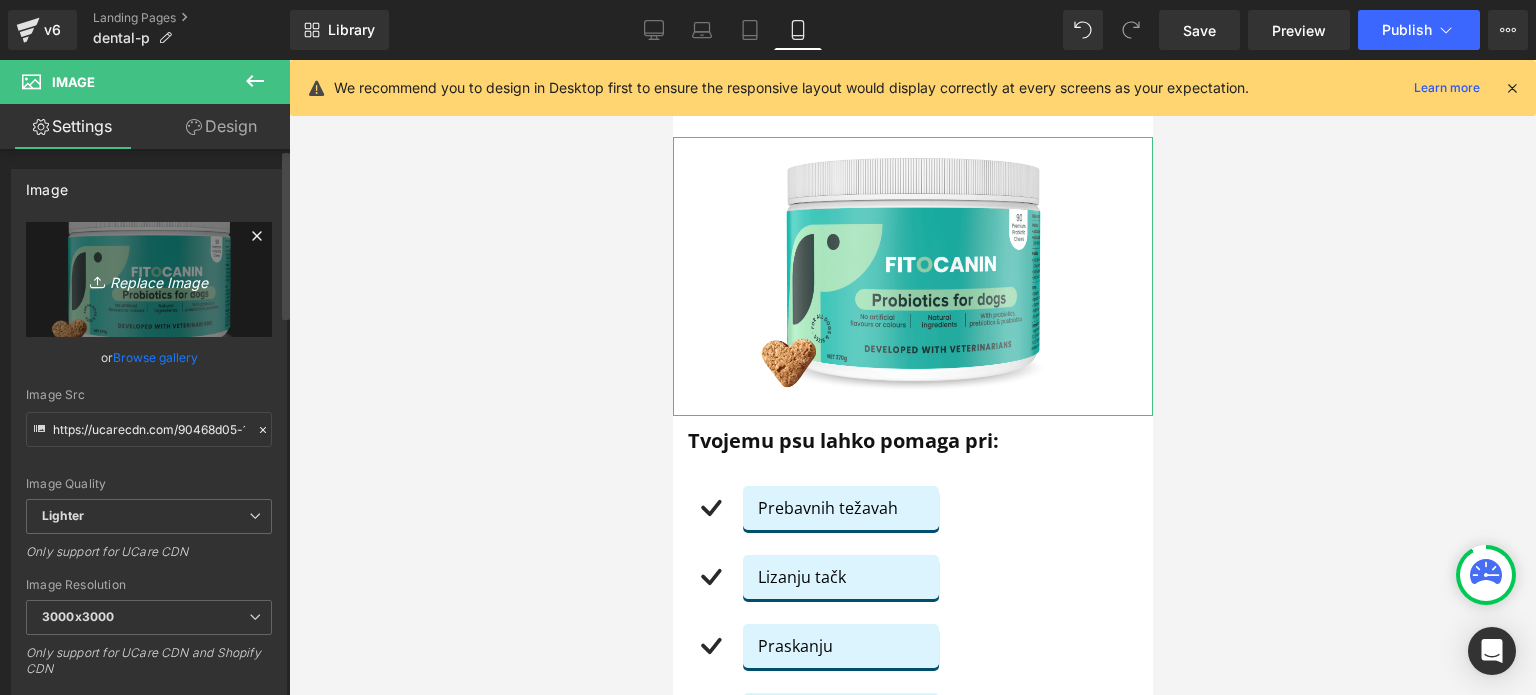 click on "Replace Image" at bounding box center [149, 279] 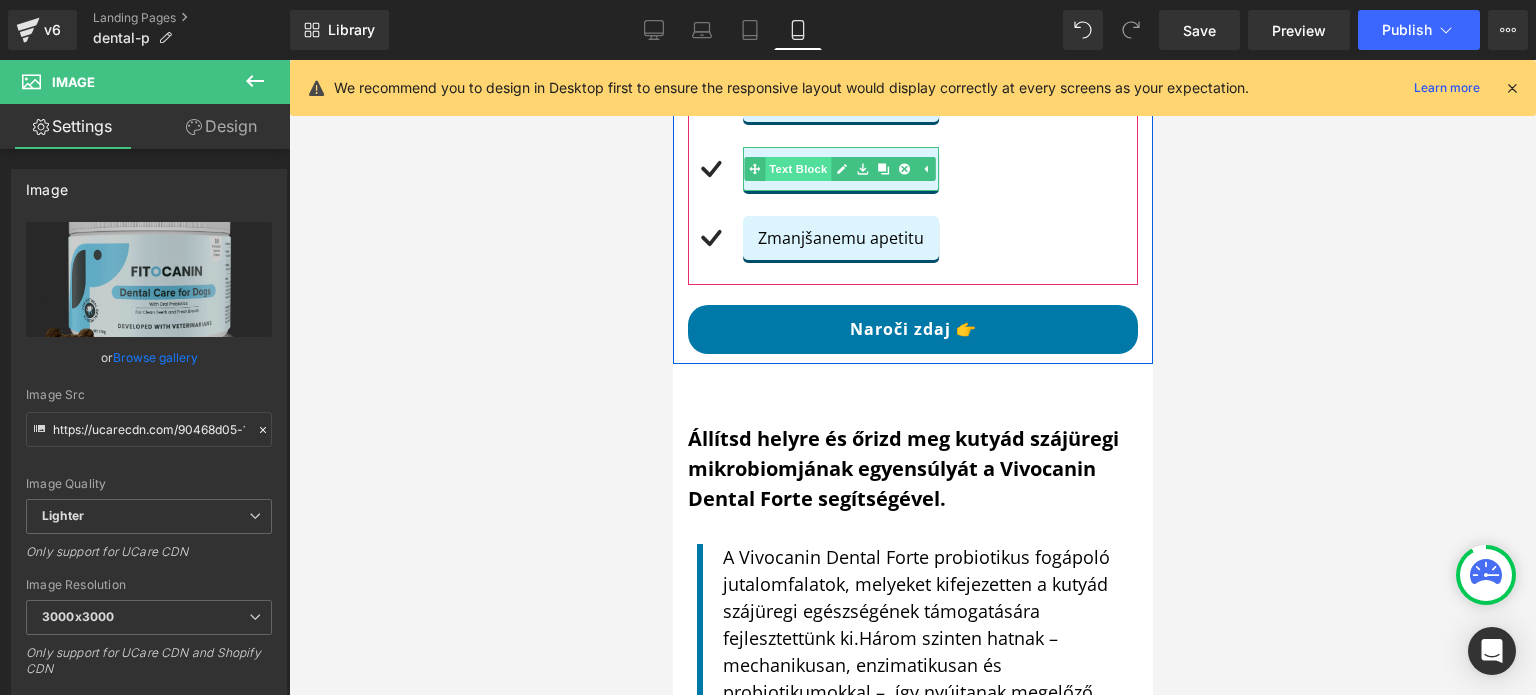 scroll, scrollTop: 2181, scrollLeft: 0, axis: vertical 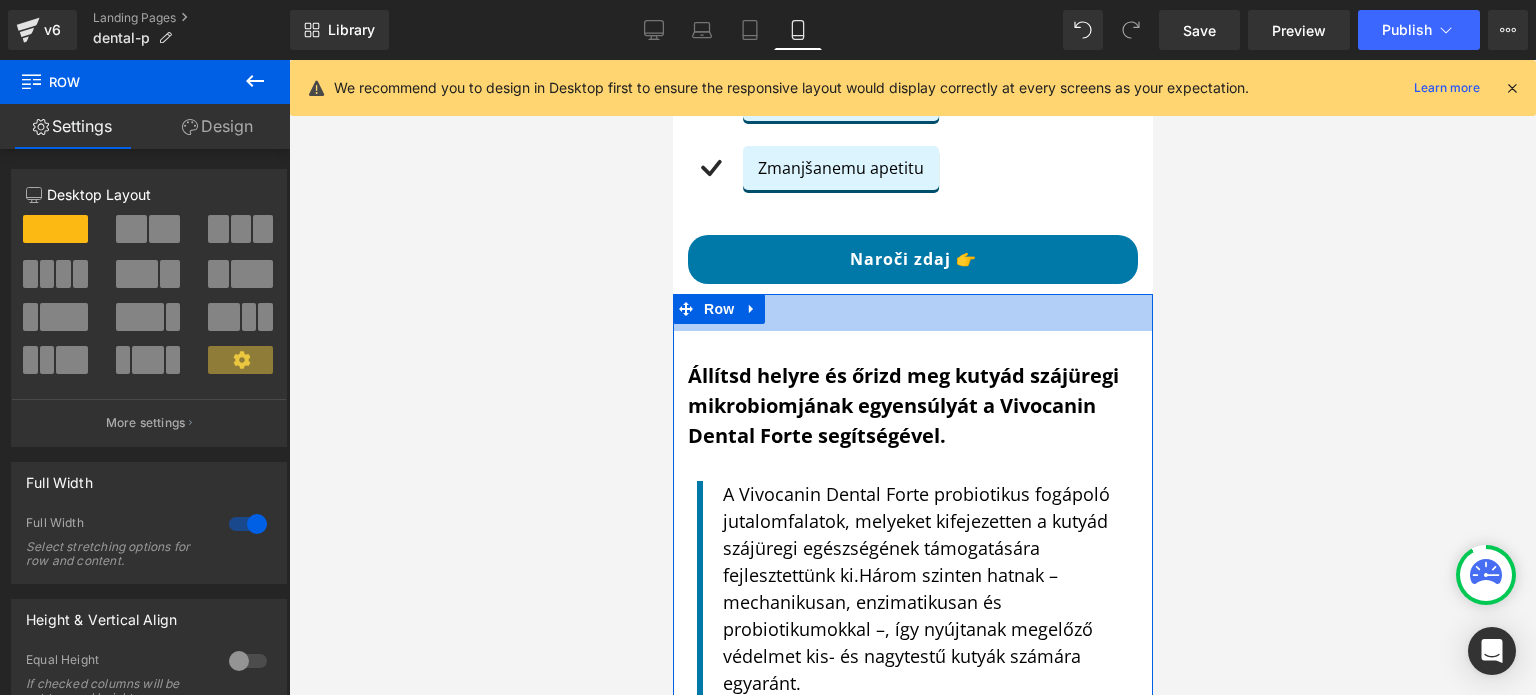 drag, startPoint x: 792, startPoint y: 318, endPoint x: 811, endPoint y: 324, distance: 19.924858 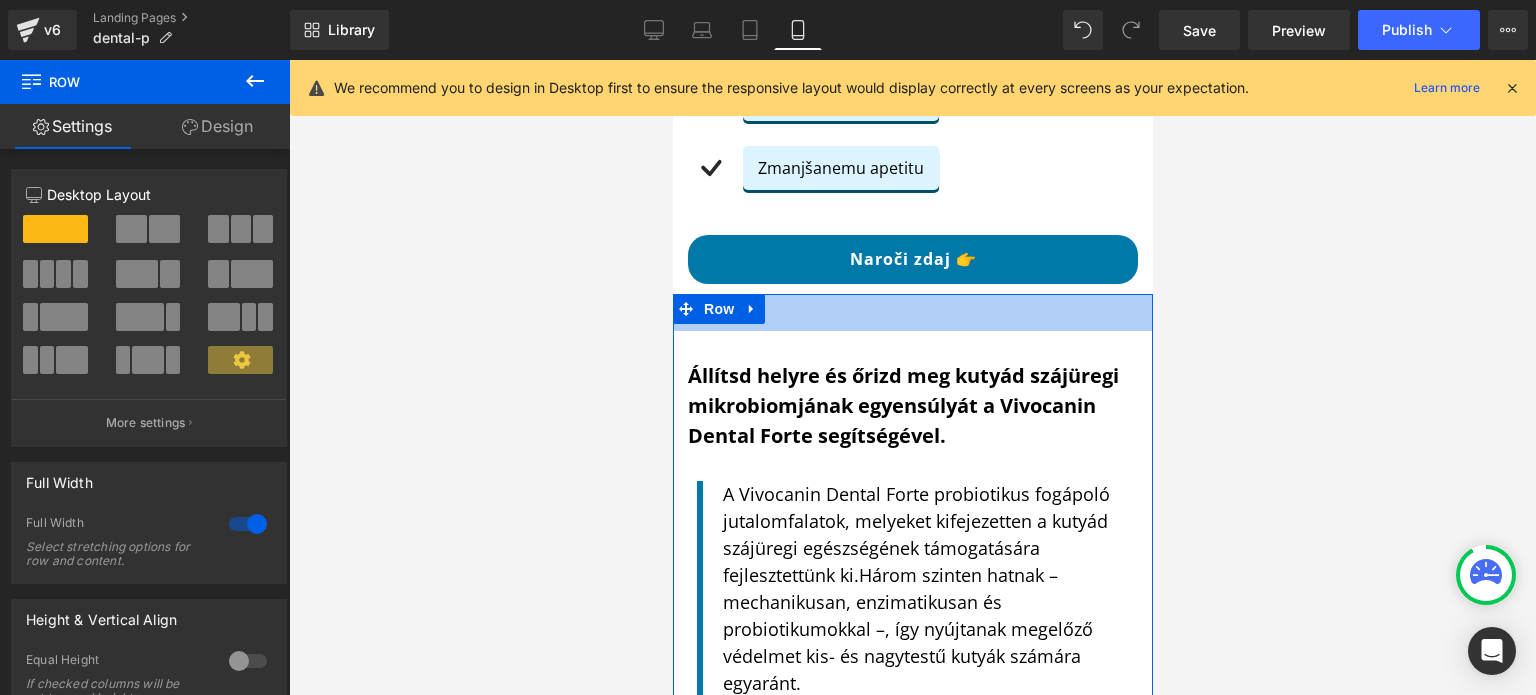 click on "37px" at bounding box center [912, 312] 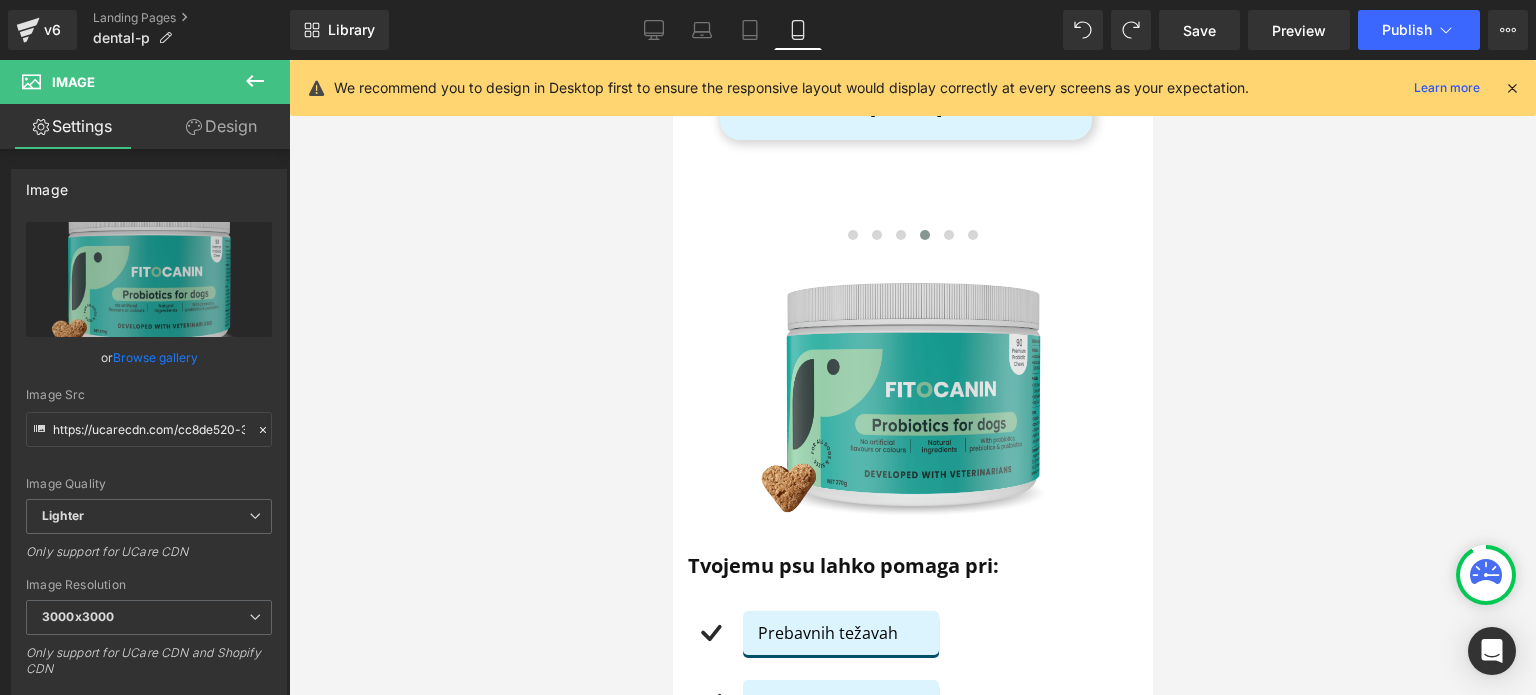 scroll, scrollTop: 1341, scrollLeft: 0, axis: vertical 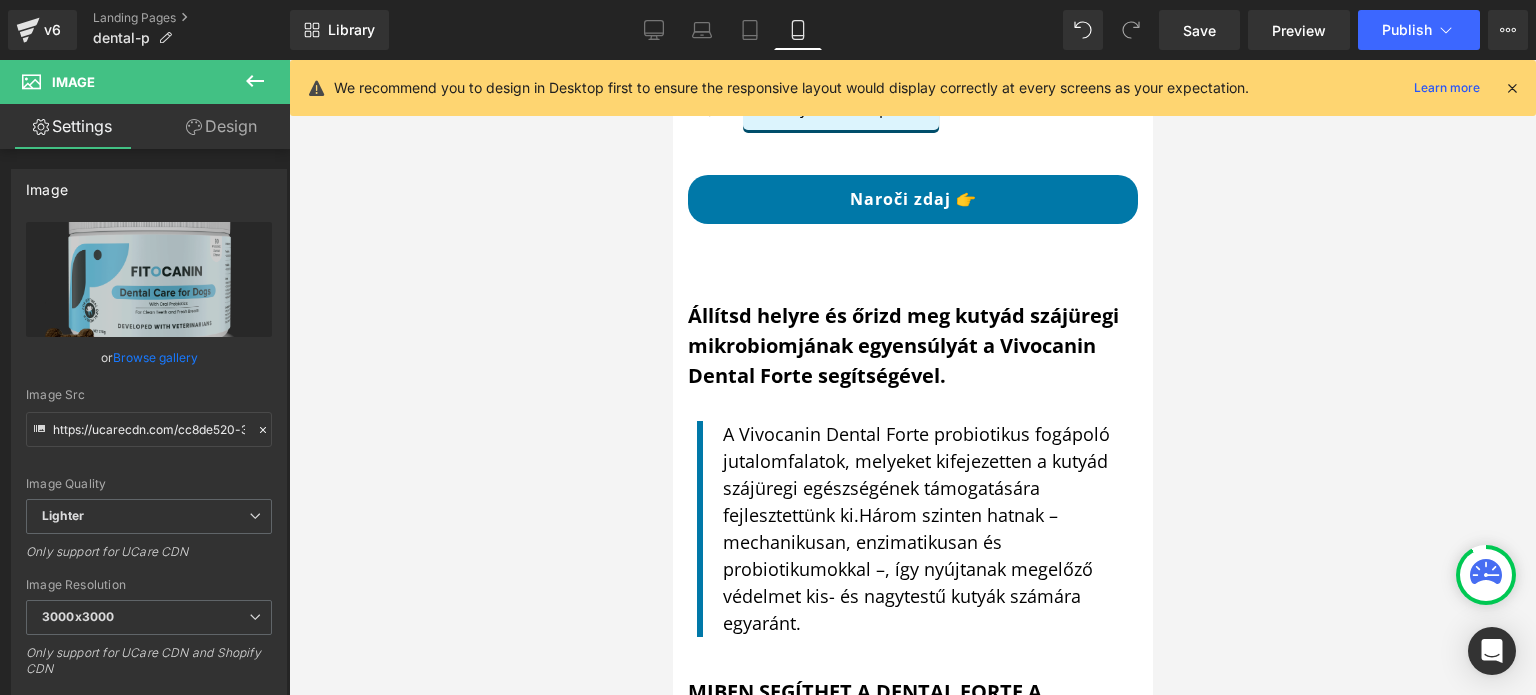click on "Image         Állítsd helyre és őrizd meg kutyád szájüregi mikrobiomjának egyensúlyát a Vivocanin Dental Forte segítségével. Text Block         A Vivocanin Dental Forte probiotikus fogápoló jutalomfalatok, melyeket kifejezetten a kutyád szájüregi egészségének támogatására fejlesztettünk ki.  Három szinten hatnak – mechanikusan, enzimatikusan és probiotikumokkal –, így nyújtanak megelőző védelmet kis- és nagytestű kutyák számára egyaránt. Text Block         MIBEN SEGÍTHET A DENTAL FORTE A KUTYÁDNAK? Text Block         Icon         Jobb lehelet Text Block         Row         Icon         Egészségesebb íny. Text Block         Row         Icon         Örömtelibb étkezés. Text Block         Row         Icon         Fehérebb fogak Text Block         Row         Icon         Erősebb immunrendszer. Text Block         Row         Icon         Jobb tápanyagfelszívódás. Text Block         Row         Icon         Text Block         Row         Row" at bounding box center (912, 853) 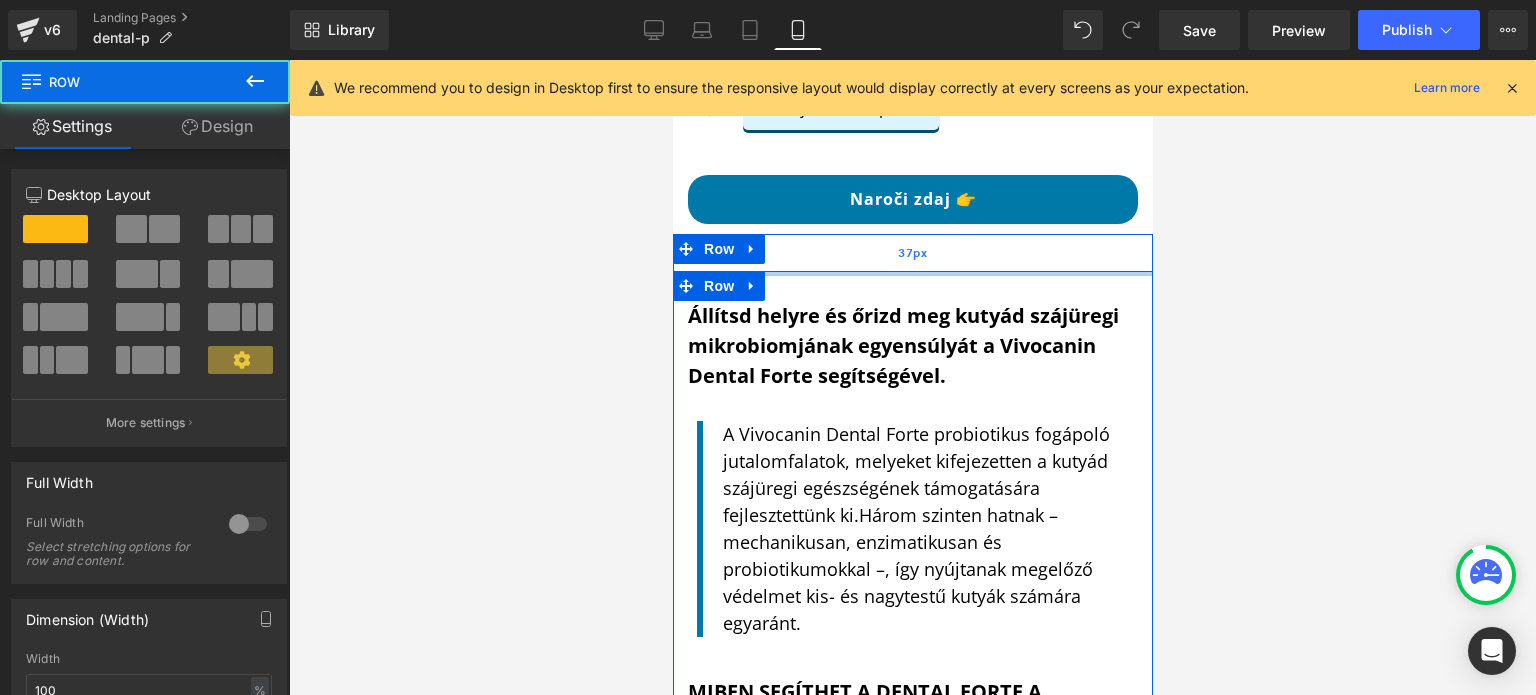 drag, startPoint x: 846, startPoint y: 269, endPoint x: 853, endPoint y: 251, distance: 19.313208 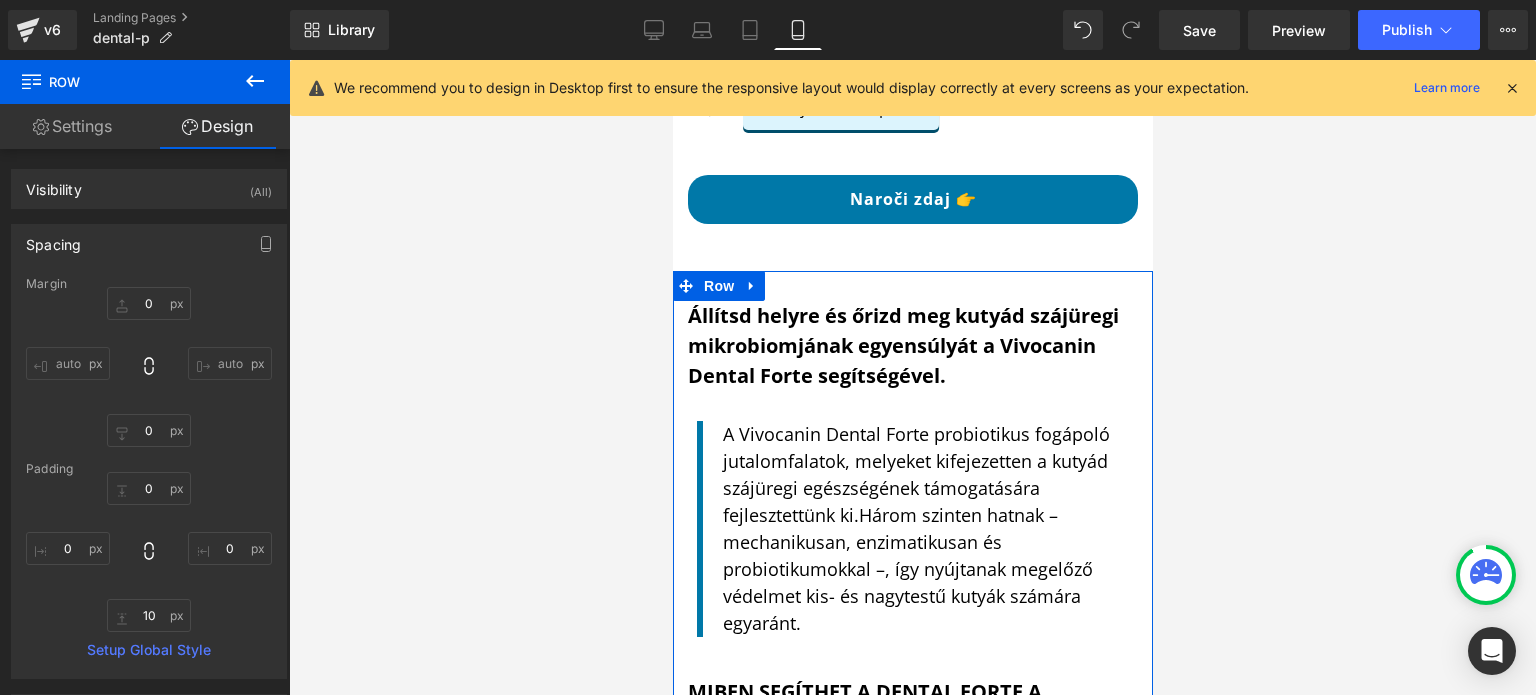 click on "Settings" at bounding box center (72, 126) 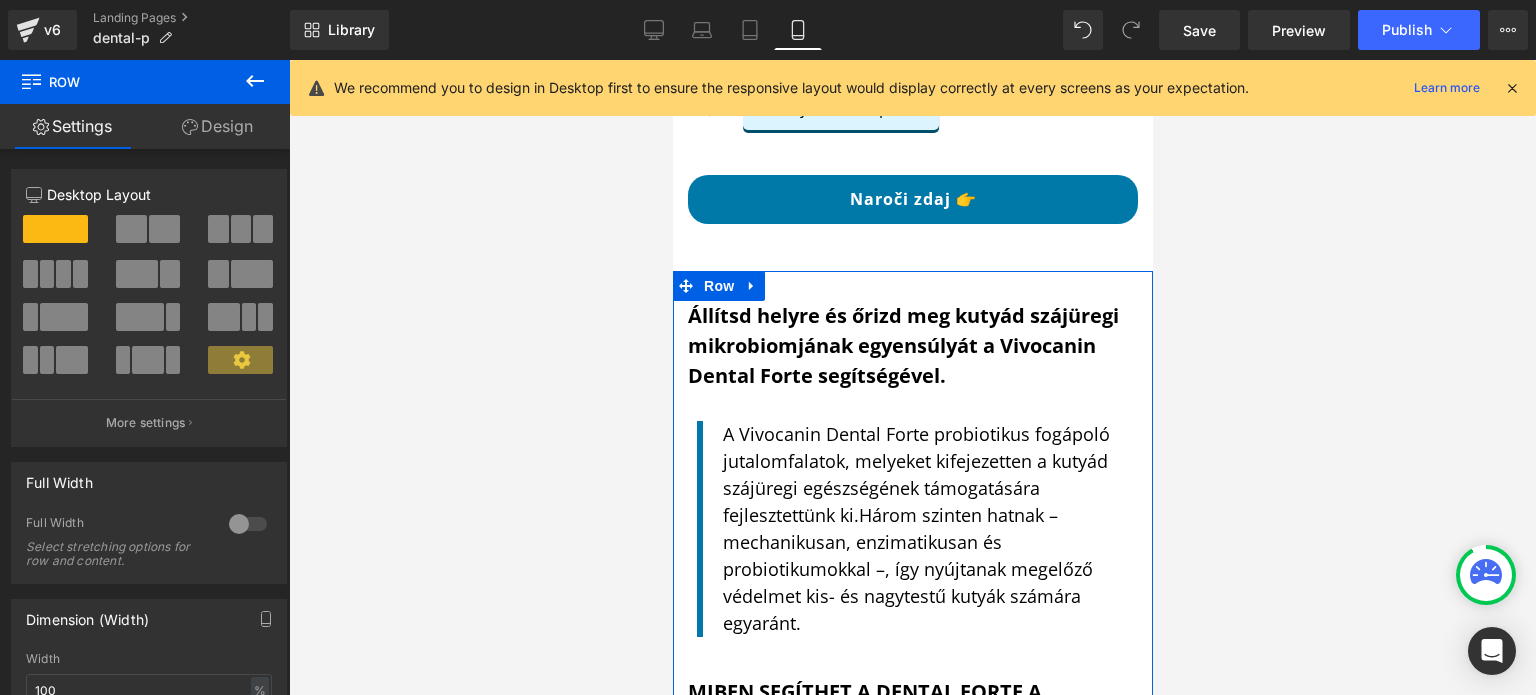 click on "Design" at bounding box center (217, 126) 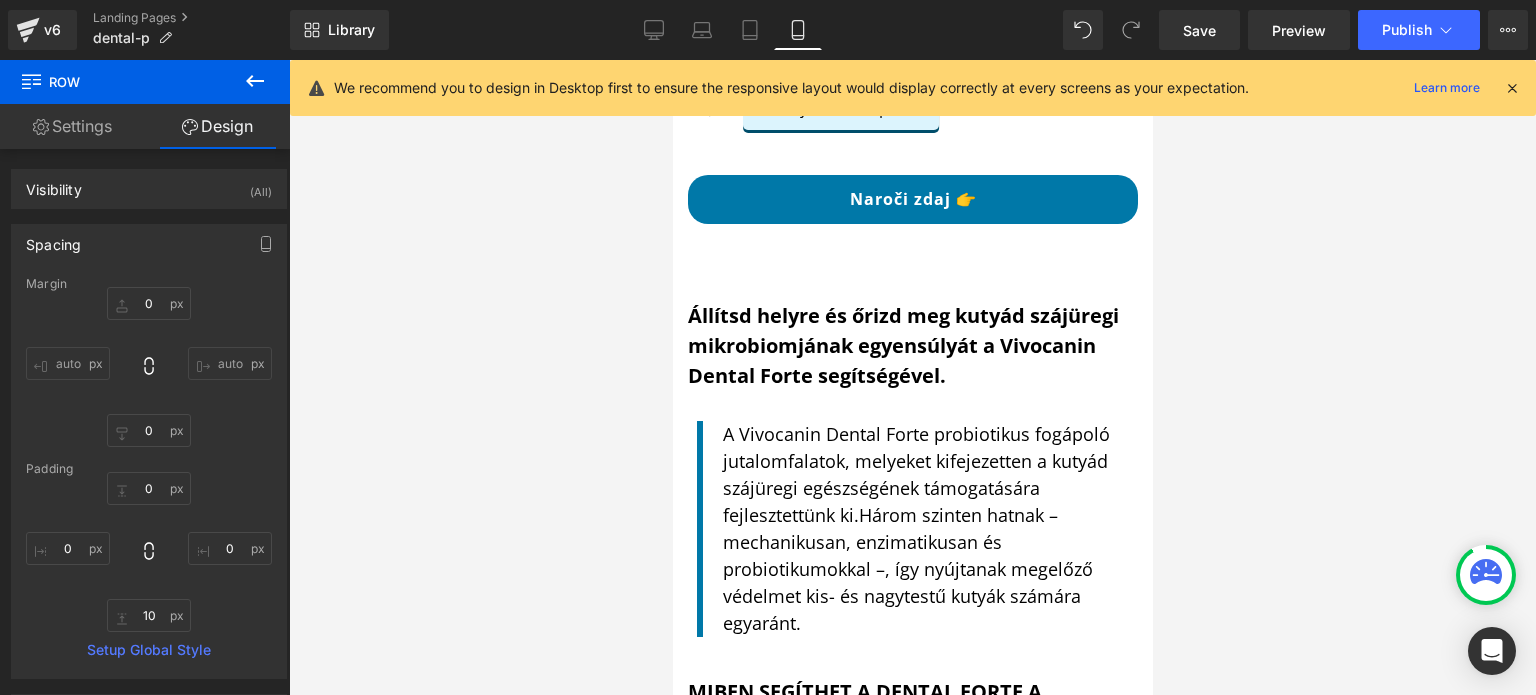 drag, startPoint x: 741, startPoint y: 304, endPoint x: 703, endPoint y: 278, distance: 46.043457 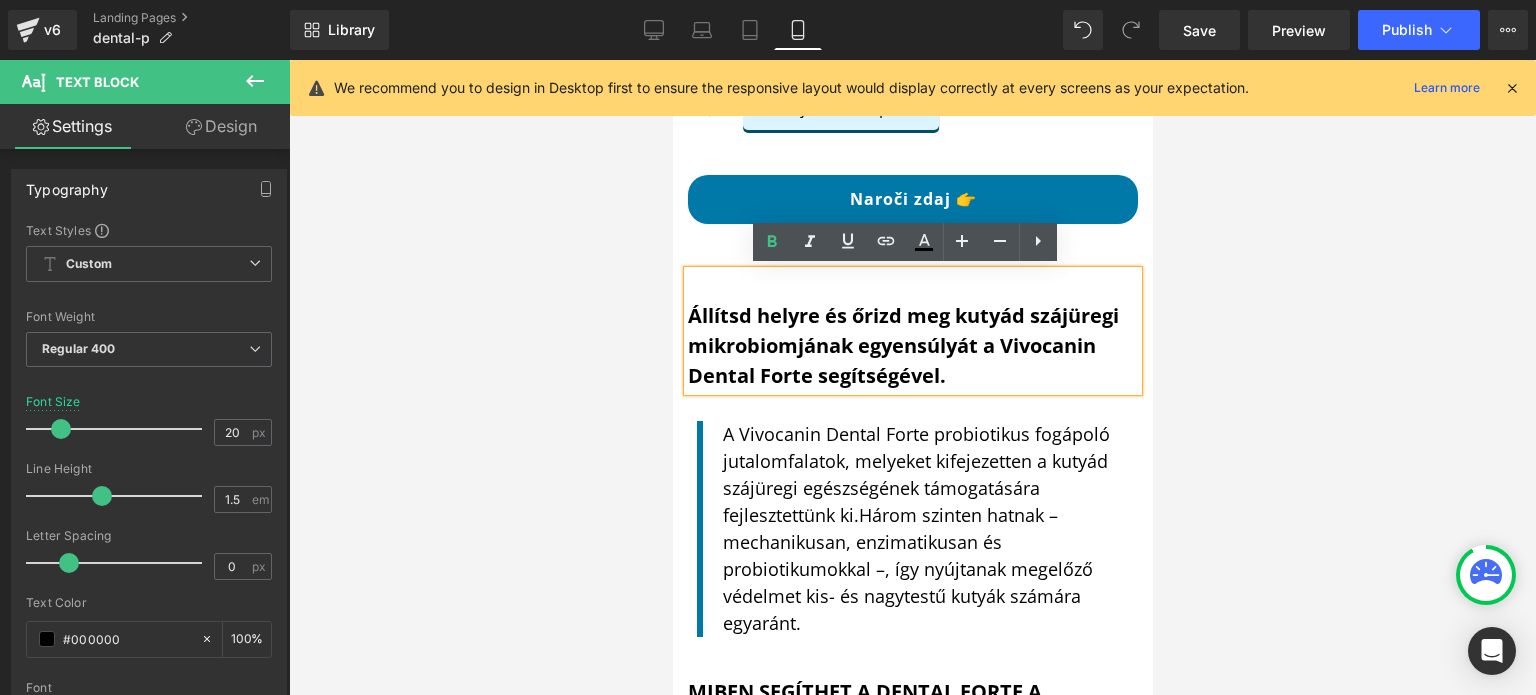 click on "Image         Állítsd helyre és őrizd meg kutyád szájüregi mikrobiomjának egyensúlyát a Vivocanin Dental Forte segítségével. Text Block         A Vivocanin Dental Forte probiotikus fogápoló jutalomfalatok, melyeket kifejezetten a kutyád szájüregi egészségének támogatására fejlesztettünk ki.  Három szinten hatnak – mechanikusan, enzimatikusan és probiotikumokkal –, így nyújtanak megelőző védelmet kis- és nagytestű kutyák számára egyaránt. Text Block         MIBEN SEGÍTHET A DENTAL FORTE A KUTYÁDNAK? Text Block         Icon         Jobb lehelet Text Block         Row         Icon         Egészségesebb íny. Text Block         Row         Icon         Örömtelibb étkezés. Text Block         Row         Icon         Fehérebb fogak Text Block         Row         Icon         Erősebb immunrendszer. Text Block         Row         Icon         Jobb tápanyagfelszívódás. Text Block         Row         Icon         Text Block         Row         Row" at bounding box center (912, 853) 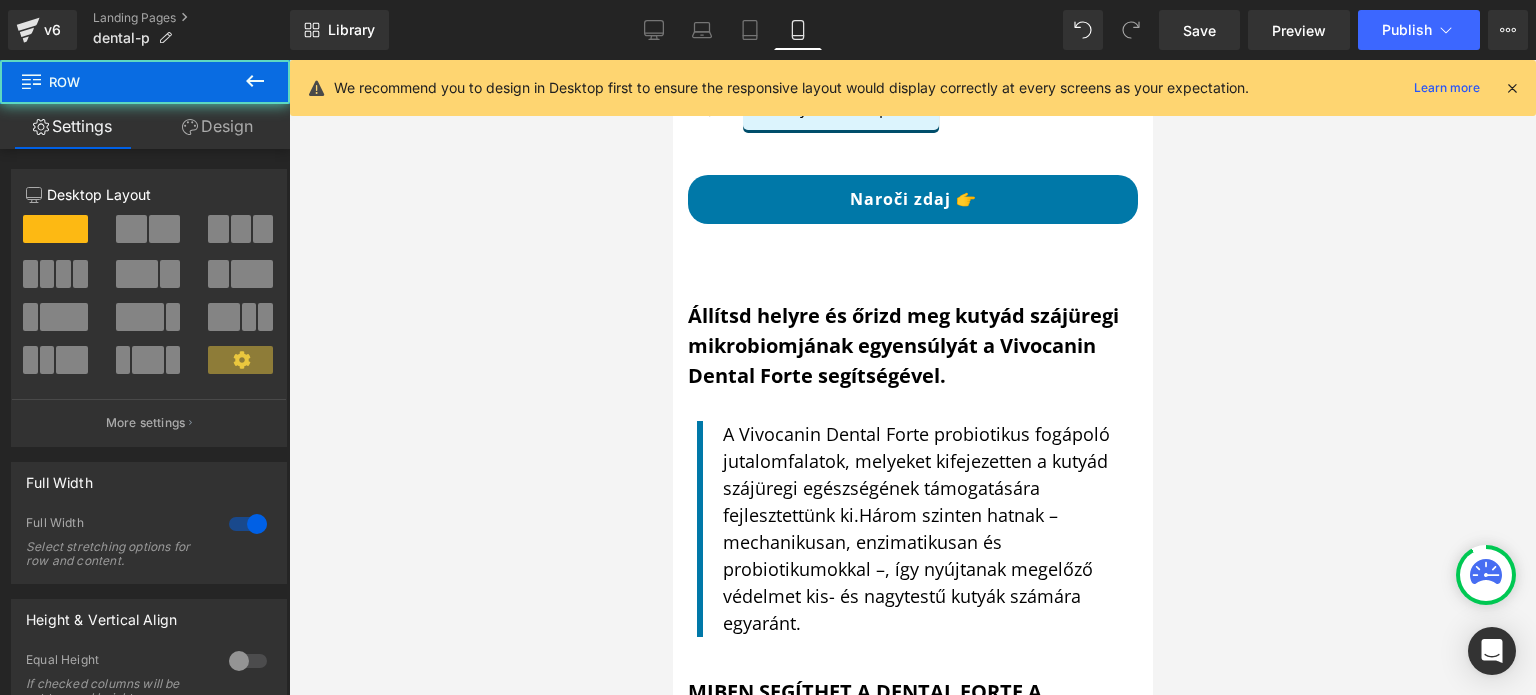 click on "Image         Állítsd helyre és őrizd meg kutyád szájüregi mikrobiomjának egyensúlyát a Vivocanin Dental Forte segítségével. Text Block         A Vivocanin Dental Forte probiotikus fogápoló jutalomfalatok, melyeket kifejezetten a kutyád szájüregi egészségének támogatására fejlesztettünk ki.  Három szinten hatnak – mechanikusan, enzimatikusan és probiotikumokkal –, így nyújtanak megelőző védelmet kis- és nagytestű kutyák számára egyaránt. Text Block         MIBEN SEGÍTHET A DENTAL FORTE A KUTYÁDNAK? Text Block         Icon         Jobb lehelet Text Block         Row         Icon         Egészségesebb íny. Text Block         Row         Icon         Örömtelibb étkezés. Text Block         Row         Icon         Fehérebb fogak Text Block         Row         Icon         Erősebb immunrendszer. Text Block         Row         Icon         Jobb tápanyagfelszívódás. Text Block         Row         Icon         Text Block         Row         Row" at bounding box center (912, 853) 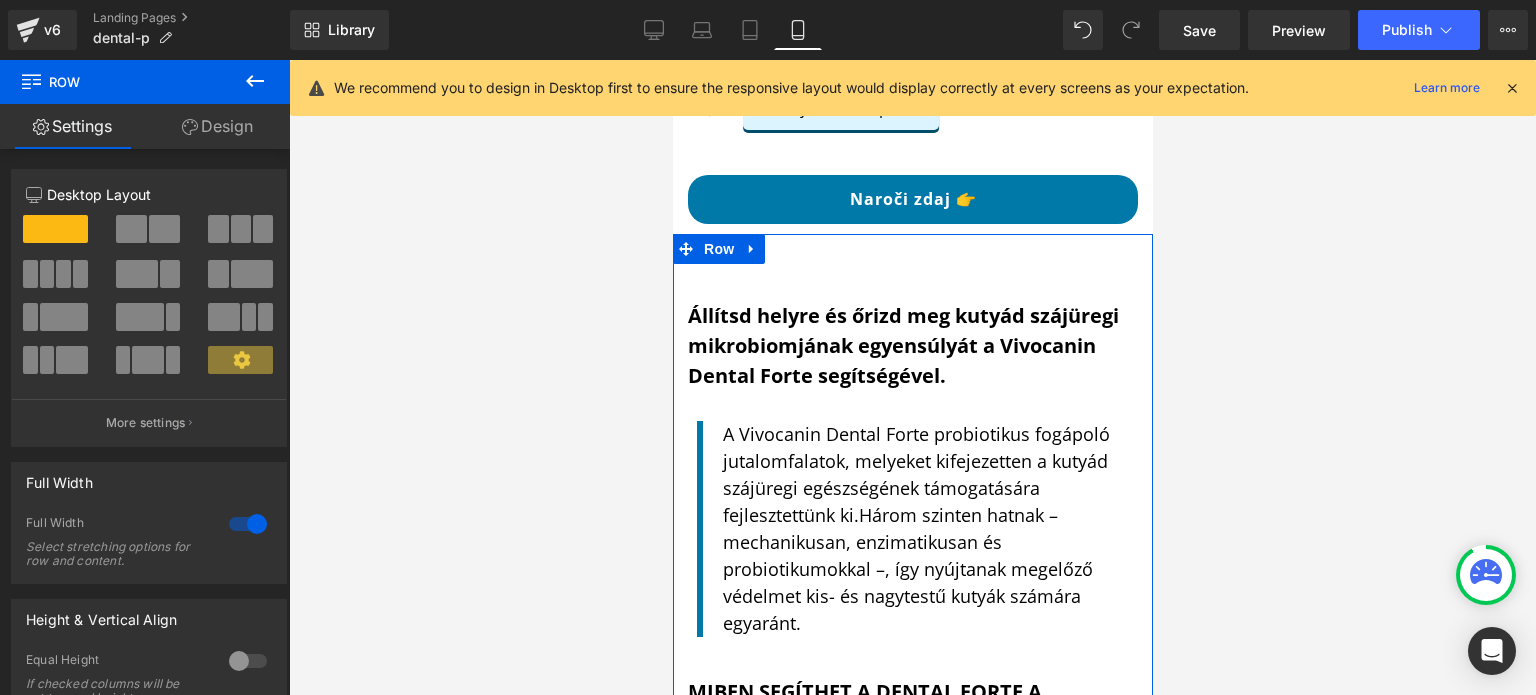 scroll, scrollTop: 0, scrollLeft: 0, axis: both 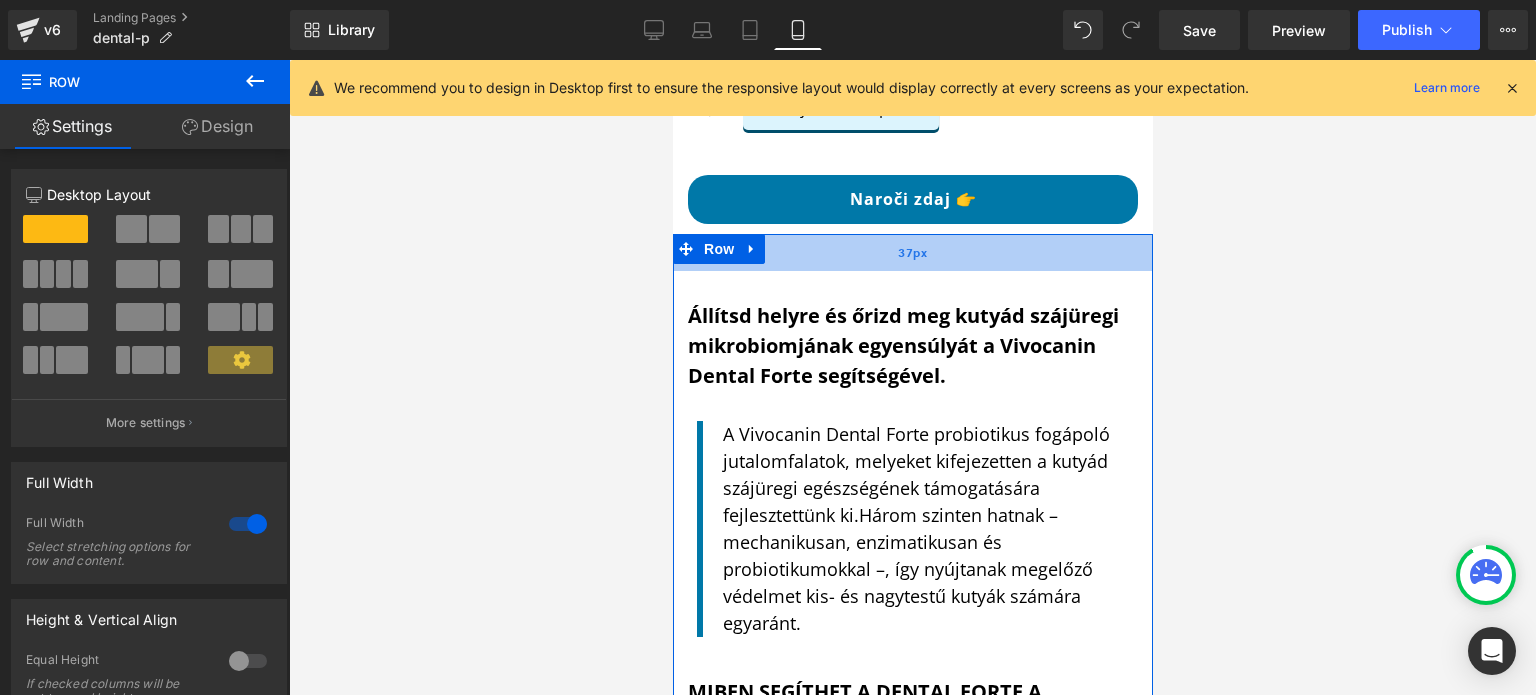 click on "37px" at bounding box center (912, 252) 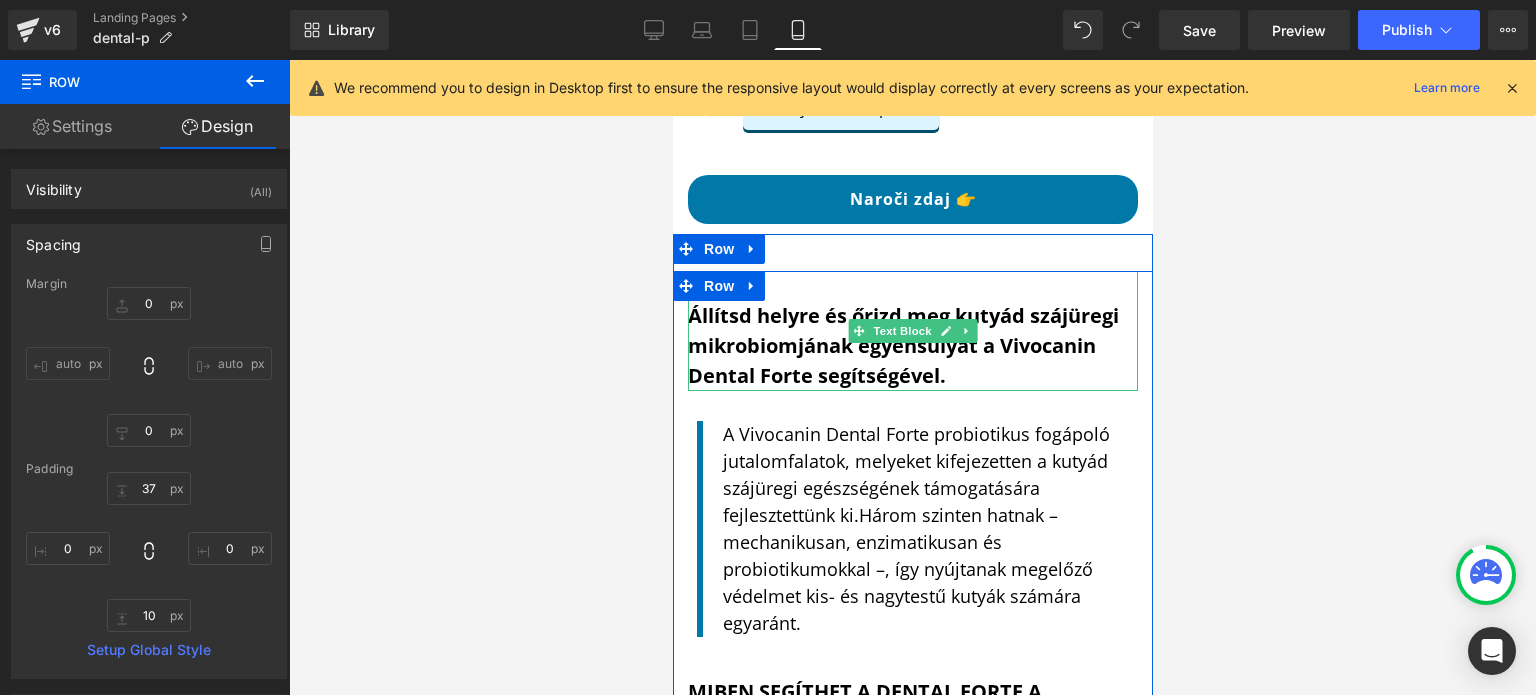 click on "Állítsd helyre és őrizd meg kutyád szájüregi mikrobiomjának egyensúlyát a Vivocanin Dental Forte segítségével." at bounding box center [912, 331] 